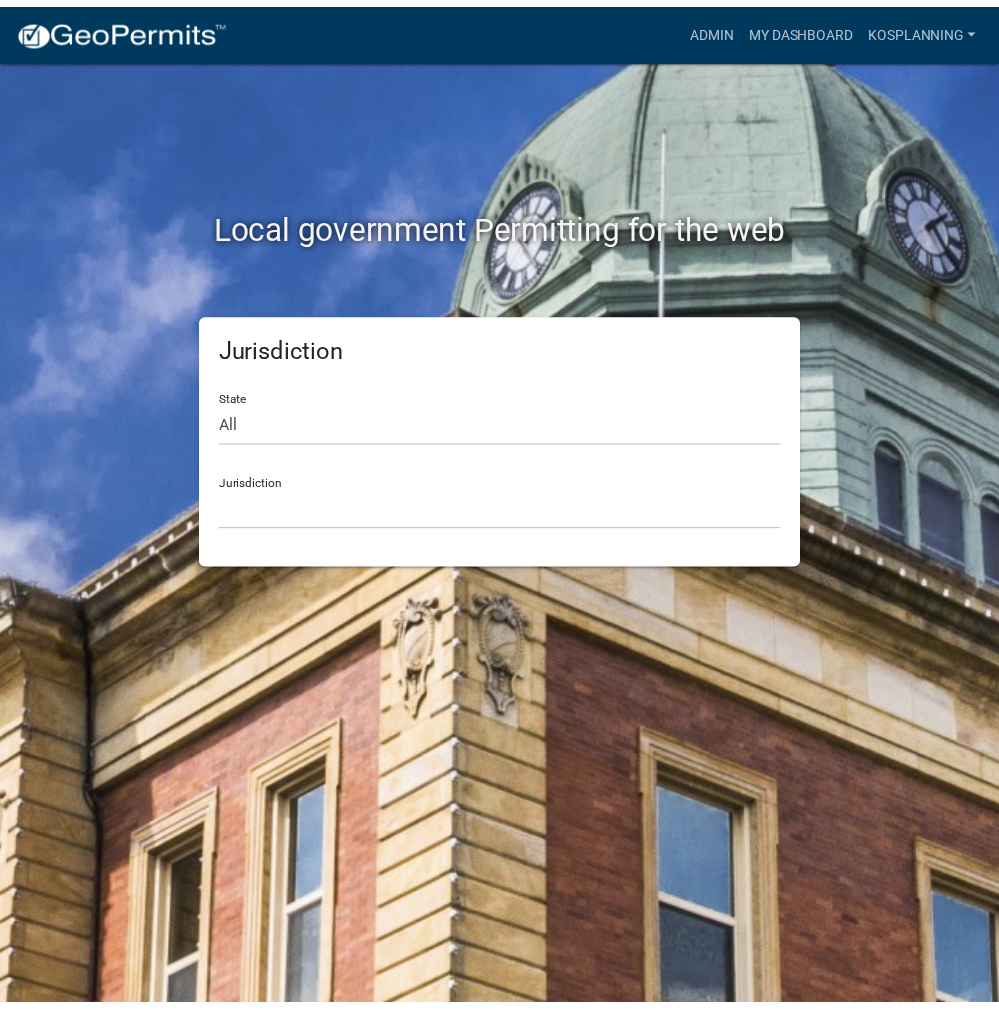 scroll, scrollTop: 0, scrollLeft: 0, axis: both 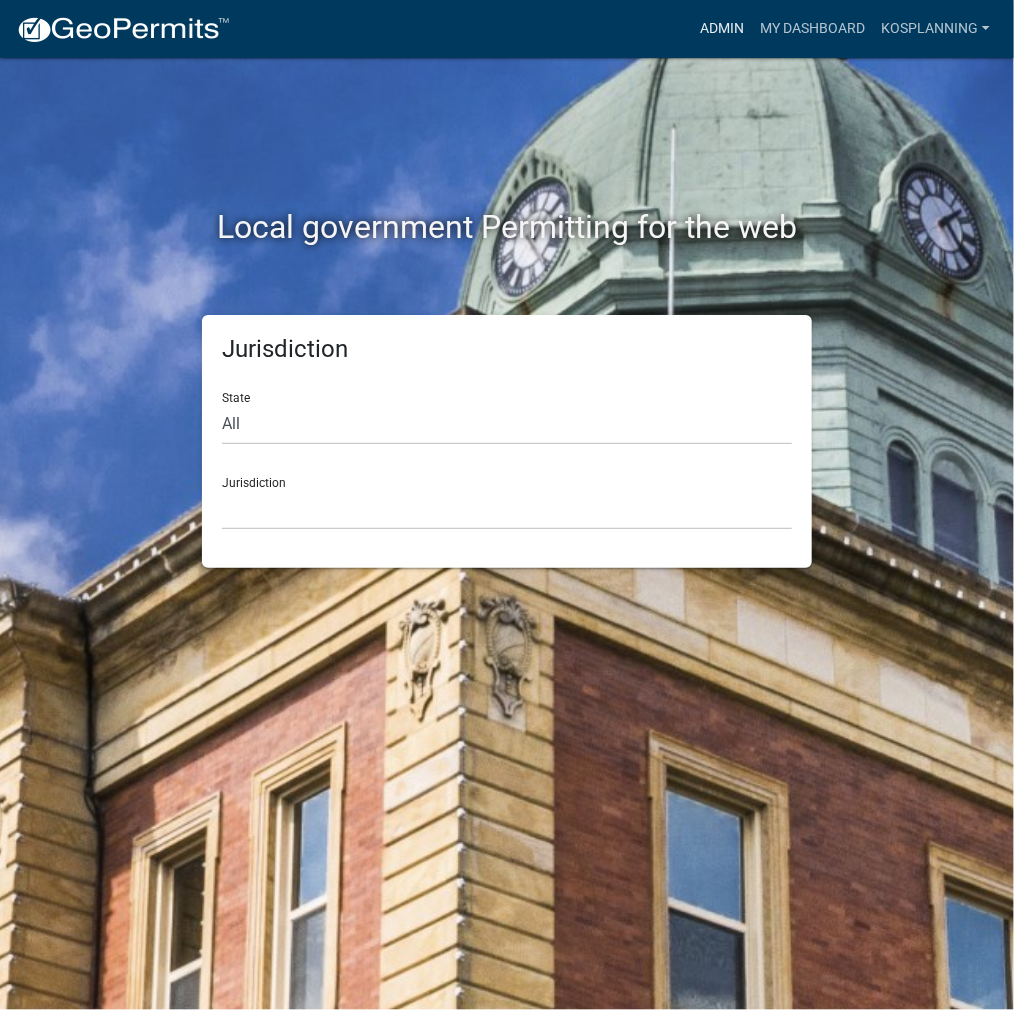 click on "Admin" at bounding box center (722, 29) 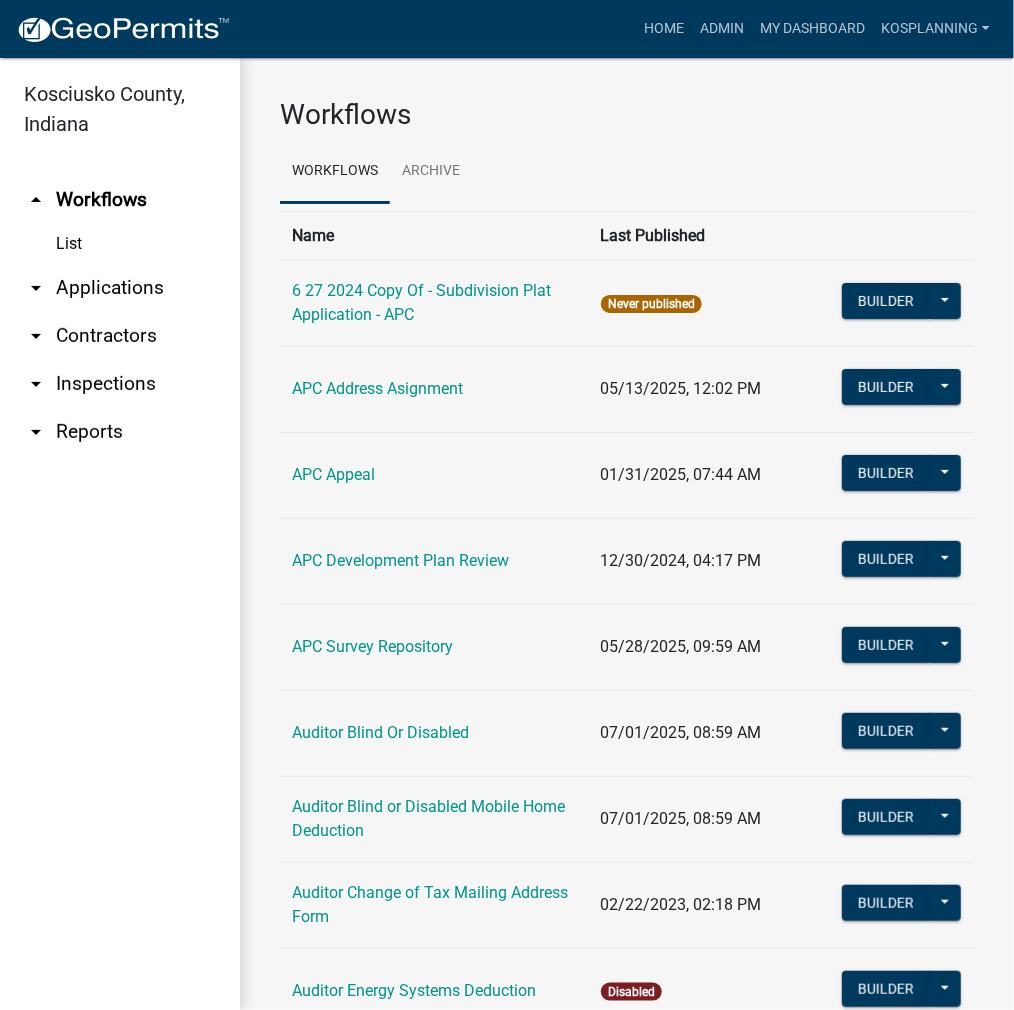 click on "arrow_drop_down   Contractors" at bounding box center [120, 336] 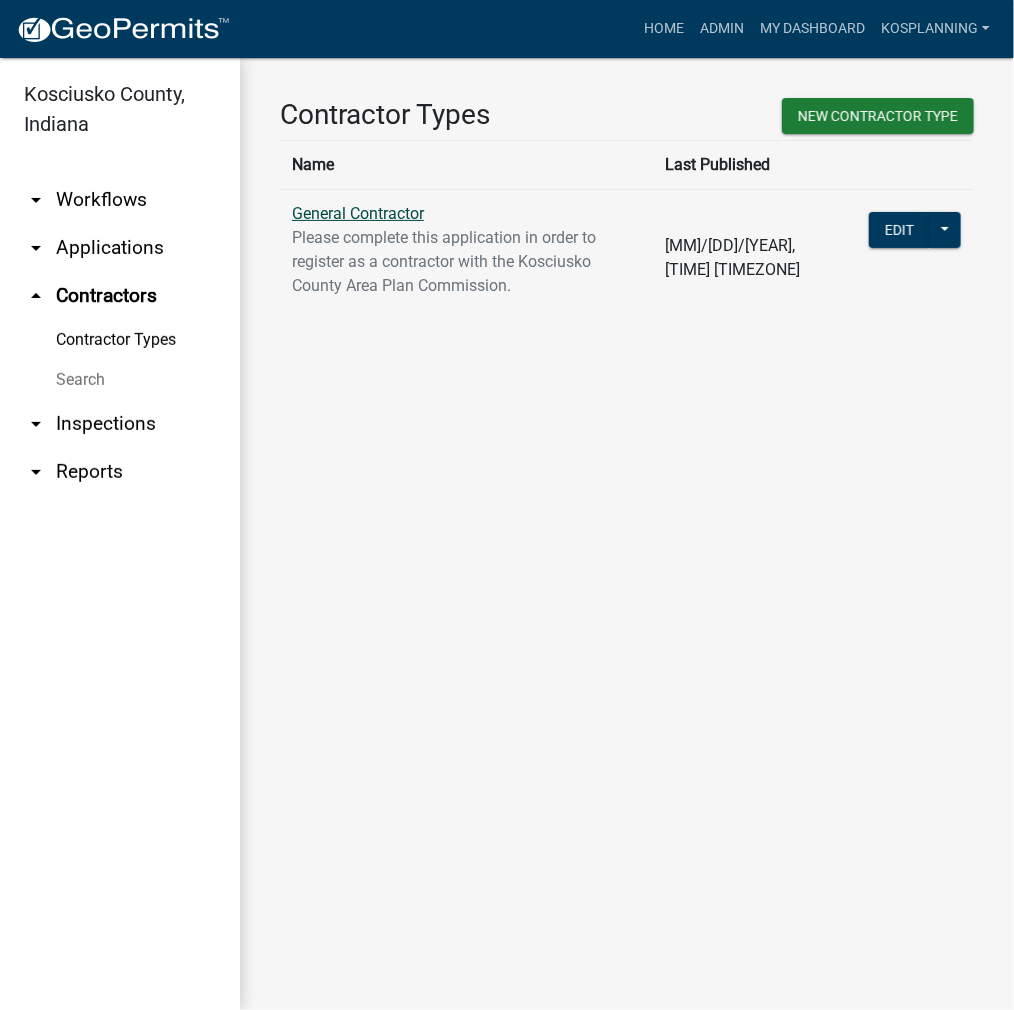 click on "General Contractor" 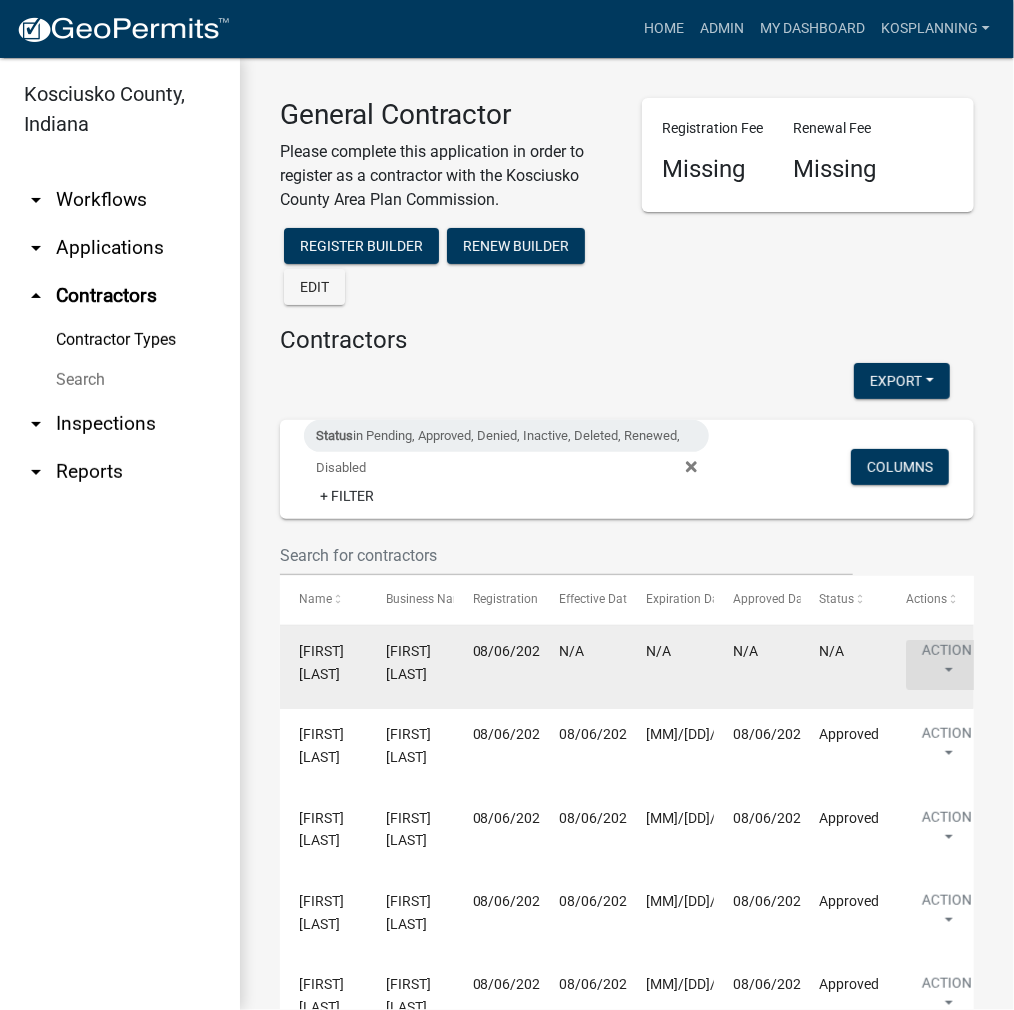 click on "Action" at bounding box center [947, 665] 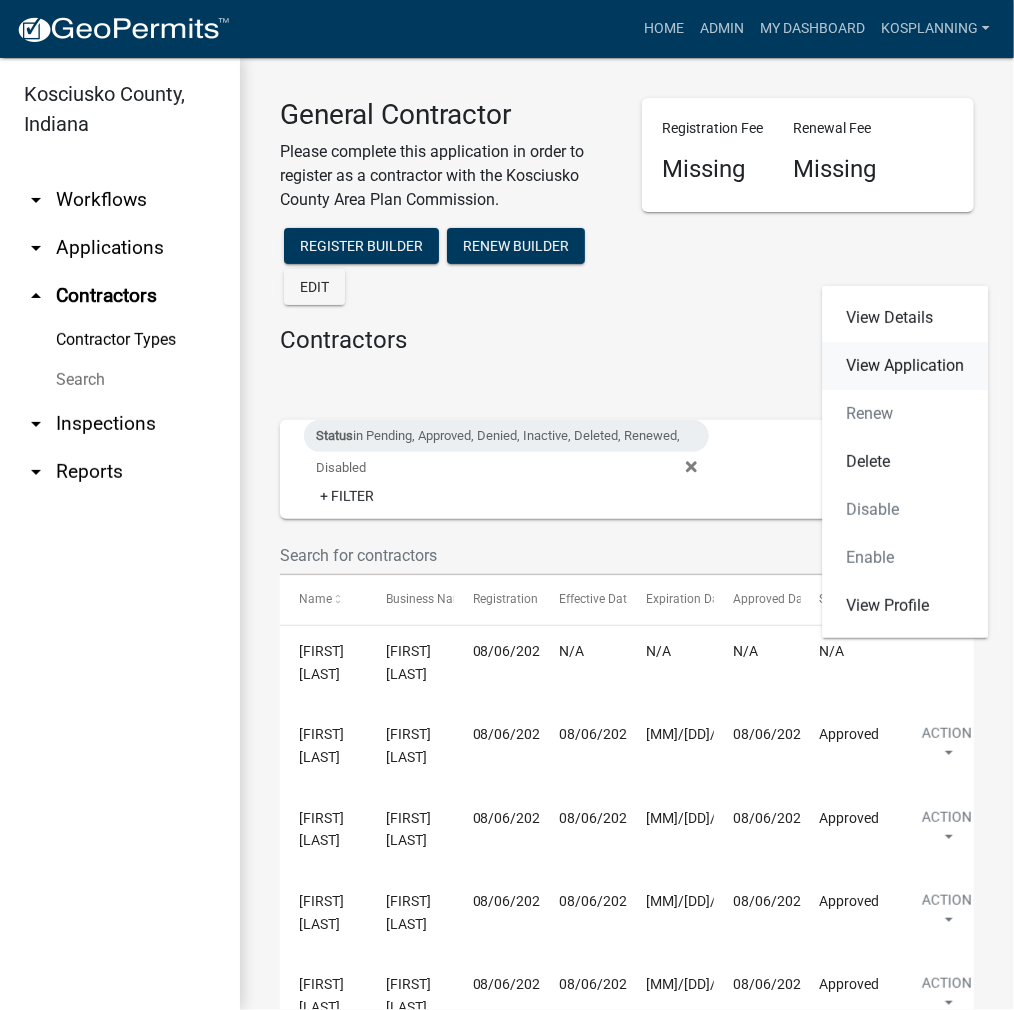 click on "View Application" at bounding box center [905, 366] 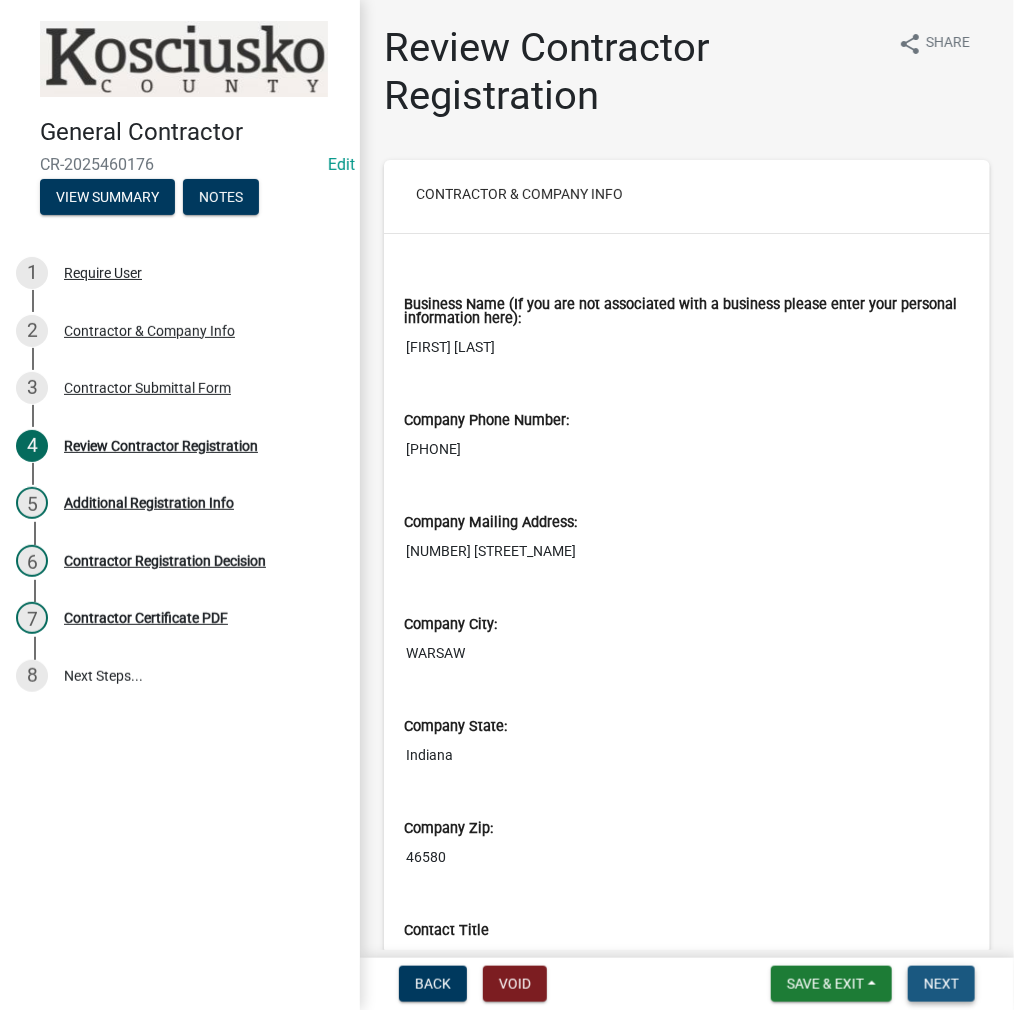 click on "Next" at bounding box center [941, 984] 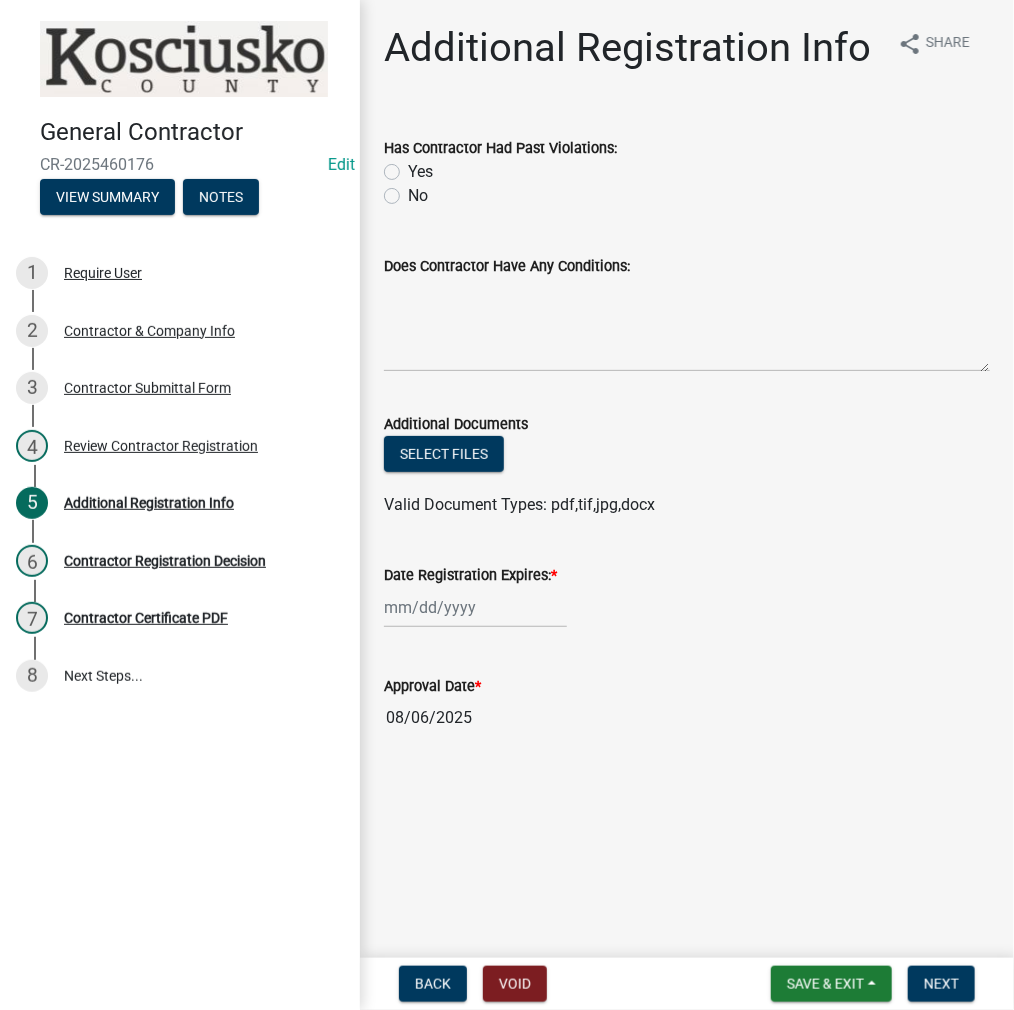 click on "No" 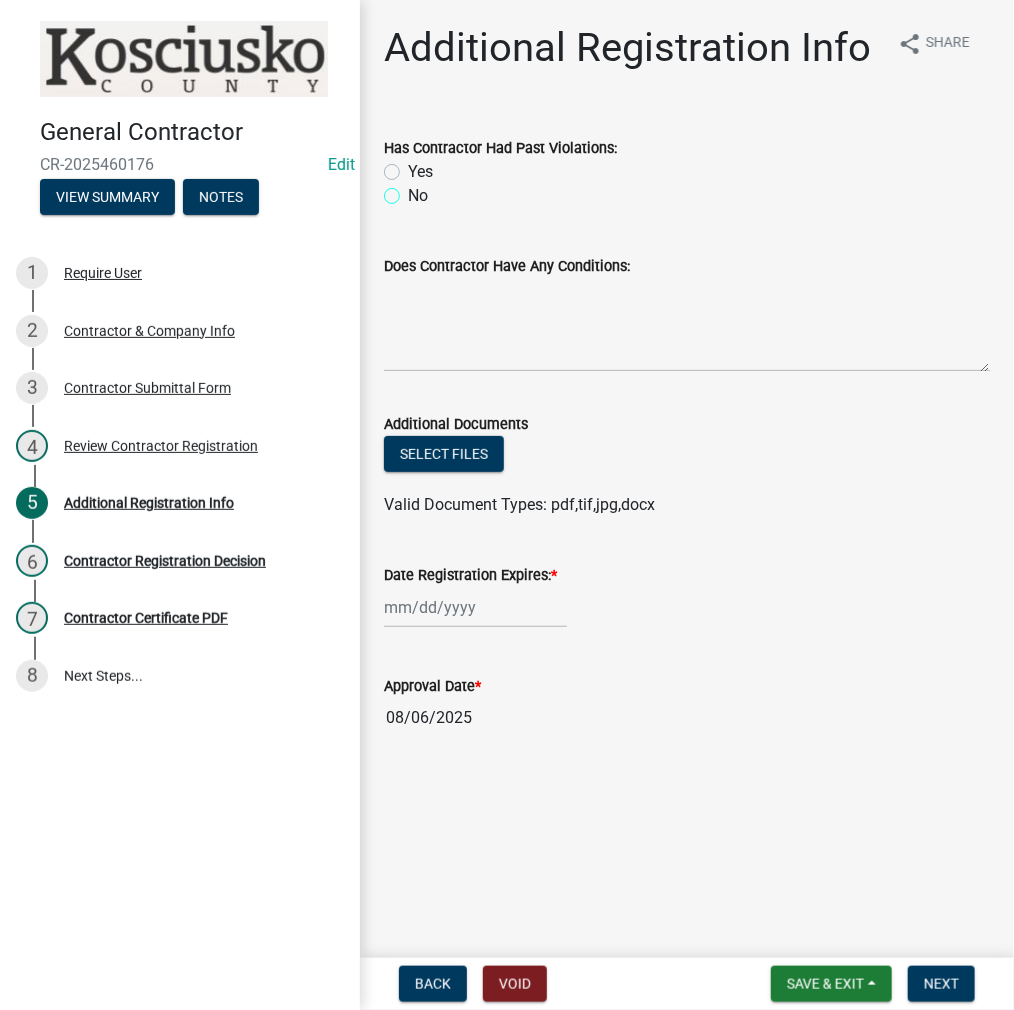 click on "No" at bounding box center (414, 190) 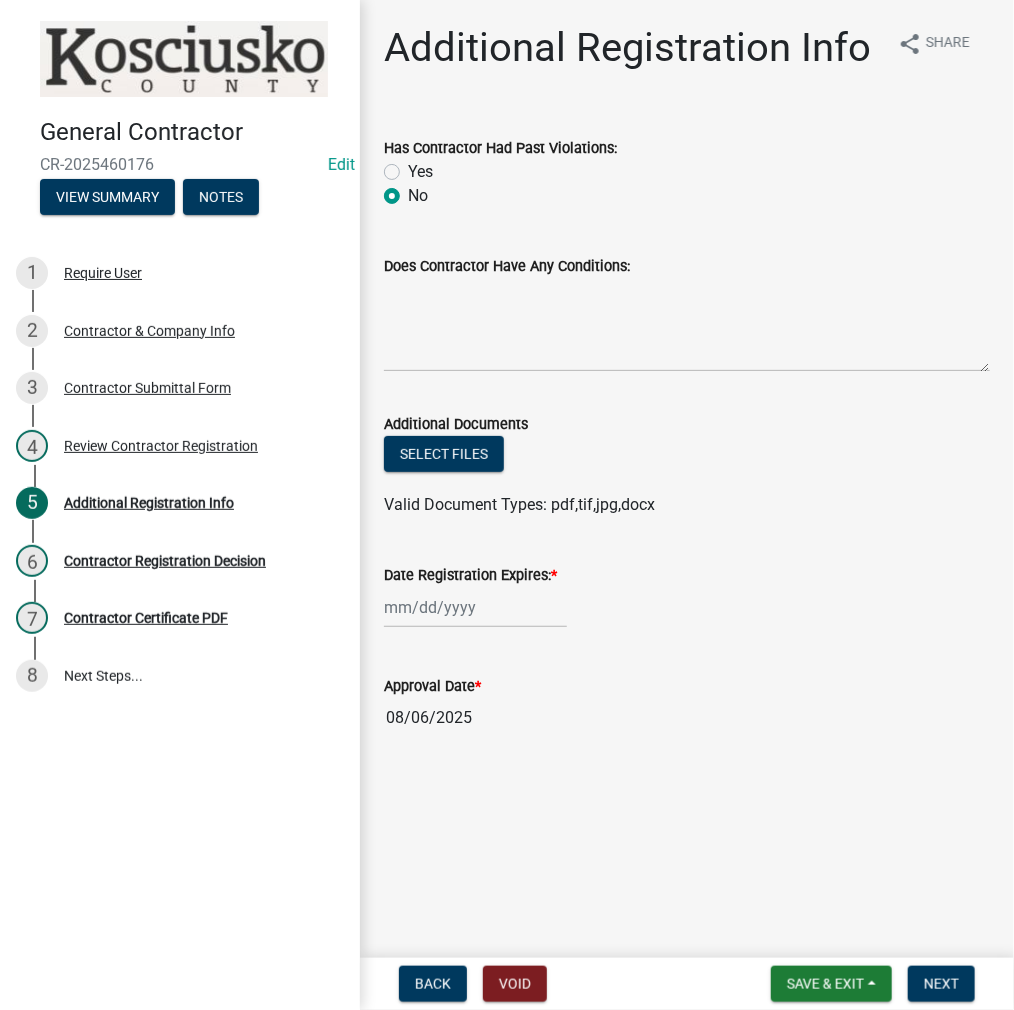radio on "true" 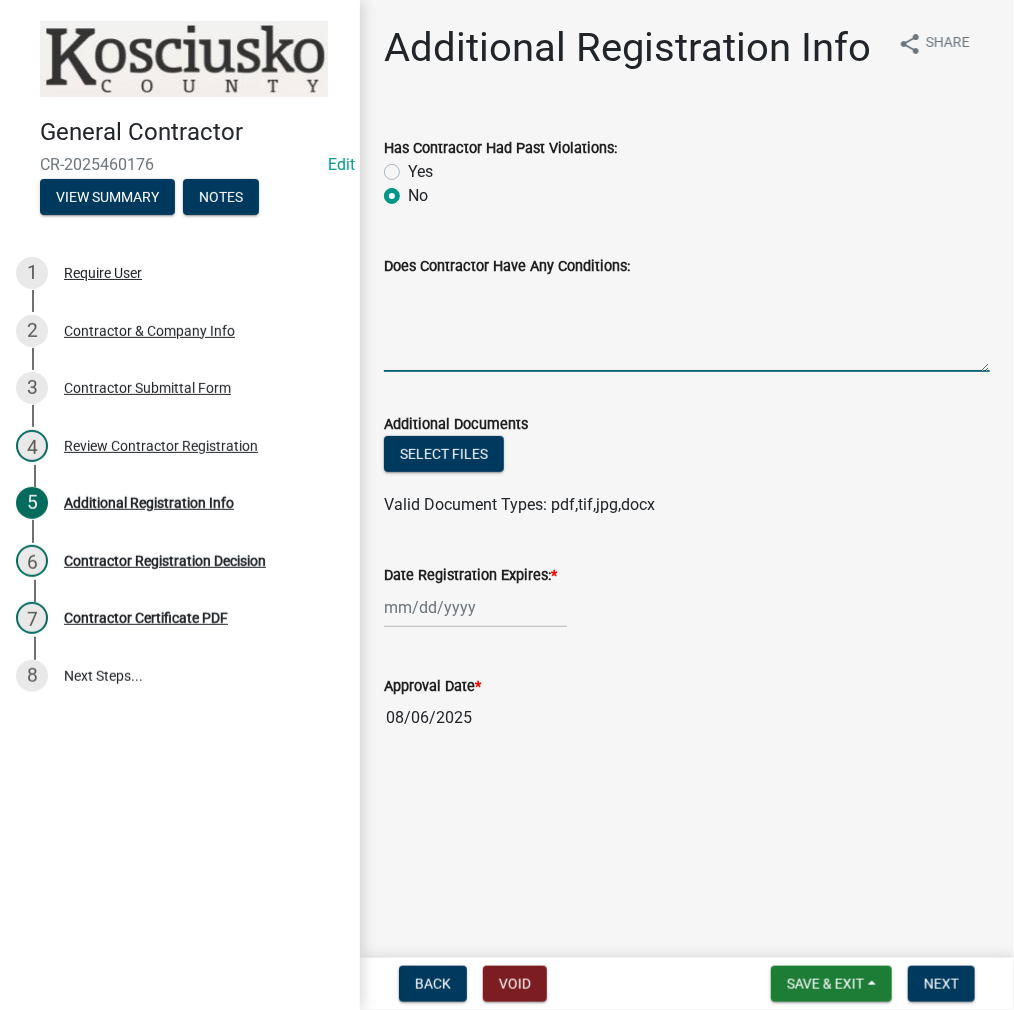 click on "Does Contractor Have Any Conditions:" at bounding box center [687, 325] 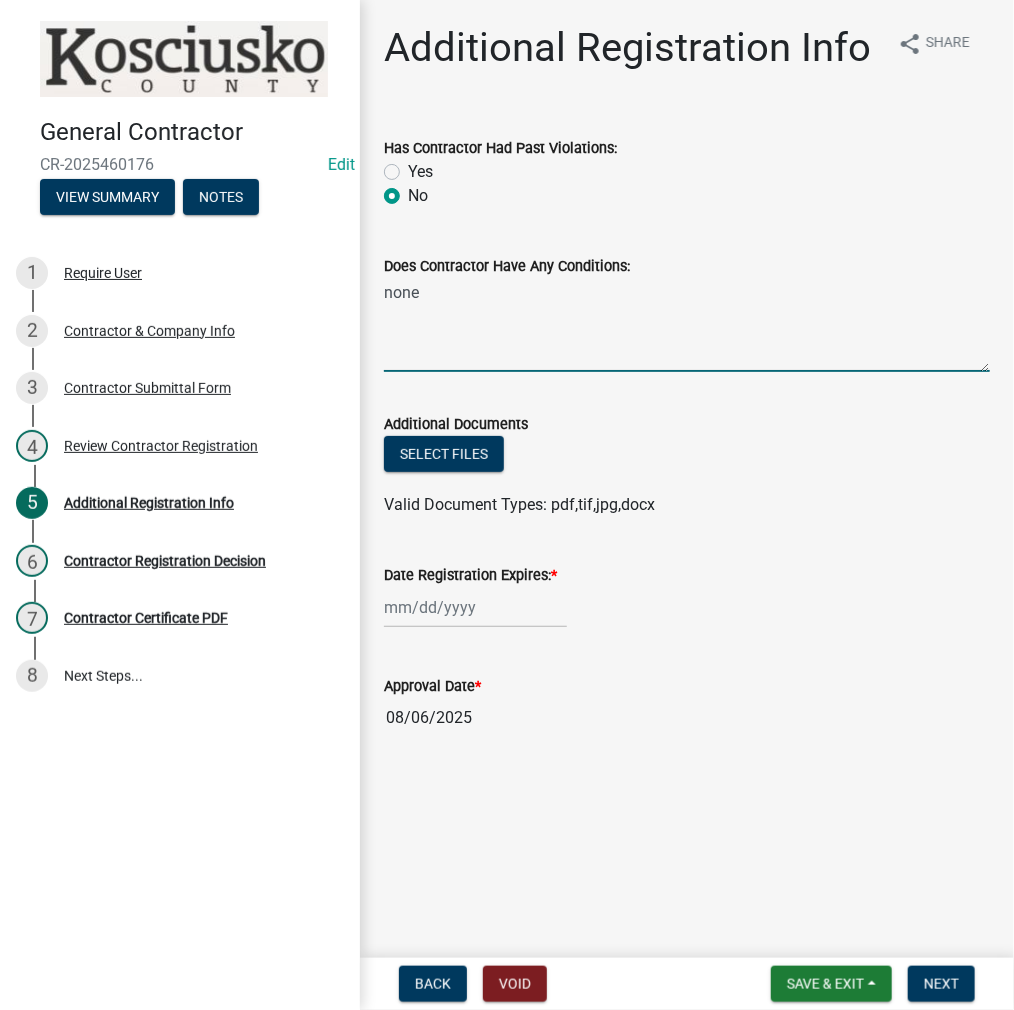 type on "none" 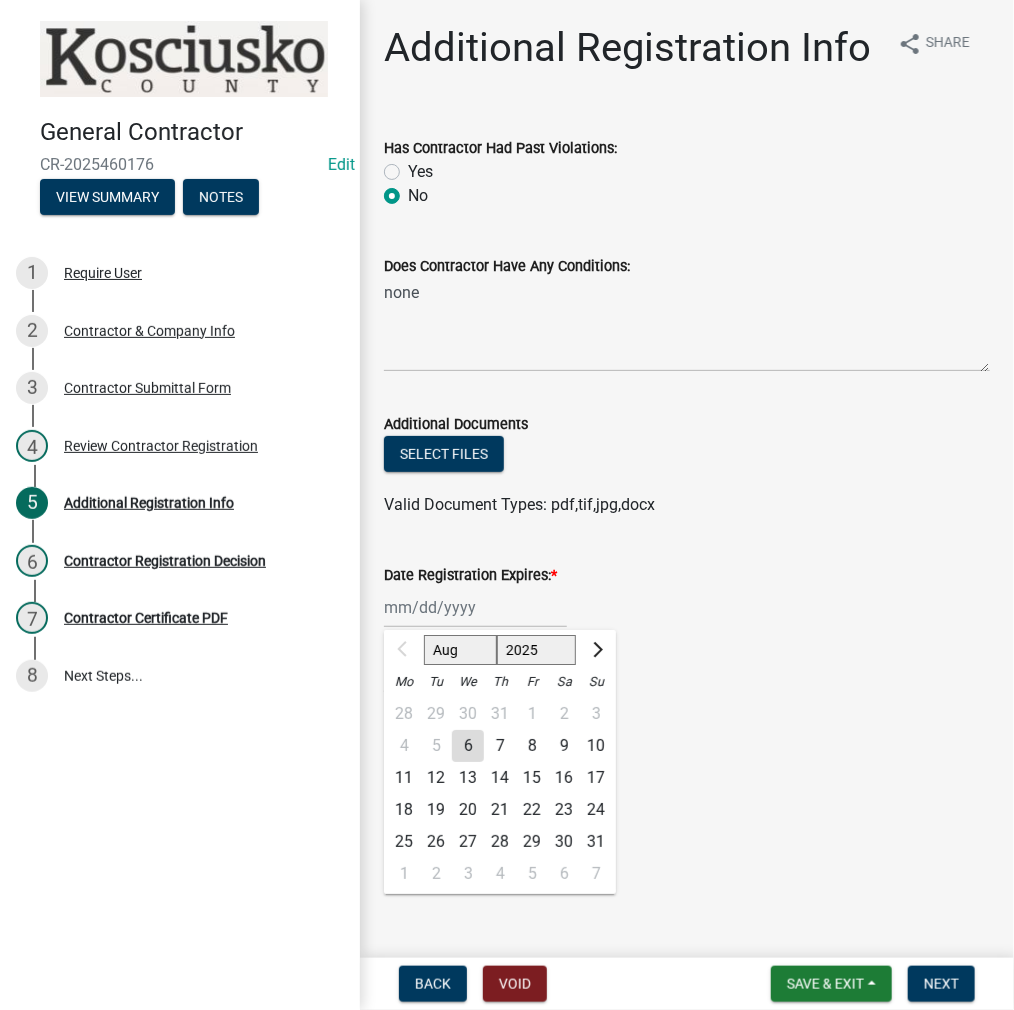 click on "Aug Sep Oct Nov Dec 2025 2026 2027 2028 2029 2030 2031 2032 2033 2034 2035 2036 2037 2038 2039 2040 2041 2042 2043 2044 2045 2046 2047 2048 2049 2050 2051 2052 2053 2054 2055 2056 2057 2058 2059 2060 2061 2062 2063 2064 2065 2066 2067 2068 2069 2070 2071 2072 2073 2074 2075 2076 2077 2078 2079 2080 2081 2082 2083 2084 2085 2086 2087 2088 2089 2090 2091 2092 2093 2094 2095 2096 2097 2098 2099 2100 2101 2102 2103 2104 2105 2106 2107 2108 2109 2110 2111 2112 2113 2114 2115 2116 2117 2118 2119 2120 2121 2122 2123 2124 2125 2126 2127 2128 2129 2130 2131 2132 2133 2134 2135 2136 2137 2138 2139 2140 2141 2142 2143 2144 2145 2146 2147 2148 2149 2150 2151 2152 2153 2154 2155 2156 2157 2158 2159 2160 2161 2162 2163 2164 2165 2166 2167 2168 2169 2170 2171 2172 2173 2174 2175 2176 2177 2178 2179 2180 2181 2182 2183 2184 2185 2186 2187 2188 2189 2190 2191 2192 2193 2194 2195 2196 2197 2198 2199 2200 2201 2202 2203 2204 2205 2206 2207 2208 2209 2210 2211 2212 2213 2214 2215 2216 2217 2218 2219 2220 2221 2222 2223 2224 2225" 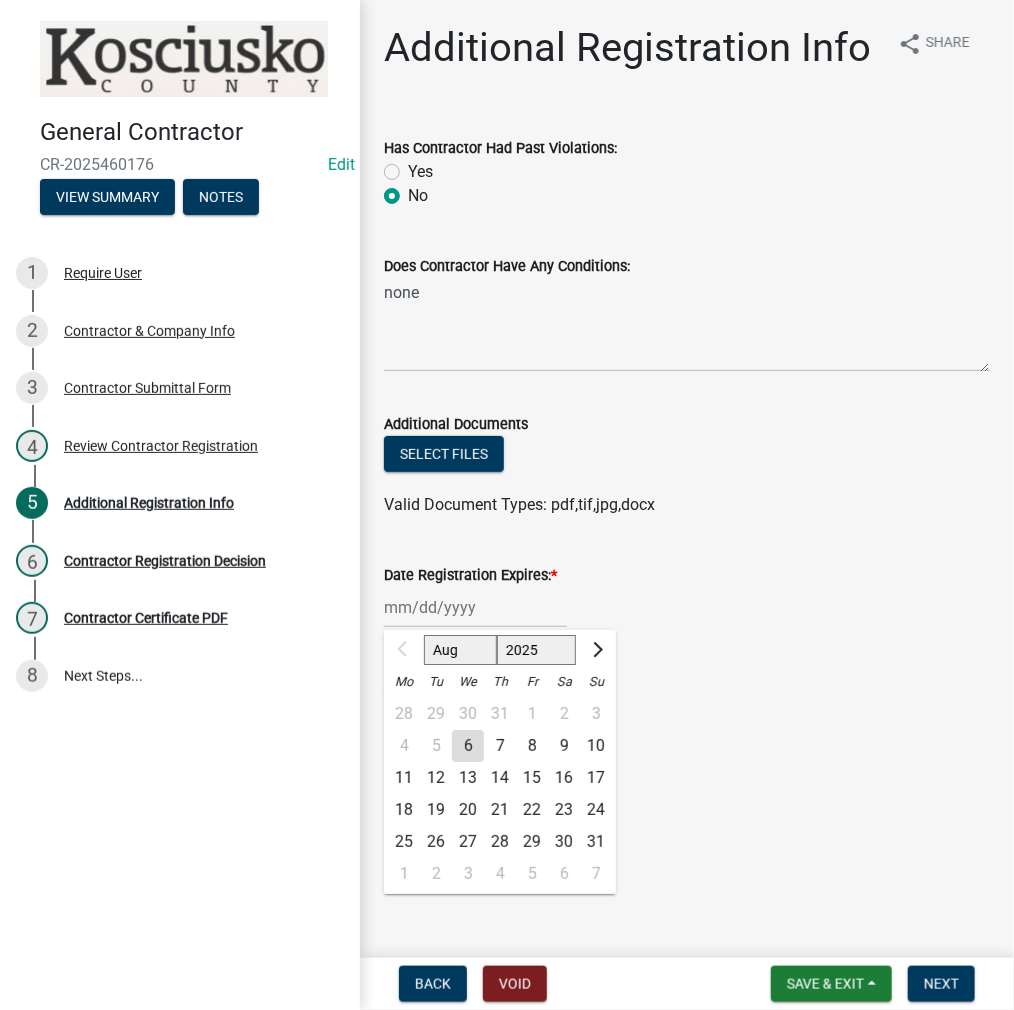 click on "2025 2026 2027 2028 2029 2030 2031 2032 2033 2034 2035 2036 2037 2038 2039 2040 2041 2042 2043 2044 2045 2046 2047 2048 2049 2050 2051 2052 2053 2054 2055 2056 2057 2058 2059 2060 2061 2062 2063 2064 2065 2066 2067 2068 2069 2070 2071 2072 2073 2074 2075 2076 2077 2078 2079 2080 2081 2082 2083 2084 2085 2086 2087 2088 2089 2090 2091 2092 2093 2094 2095 2096 2097 2098 2099 2100 2101 2102 2103 2104 2105 2106 2107 2108 2109 2110 2111 2112 2113 2114 2115 2116 2117 2118 2119 2120 2121 2122 2123 2124 2125 2126 2127 2128 2129 2130 2131 2132 2133 2134 2135 2136 2137 2138 2139 2140 2141 2142 2143 2144 2145 2146 2147 2148 2149 2150 2151 2152 2153 2154 2155 2156 2157 2158 2159 2160 2161 2162 2163 2164 2165 2166 2167 2168 2169 2170 2171 2172 2173 2174 2175 2176 2177 2178 2179 2180 2181 2182 2183 2184 2185 2186 2187 2188 2189 2190 2191 2192 2193 2194 2195 2196 2197 2198 2199 2200 2201 2202 2203 2204 2205 2206 2207 2208 2209 2210 2211 2212 2213 2214 2215 2216 2217 2218 2219 2220 2221 2222 2223 2224 2225 2226 2227 2228 2229" 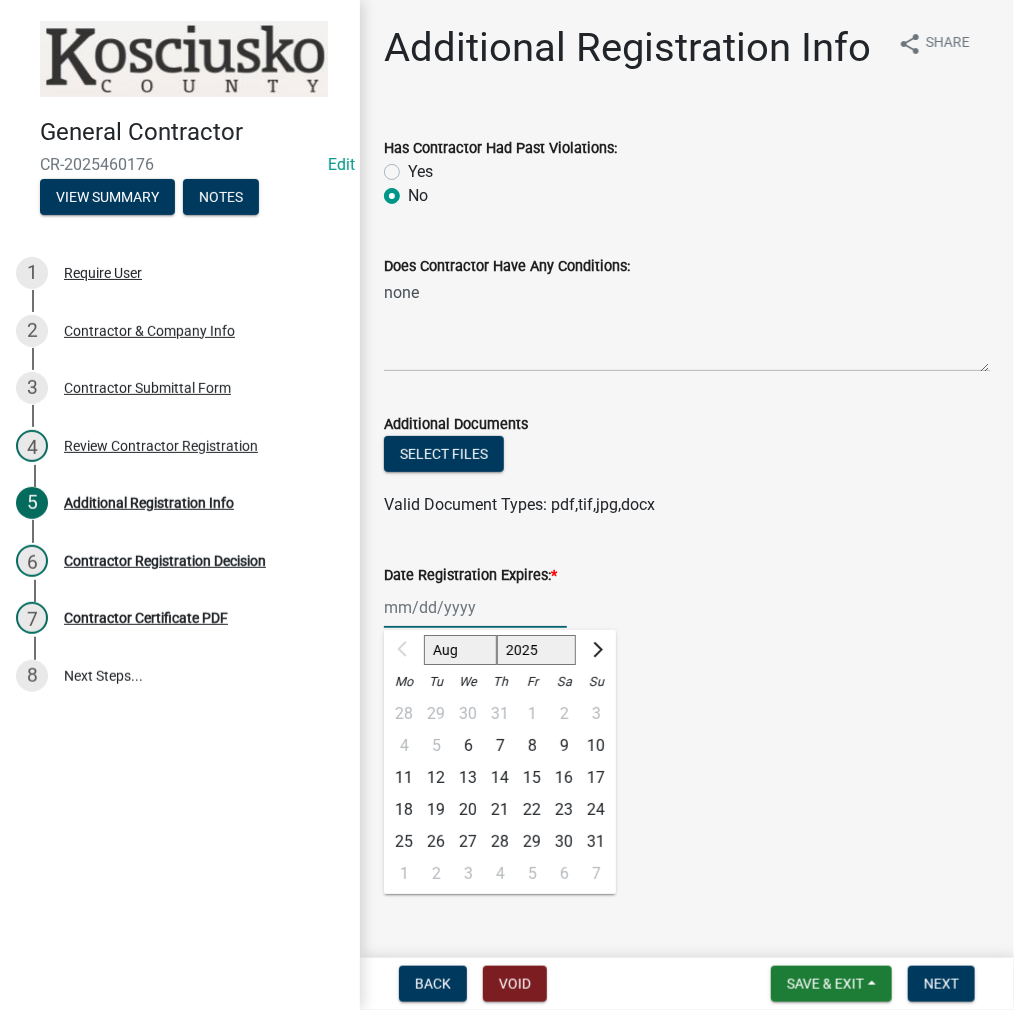 select on "2026" 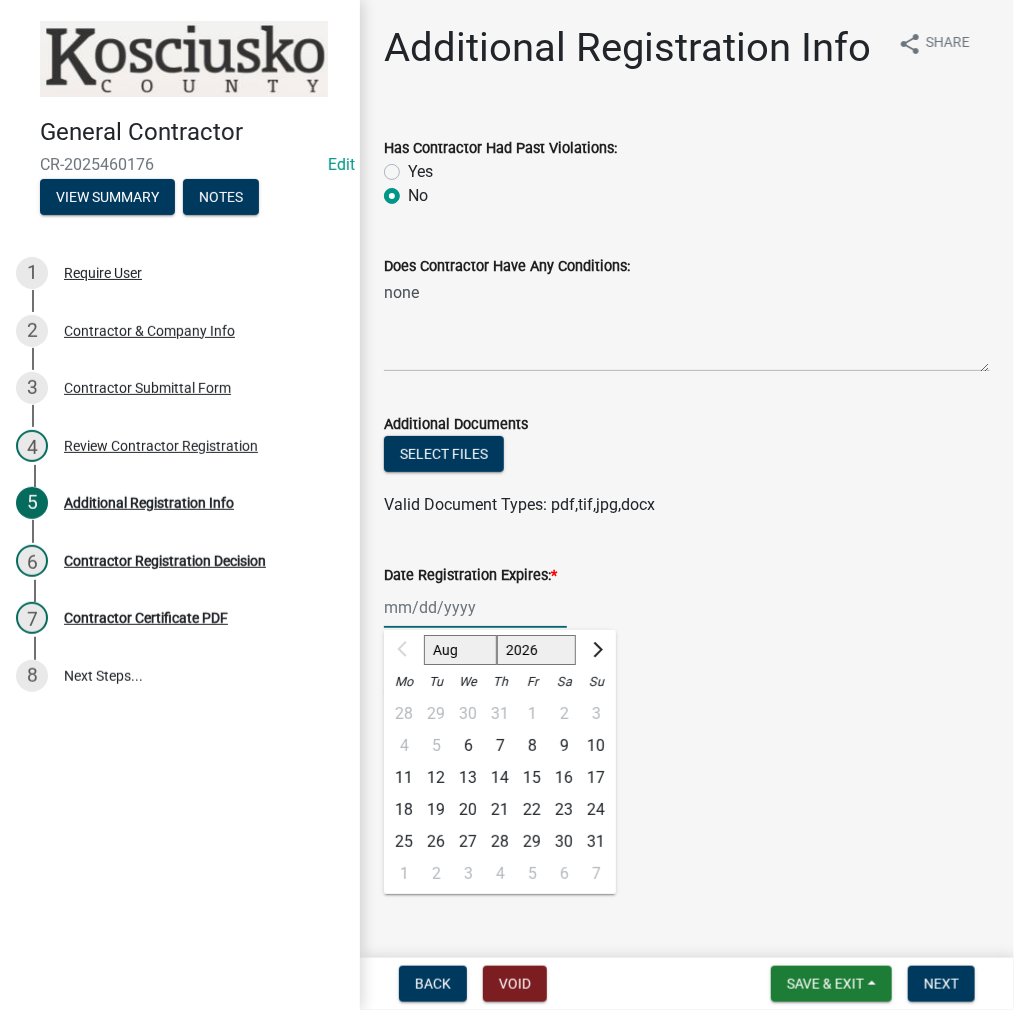 click on "2025 2026 2027 2028 2029 2030 2031 2032 2033 2034 2035 2036 2037 2038 2039 2040 2041 2042 2043 2044 2045 2046 2047 2048 2049 2050 2051 2052 2053 2054 2055 2056 2057 2058 2059 2060 2061 2062 2063 2064 2065 2066 2067 2068 2069 2070 2071 2072 2073 2074 2075 2076 2077 2078 2079 2080 2081 2082 2083 2084 2085 2086 2087 2088 2089 2090 2091 2092 2093 2094 2095 2096 2097 2098 2099 2100 2101 2102 2103 2104 2105 2106 2107 2108 2109 2110 2111 2112 2113 2114 2115 2116 2117 2118 2119 2120 2121 2122 2123 2124 2125 2126 2127 2128 2129 2130 2131 2132 2133 2134 2135 2136 2137 2138 2139 2140 2141 2142 2143 2144 2145 2146 2147 2148 2149 2150 2151 2152 2153 2154 2155 2156 2157 2158 2159 2160 2161 2162 2163 2164 2165 2166 2167 2168 2169 2170 2171 2172 2173 2174 2175 2176 2177 2178 2179 2180 2181 2182 2183 2184 2185 2186 2187 2188 2189 2190 2191 2192 2193 2194 2195 2196 2197 2198 2199 2200 2201 2202 2203 2204 2205 2206 2207 2208 2209 2210 2211 2212 2213 2214 2215 2216 2217 2218 2219 2220 2221 2222 2223 2224 2225 2226 2227 2228 2229" 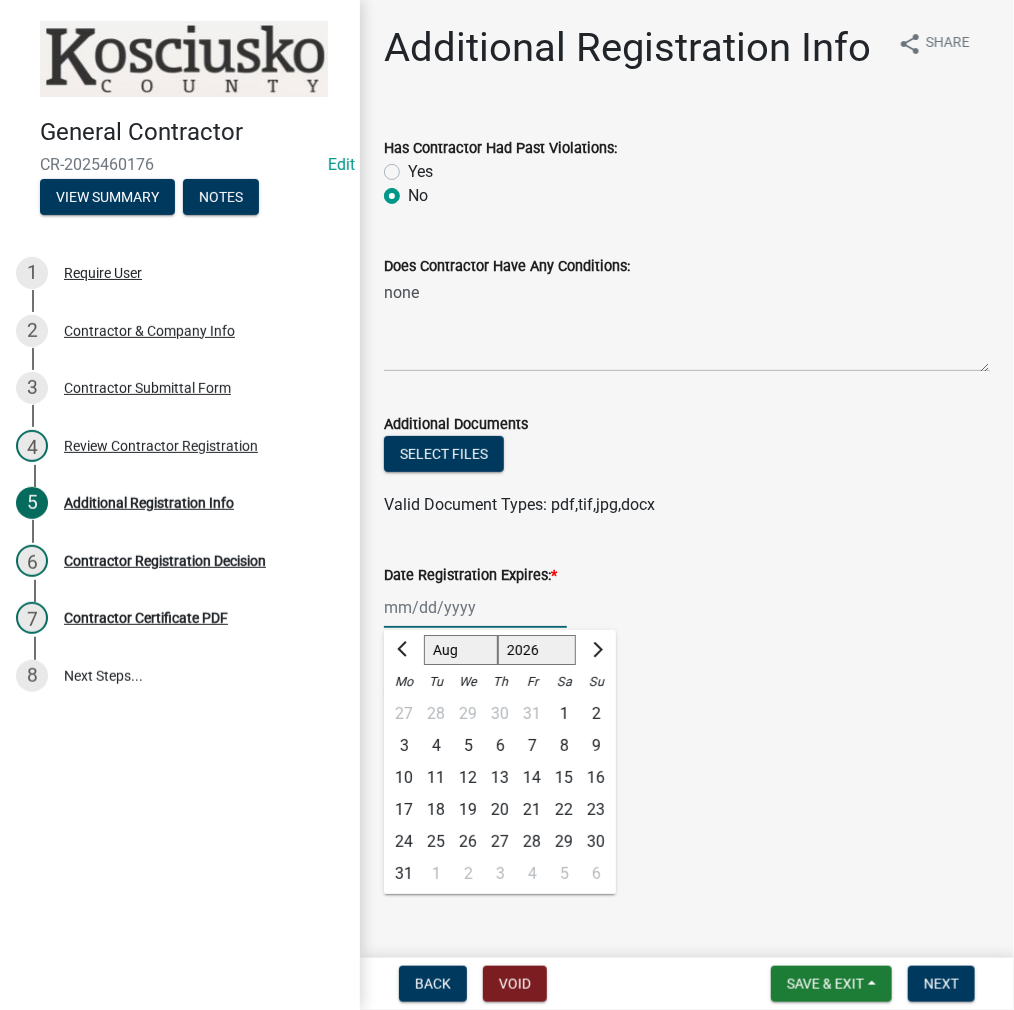 click on "30" 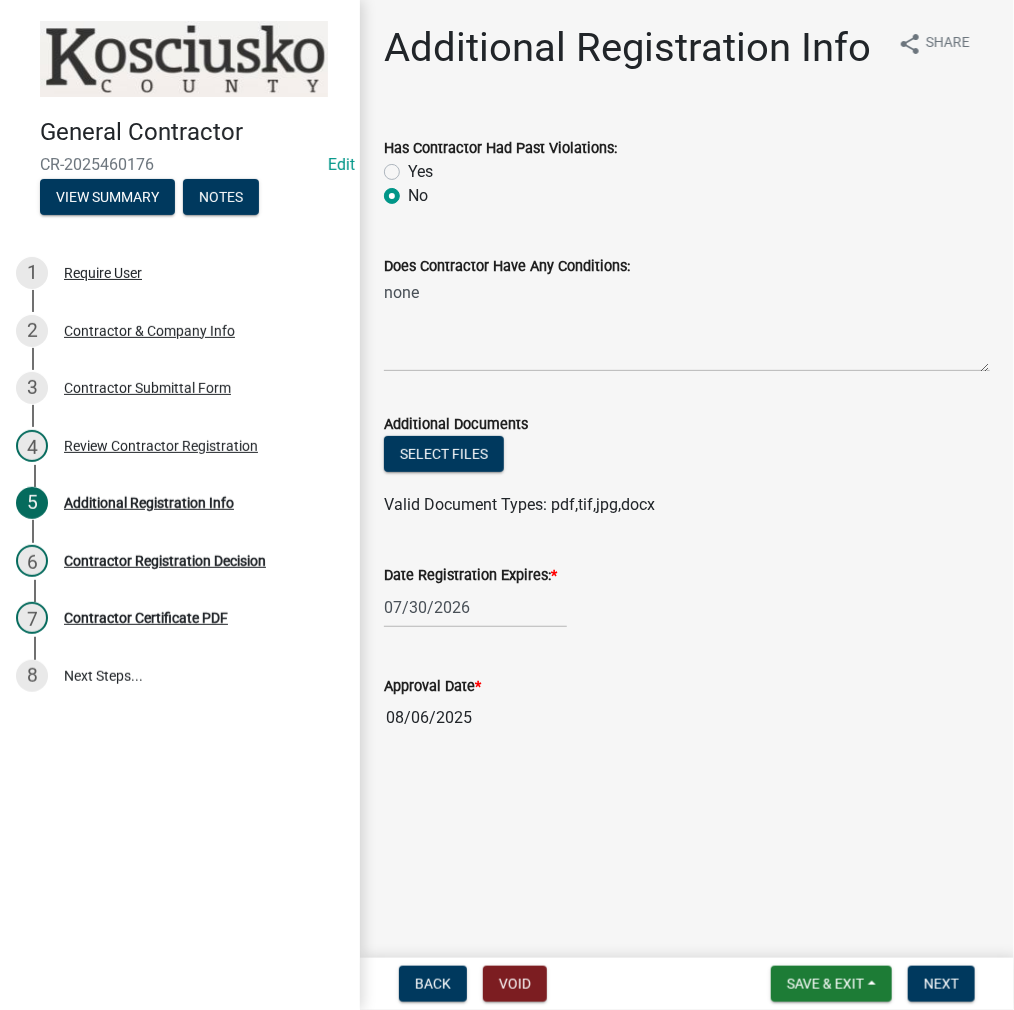 select on "7" 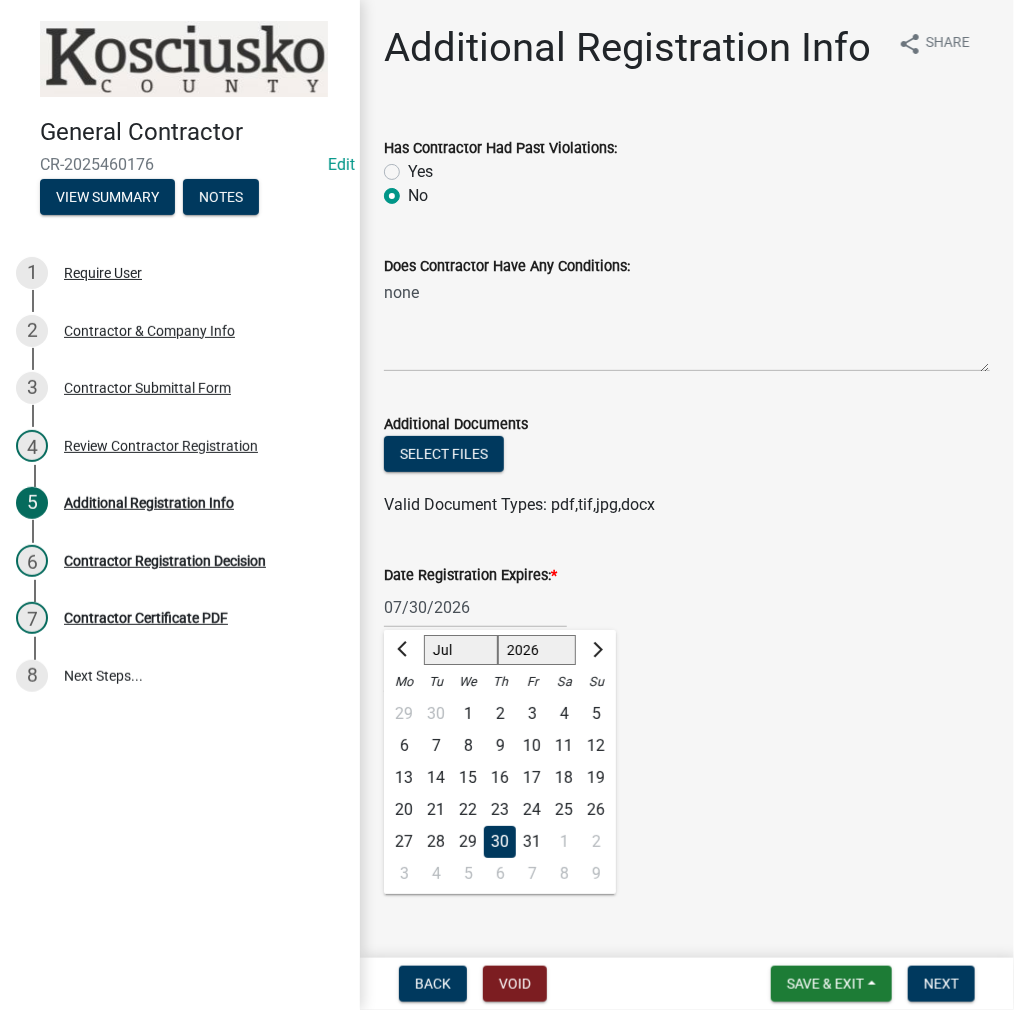 click on "[MM]/[DD]/[YEAR] [YEAR]" 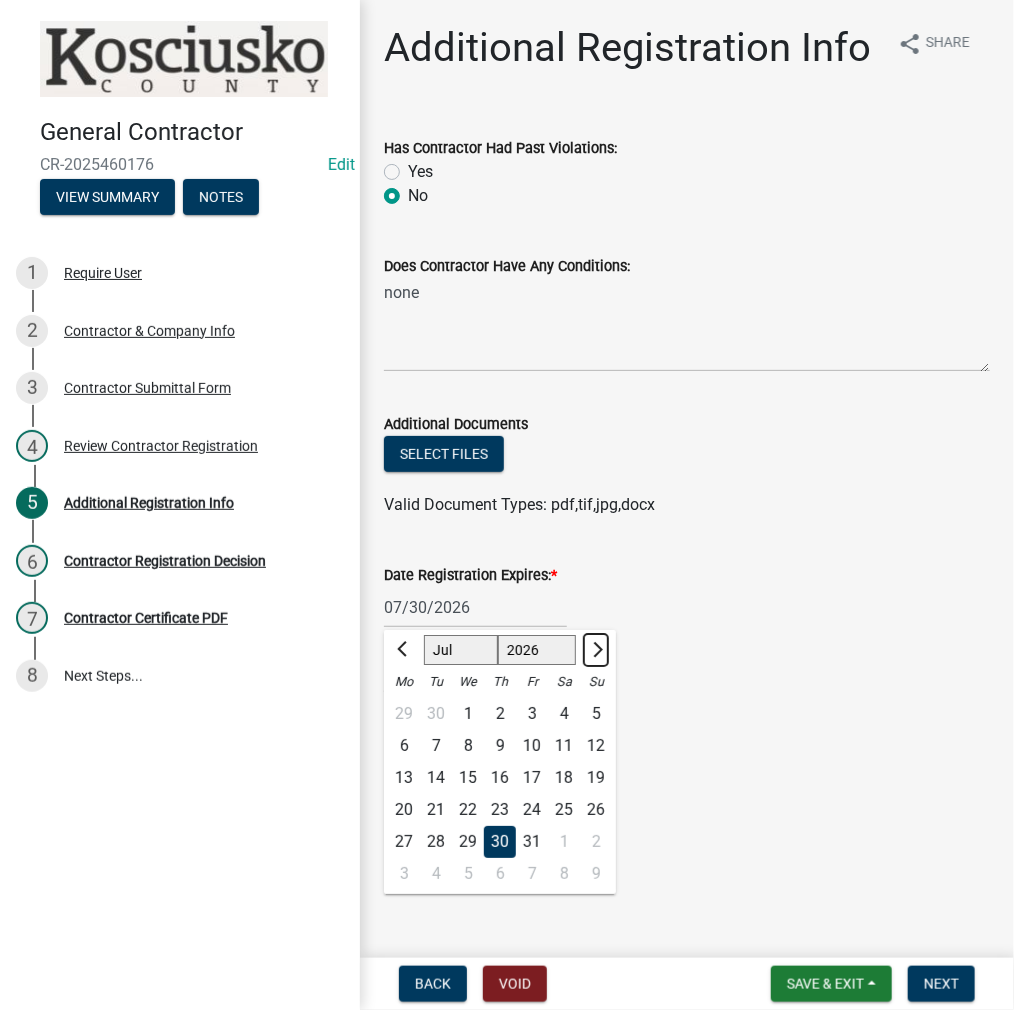 click 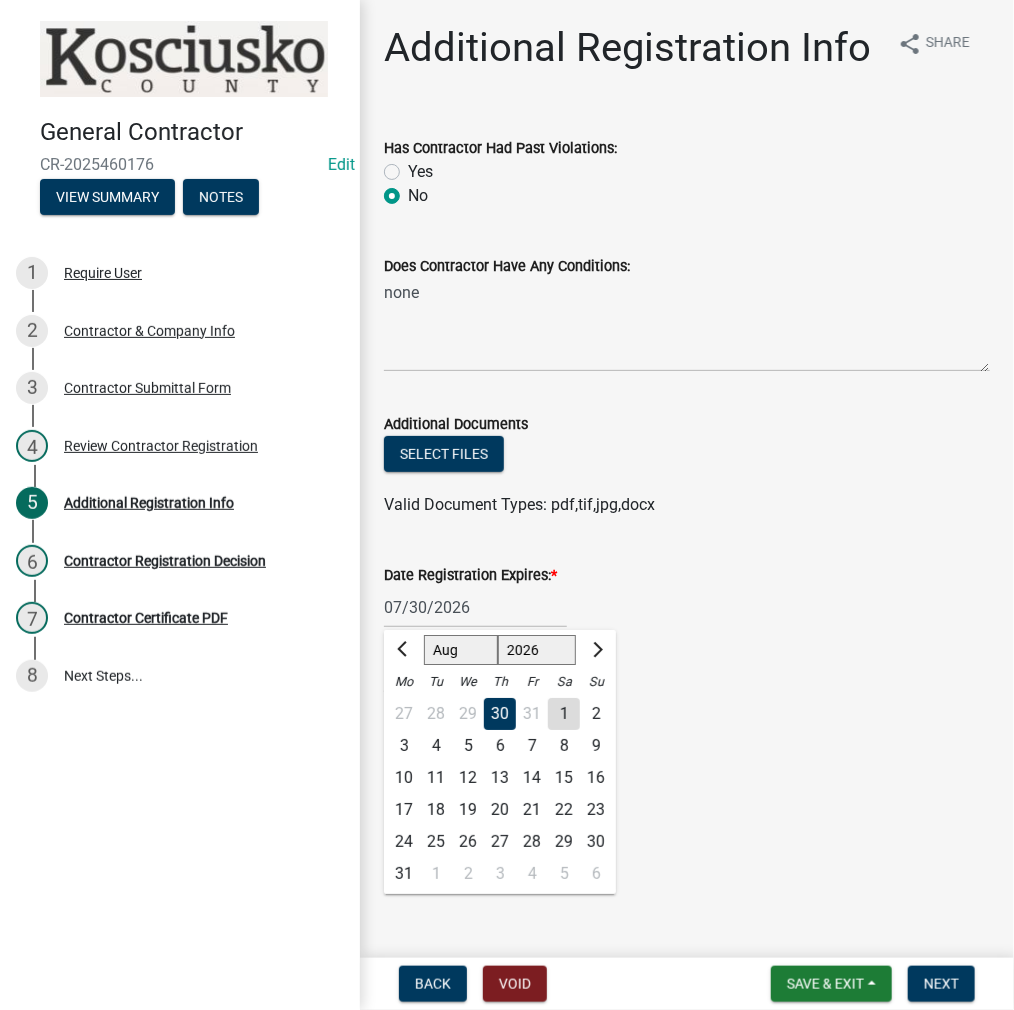 click on "6" 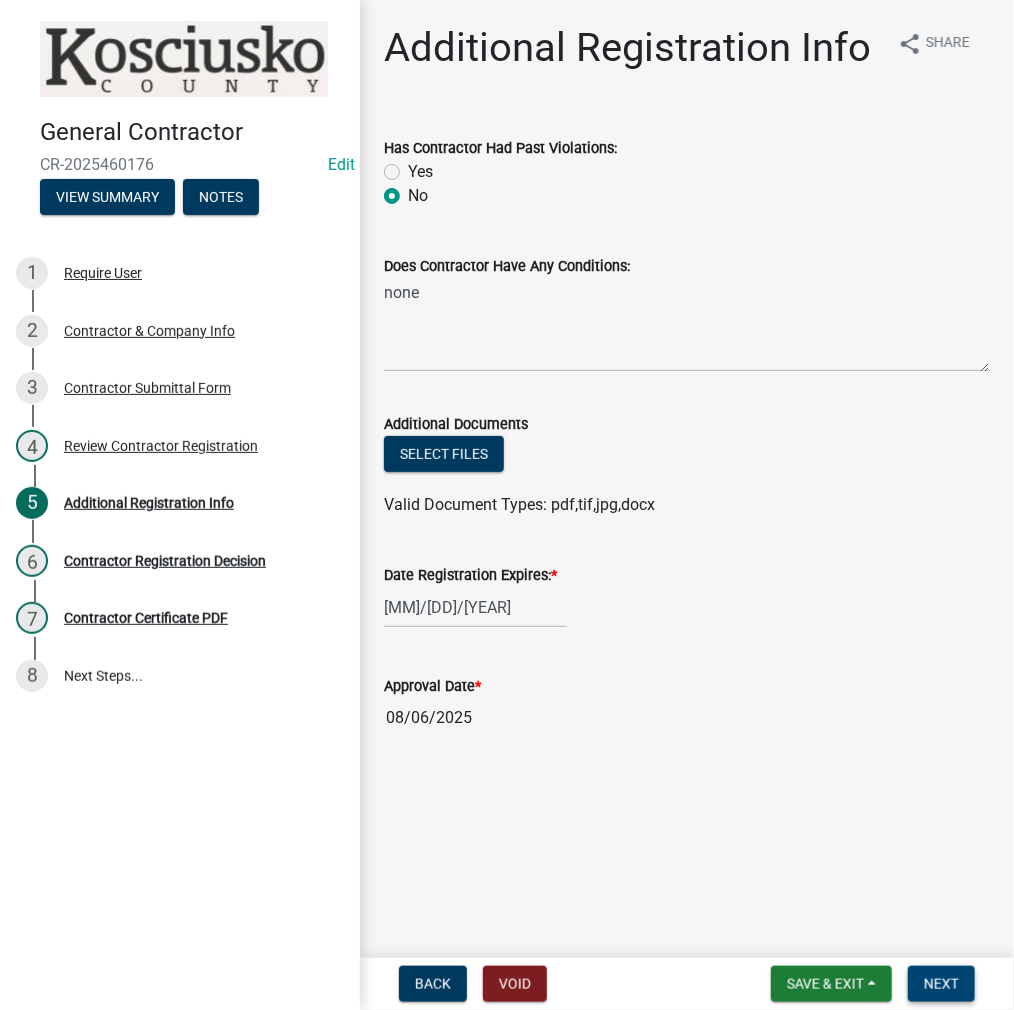 click on "Next" at bounding box center (941, 984) 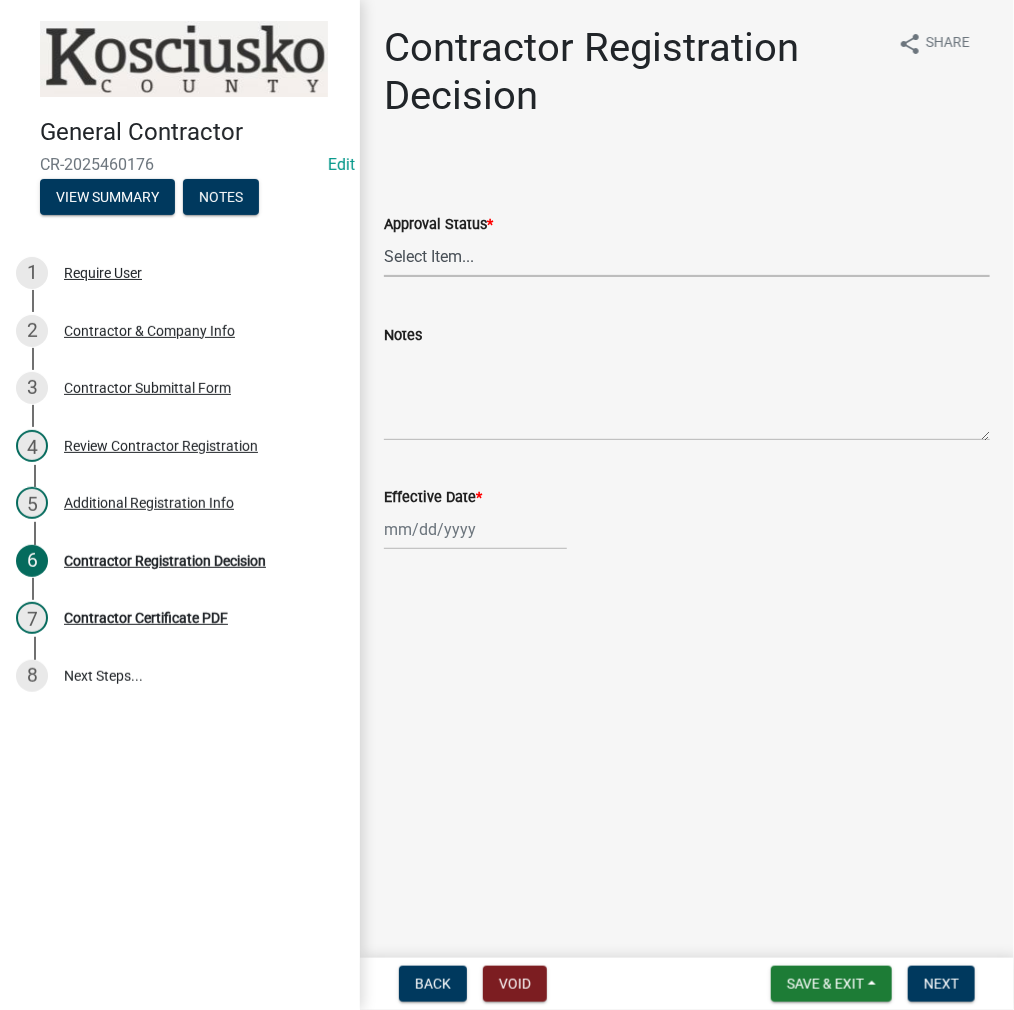 click on "Select Item...   Approved   Denied" at bounding box center [687, 256] 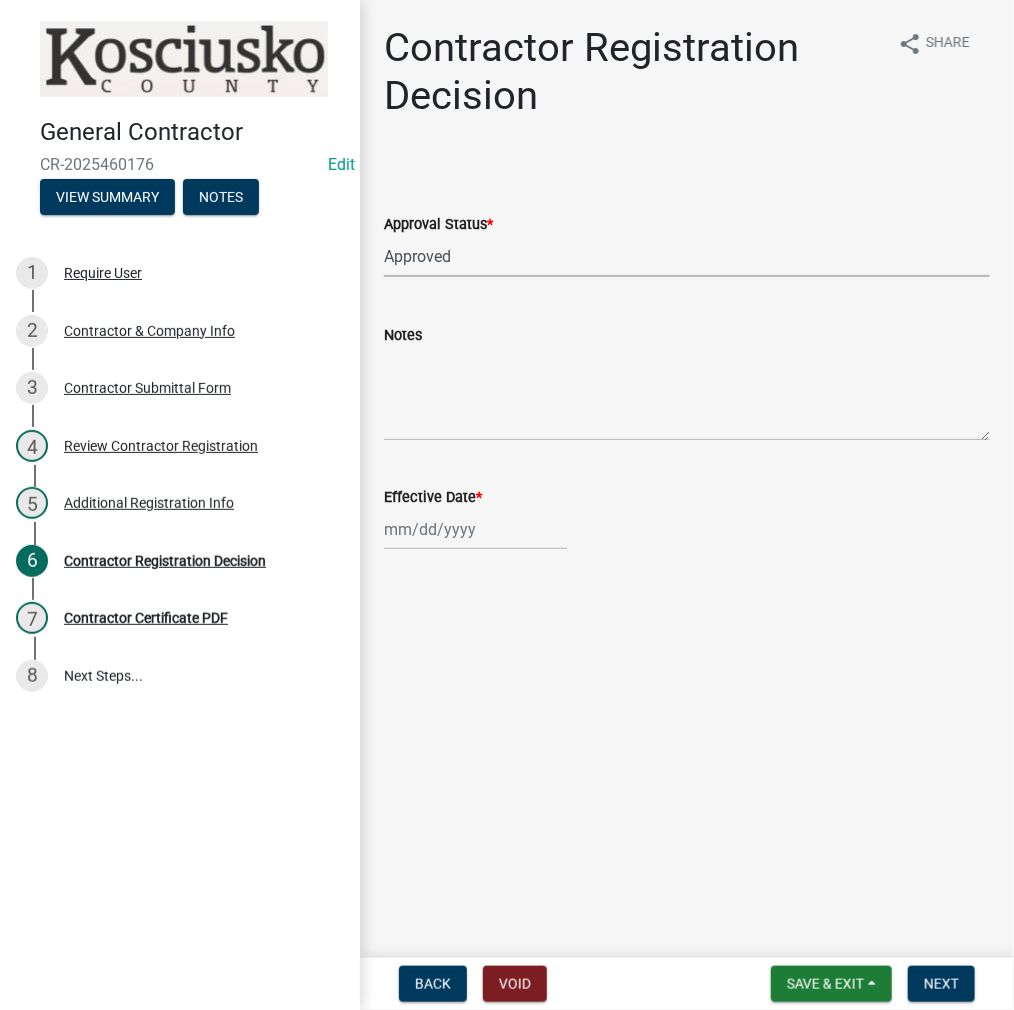 click on "Select Item...   Approved   Denied" at bounding box center (687, 256) 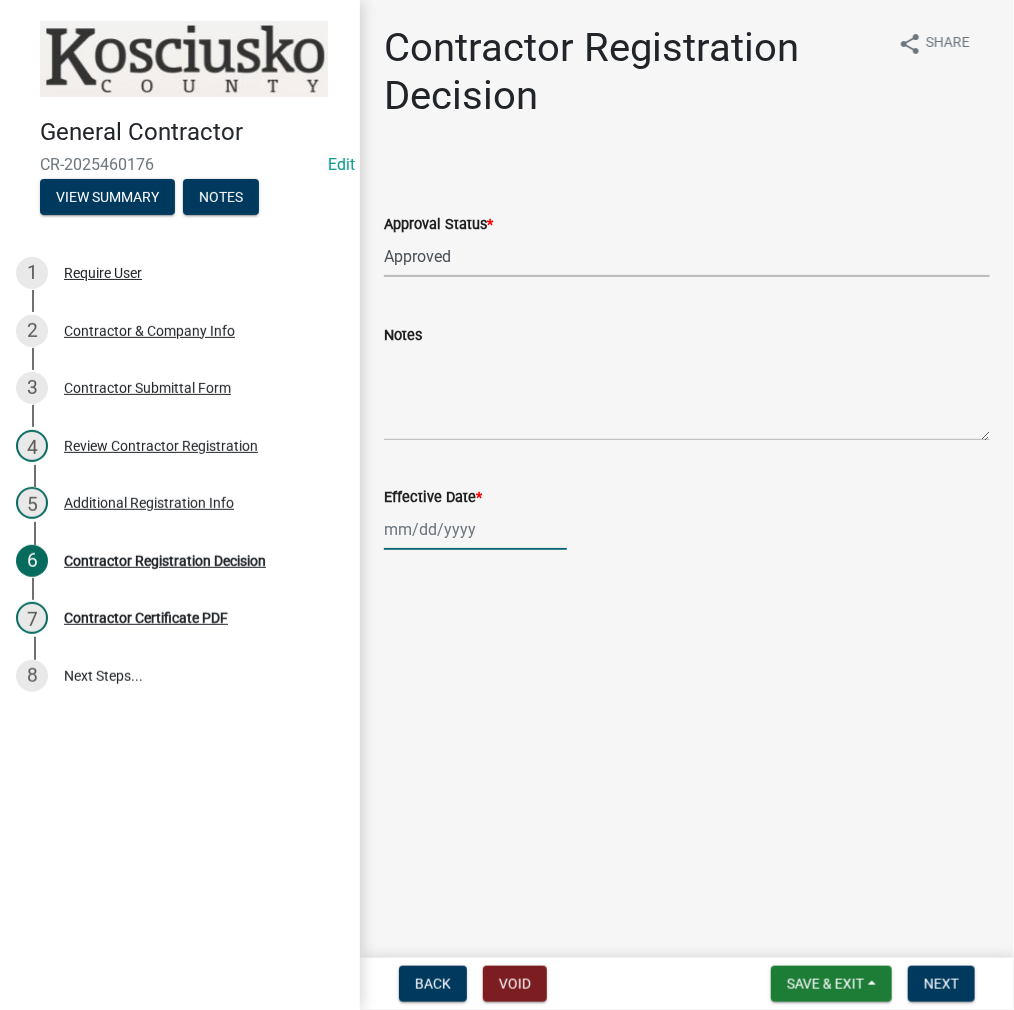 click 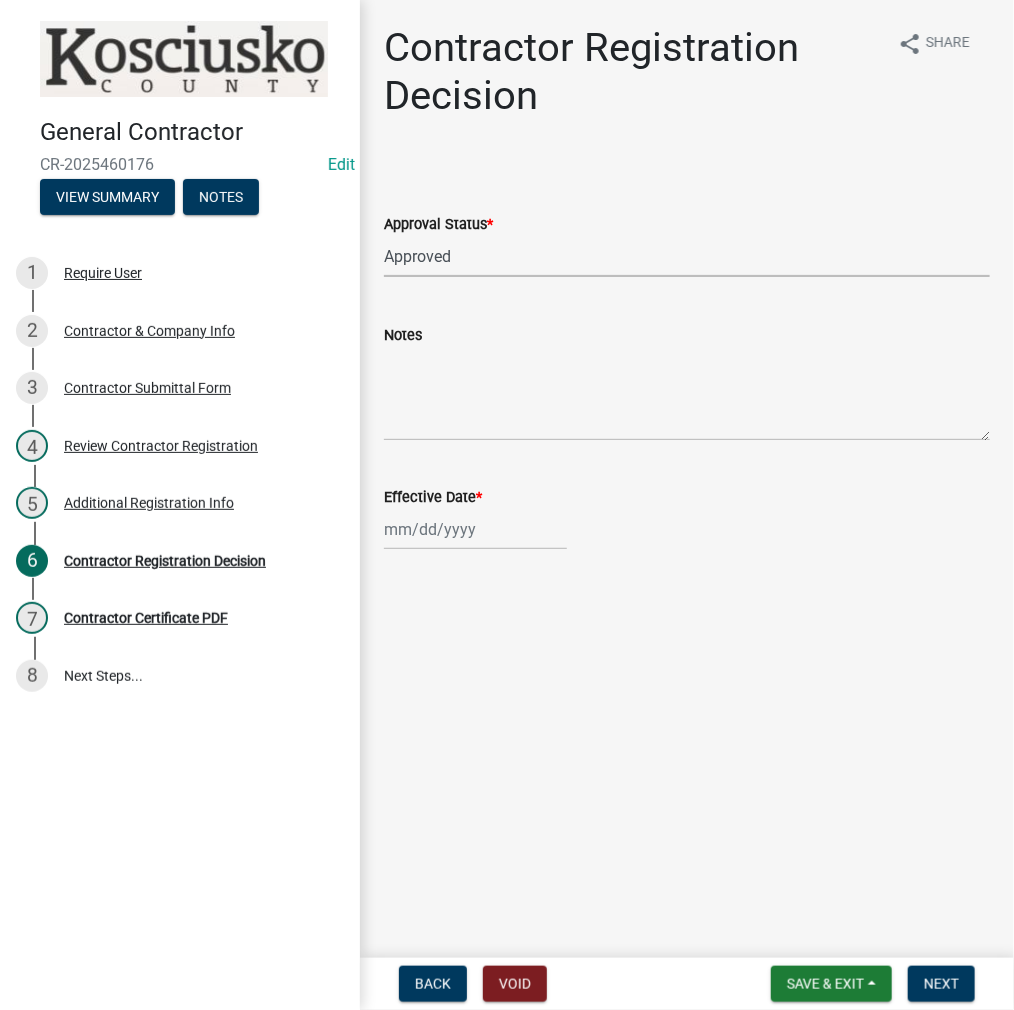 select on "8" 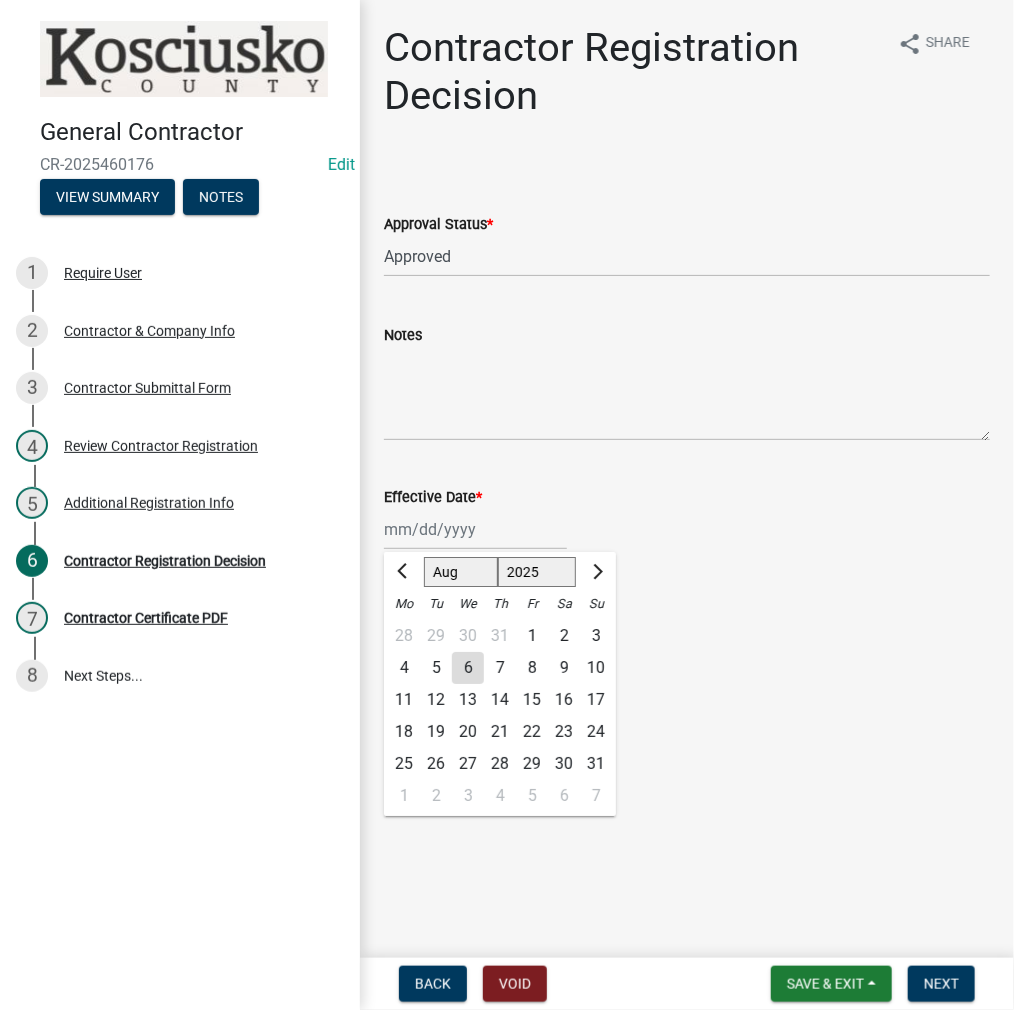 click on "6" 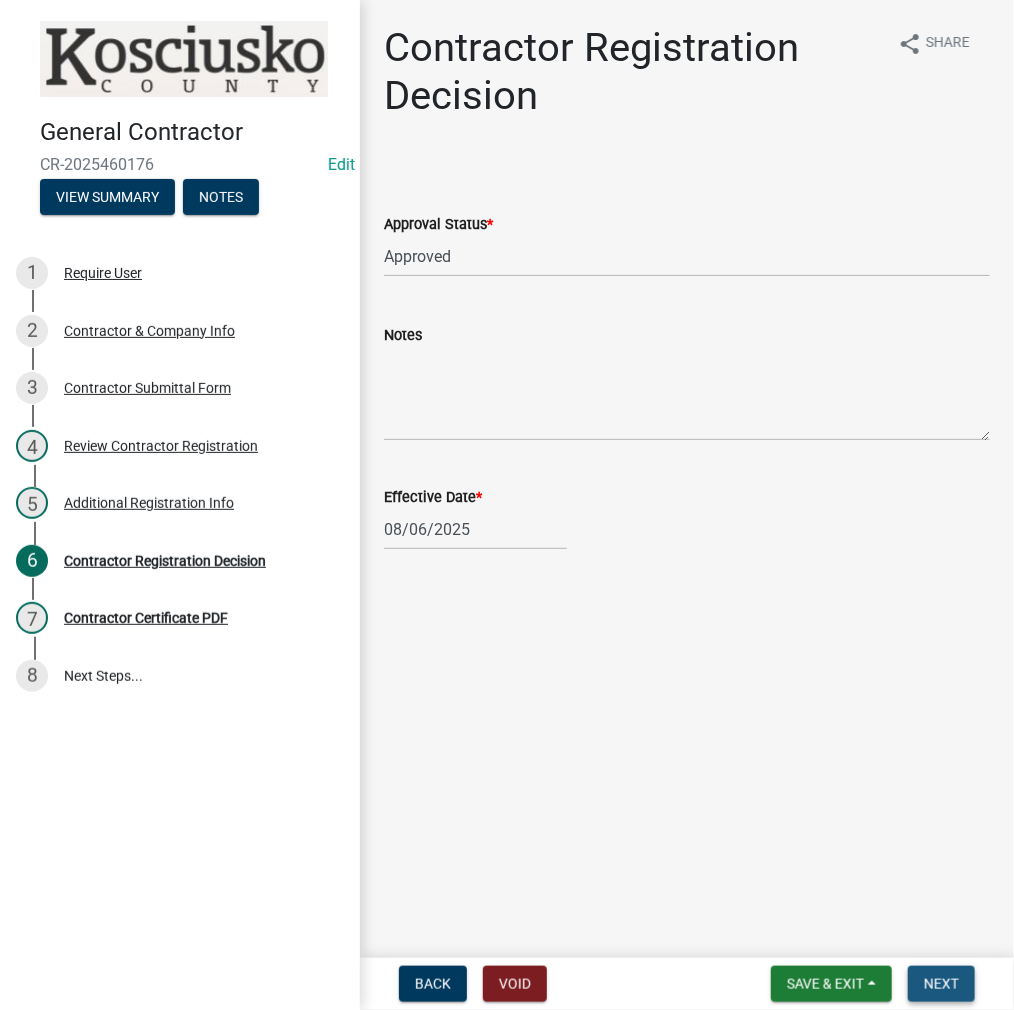 click on "Next" at bounding box center (941, 984) 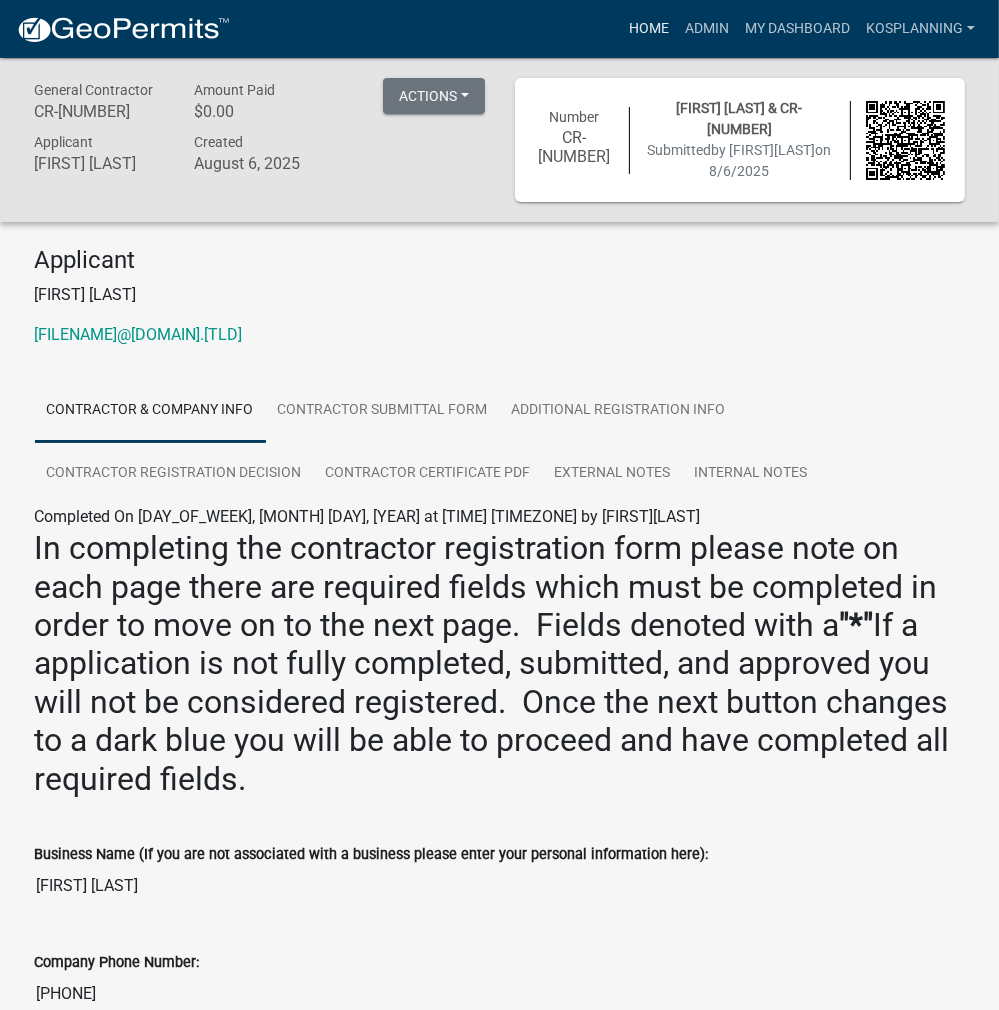 click on "Home" at bounding box center (649, 29) 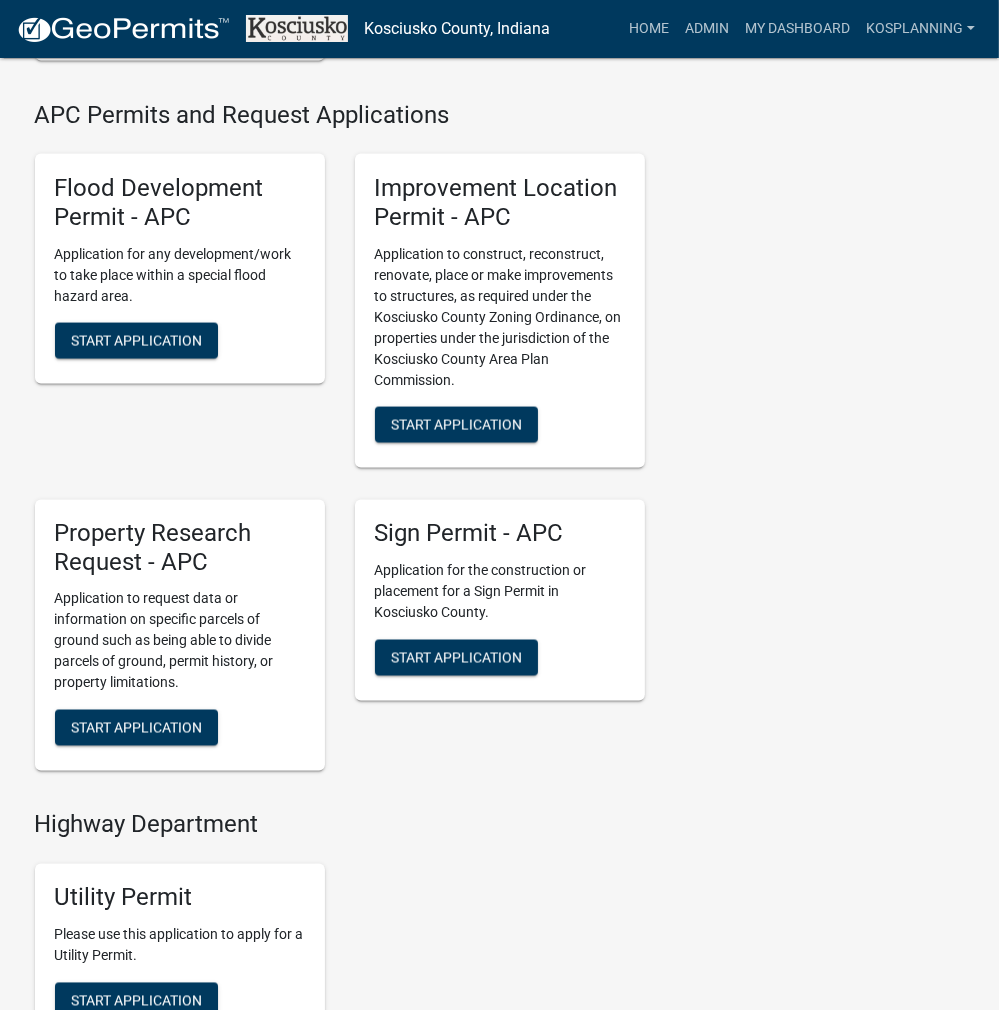 scroll, scrollTop: 2100, scrollLeft: 0, axis: vertical 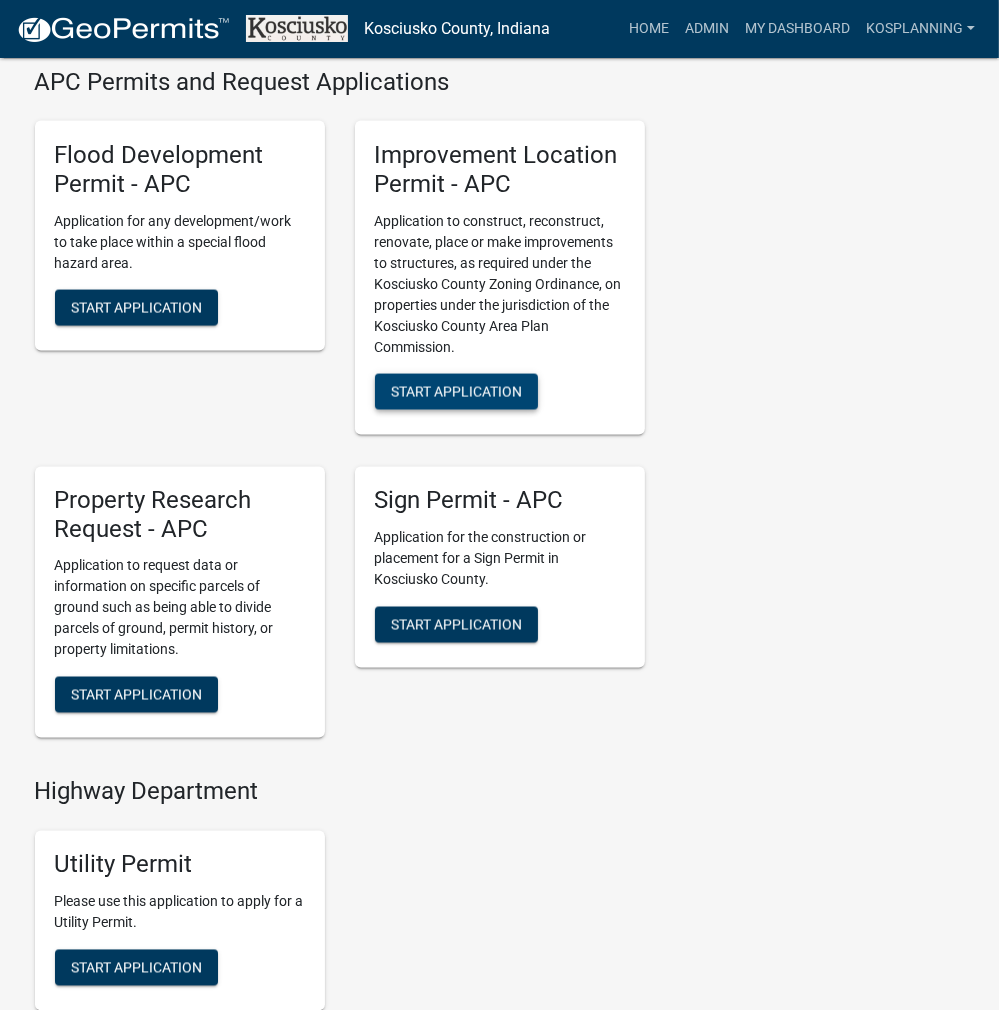 click on "Start Application" at bounding box center [456, 392] 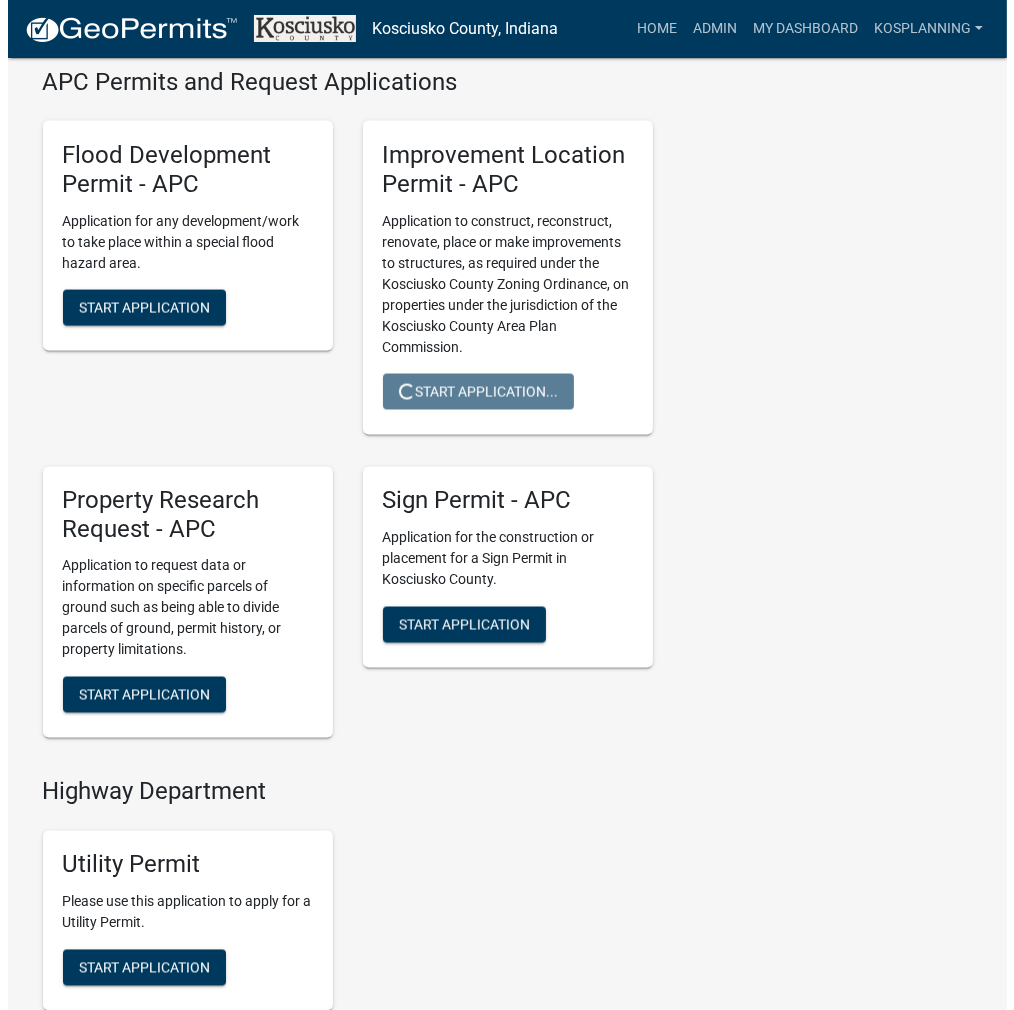 scroll, scrollTop: 0, scrollLeft: 0, axis: both 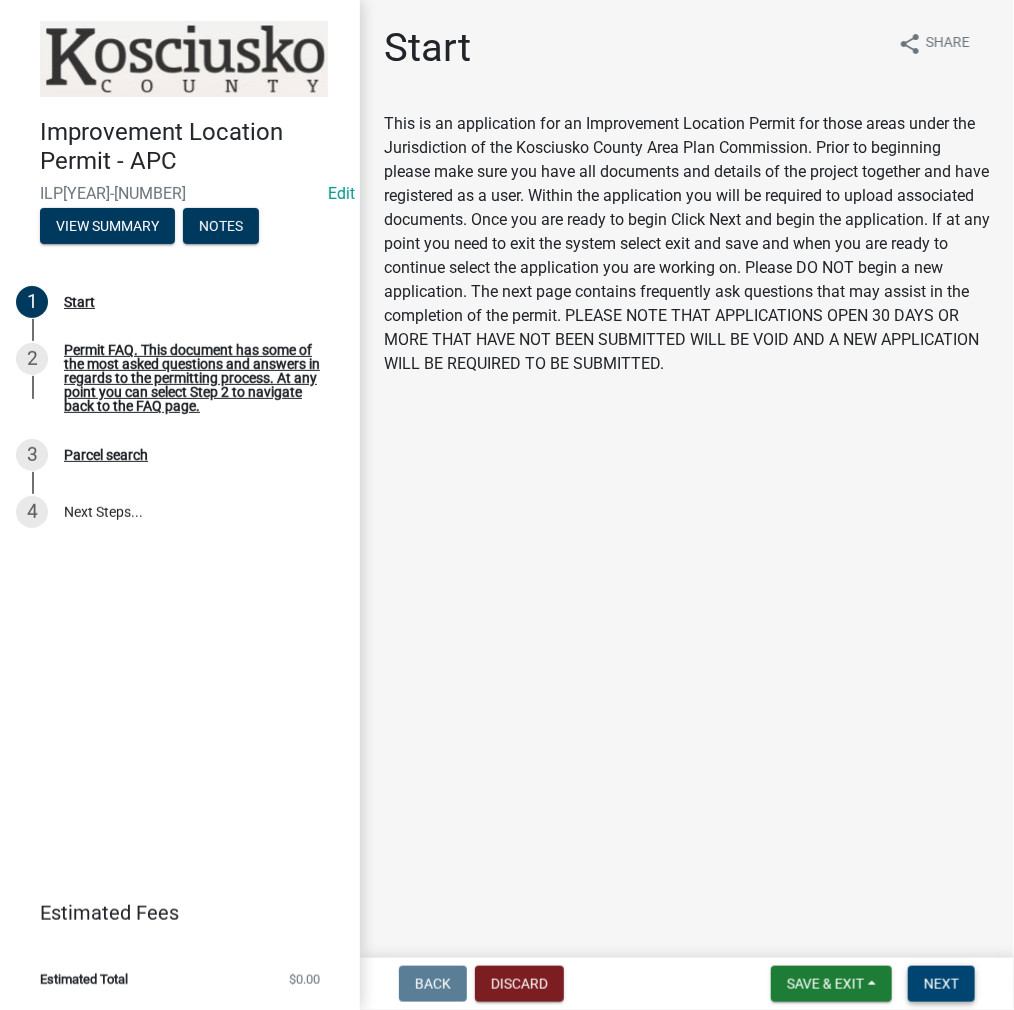 click on "Next" at bounding box center (941, 984) 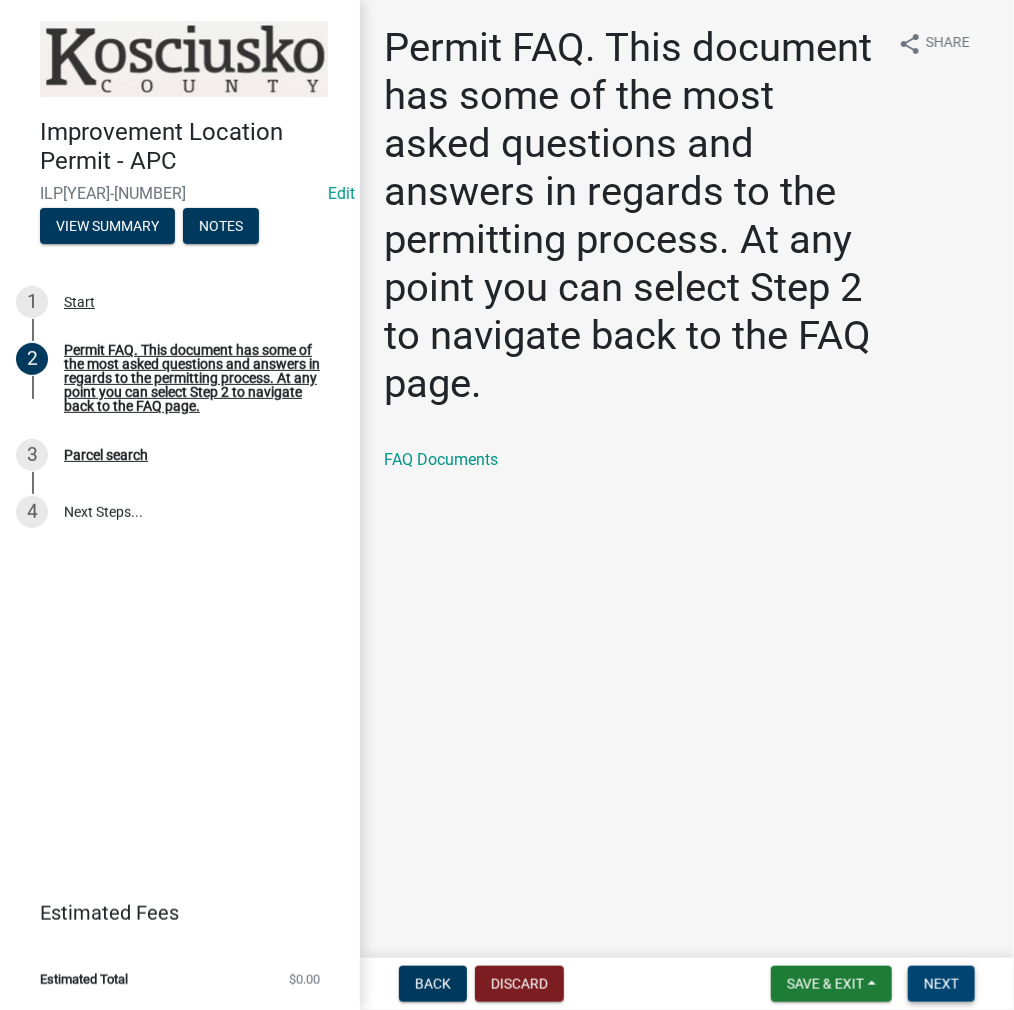 click on "Next" at bounding box center (941, 984) 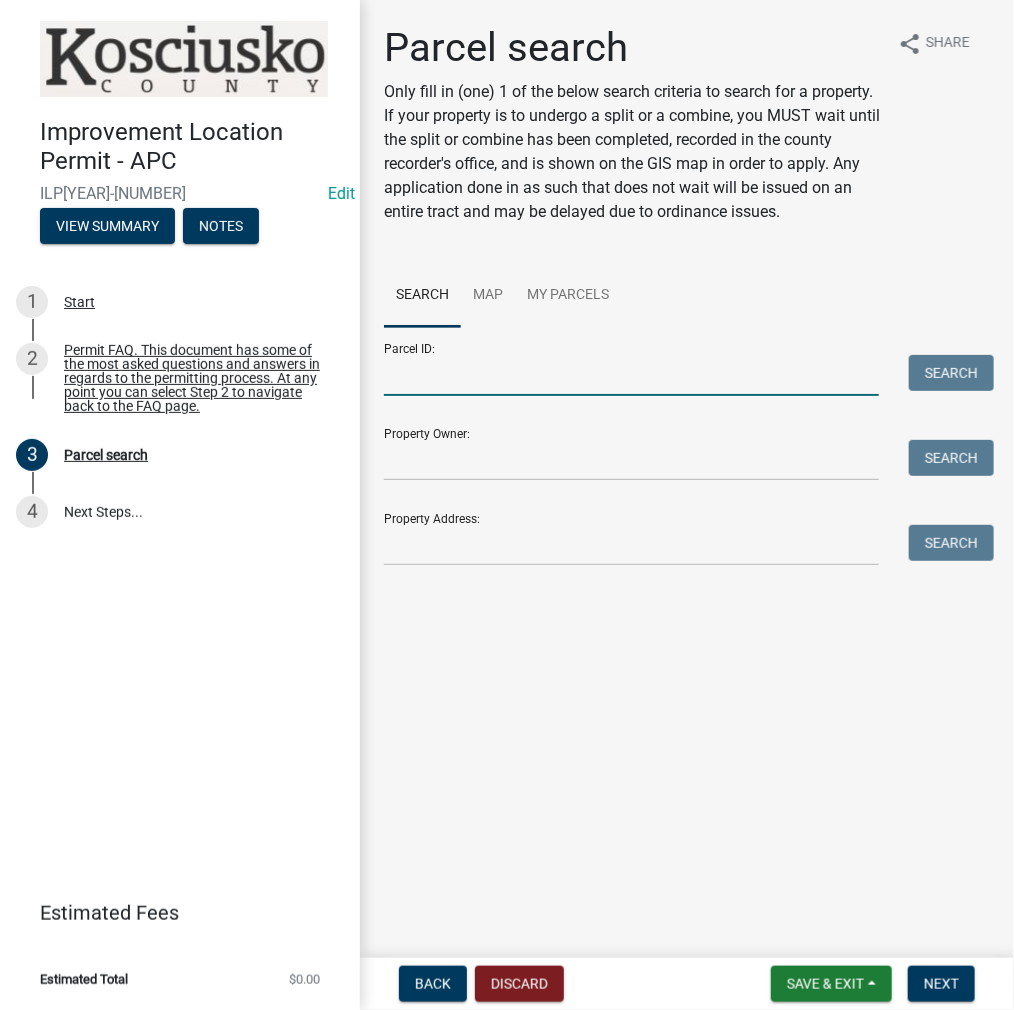 click on "Parcel ID:" at bounding box center [631, 375] 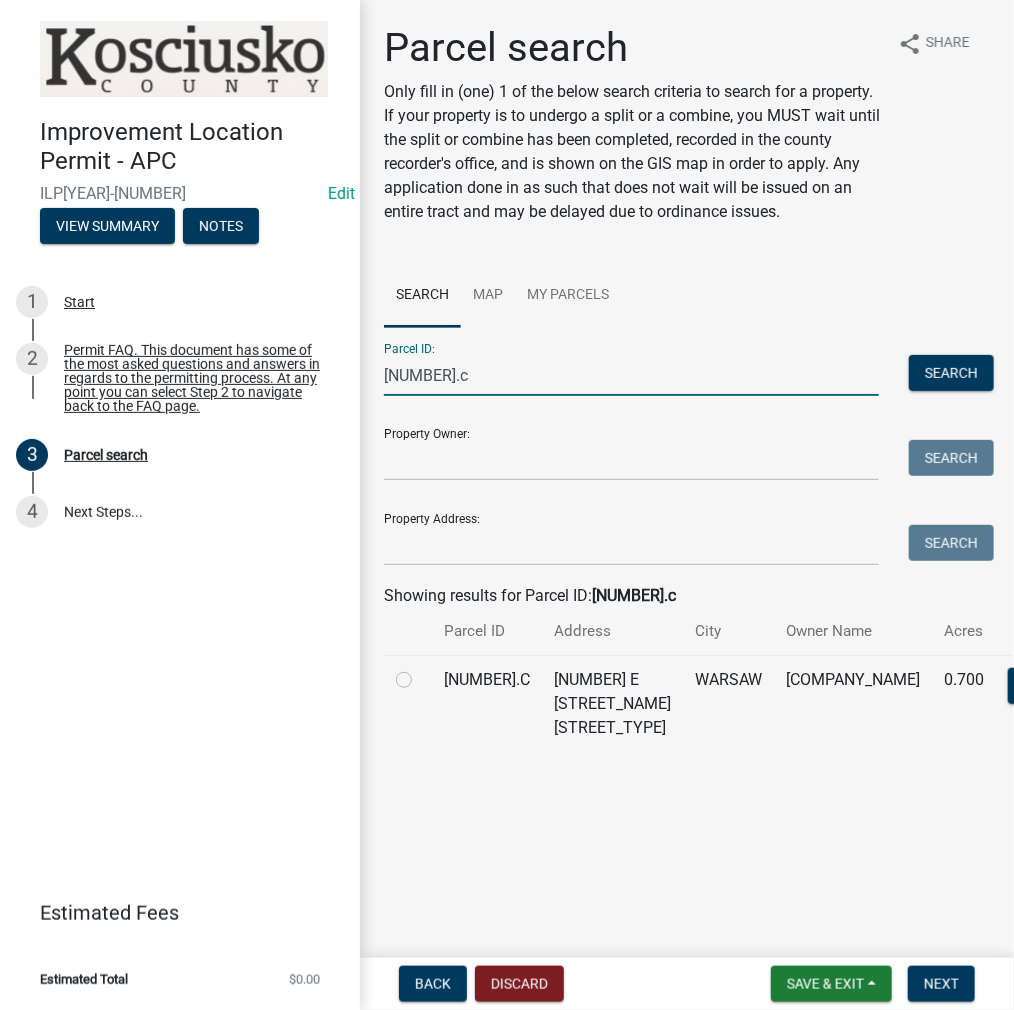 type on "[NUMBER].c" 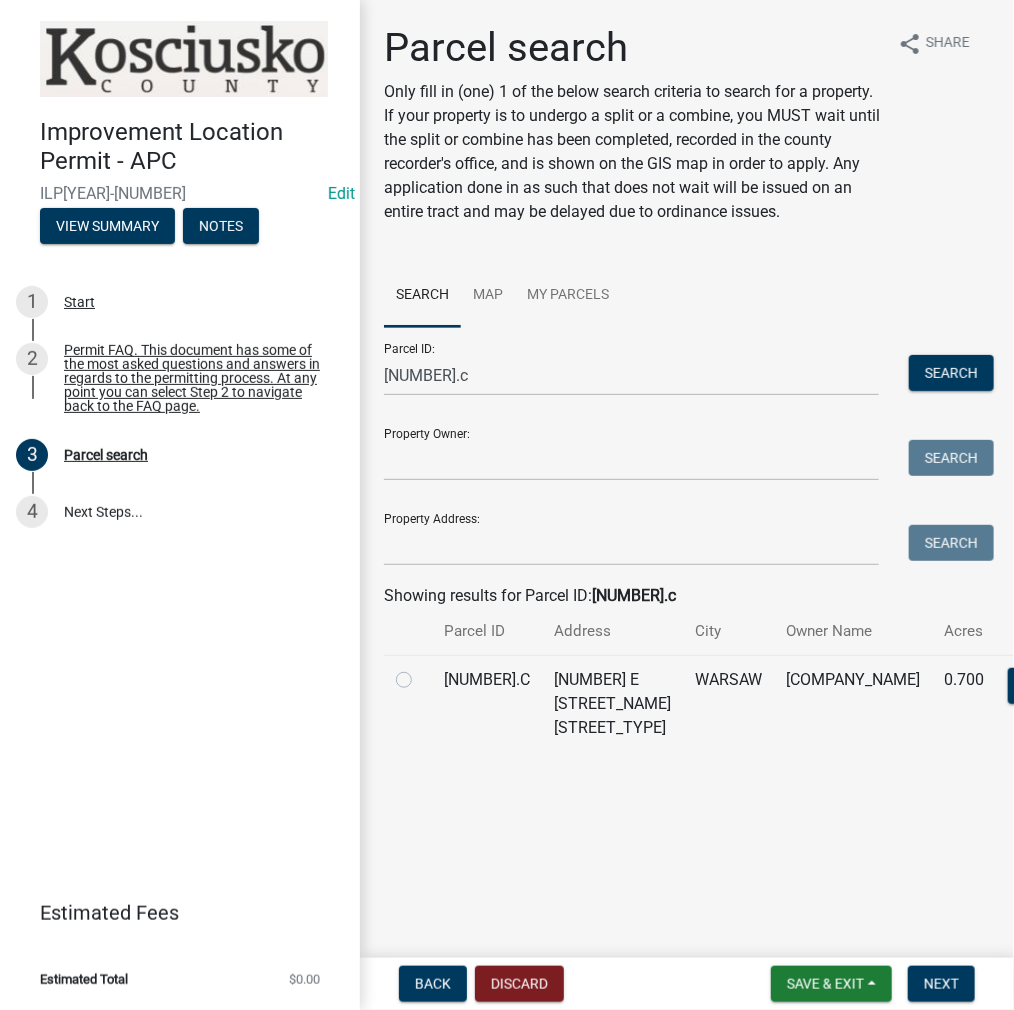 click 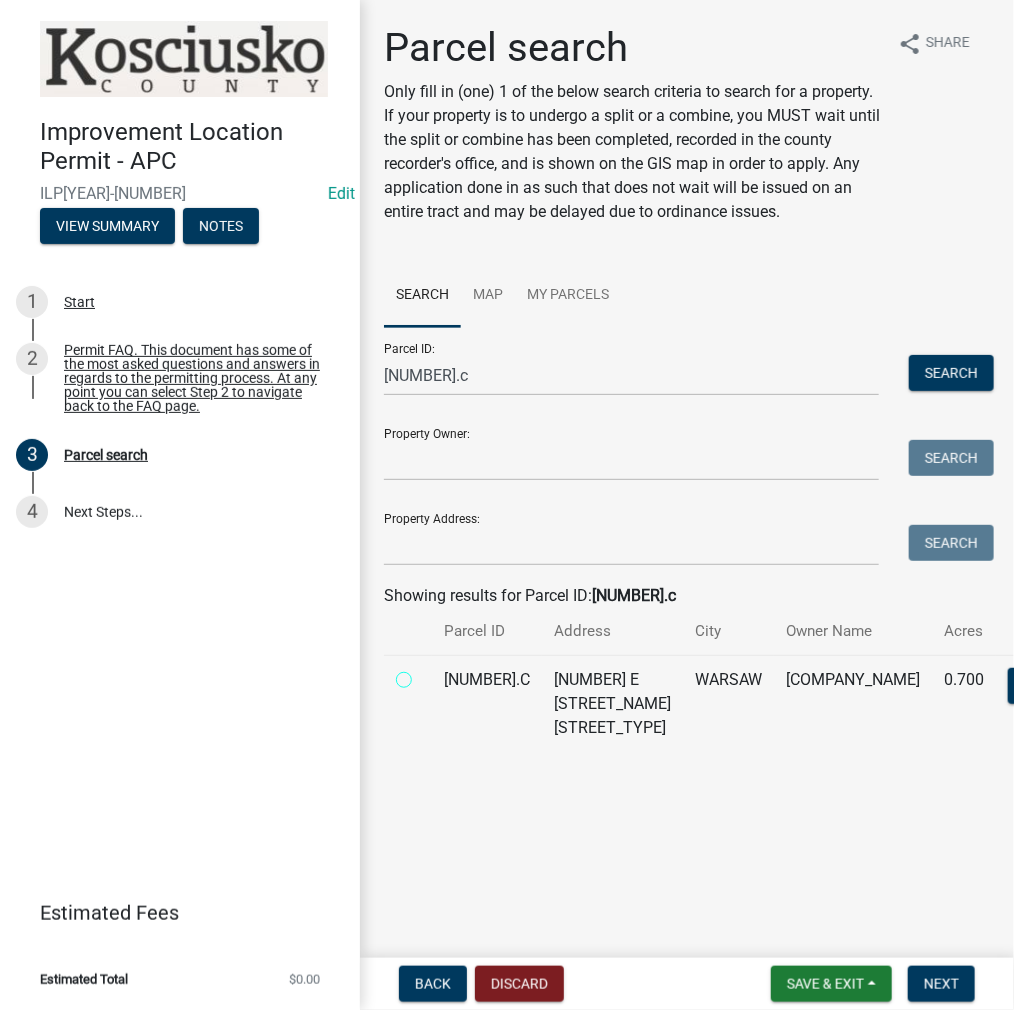 click at bounding box center (426, 674) 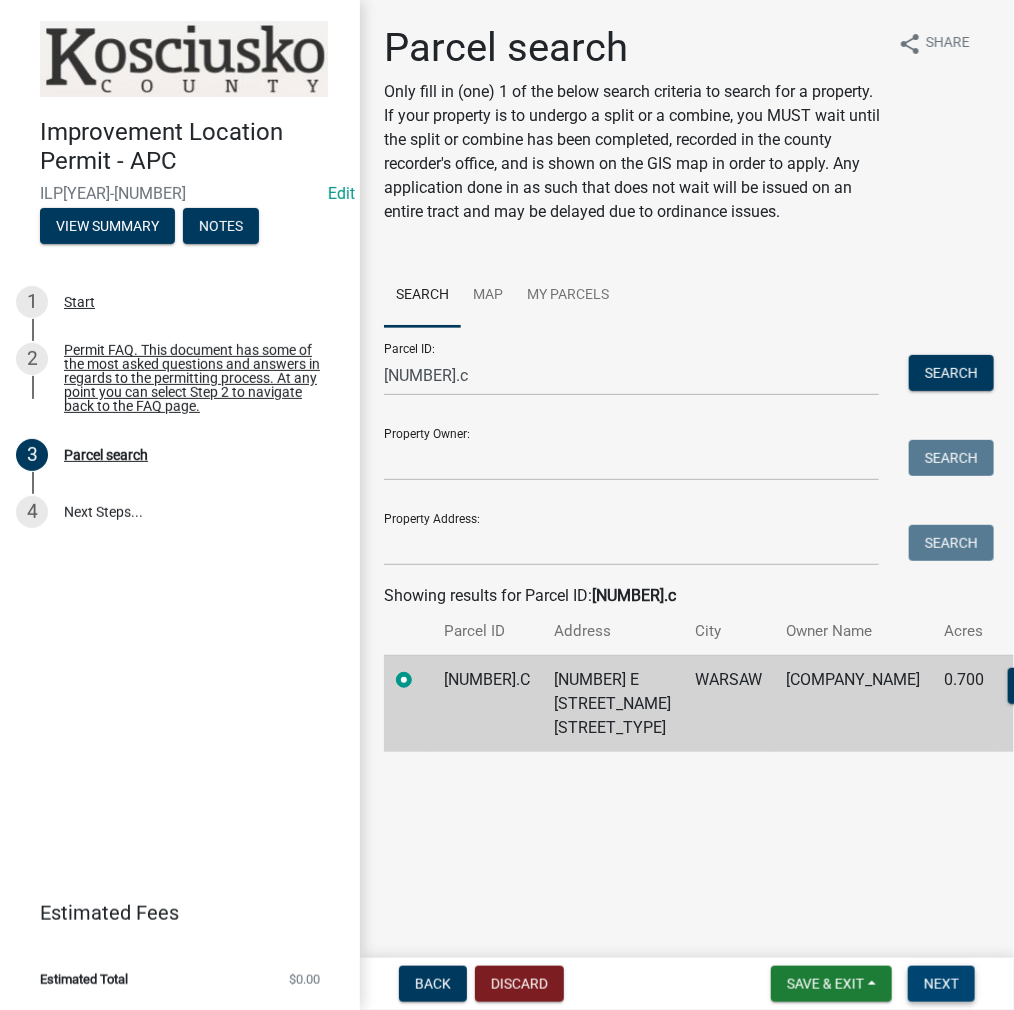 click on "Next" at bounding box center (941, 984) 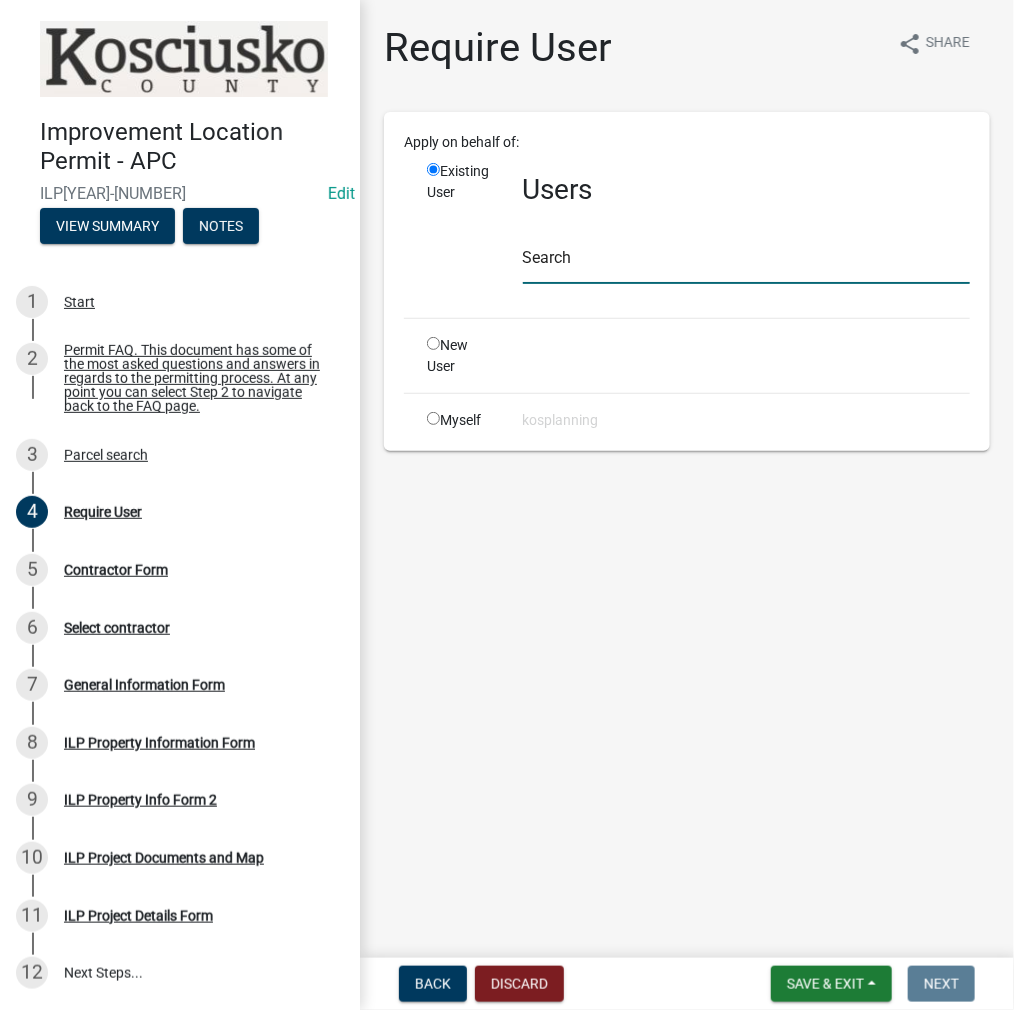click 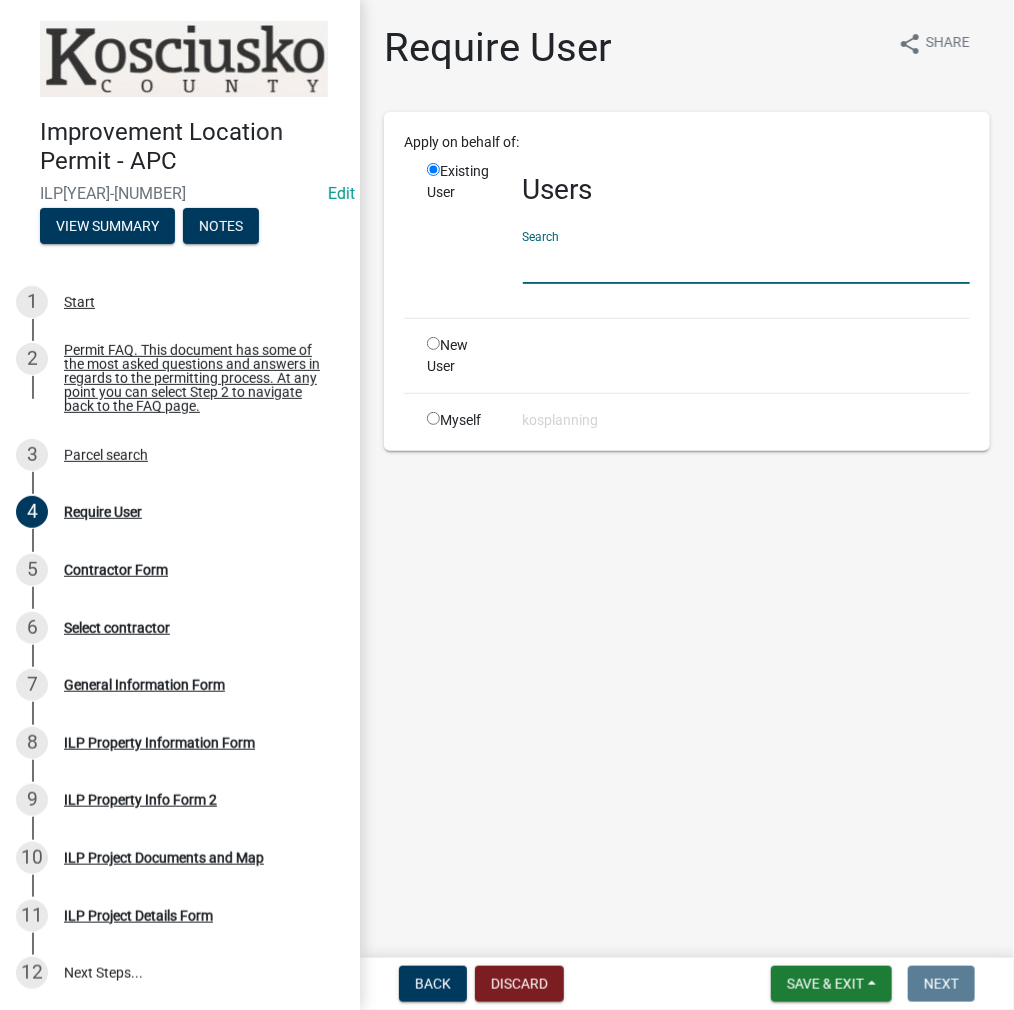 paste on "[LAST]" 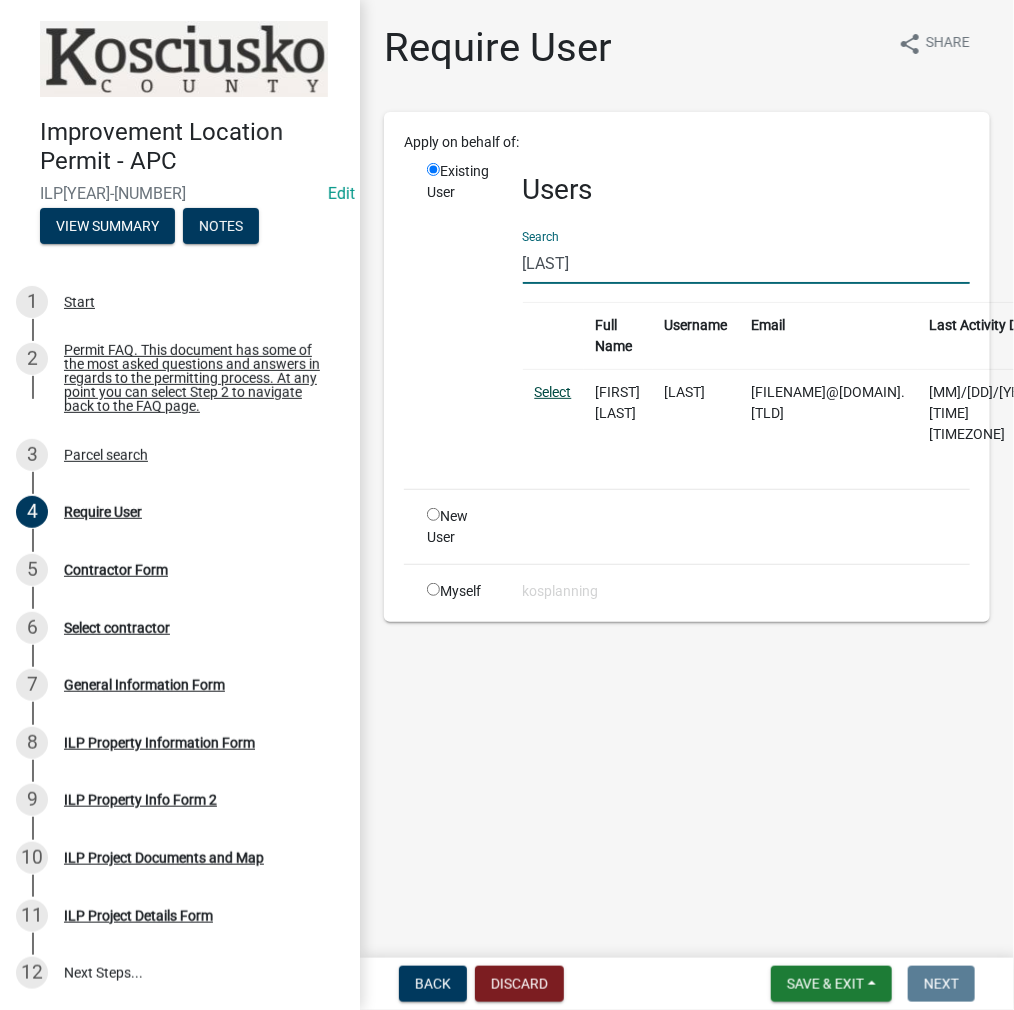 type on "[LAST]" 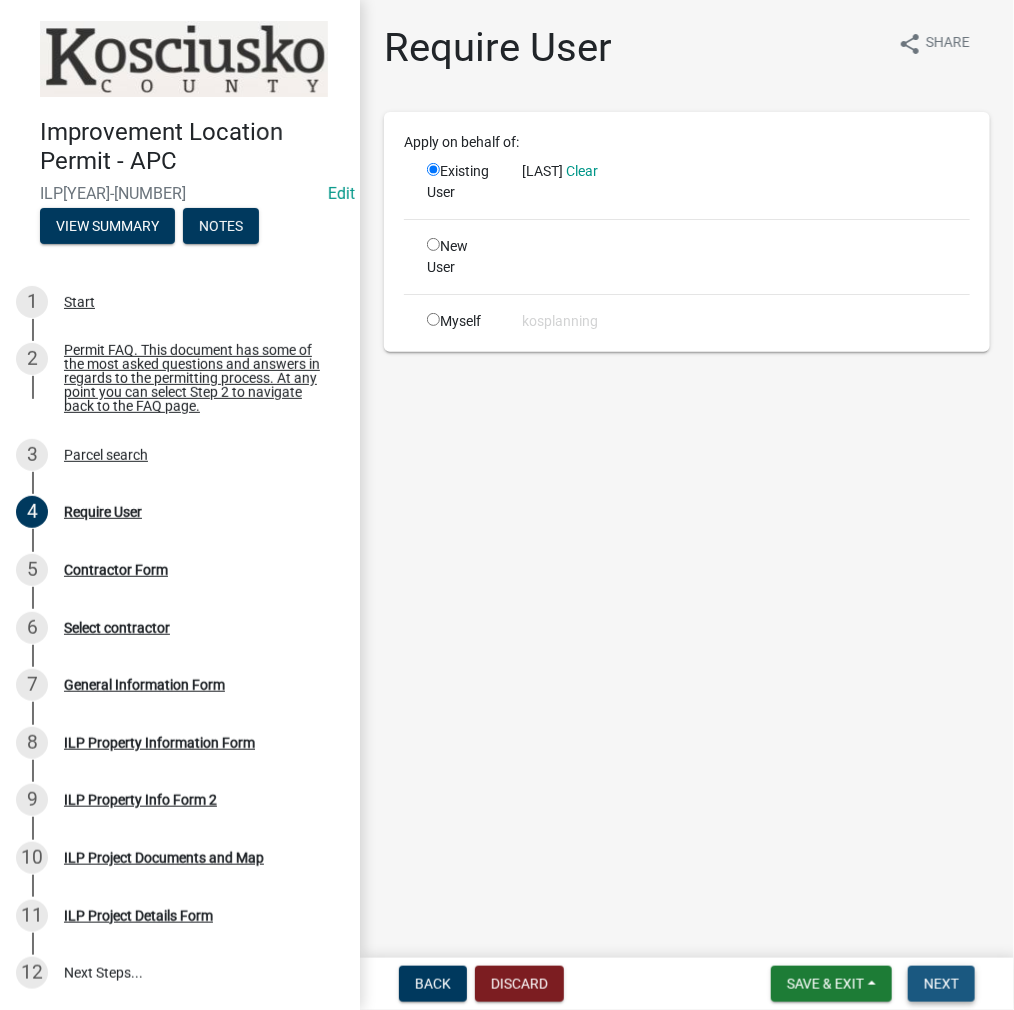 click on "Next" at bounding box center (941, 984) 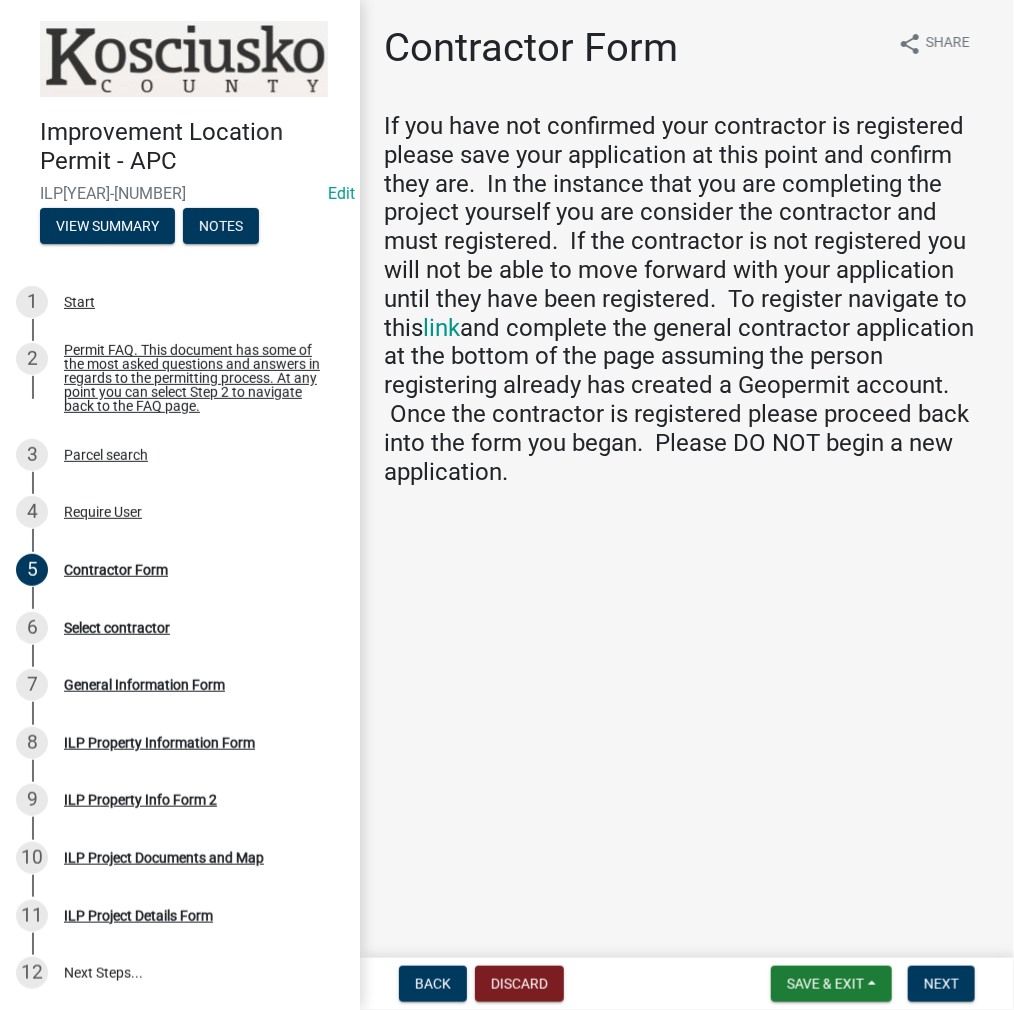 click on "Save & Exit  Save  Save & Exit   Next" at bounding box center [873, 984] 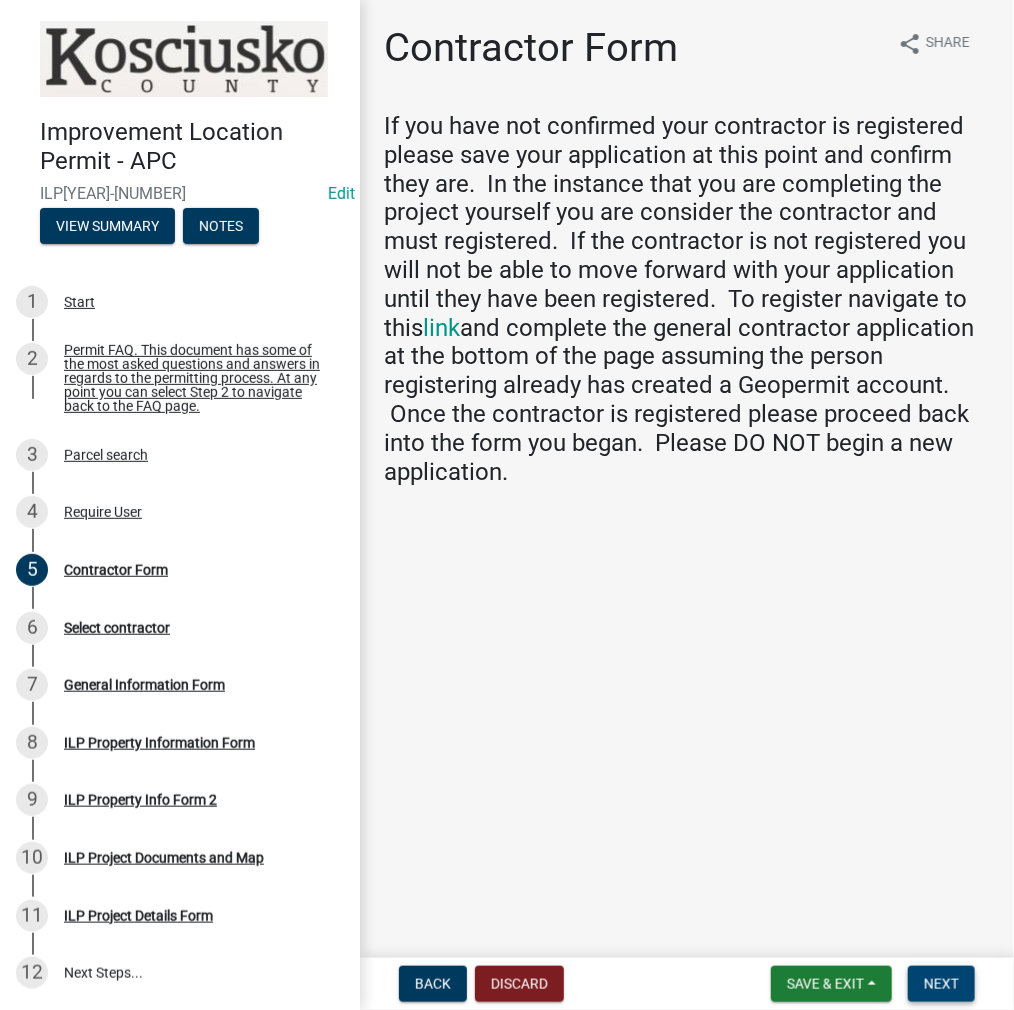click on "Next" at bounding box center [941, 984] 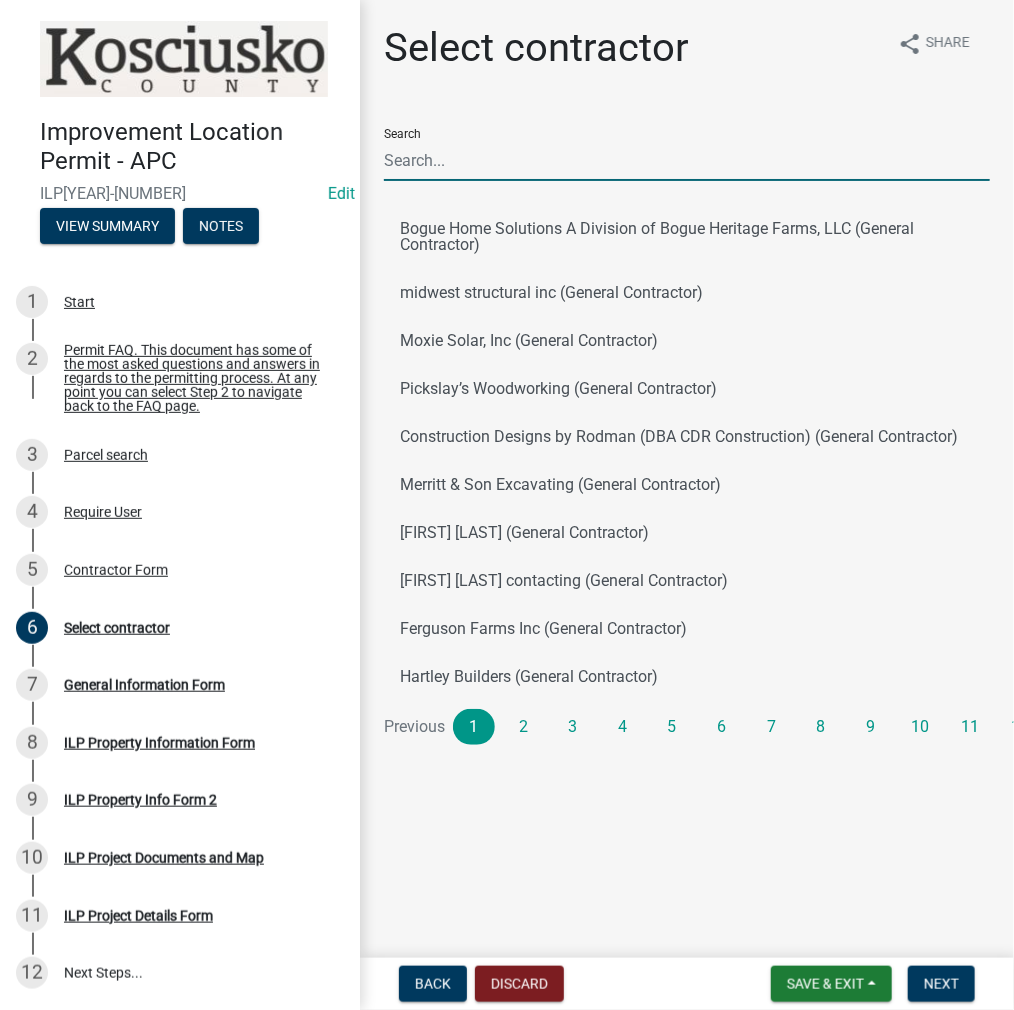 click on "Search" at bounding box center (687, 160) 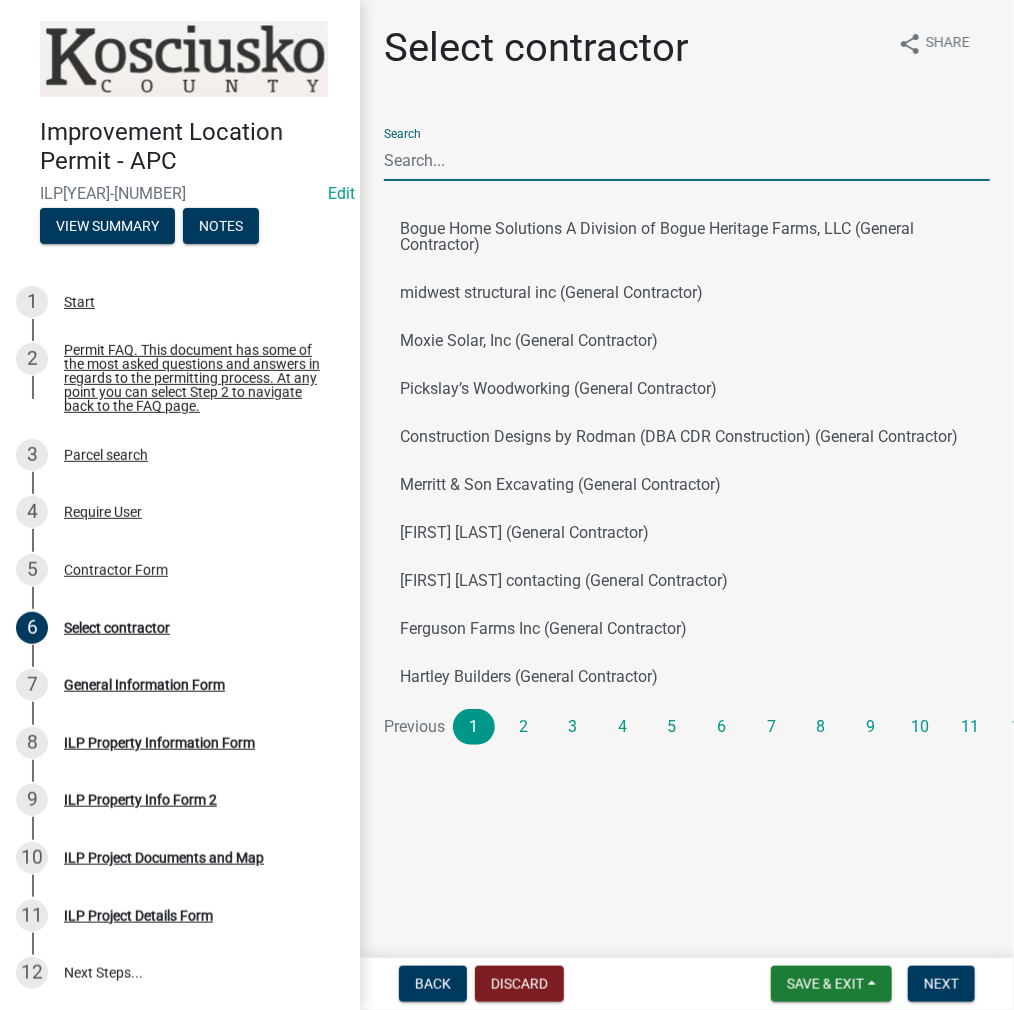 paste on "[LAST]" 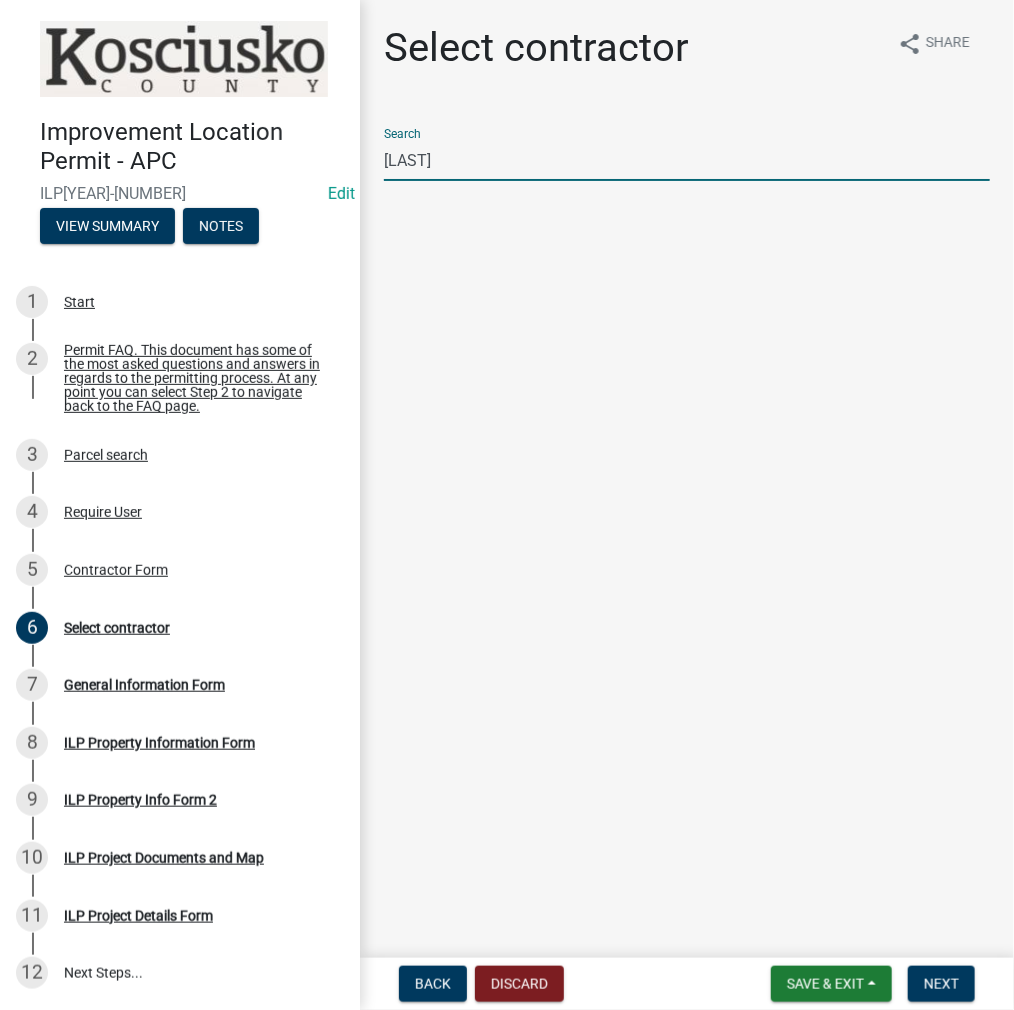 click on "[LAST]" at bounding box center (687, 160) 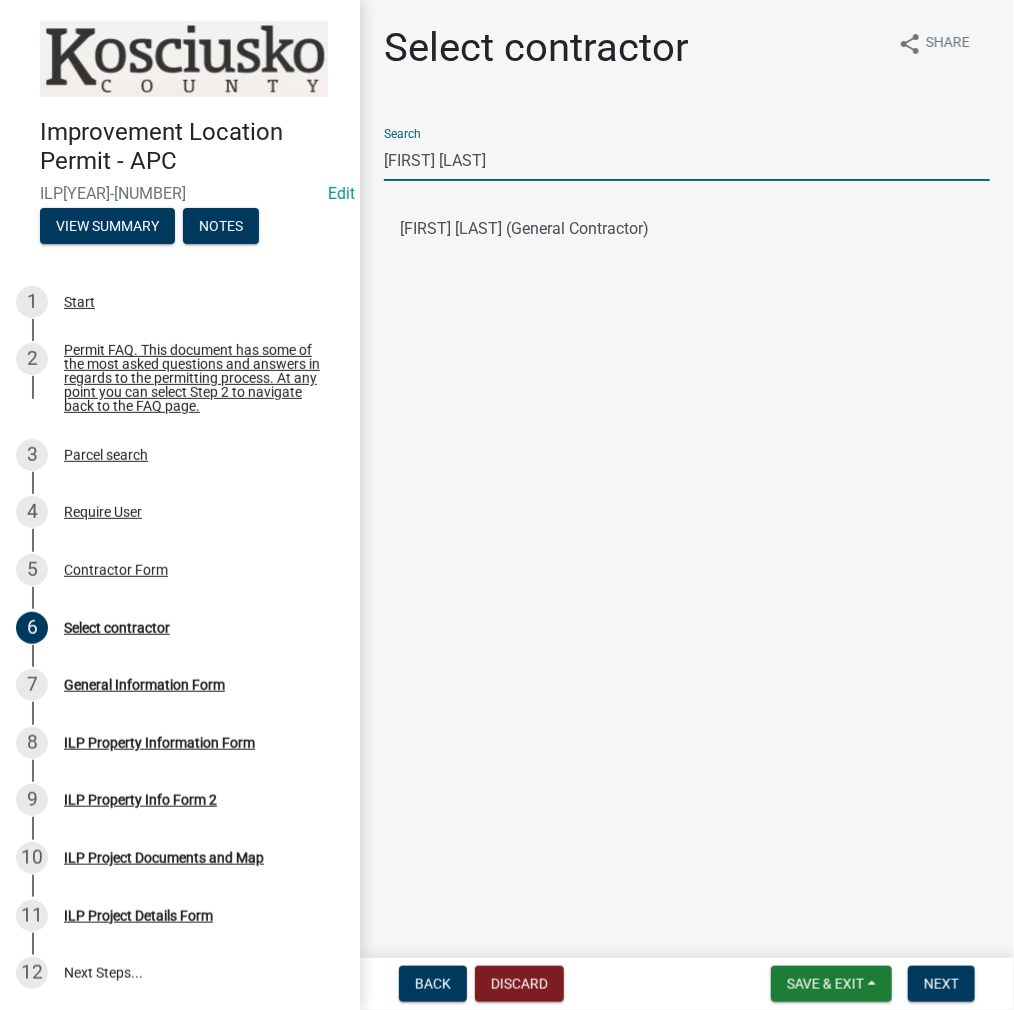 type on "[FIRST] [LAST]" 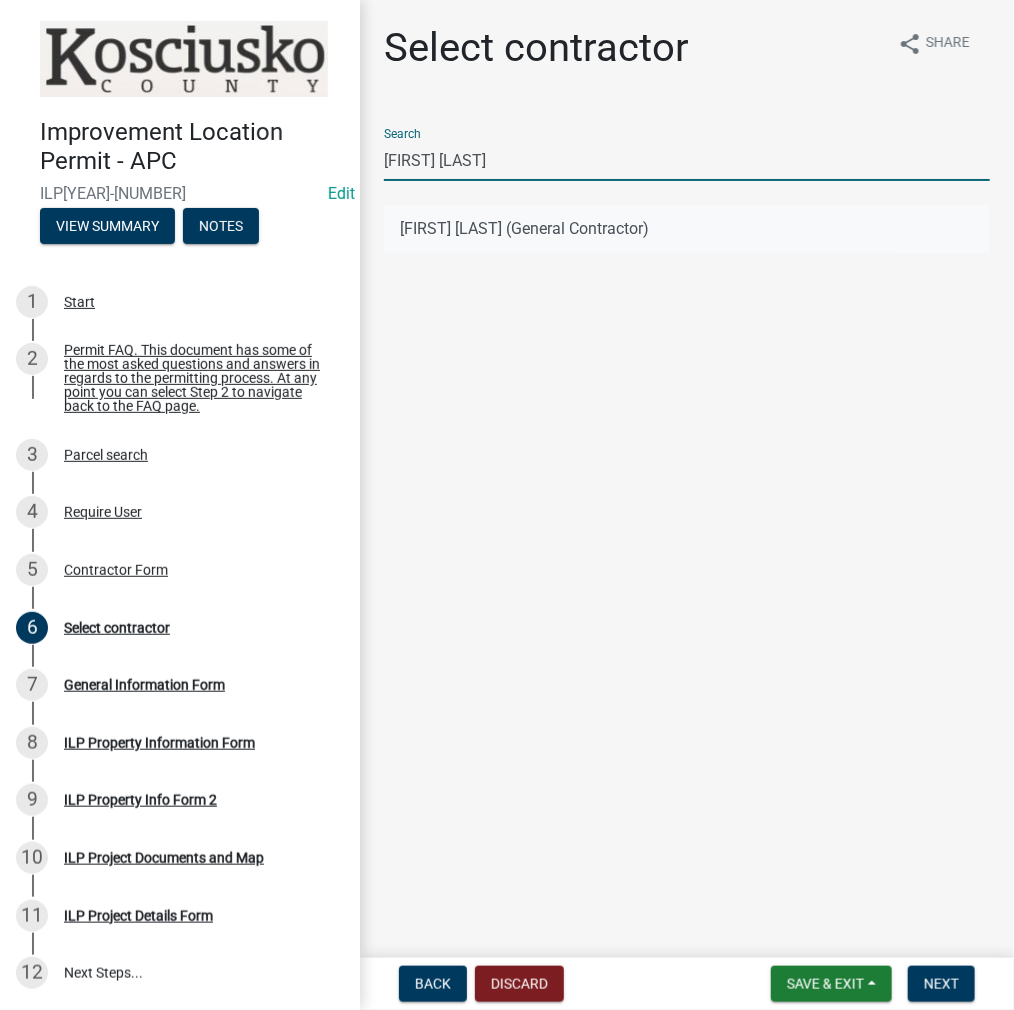 click on "[FIRST] [LAST] (General Contractor)" 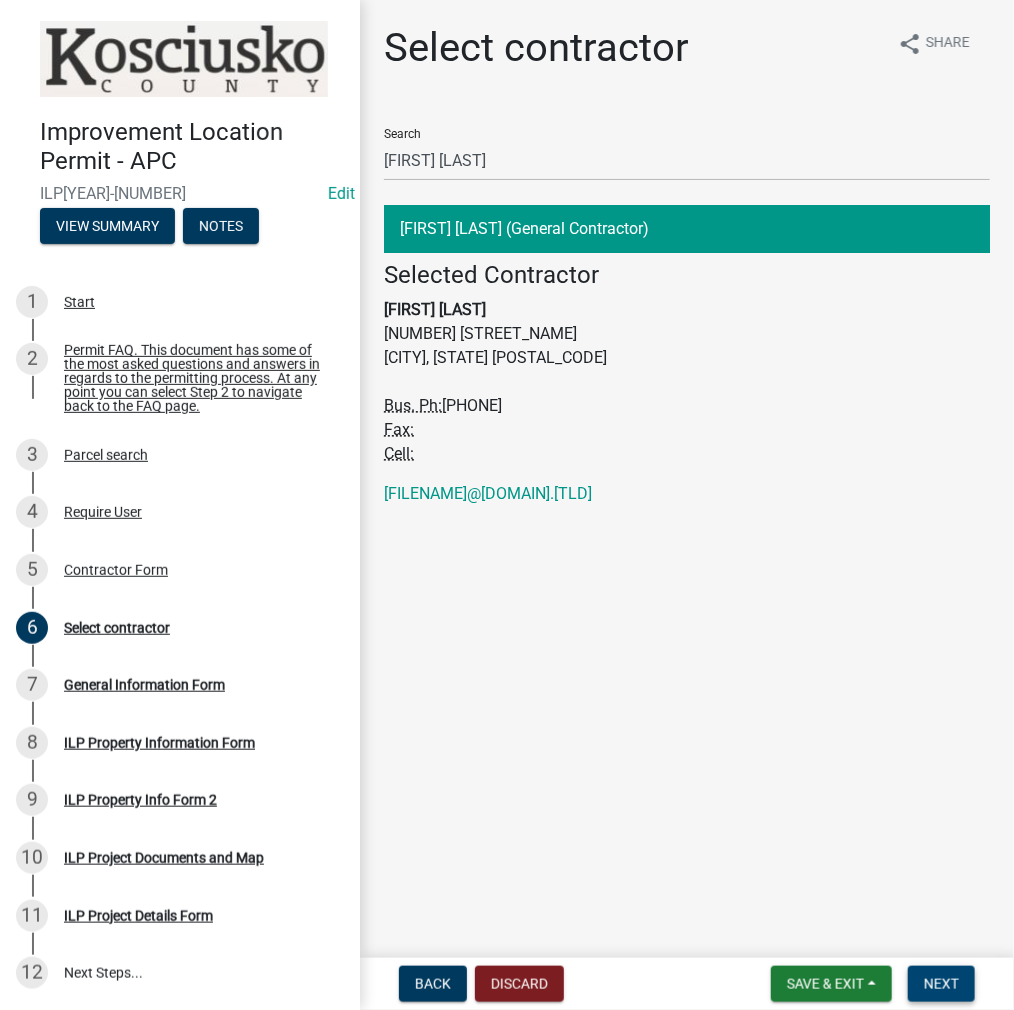 click on "Next" at bounding box center [941, 984] 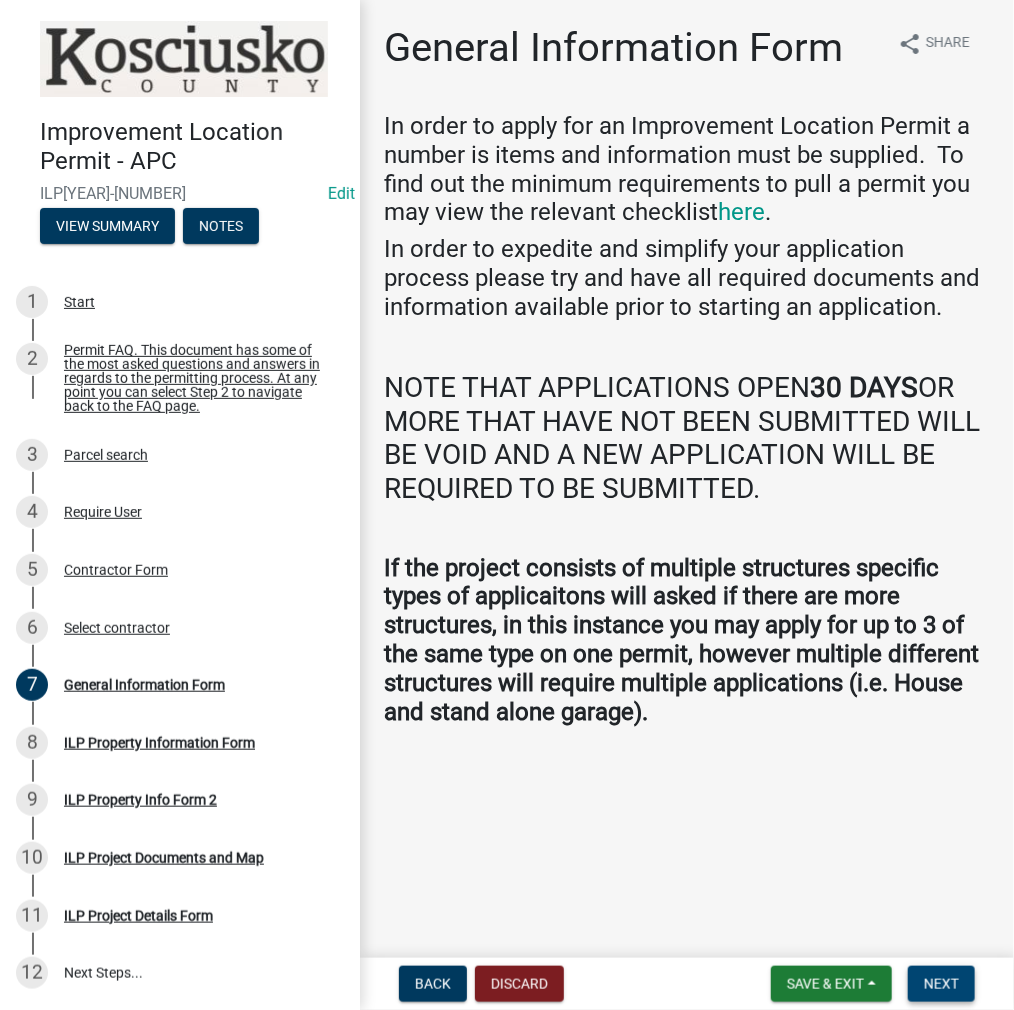 click on "Next" at bounding box center [941, 984] 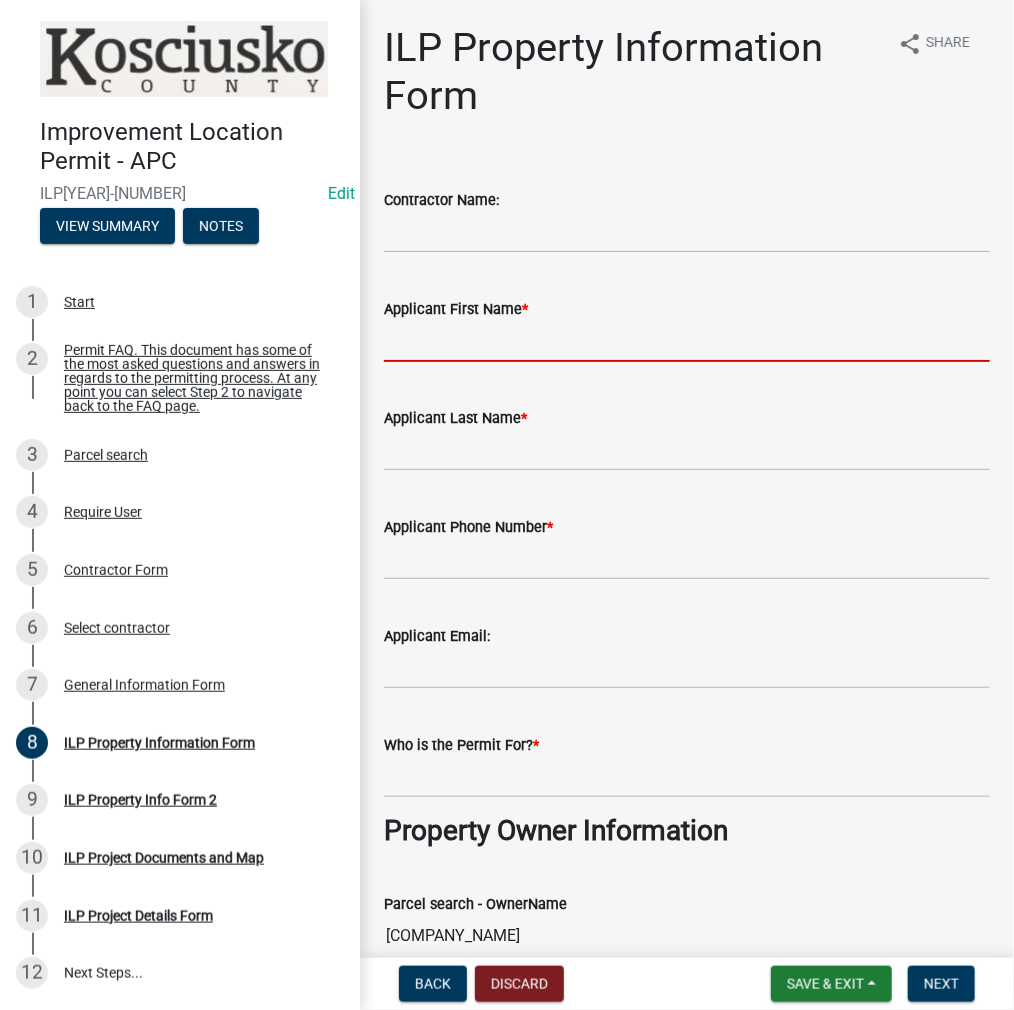 click on "Applicant First Name  *" at bounding box center (687, 341) 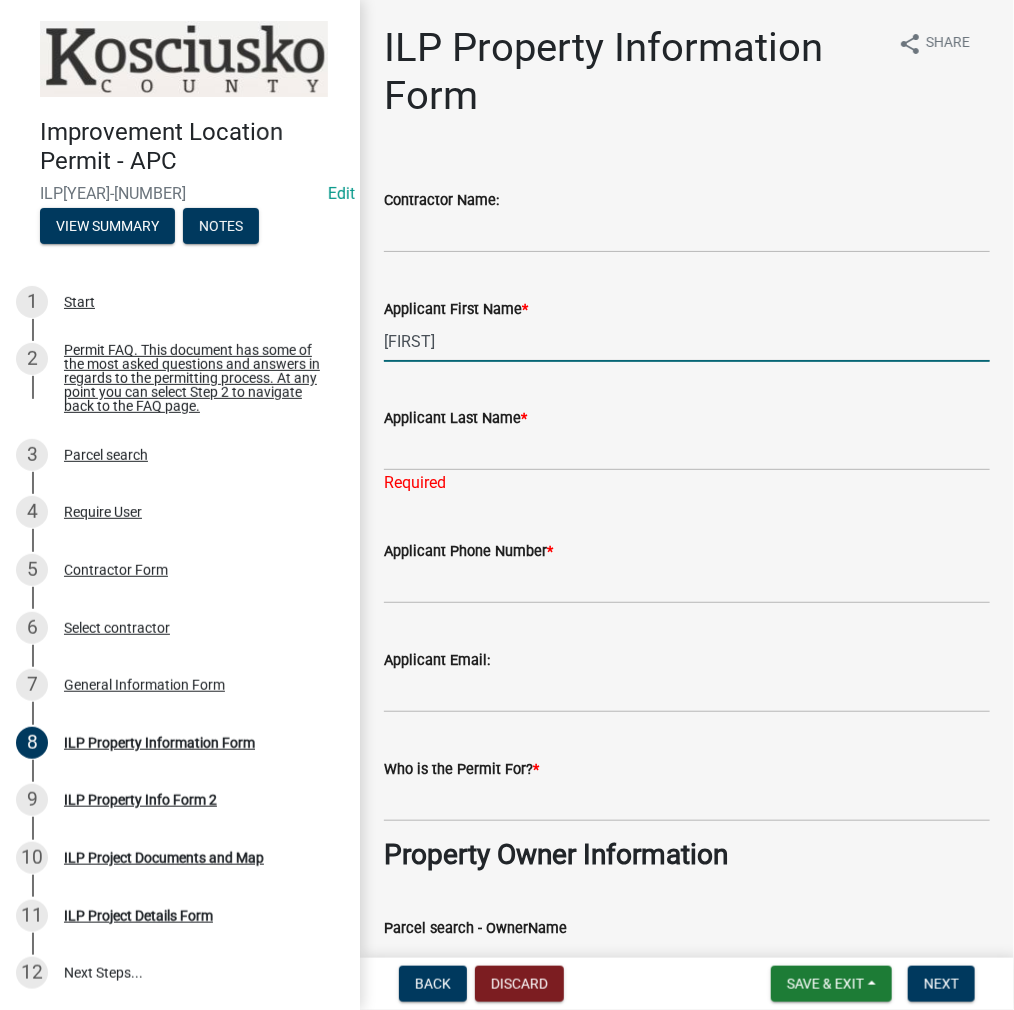 click on "[FIRST]" at bounding box center (687, 341) 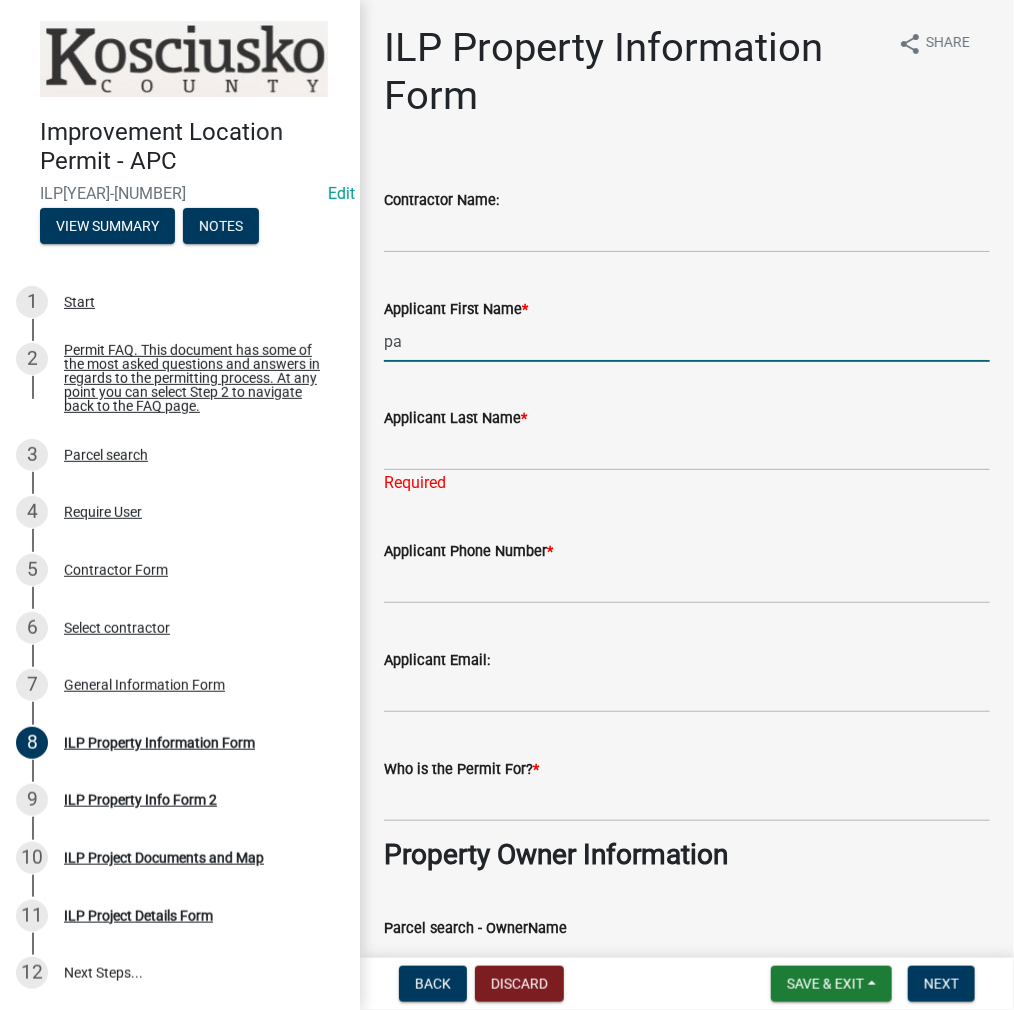 type on "p" 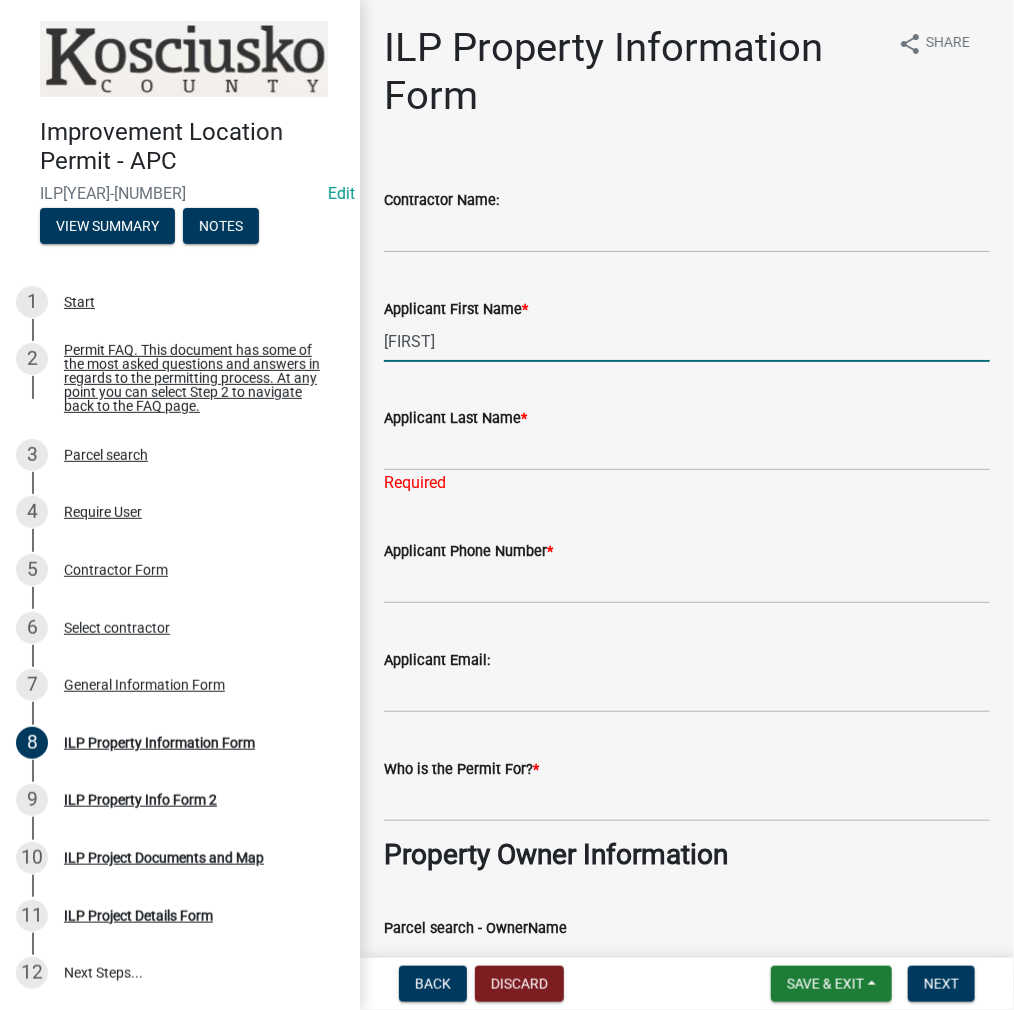 type on "[FIRST]" 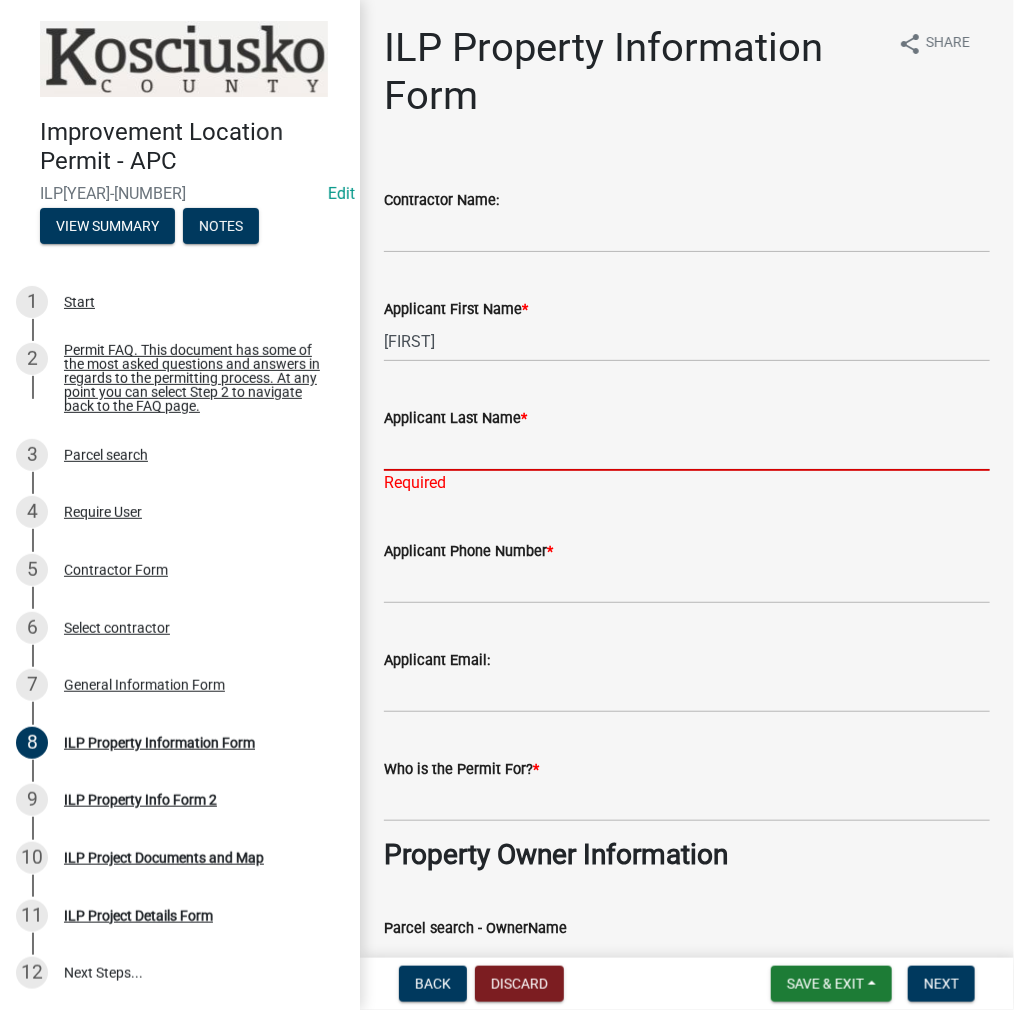 type on "G" 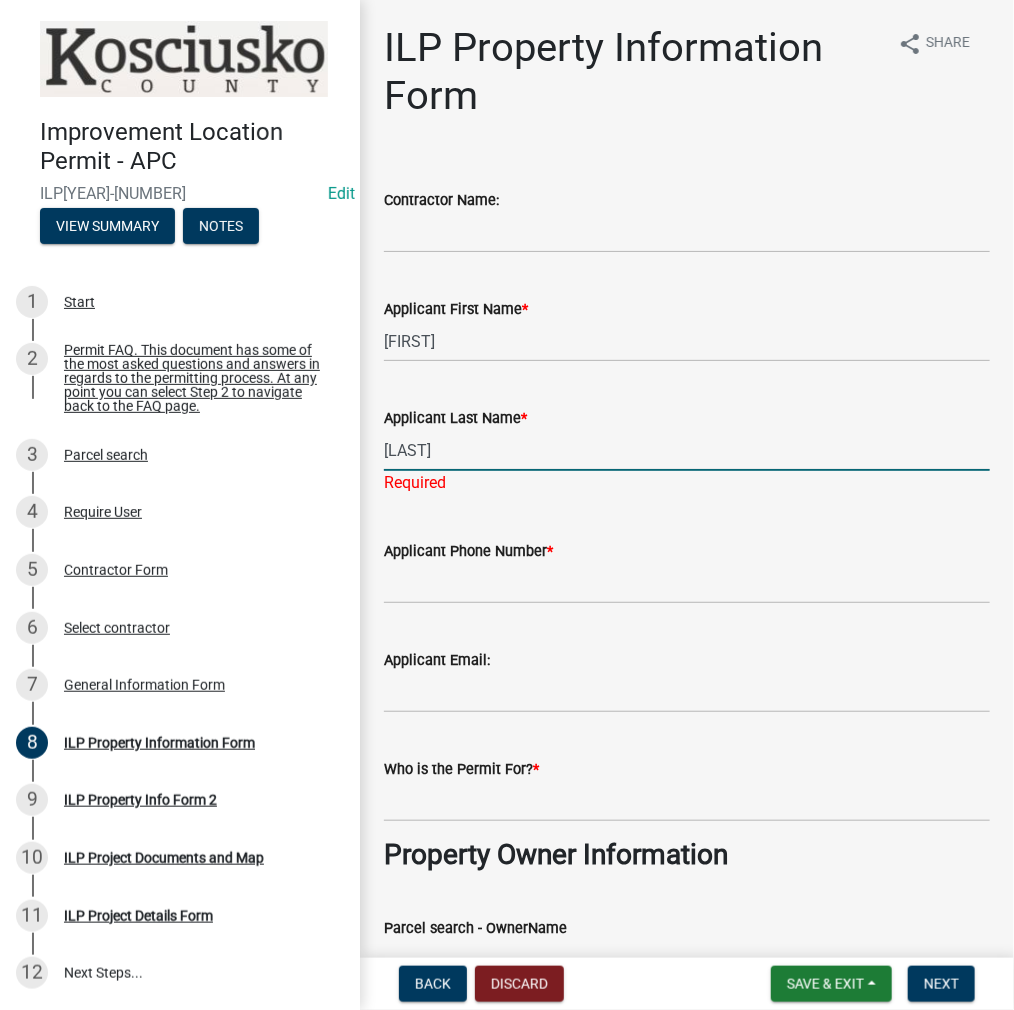 type on "[LAST]" 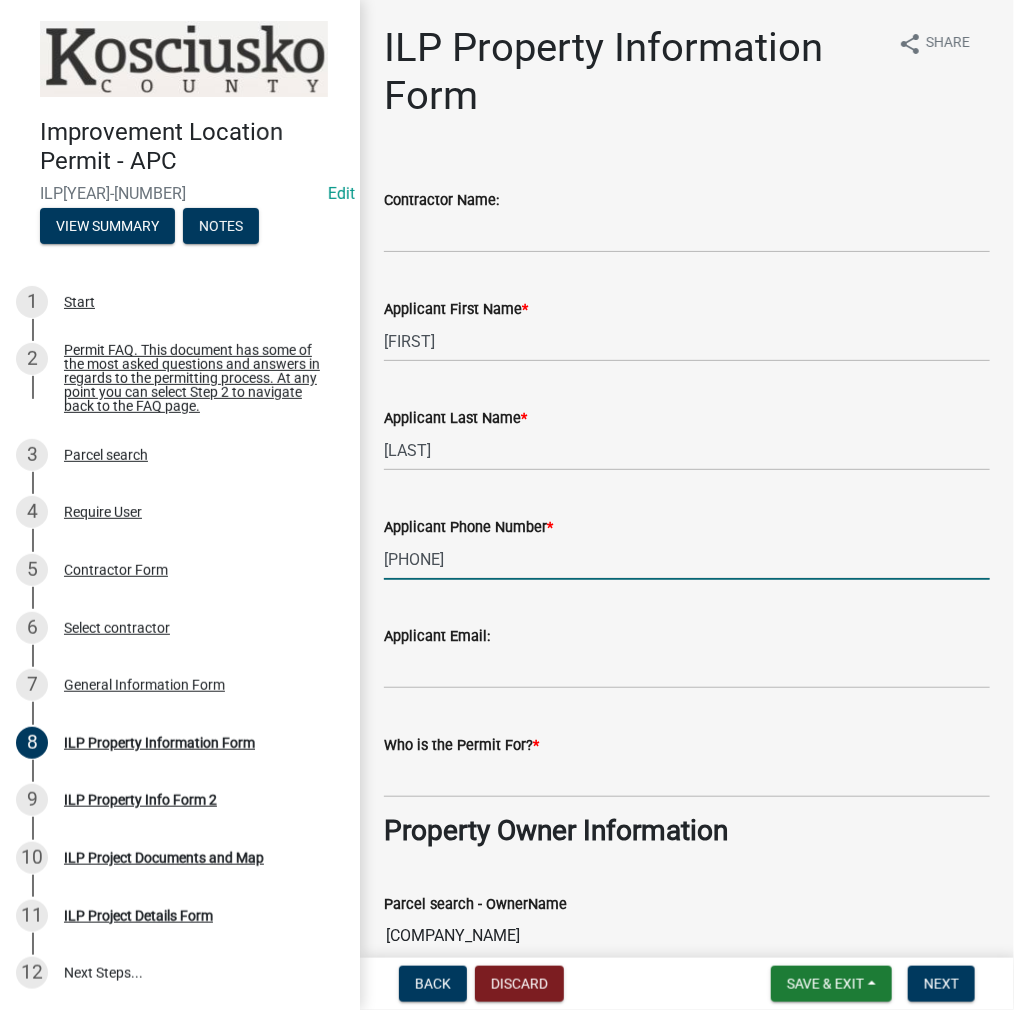 type on "[PHONE]" 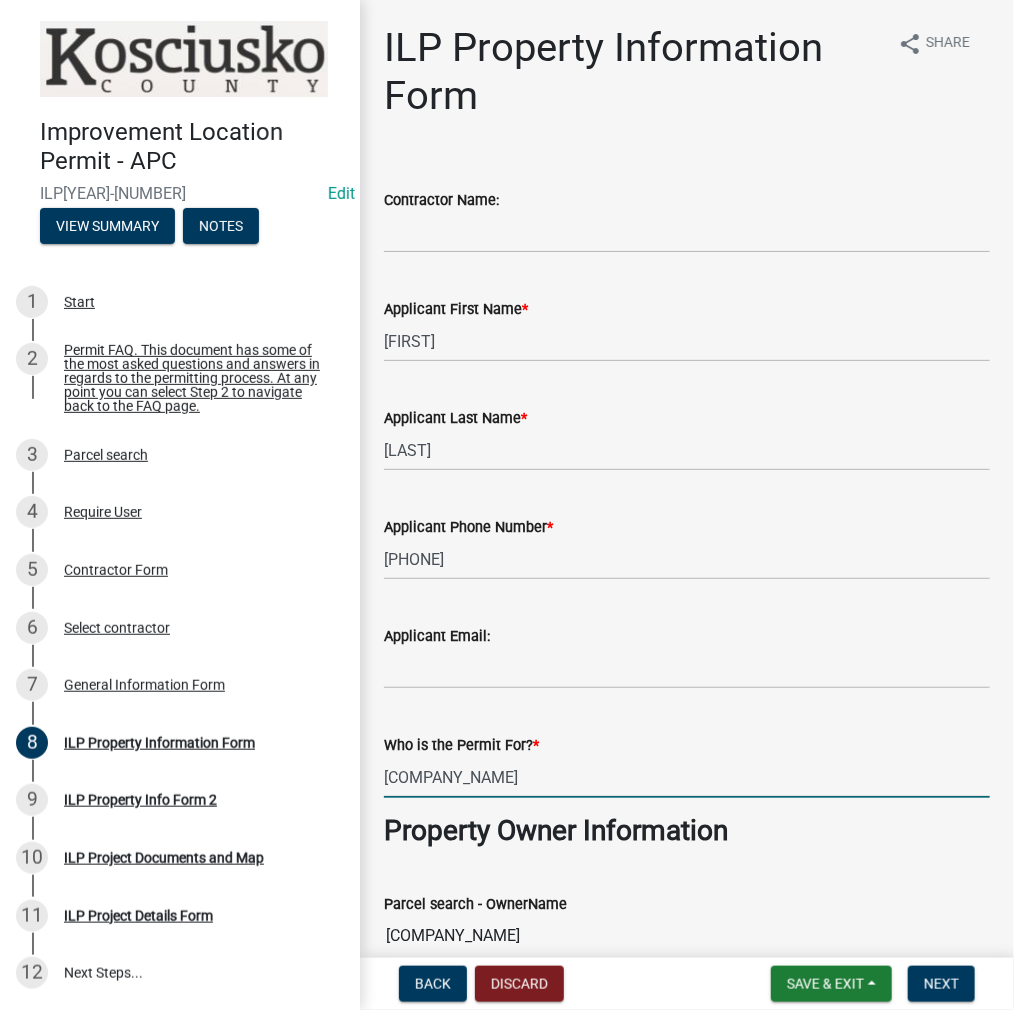 type on "[COMPANY_NAME]" 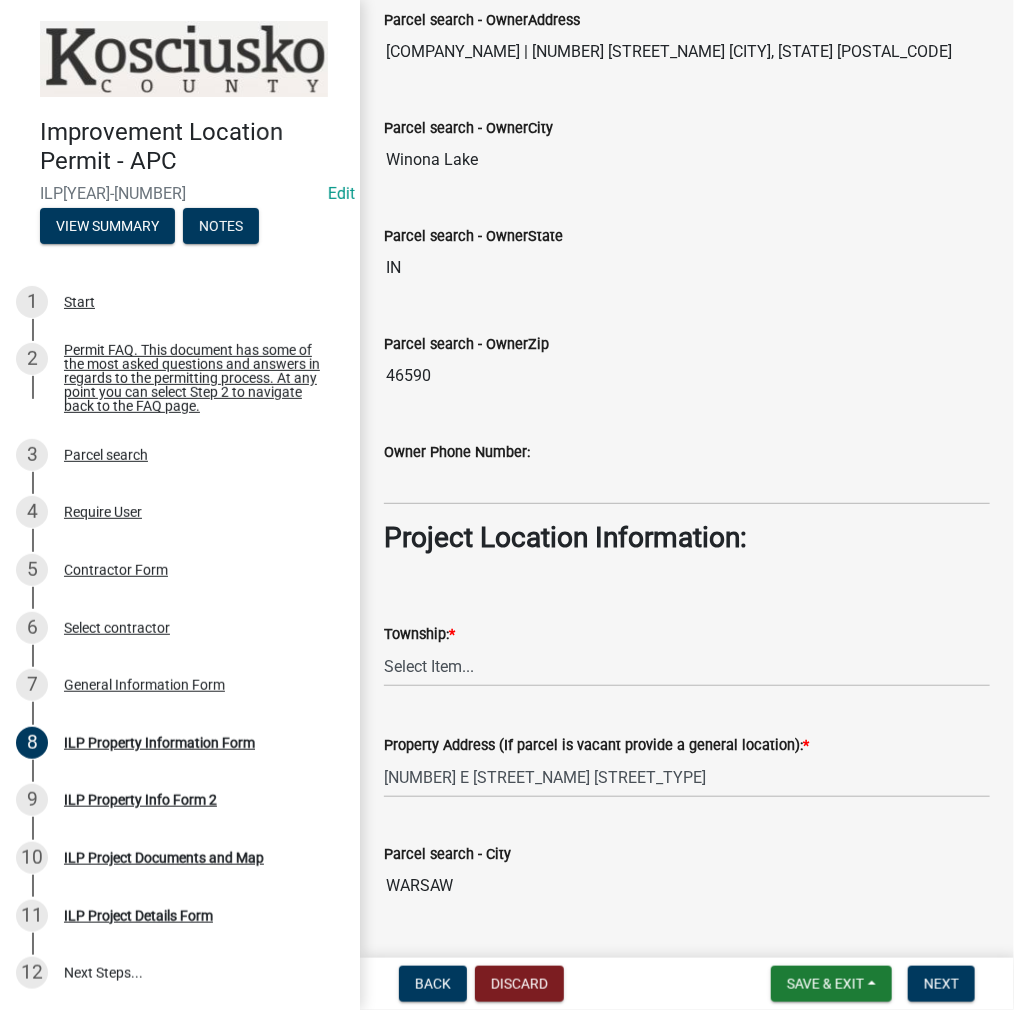 scroll, scrollTop: 1204, scrollLeft: 0, axis: vertical 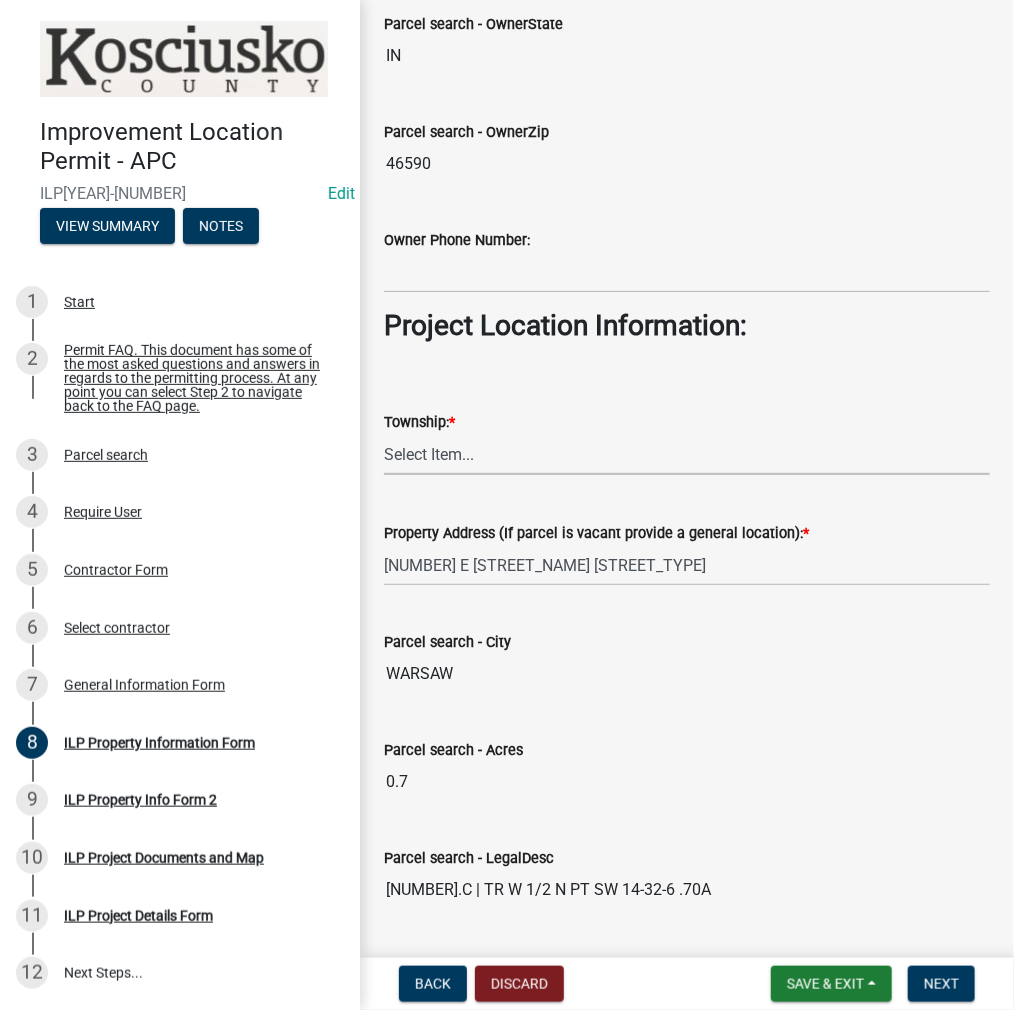 click on "Select Item...   Benton - Elkhart Co   Clay   Etna   Franklin   Harrison   Jackson   Jefferson   Lake   Monroe   Plain   Prairie   Scott   Seward   Tippecanoe   Turkey Creek   Van Buren   Washington   Wayne" at bounding box center (687, 454) 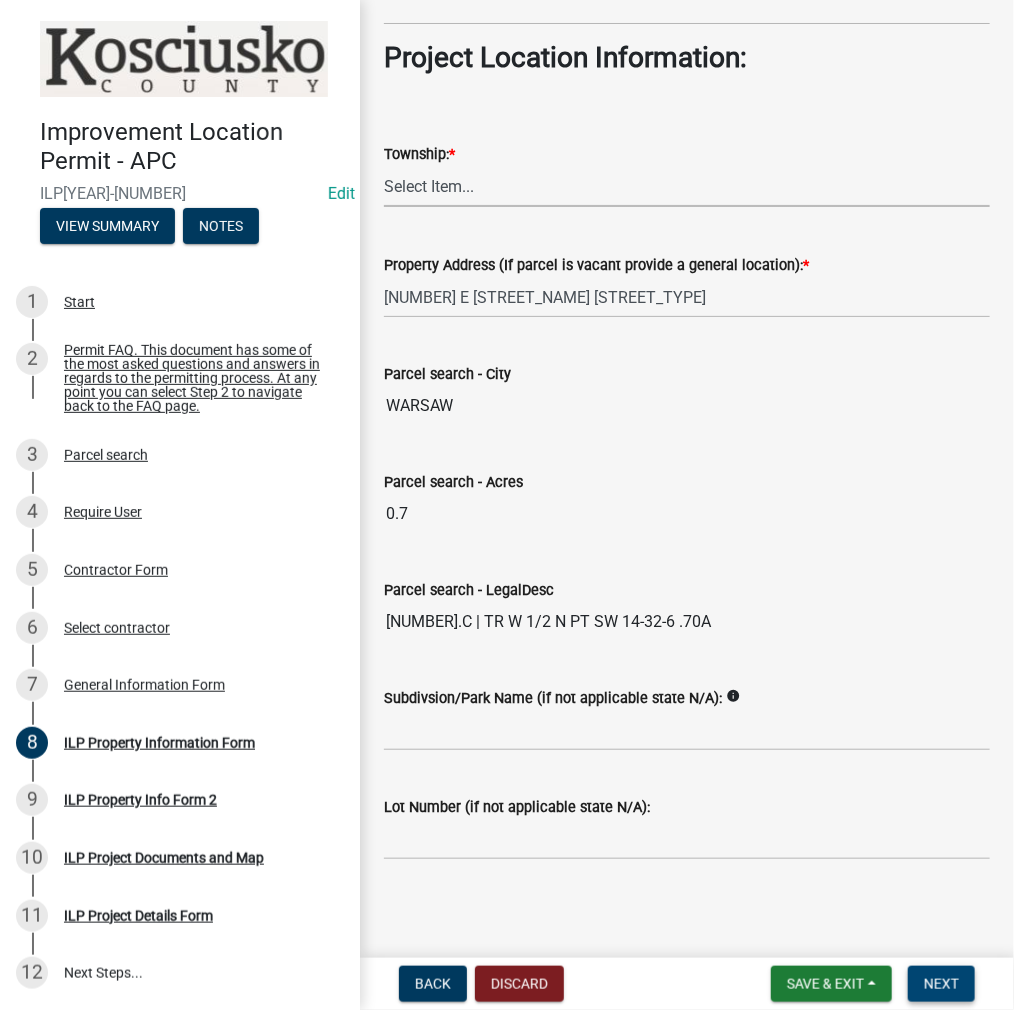 click on "Next" at bounding box center [941, 984] 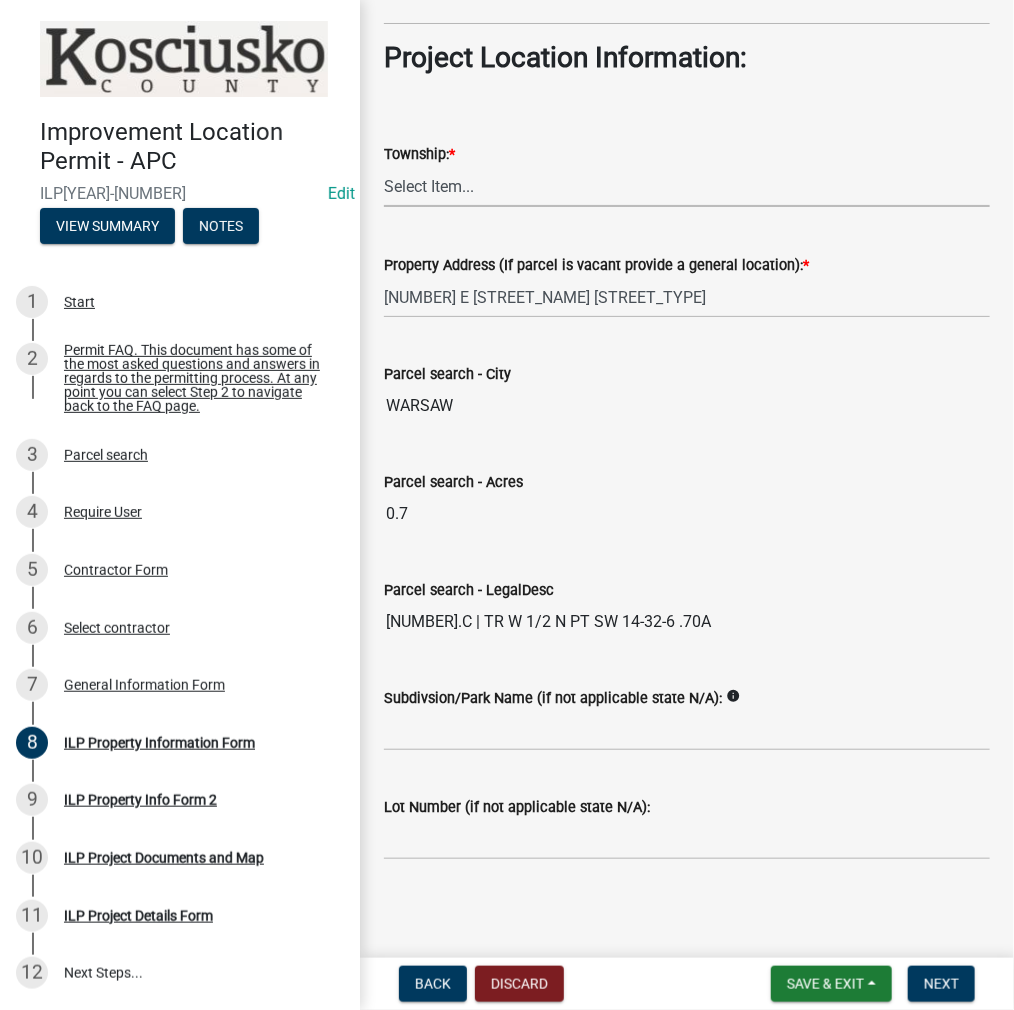scroll, scrollTop: 0, scrollLeft: 0, axis: both 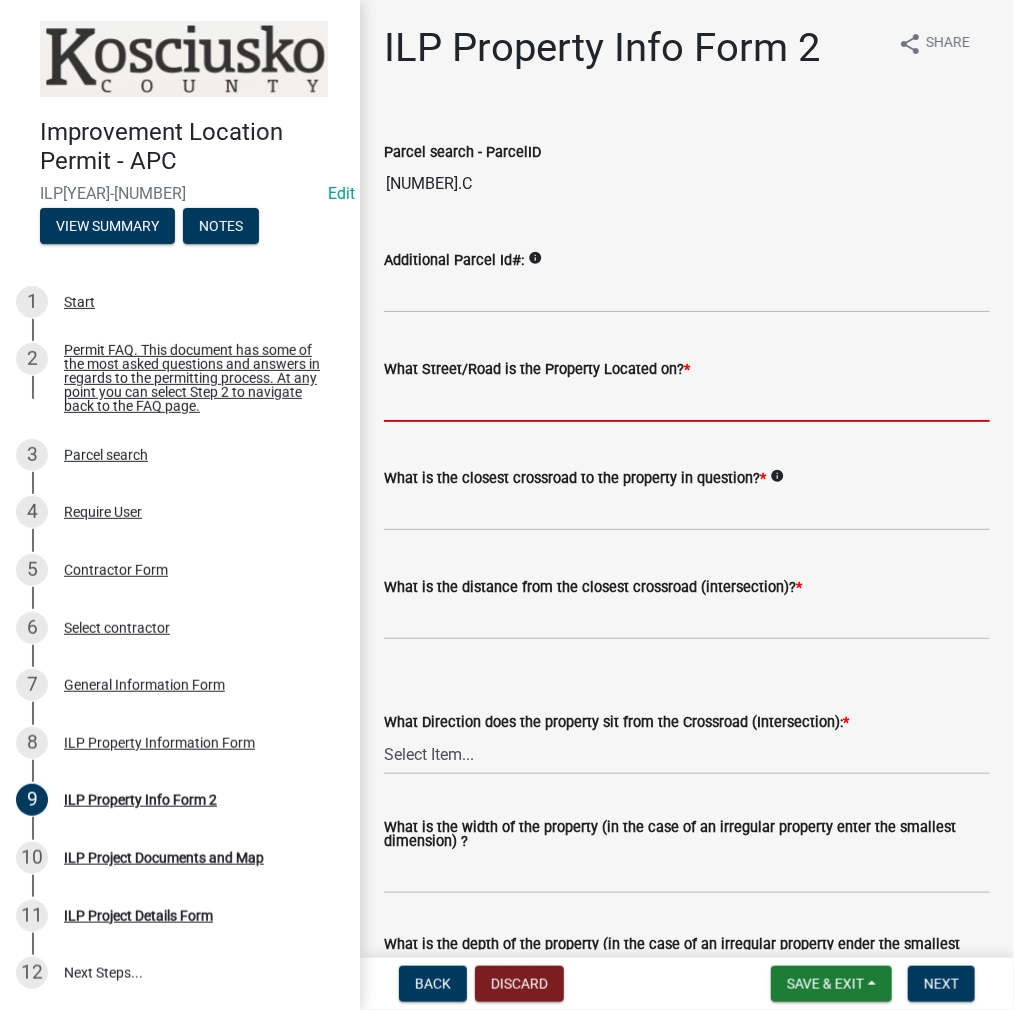 click on "What Street/Road is the Property Located on?  *" at bounding box center [687, 401] 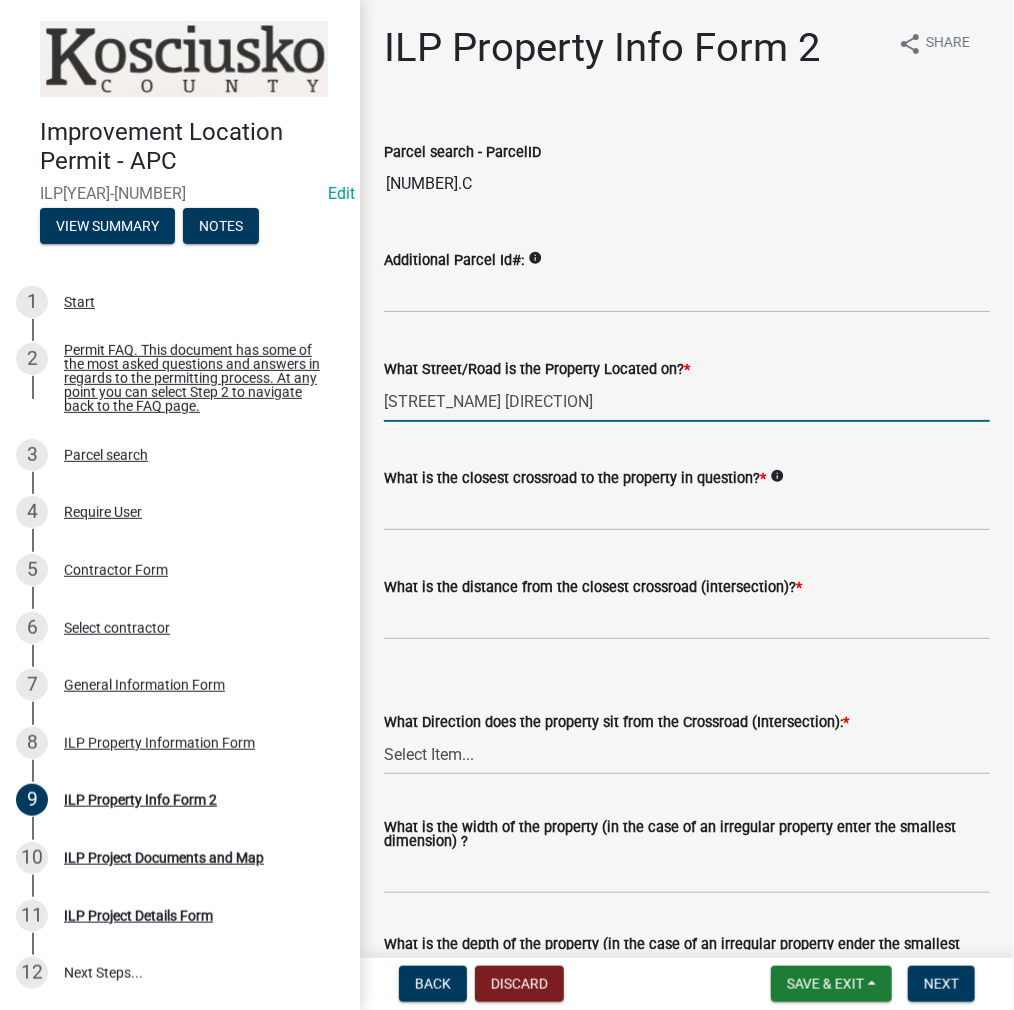 type on "[STREET_NAME] [DIRECTION]" 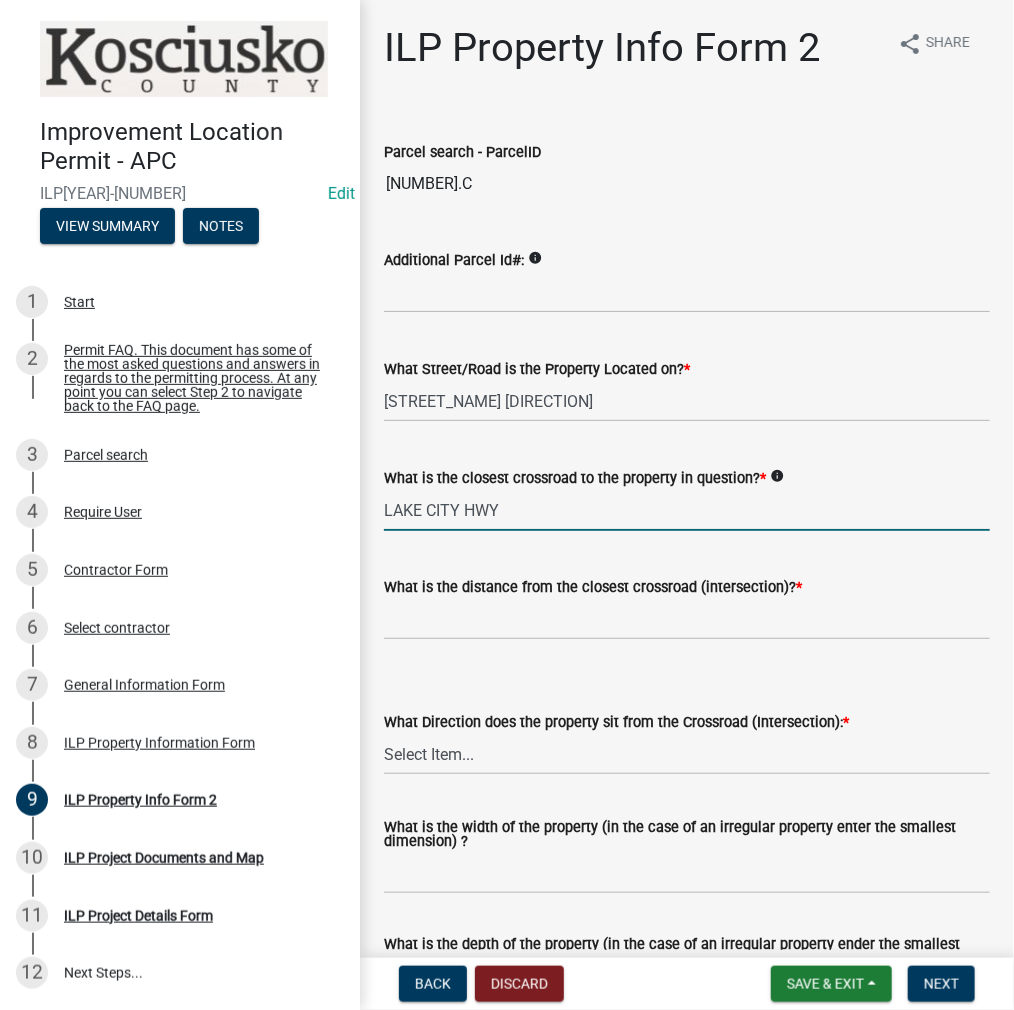 type on "LAKE CITY HWY" 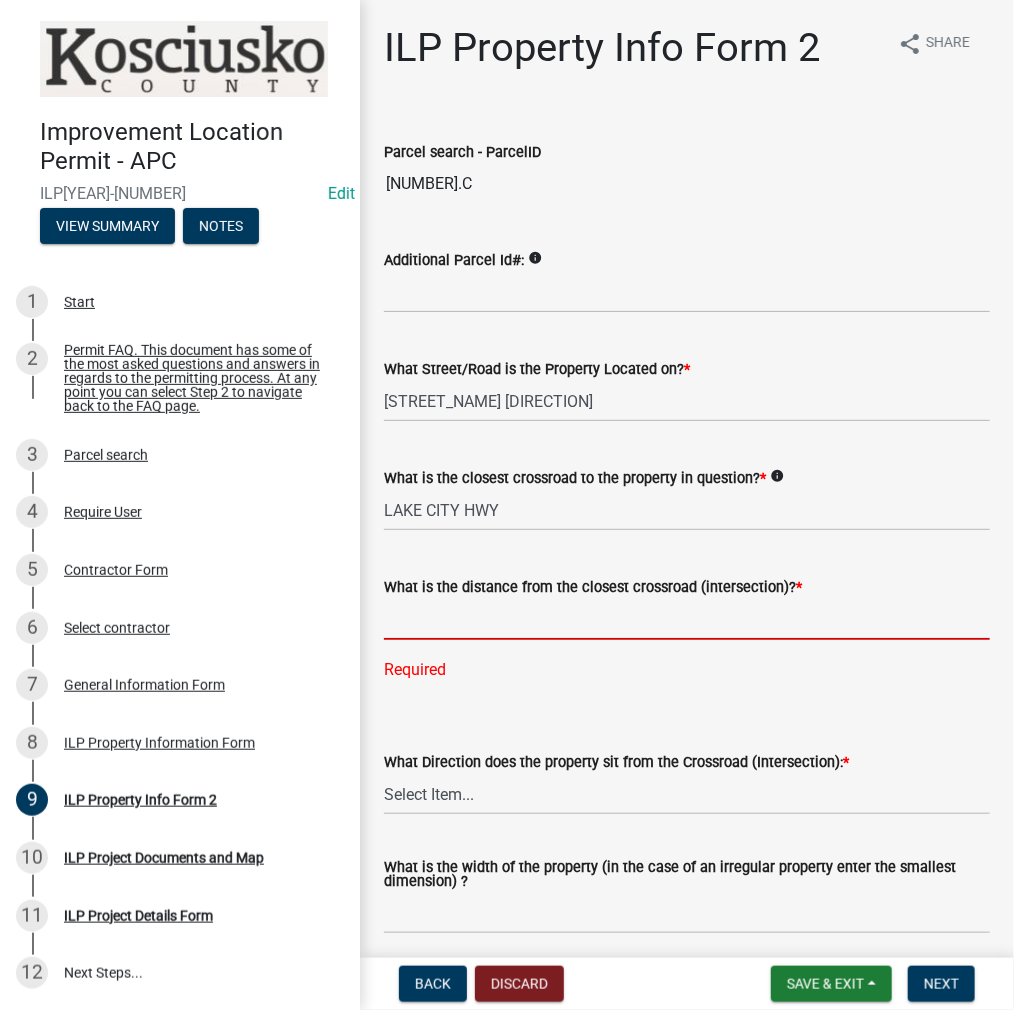 drag, startPoint x: 840, startPoint y: 462, endPoint x: 433, endPoint y: 617, distance: 435.51578 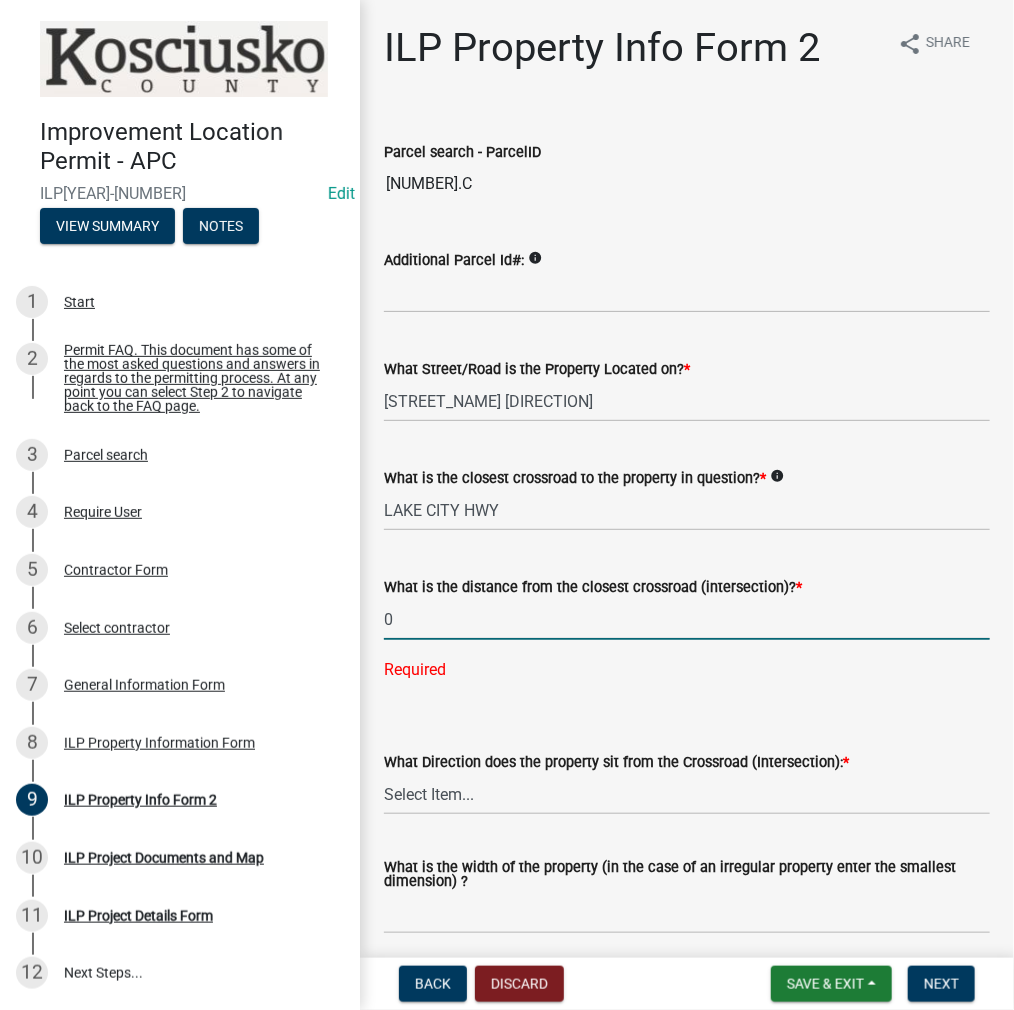 type on "0" 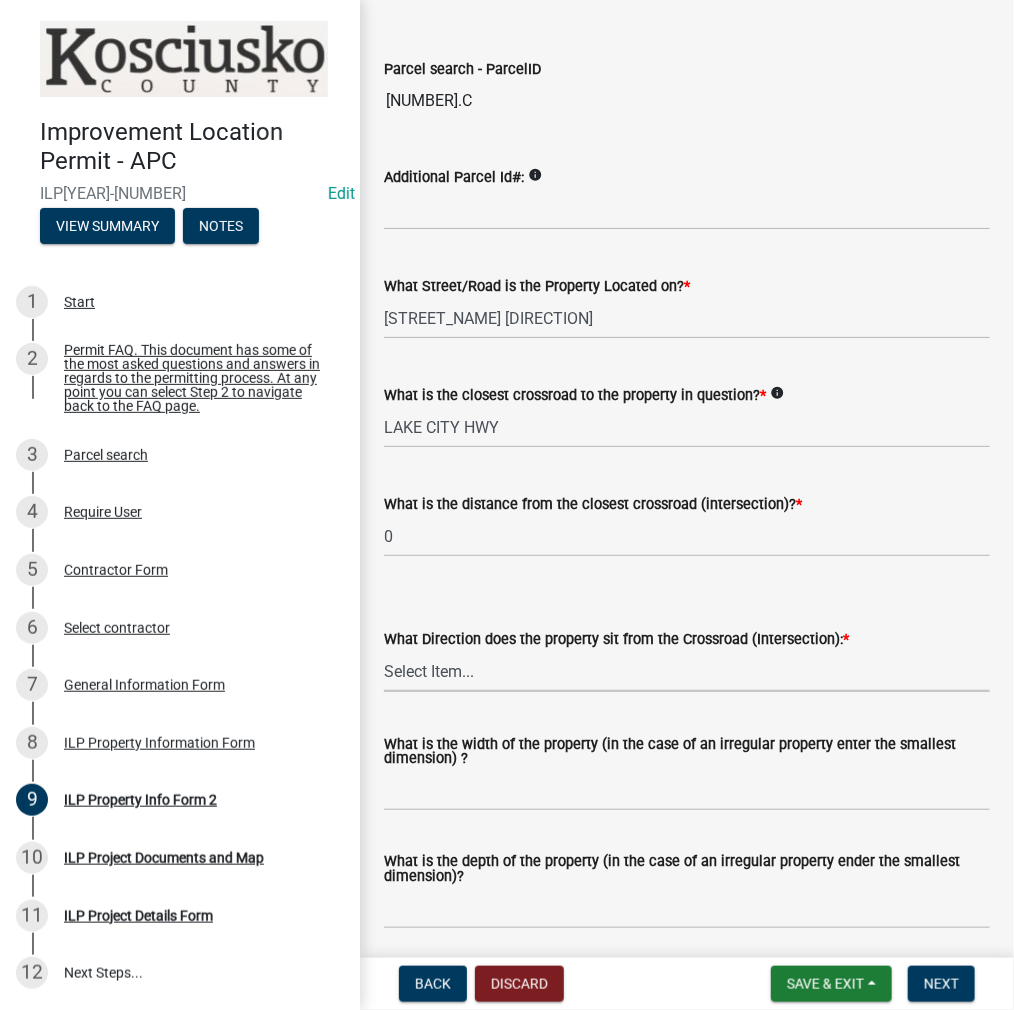 scroll, scrollTop: 200, scrollLeft: 0, axis: vertical 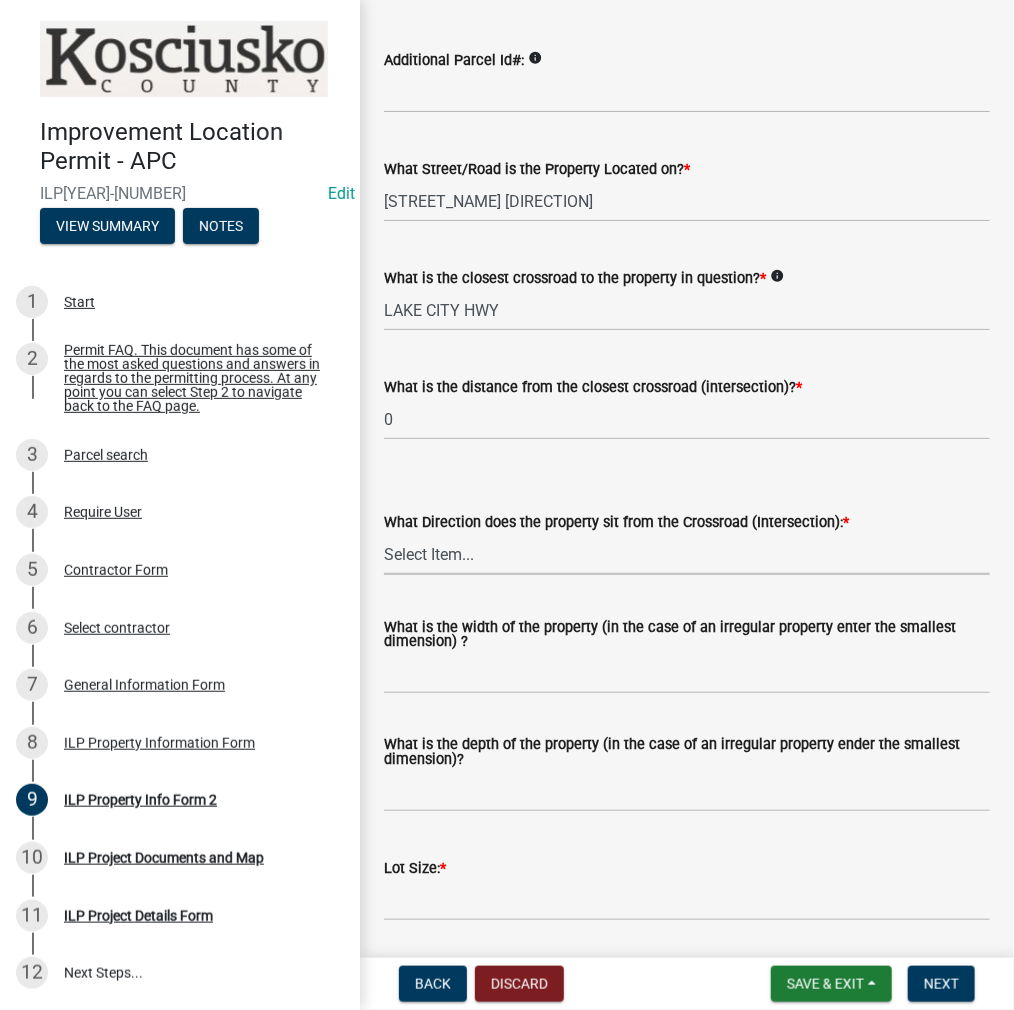 click on "Select Item...   N   NE   NW   S   SE   SW   E   W" at bounding box center [687, 554] 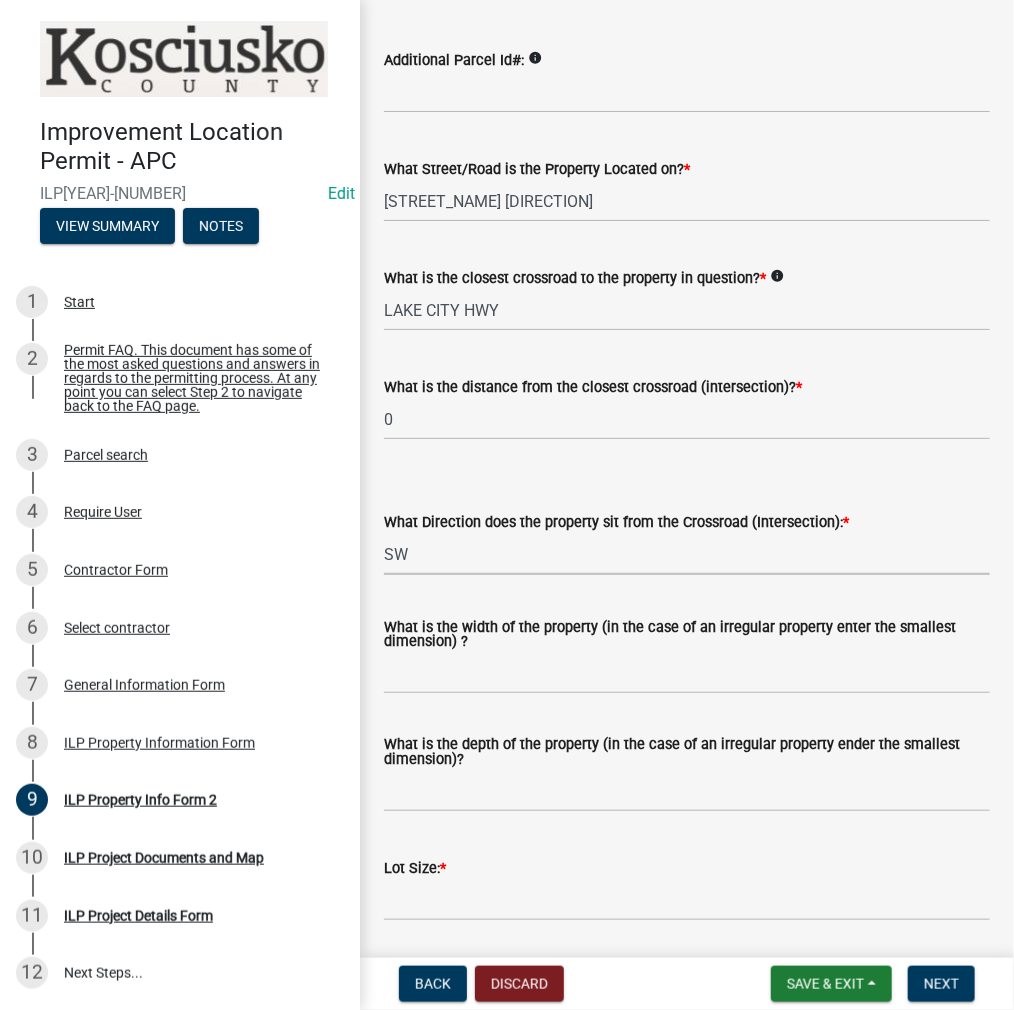 click on "Select Item...   N   NE   NW   S   SE   SW   E   W" at bounding box center [687, 554] 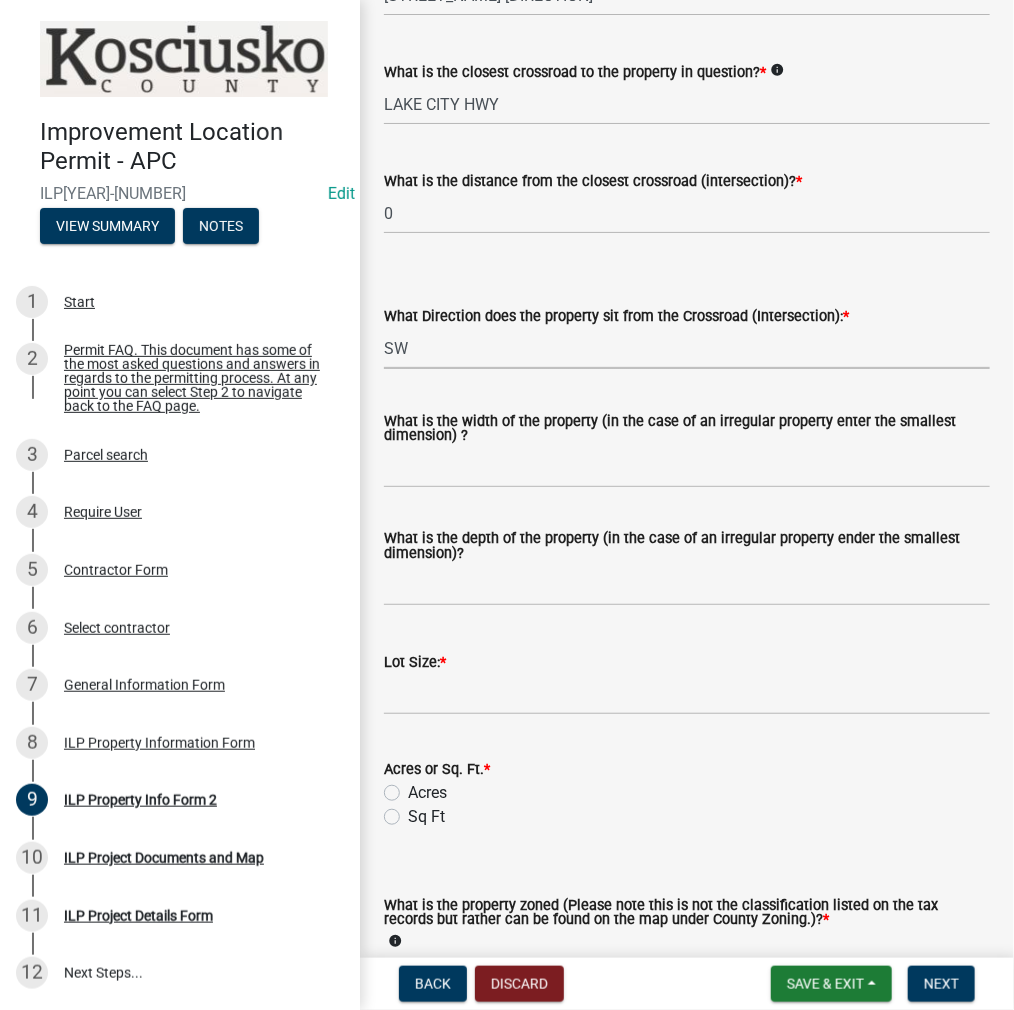 scroll, scrollTop: 500, scrollLeft: 0, axis: vertical 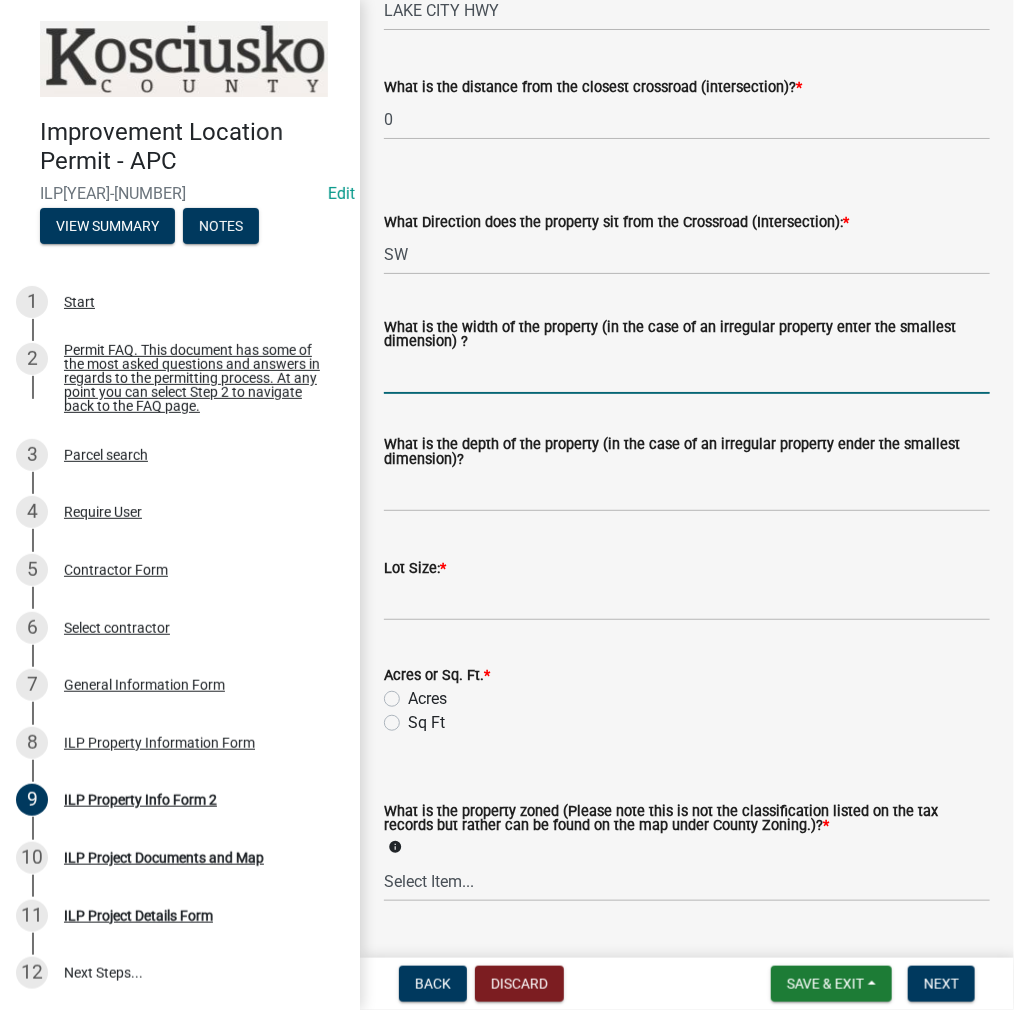 click on "What is the width of the property (in the case of an irregular property enter the smallest dimension) ?" at bounding box center (687, 373) 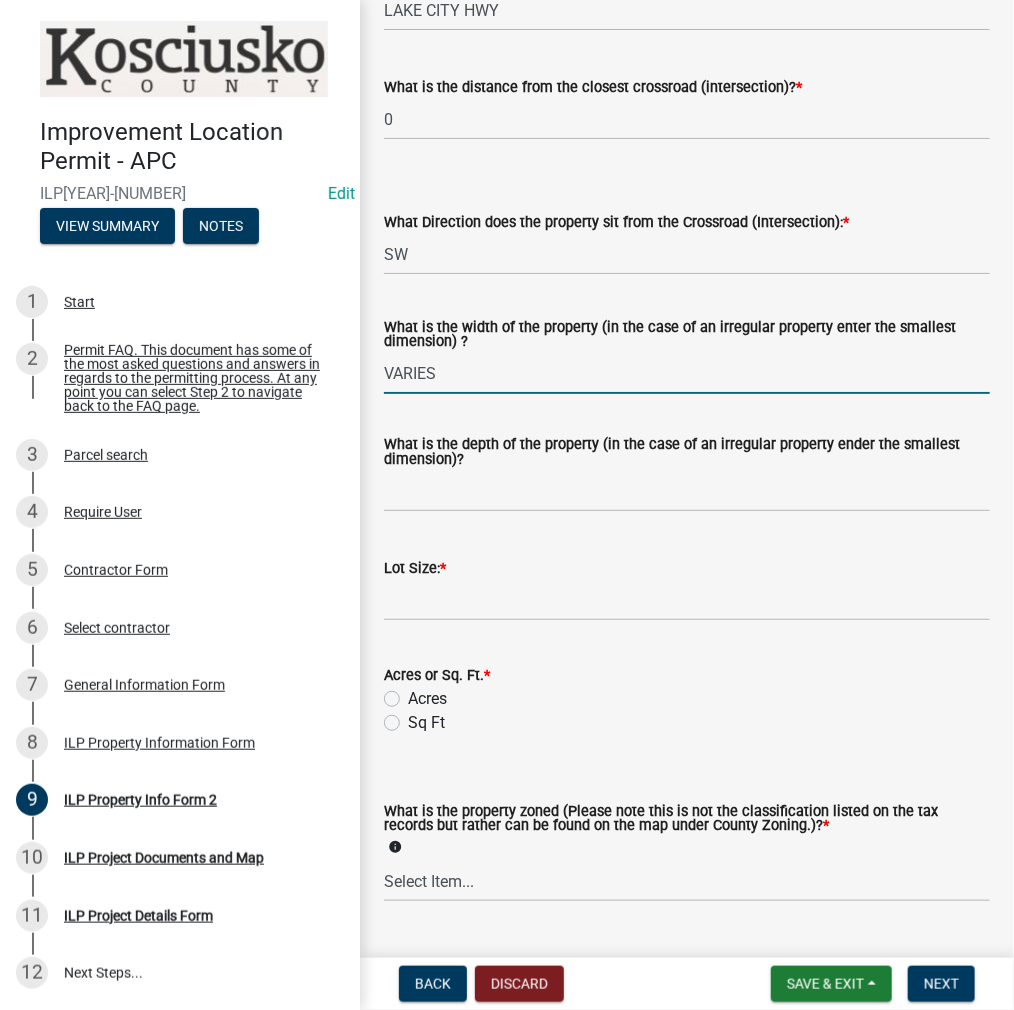 type on "VARIES" 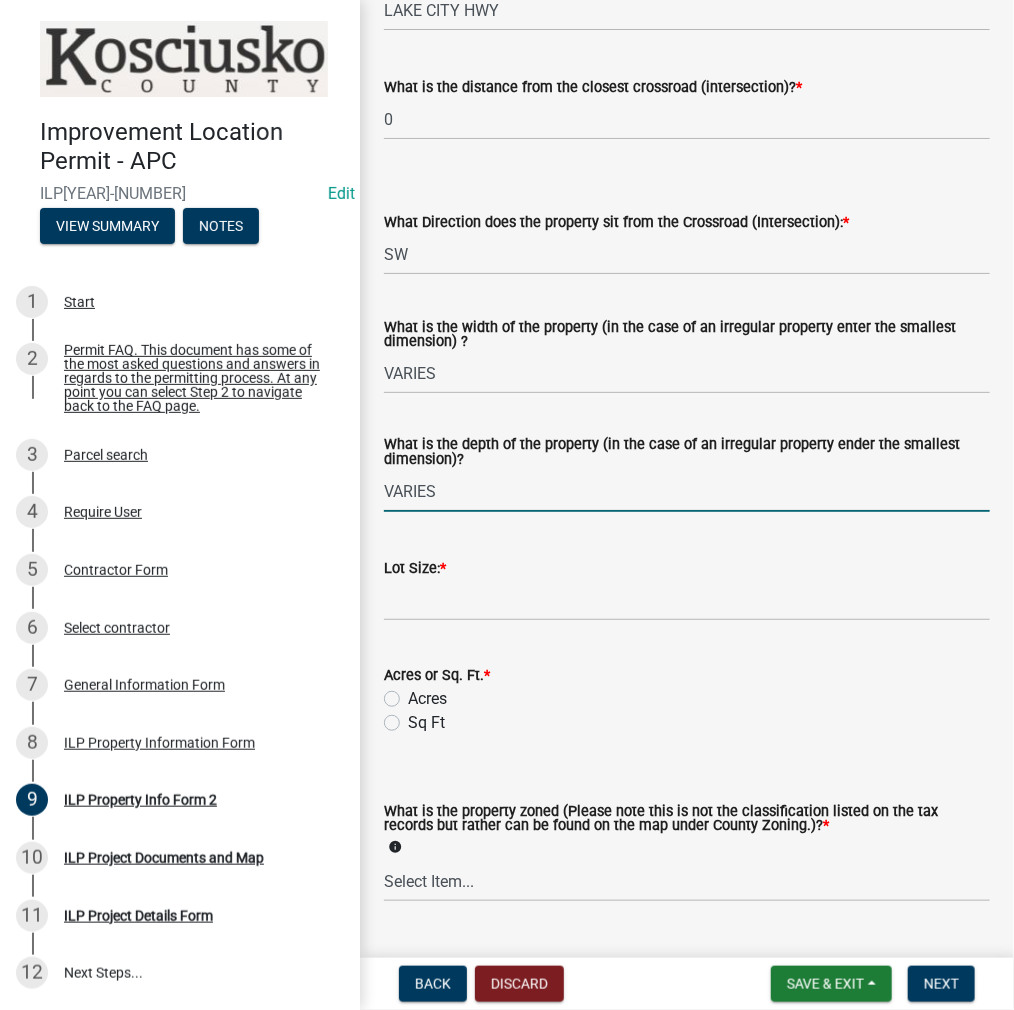type on "VARIES" 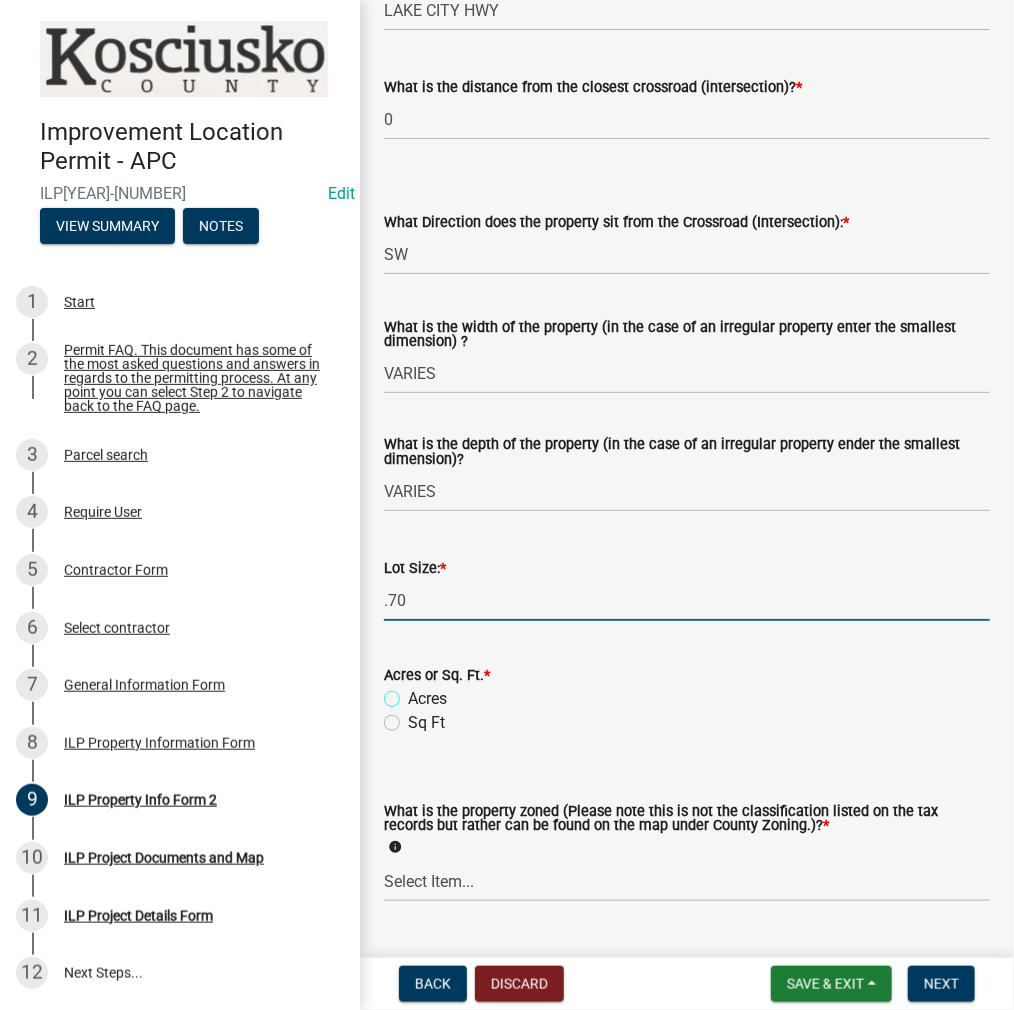 type on "0.7" 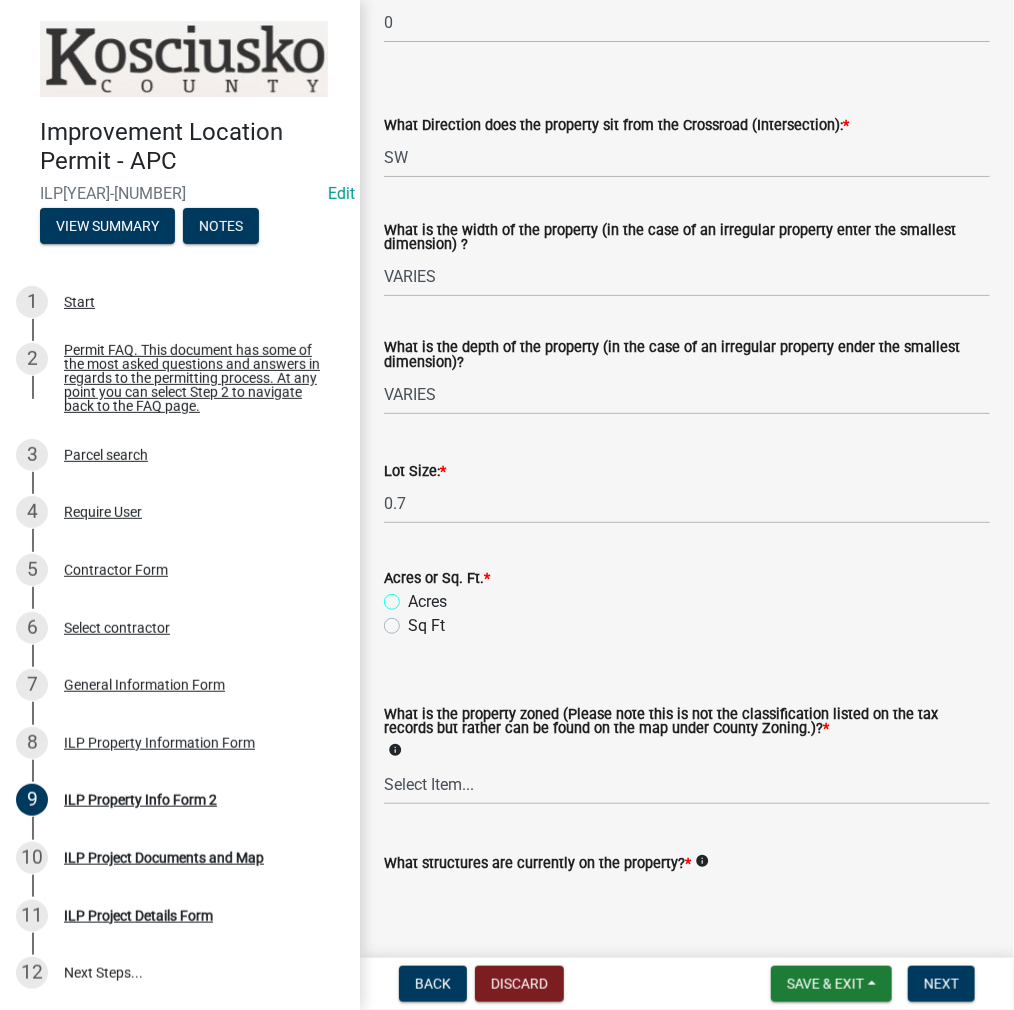 scroll, scrollTop: 700, scrollLeft: 0, axis: vertical 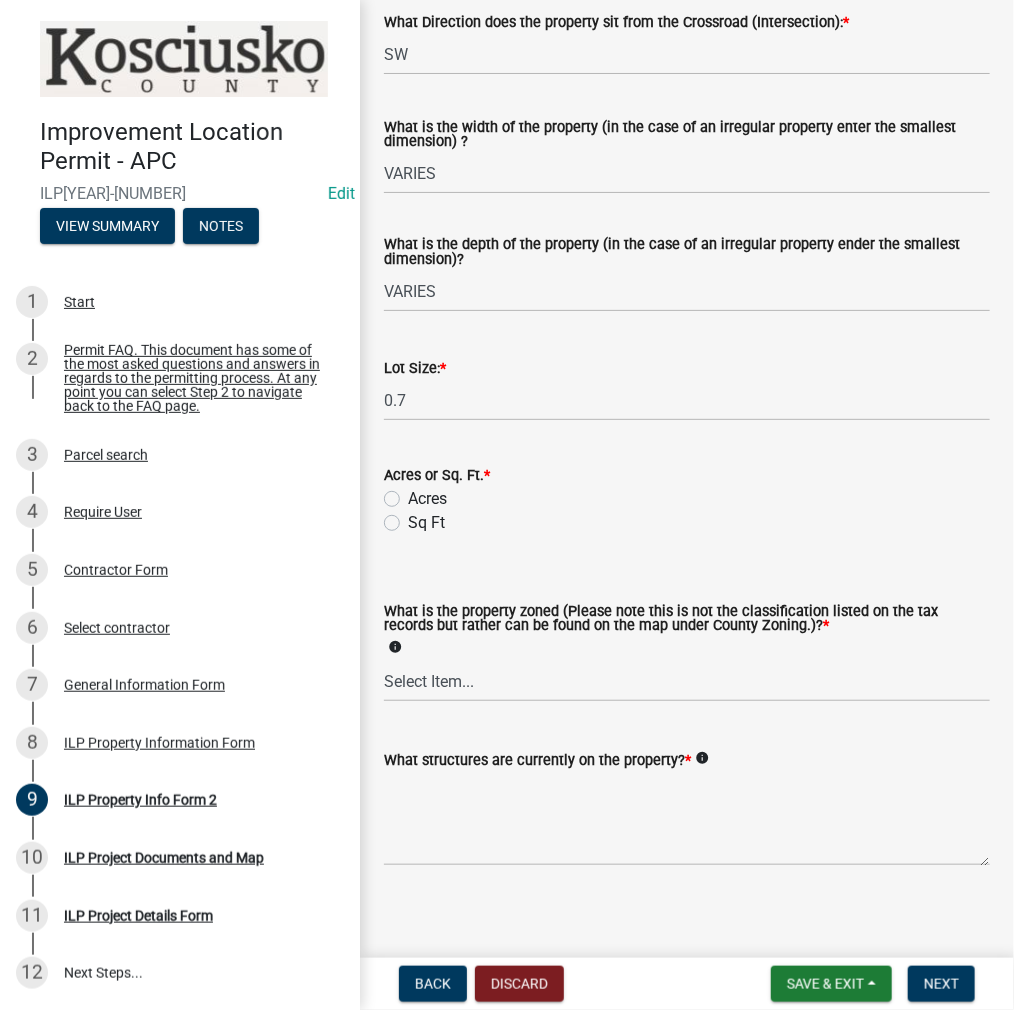 click on "Sq Ft" 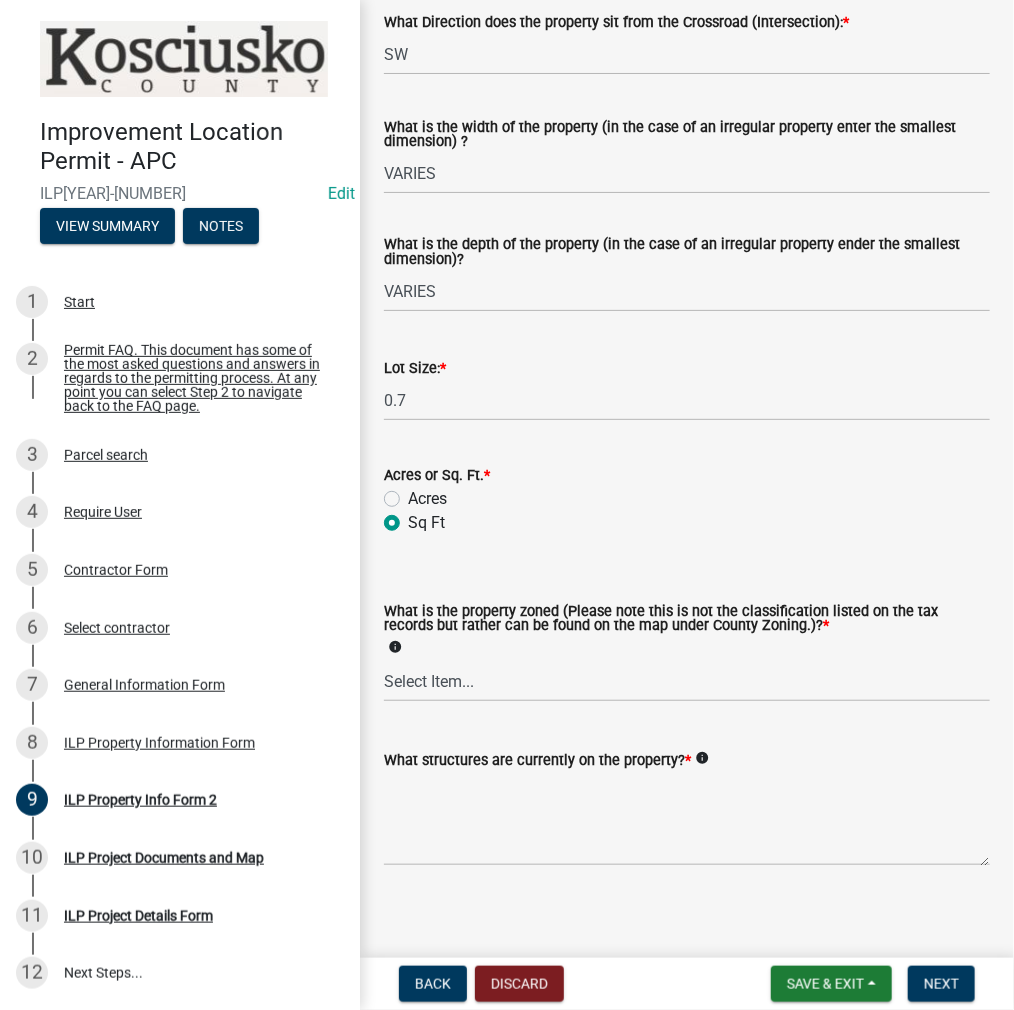 radio on "true" 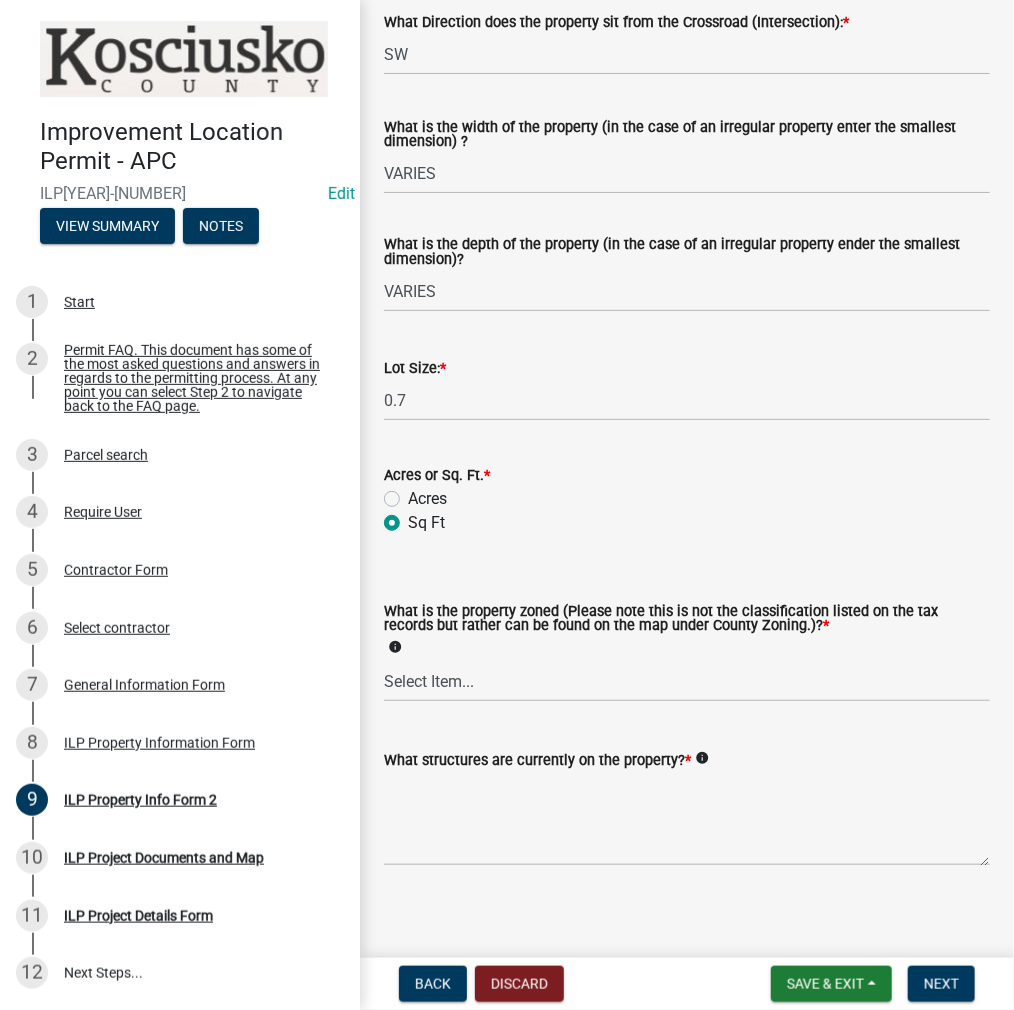 click on "Acres" 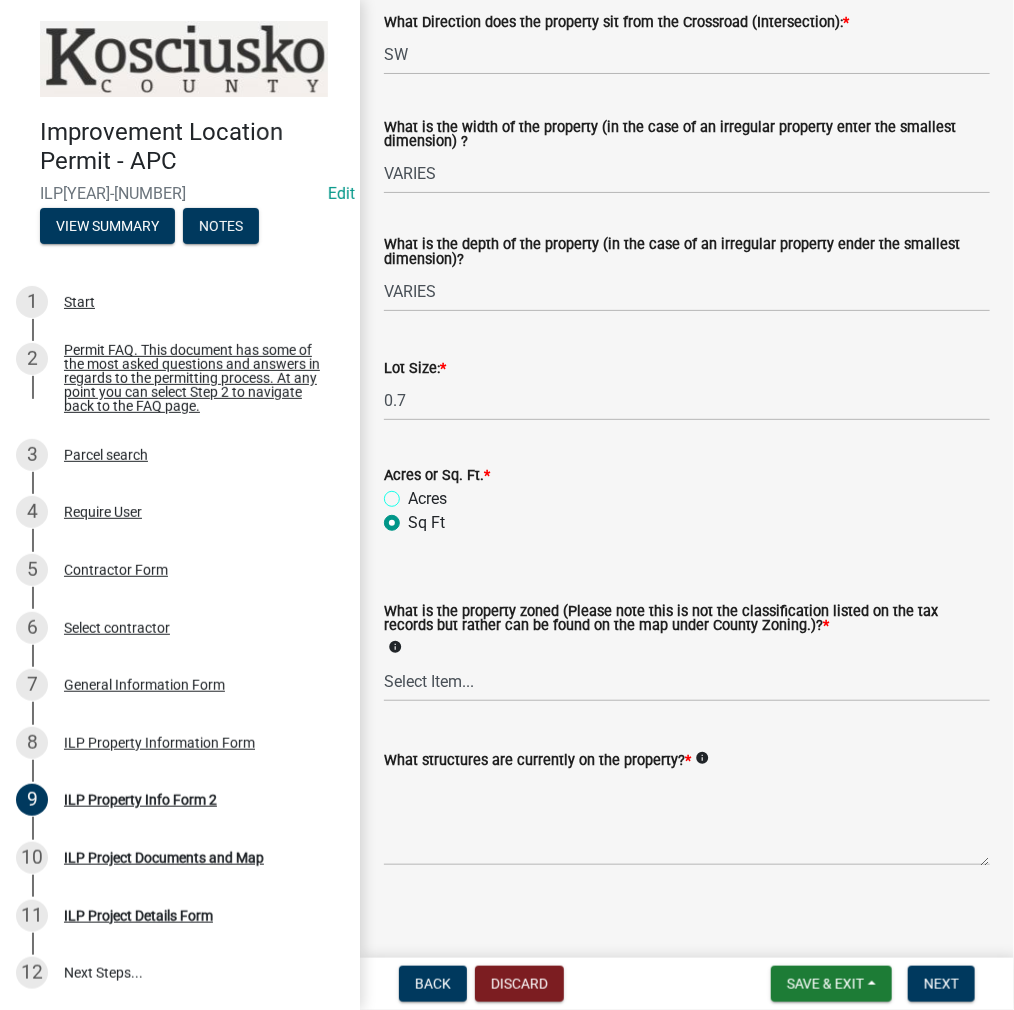click on "Acres" at bounding box center [414, 493] 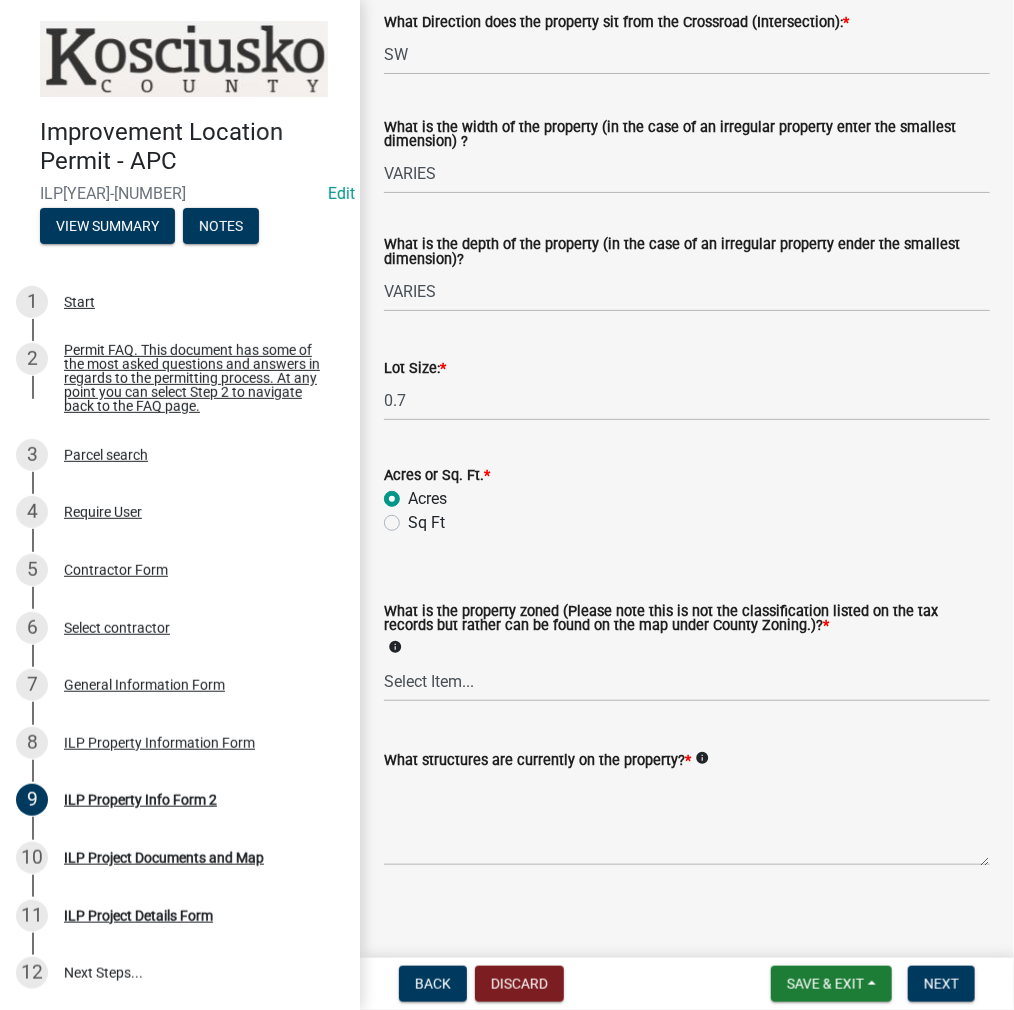 radio on "true" 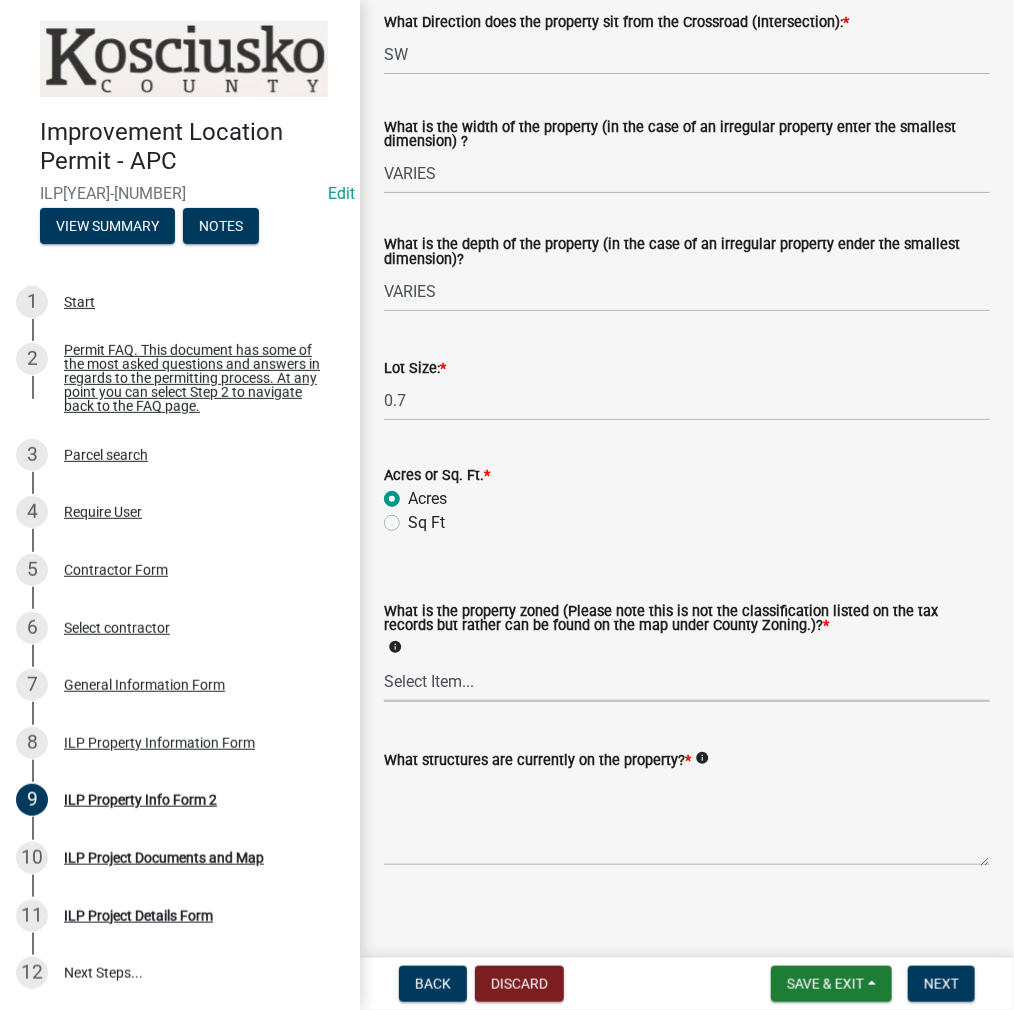 drag, startPoint x: 443, startPoint y: 672, endPoint x: 439, endPoint y: 687, distance: 15.524175 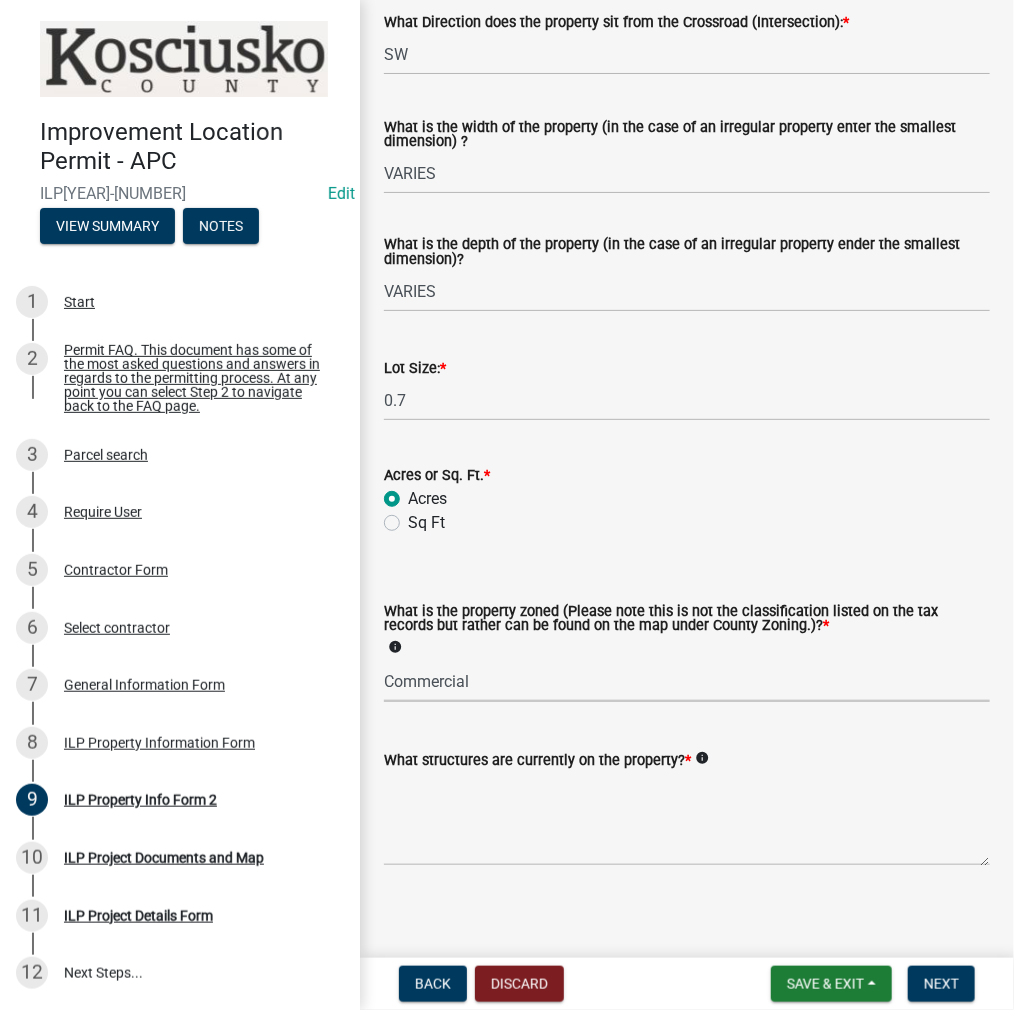 click on "Select Item...   Agricultural   Agricultural 2   Commercial   Environmental   Industrial 1   Industrial 2   Industrial 3   Public Use   Residential" at bounding box center (687, 681) 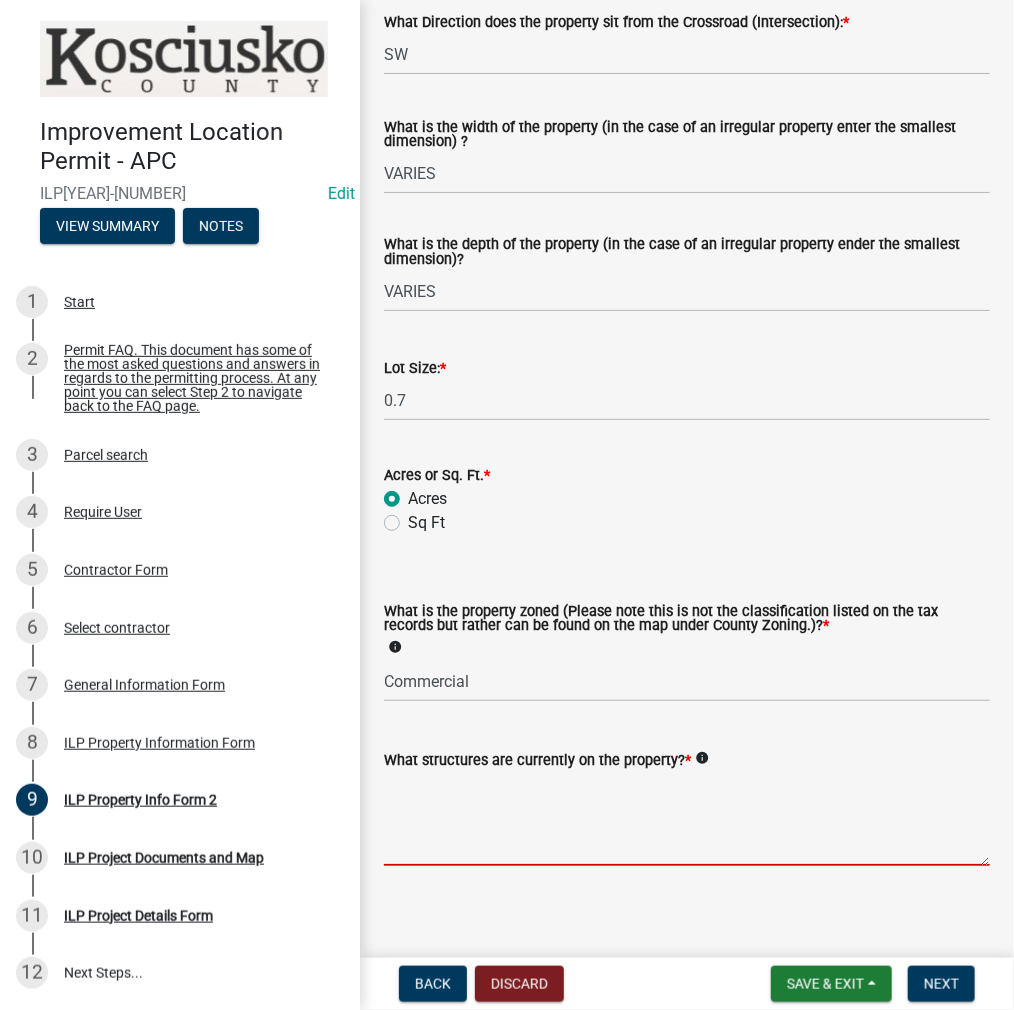 click on "What structures are currently on the property?  *" at bounding box center (687, 819) 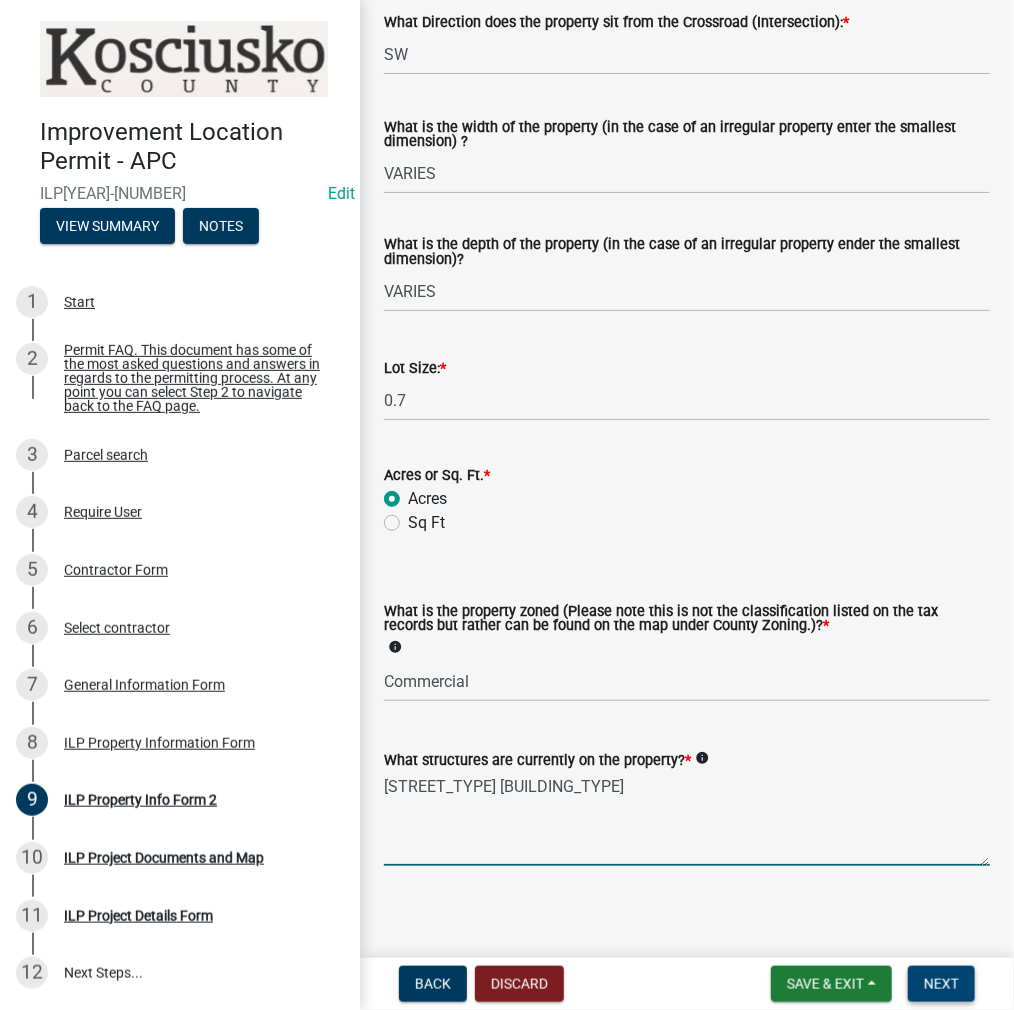 type on "[STREET_TYPE] [BUILDING_TYPE]" 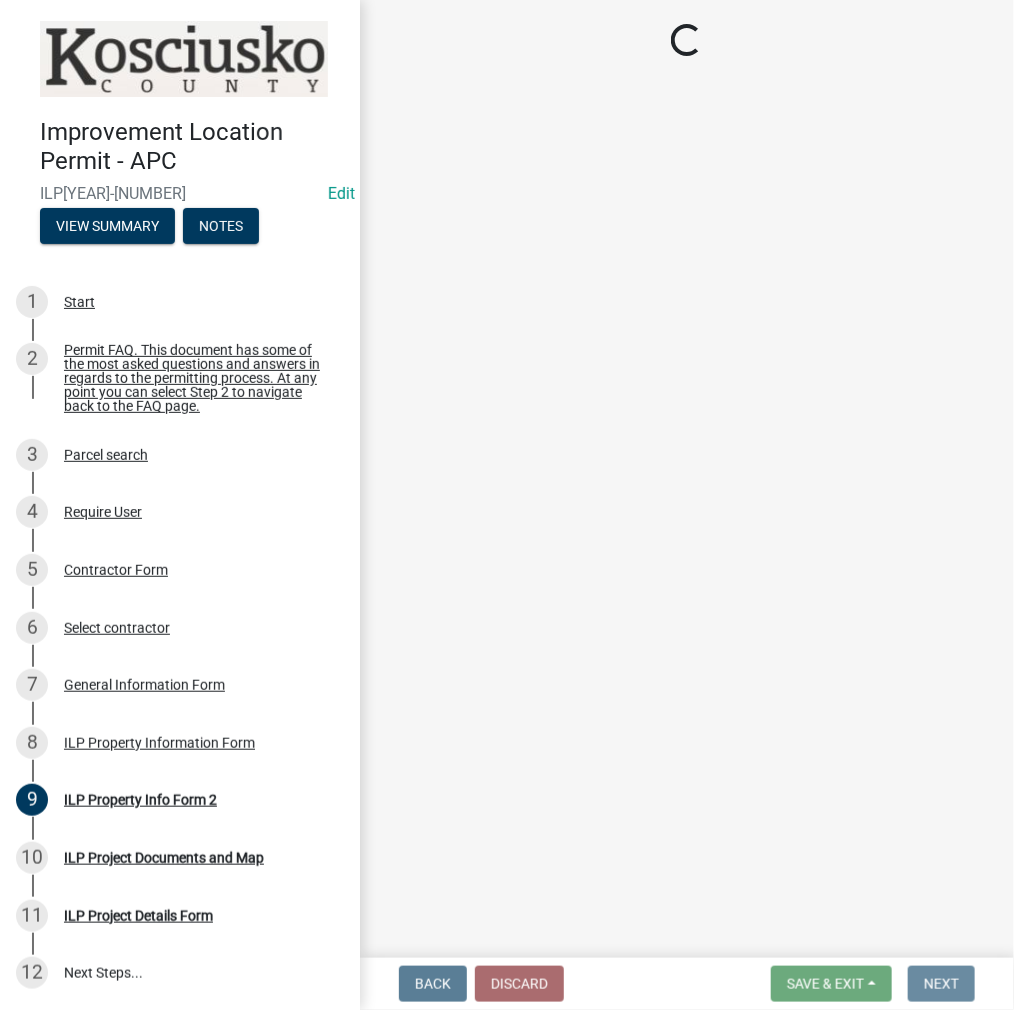 scroll, scrollTop: 0, scrollLeft: 0, axis: both 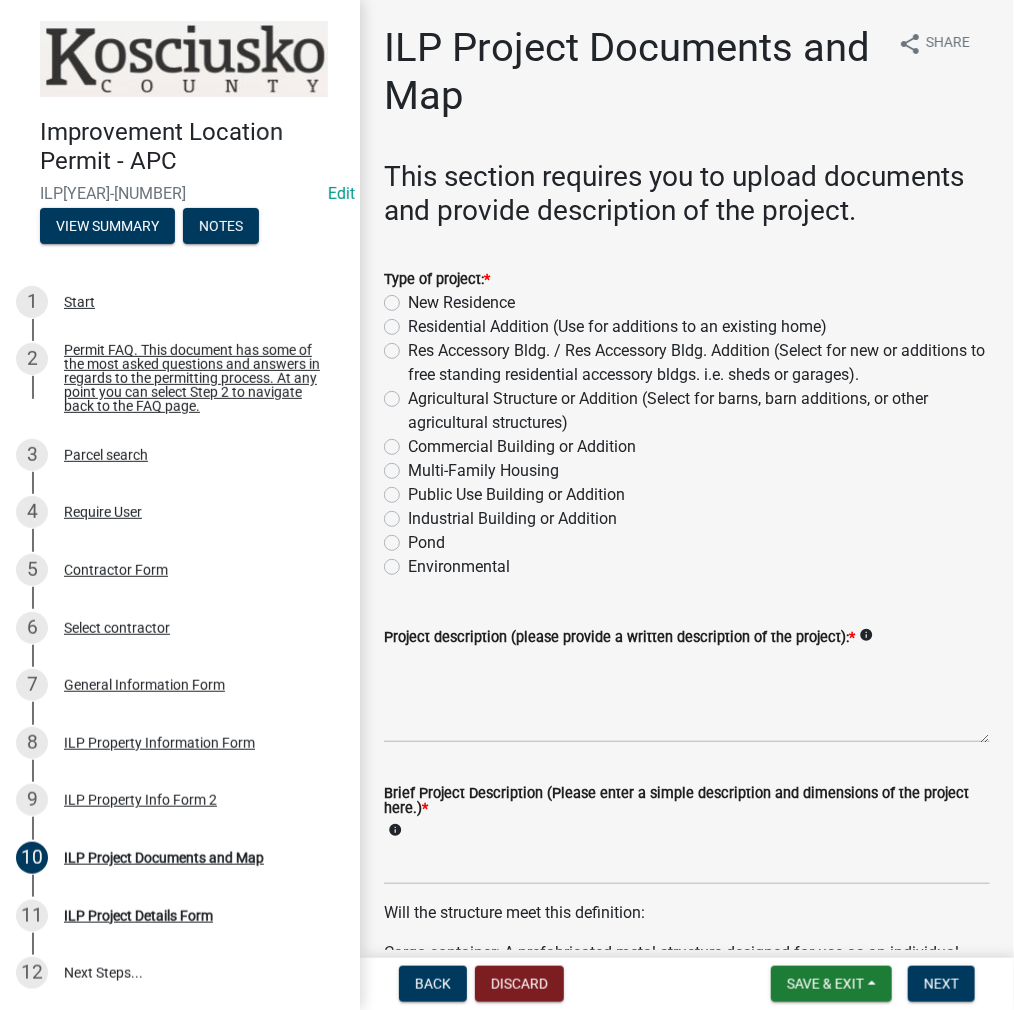 click on "Commercial Building or Addition" 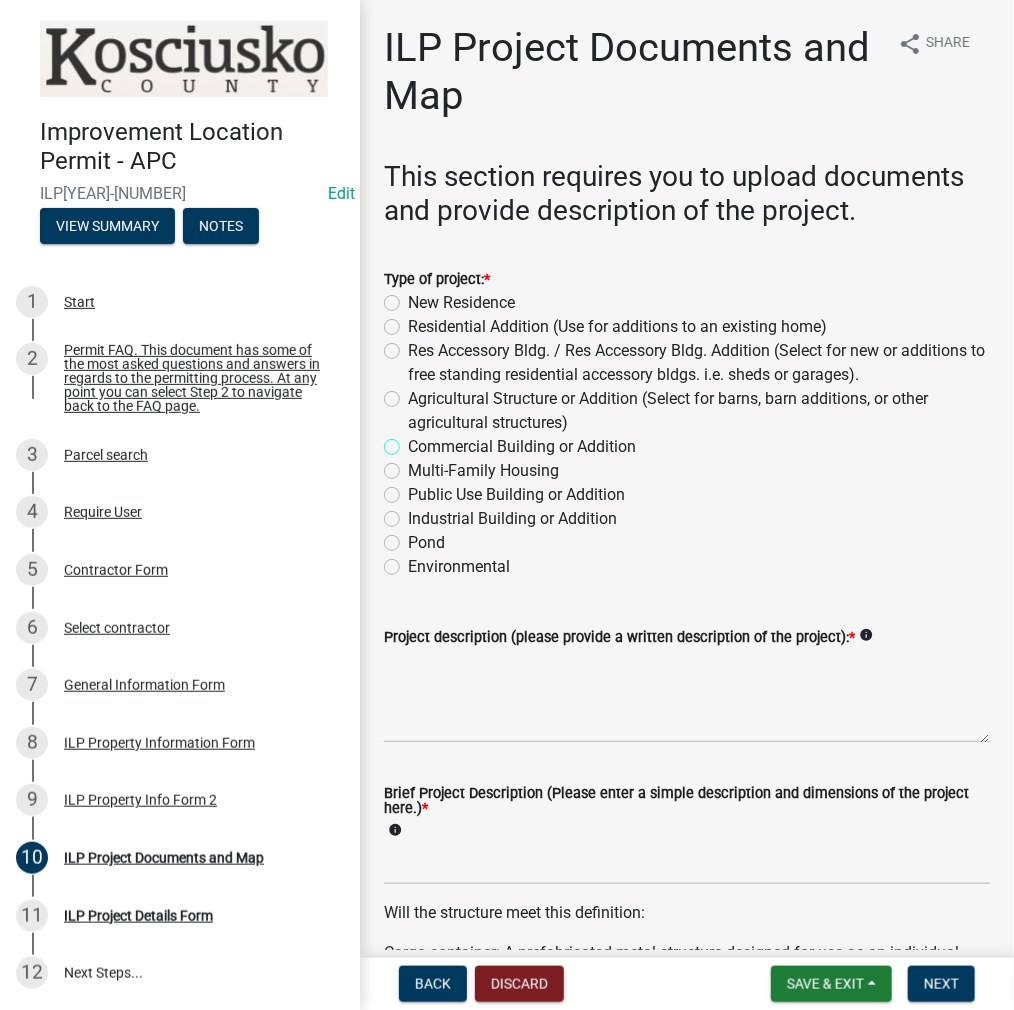 click on "Commercial Building or Addition" at bounding box center [414, 441] 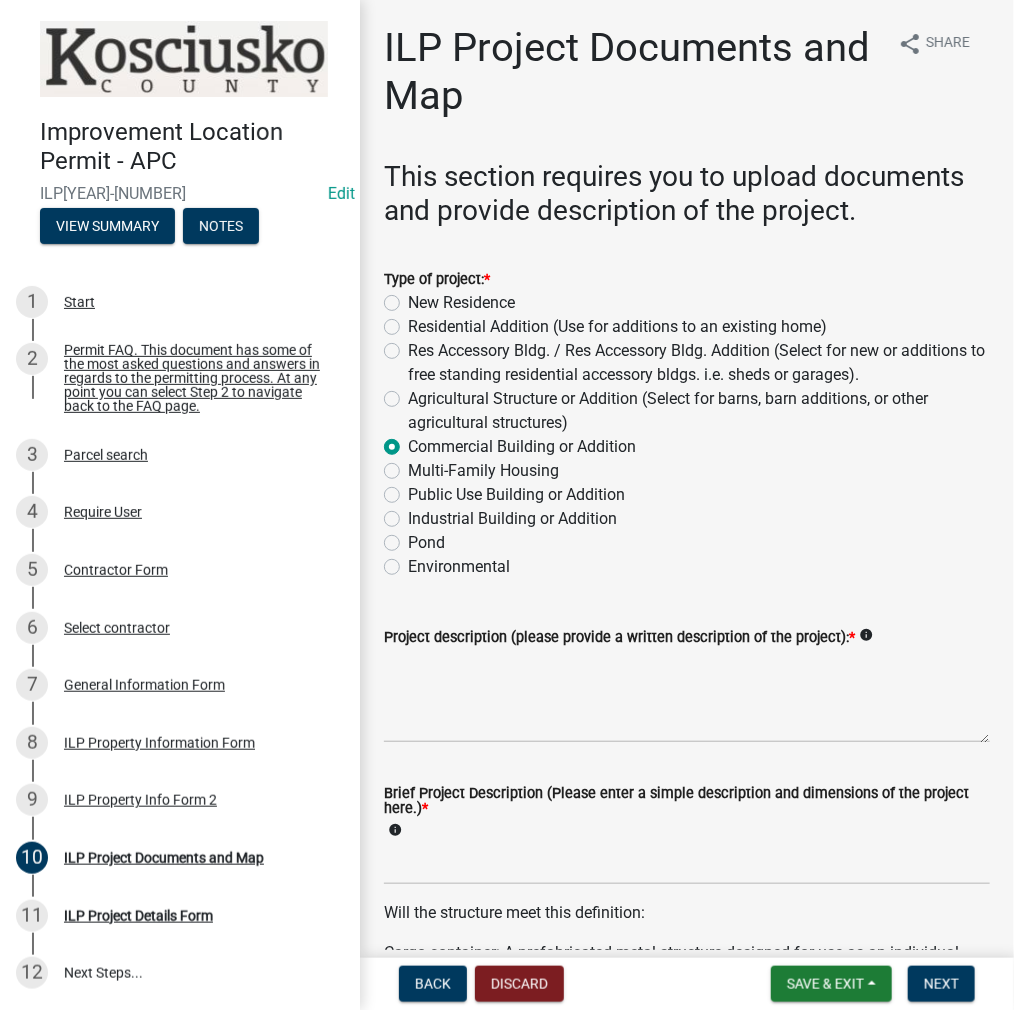 radio on "true" 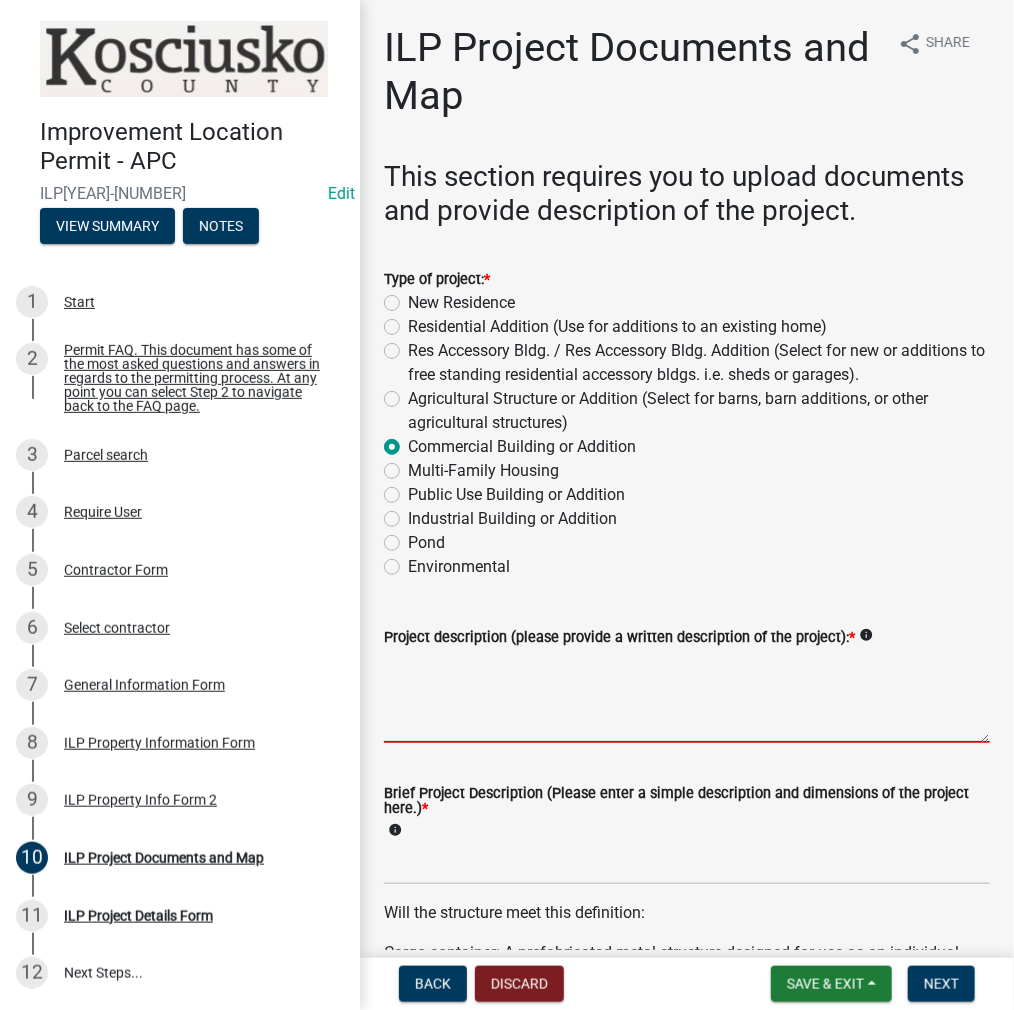 click on "Project description (please provide a written description of the project):  *" at bounding box center (687, 696) 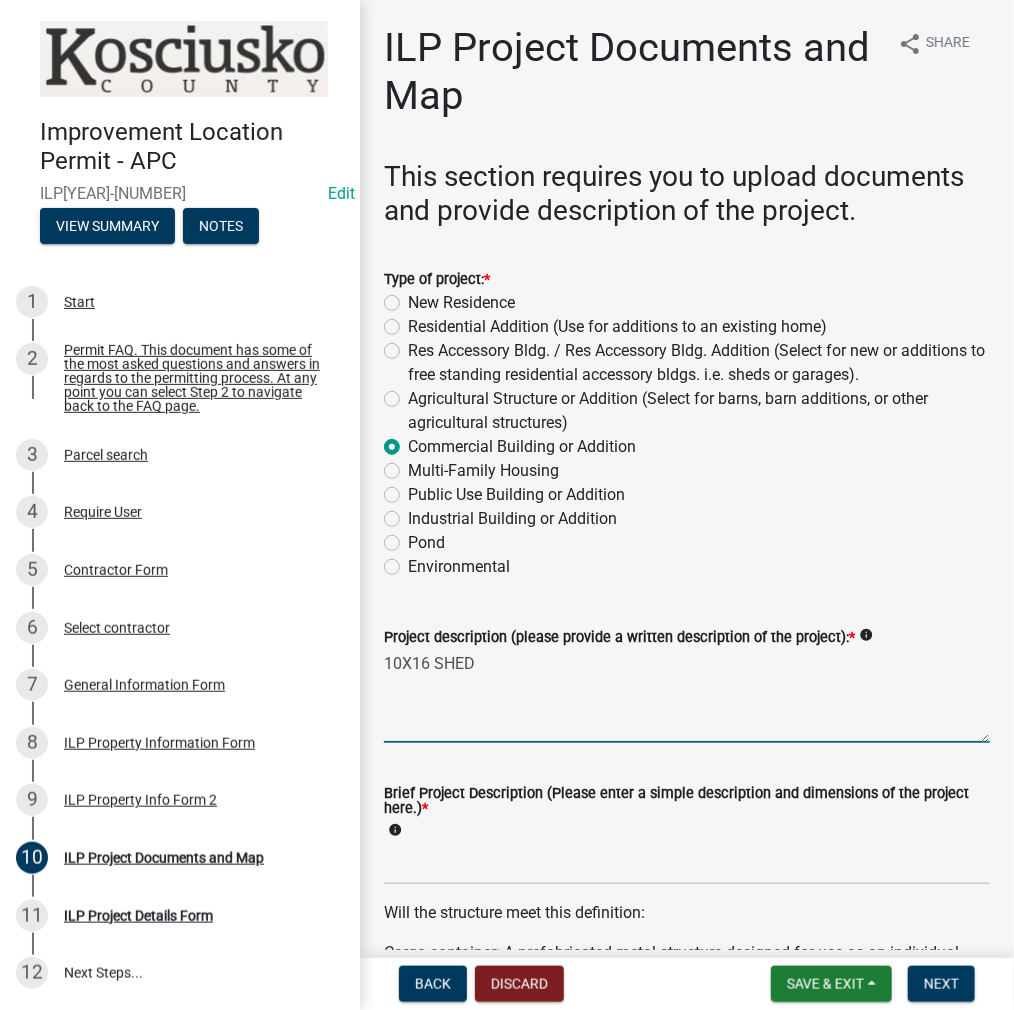 type on "10X16 SHED" 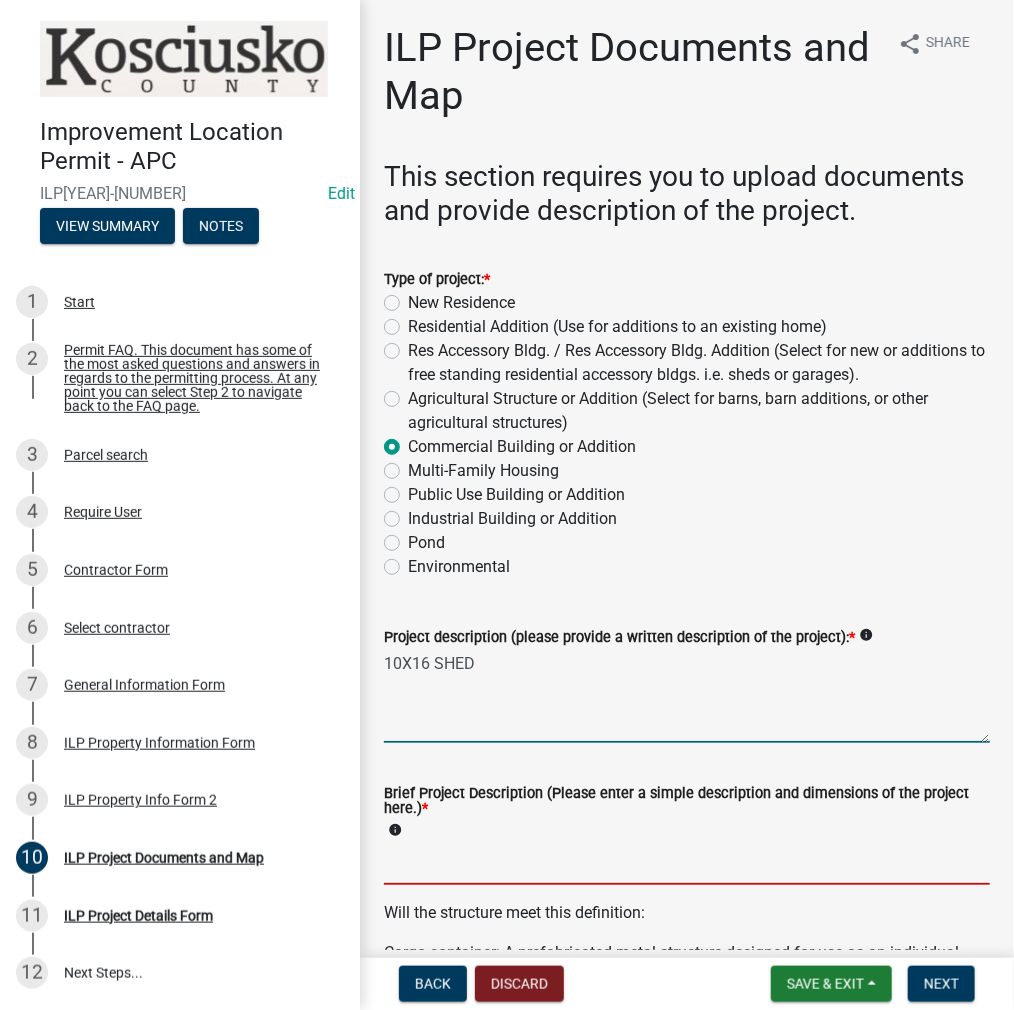 click on "Brief Project Description (Please enter a simple description and dimensions of the project here.)  *" at bounding box center [687, 864] 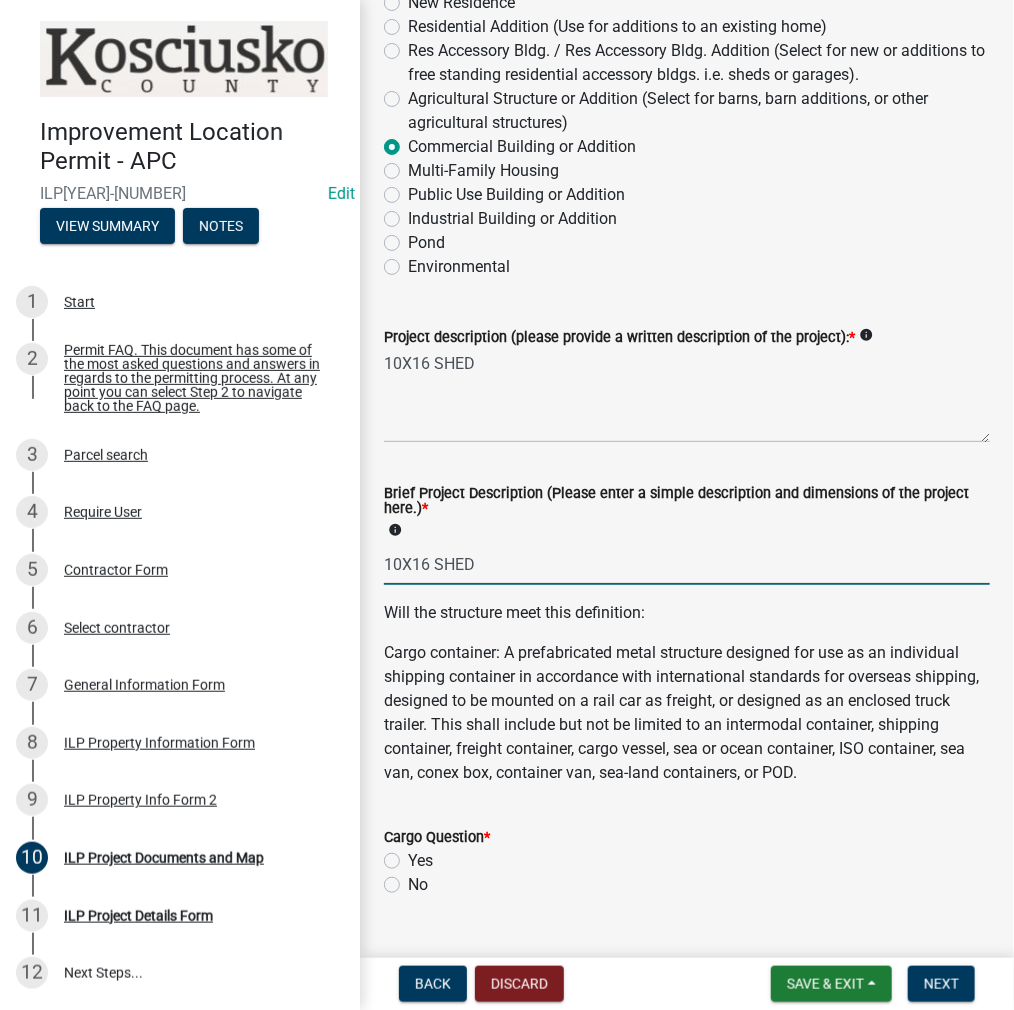 scroll, scrollTop: 600, scrollLeft: 0, axis: vertical 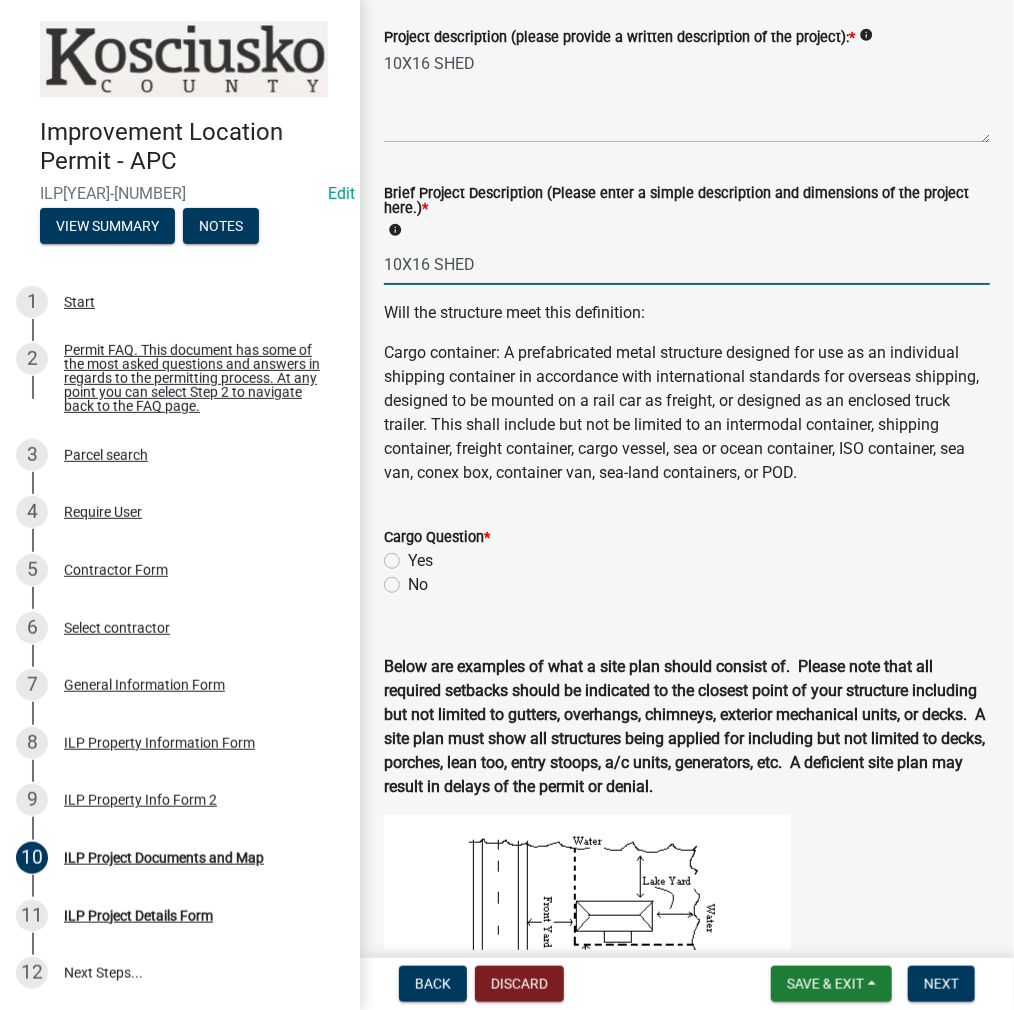 type on "10X16 SHED" 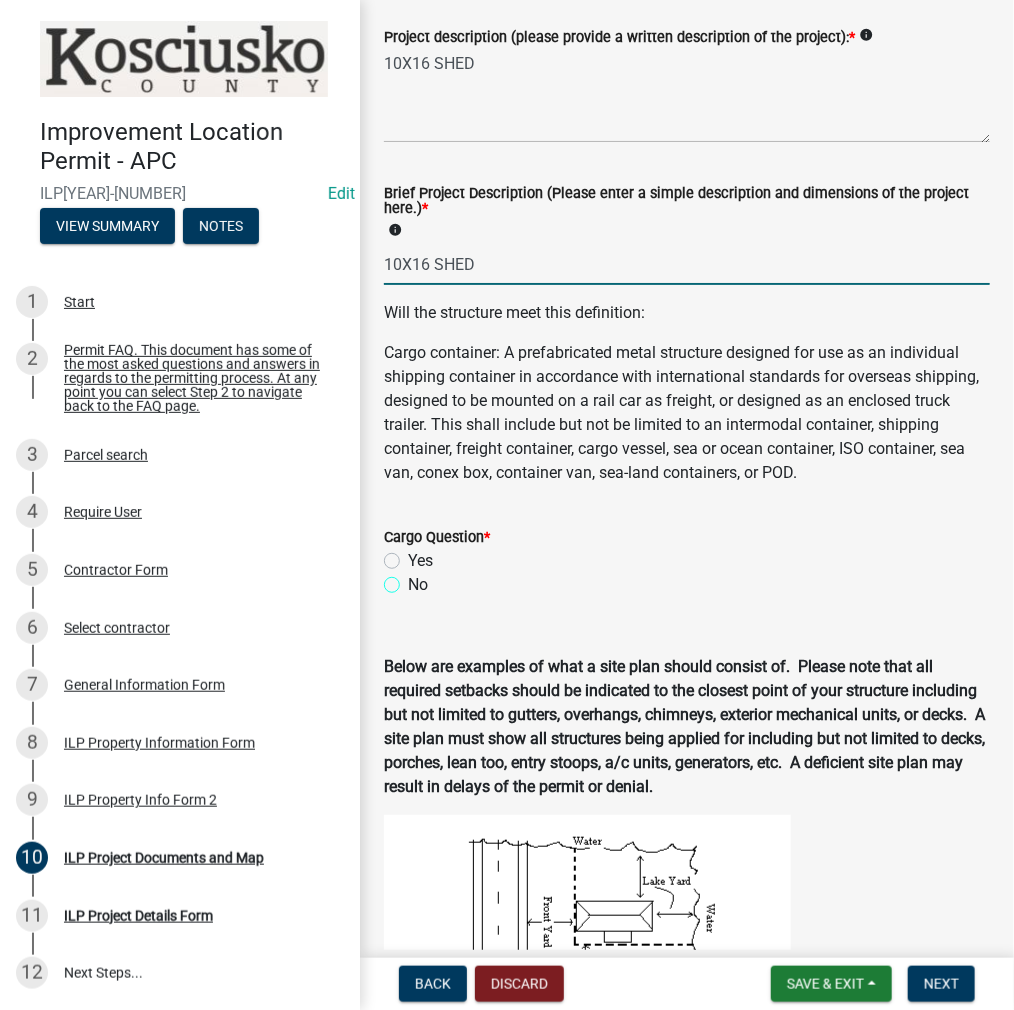 click on "No" at bounding box center [414, 579] 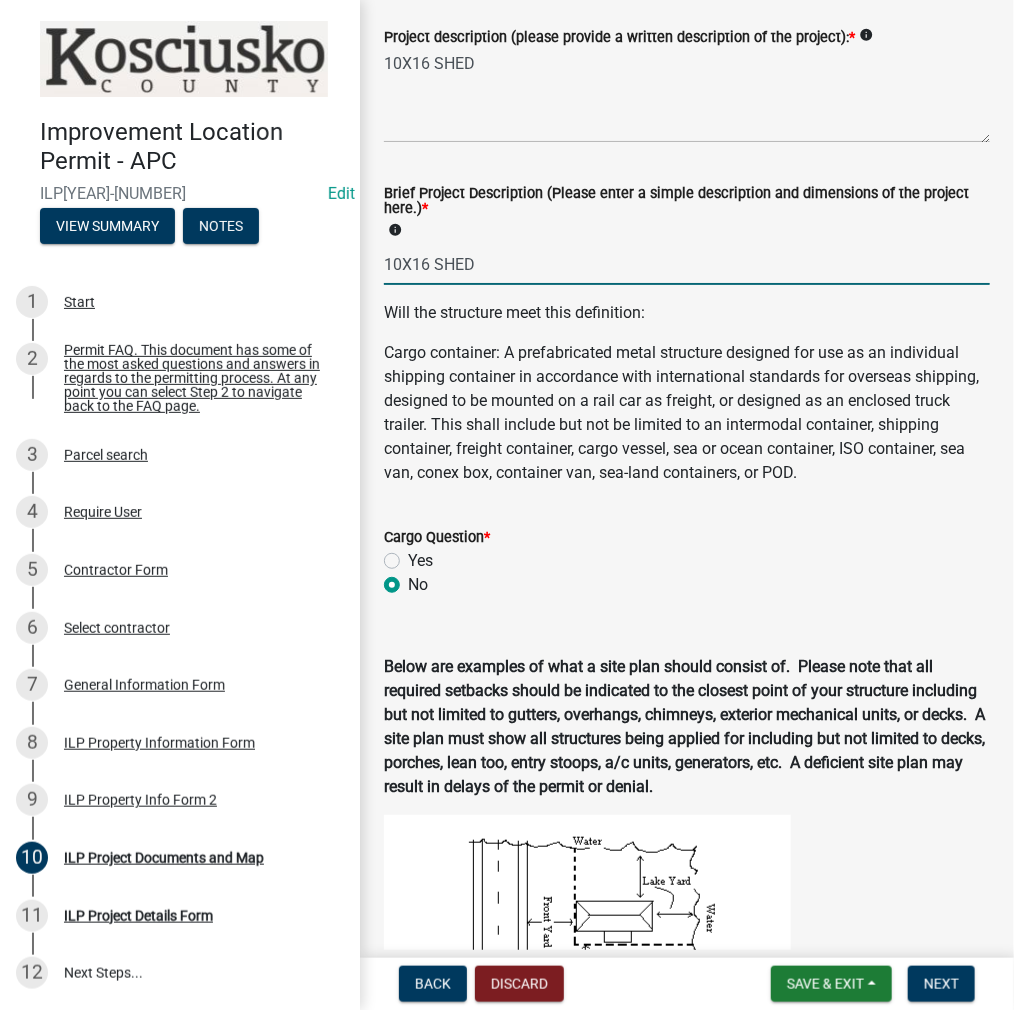radio on "true" 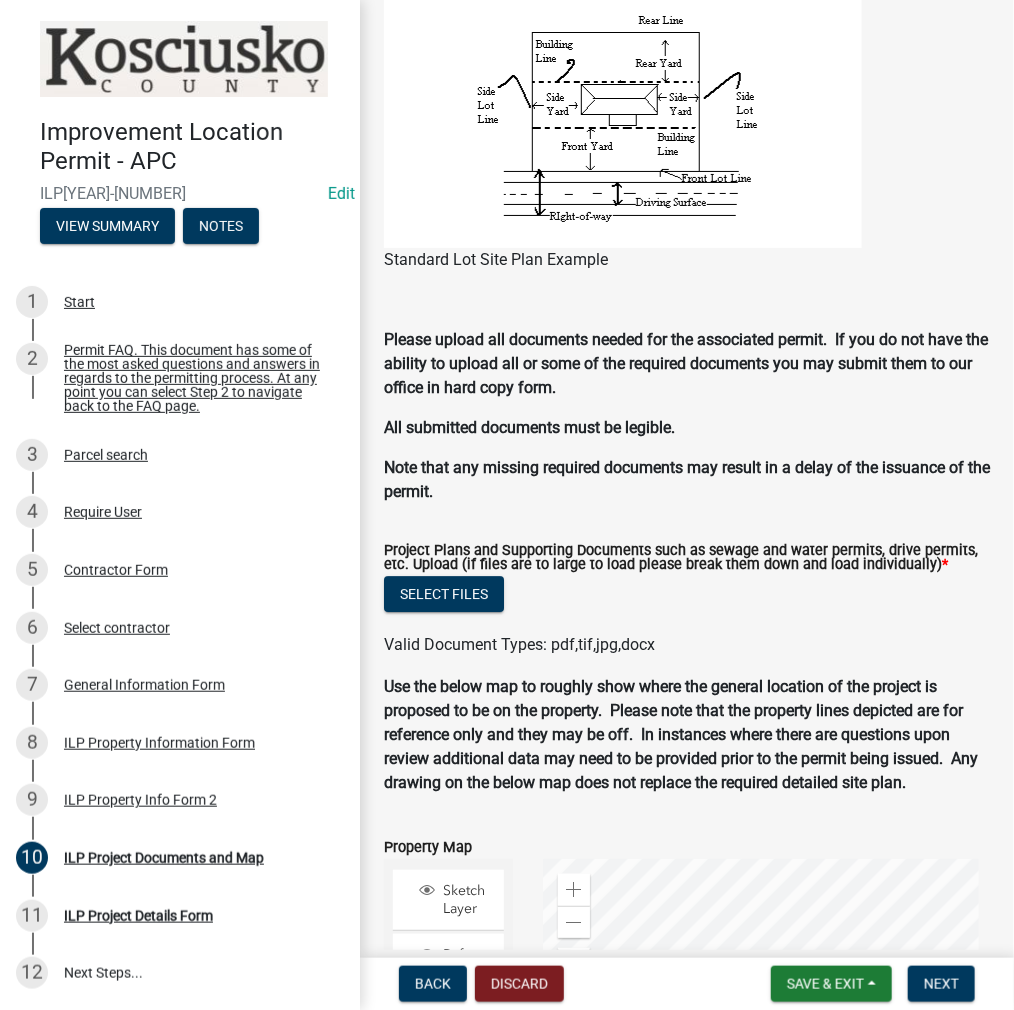 scroll, scrollTop: 1765, scrollLeft: 0, axis: vertical 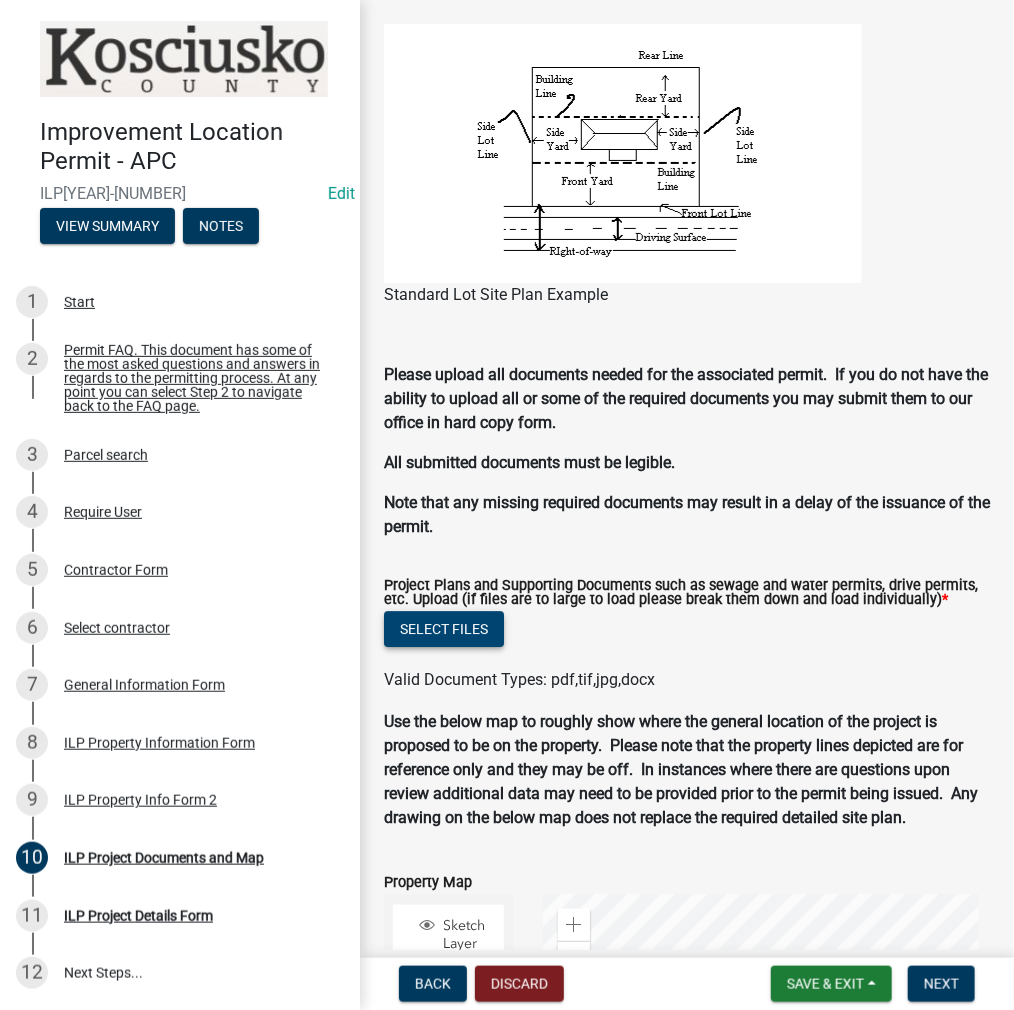 click on "Select files" 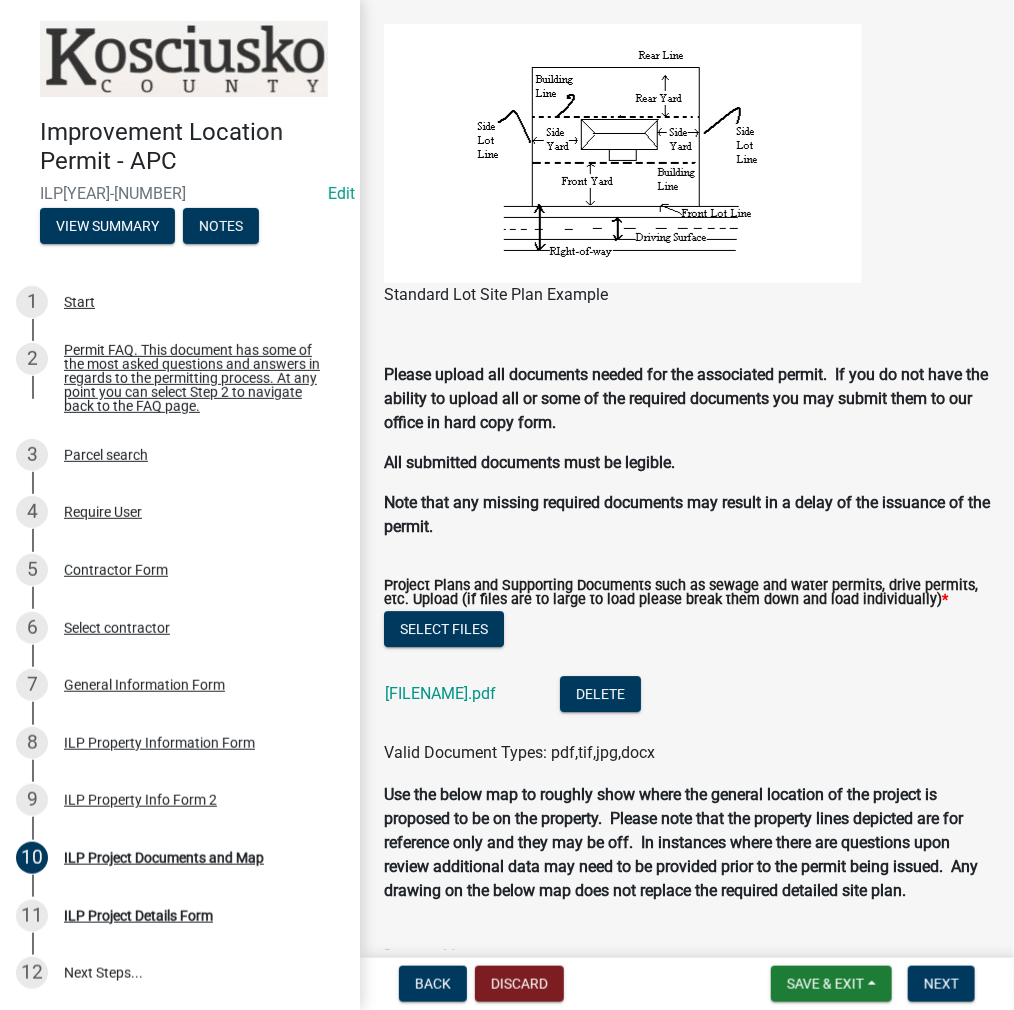 click on "Back  Discard   Save & Exit  Save  Save & Exit   Next" at bounding box center (687, 984) 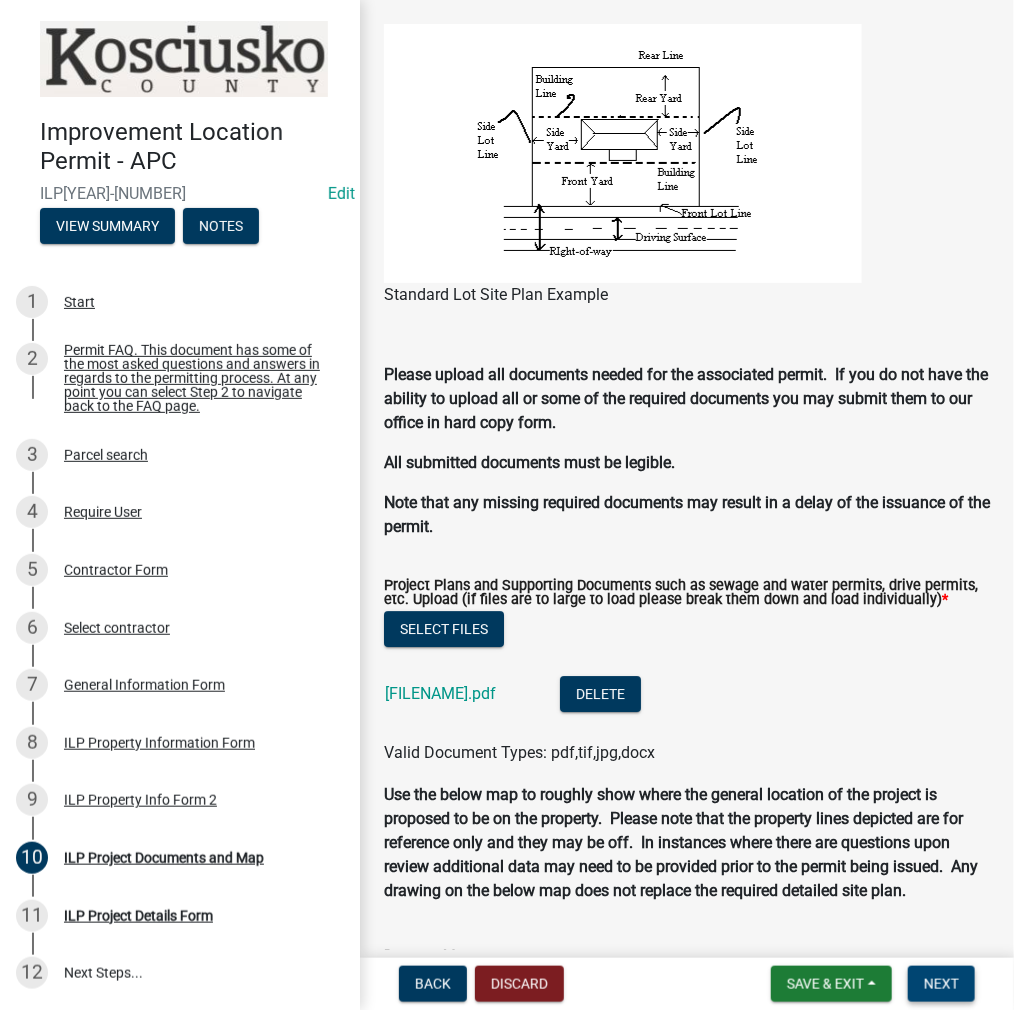 click on "Next" at bounding box center [941, 984] 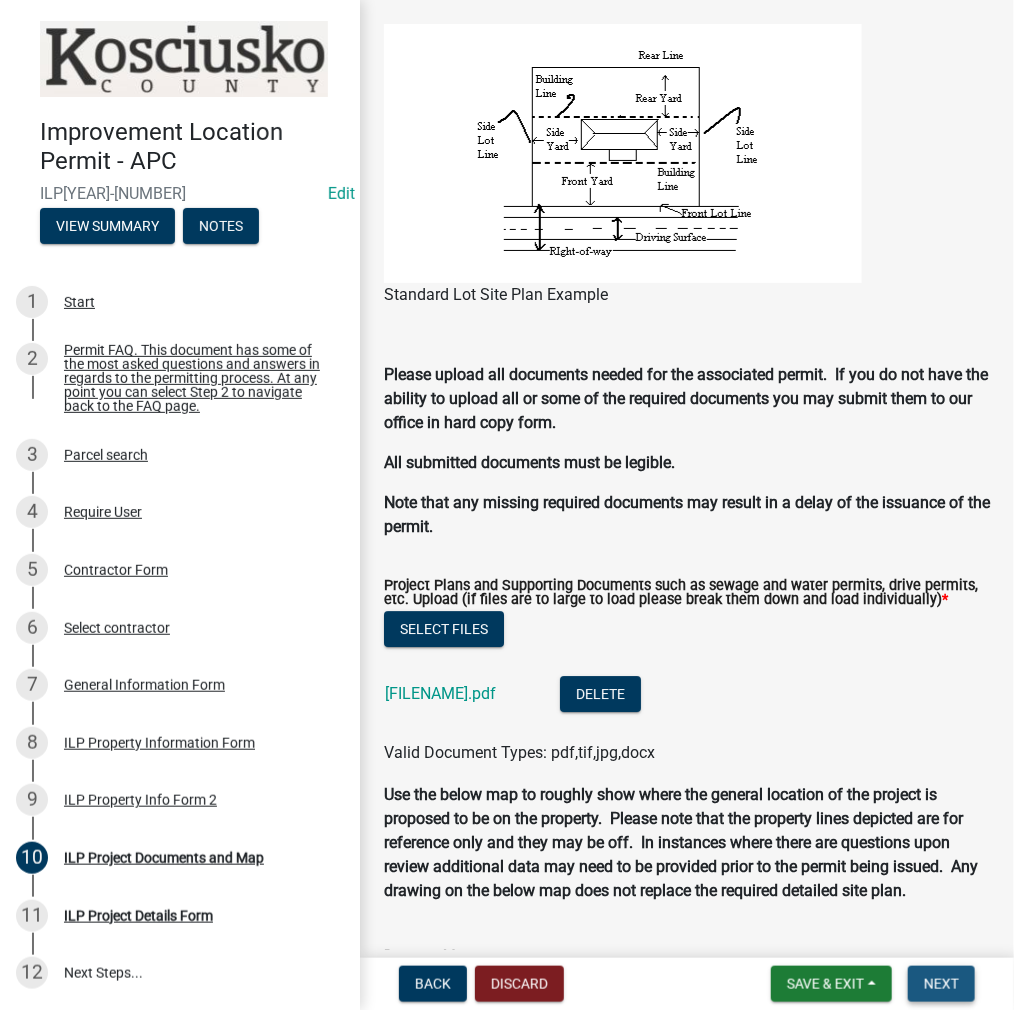 scroll, scrollTop: 0, scrollLeft: 0, axis: both 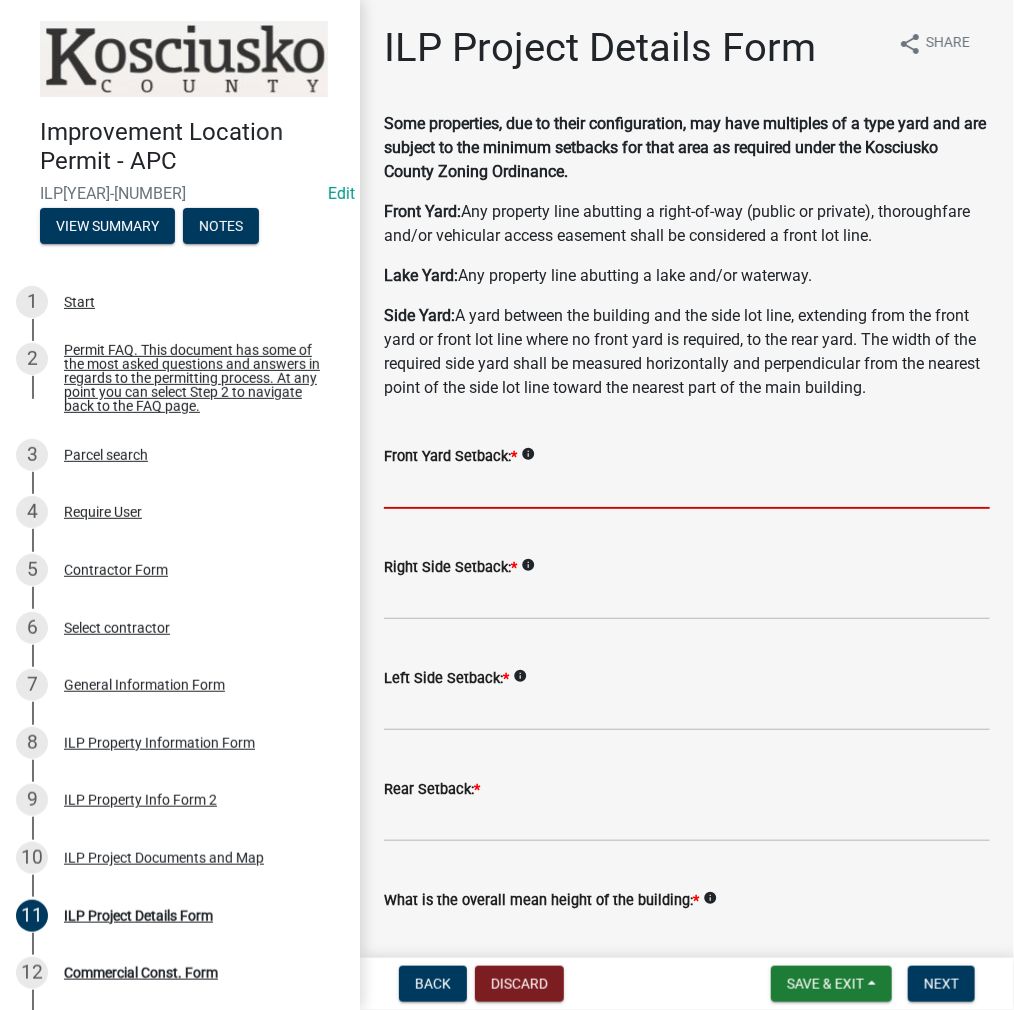 click 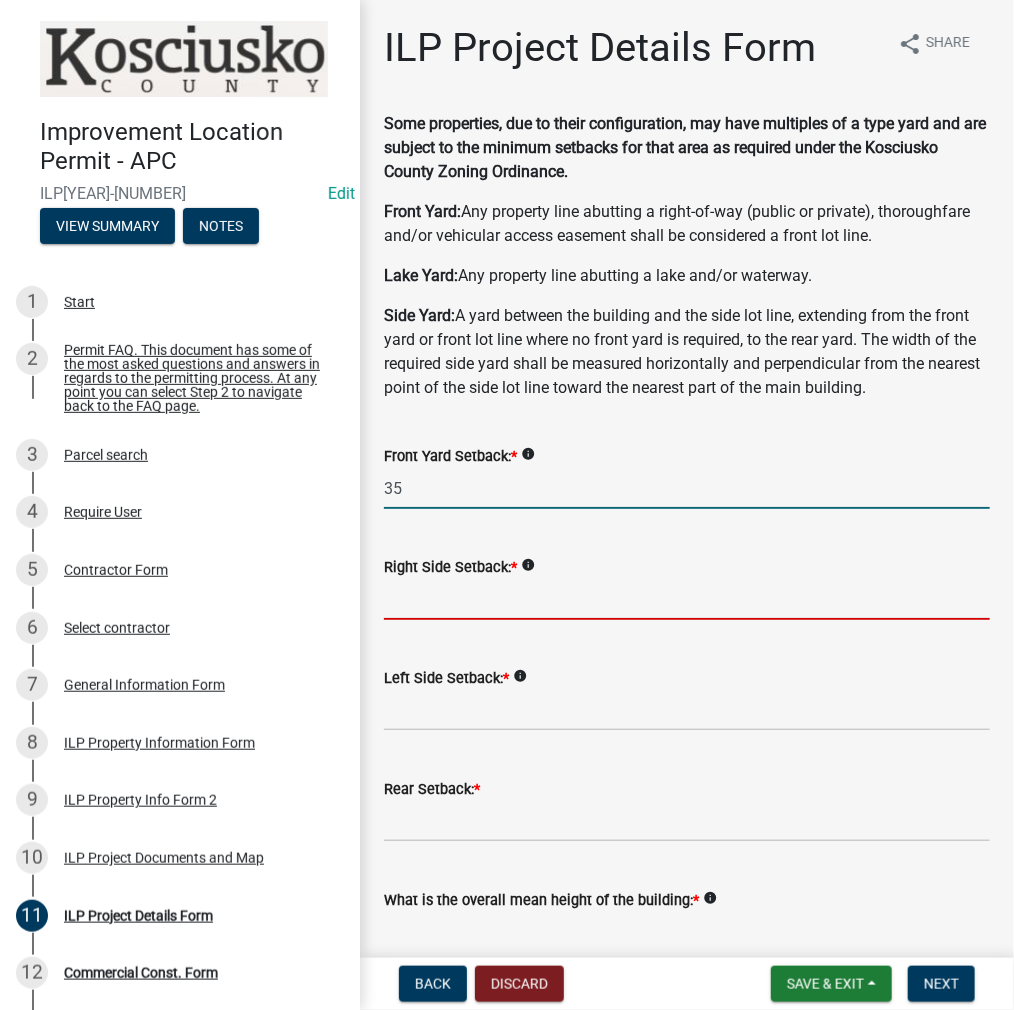 type on "35.0" 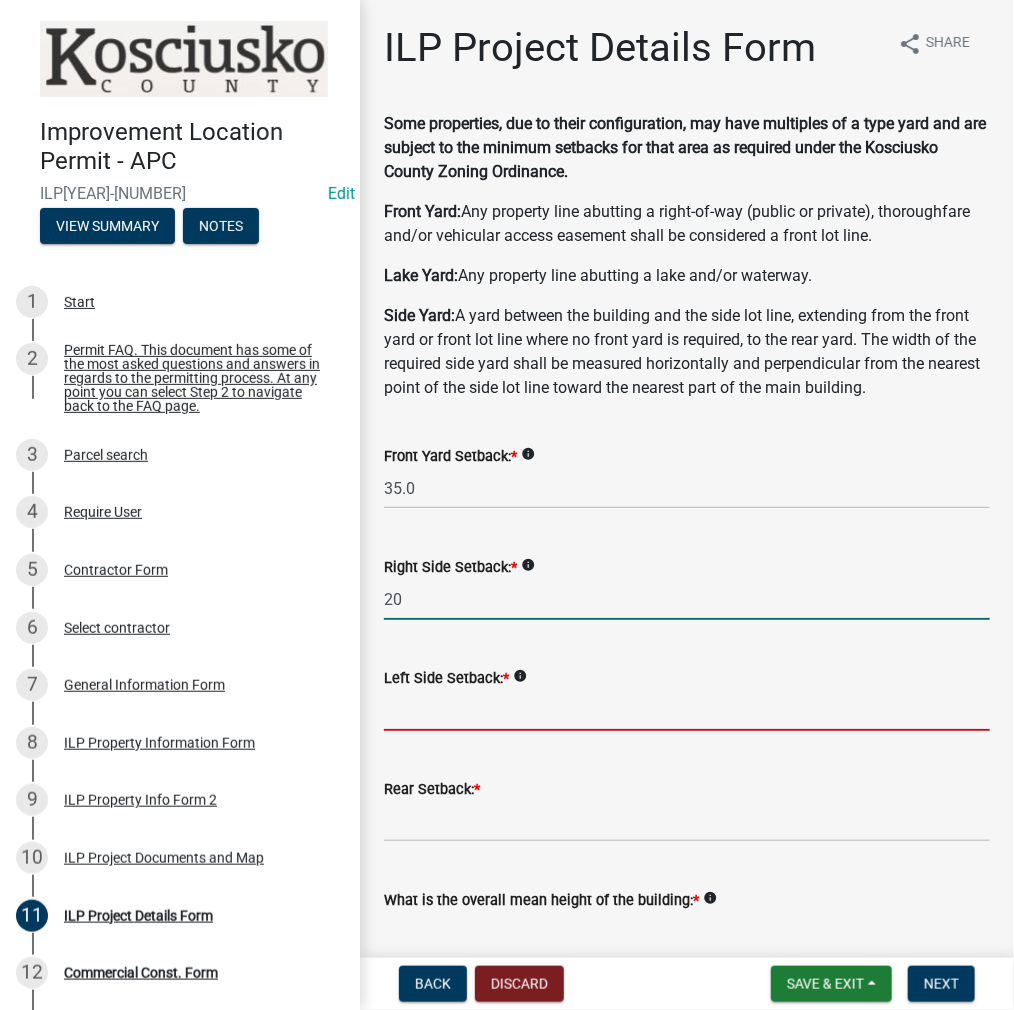 type on "20.0" 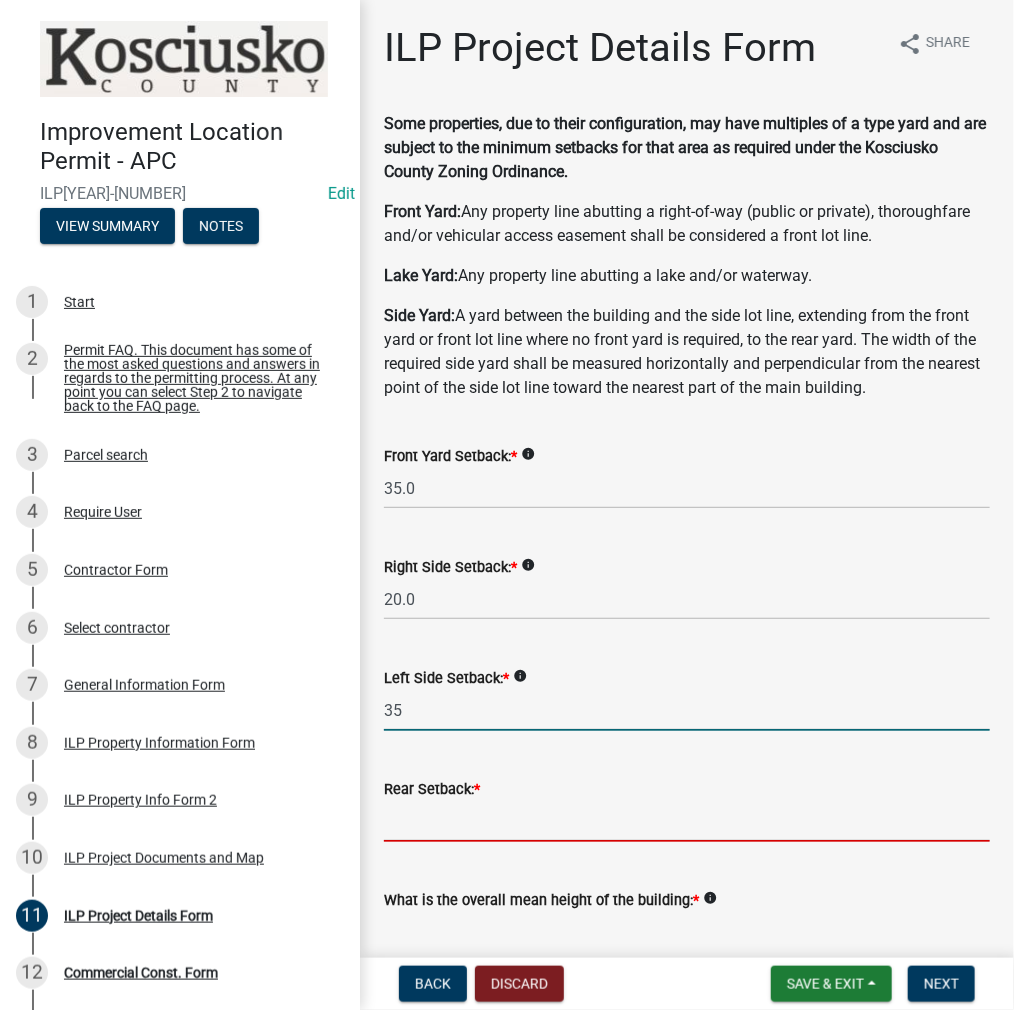 type on "35.0" 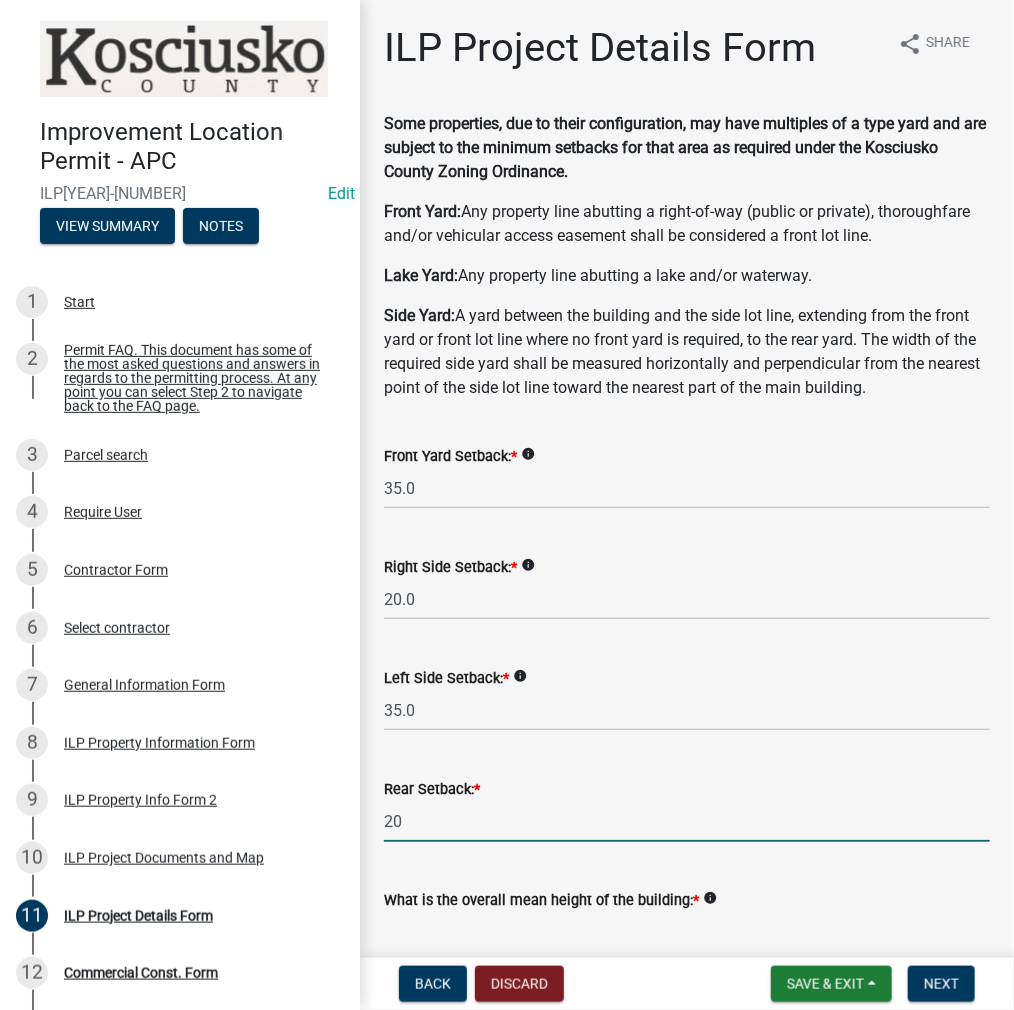 type on "20.0" 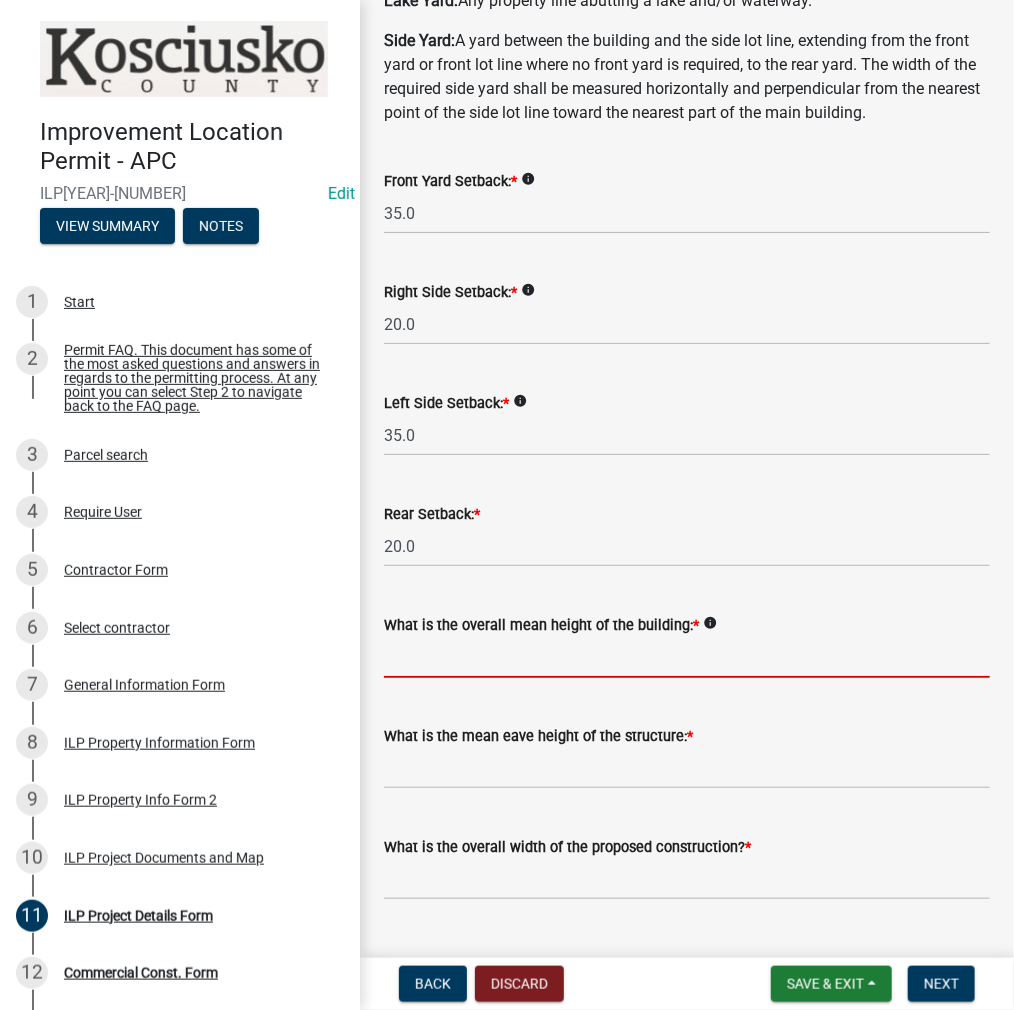 scroll, scrollTop: 302, scrollLeft: 0, axis: vertical 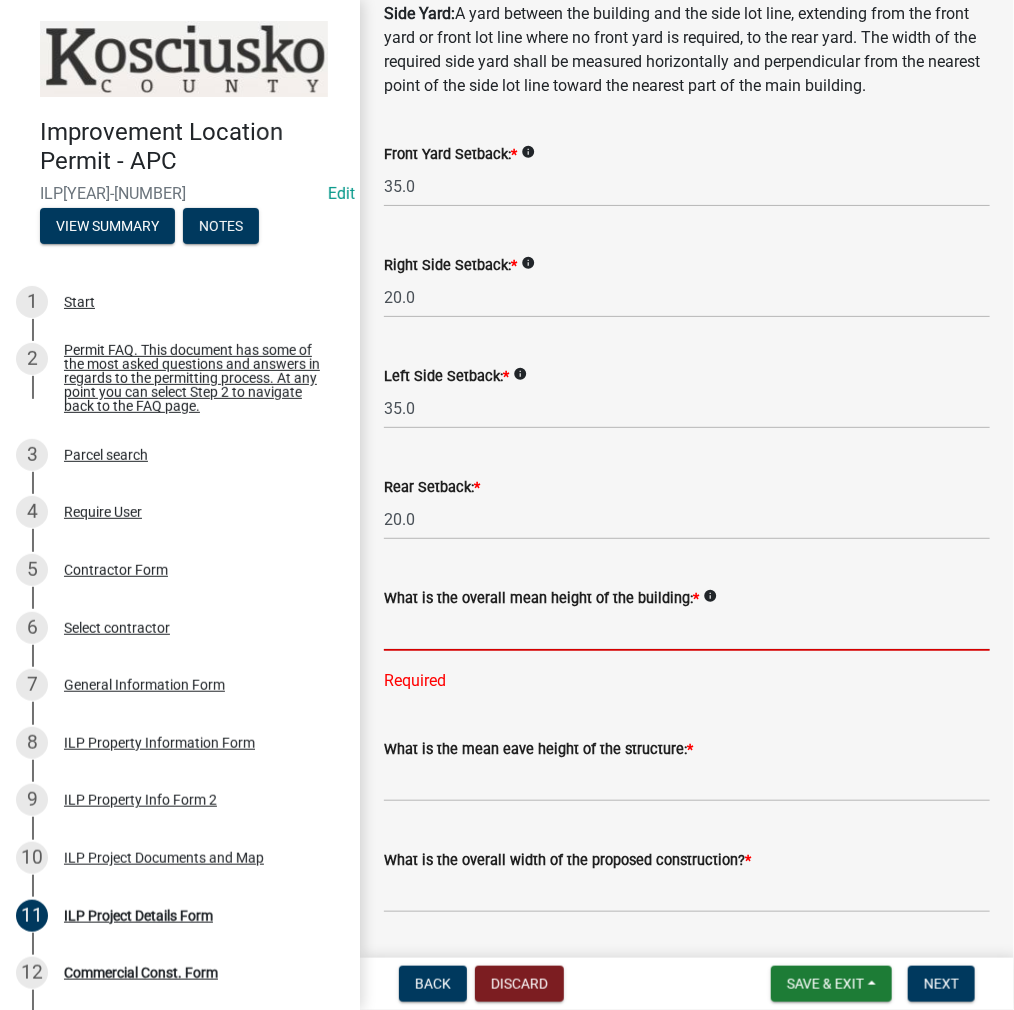 click 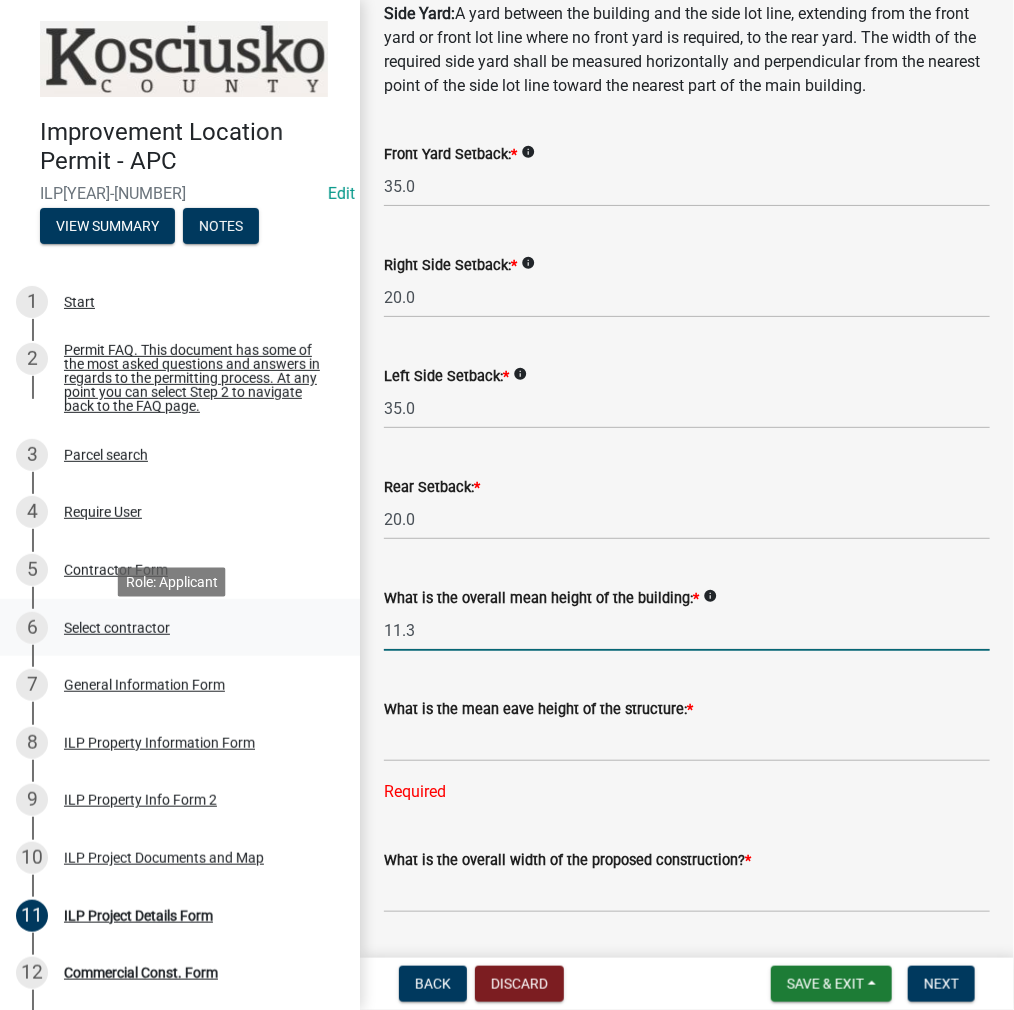 drag, startPoint x: 483, startPoint y: 633, endPoint x: 328, endPoint y: 637, distance: 155.0516 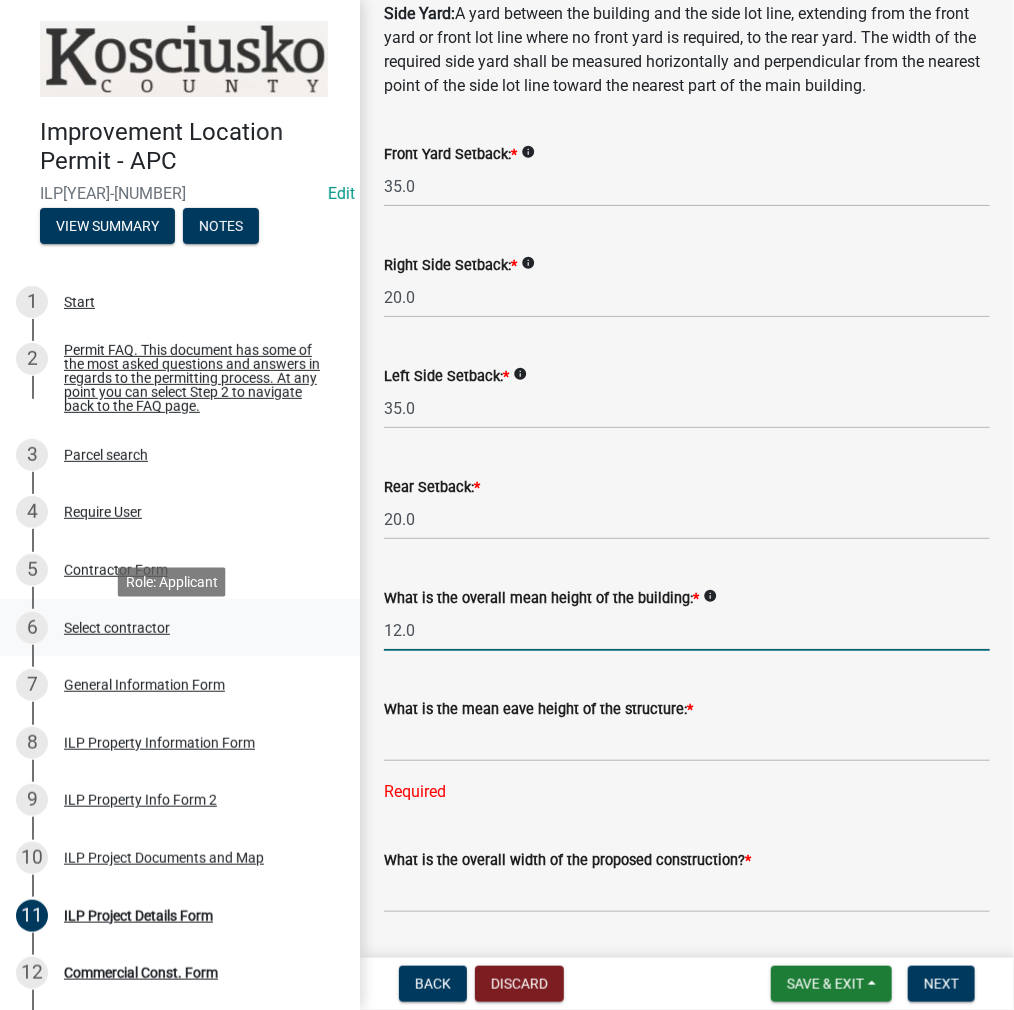 drag, startPoint x: 424, startPoint y: 625, endPoint x: 328, endPoint y: 633, distance: 96.332756 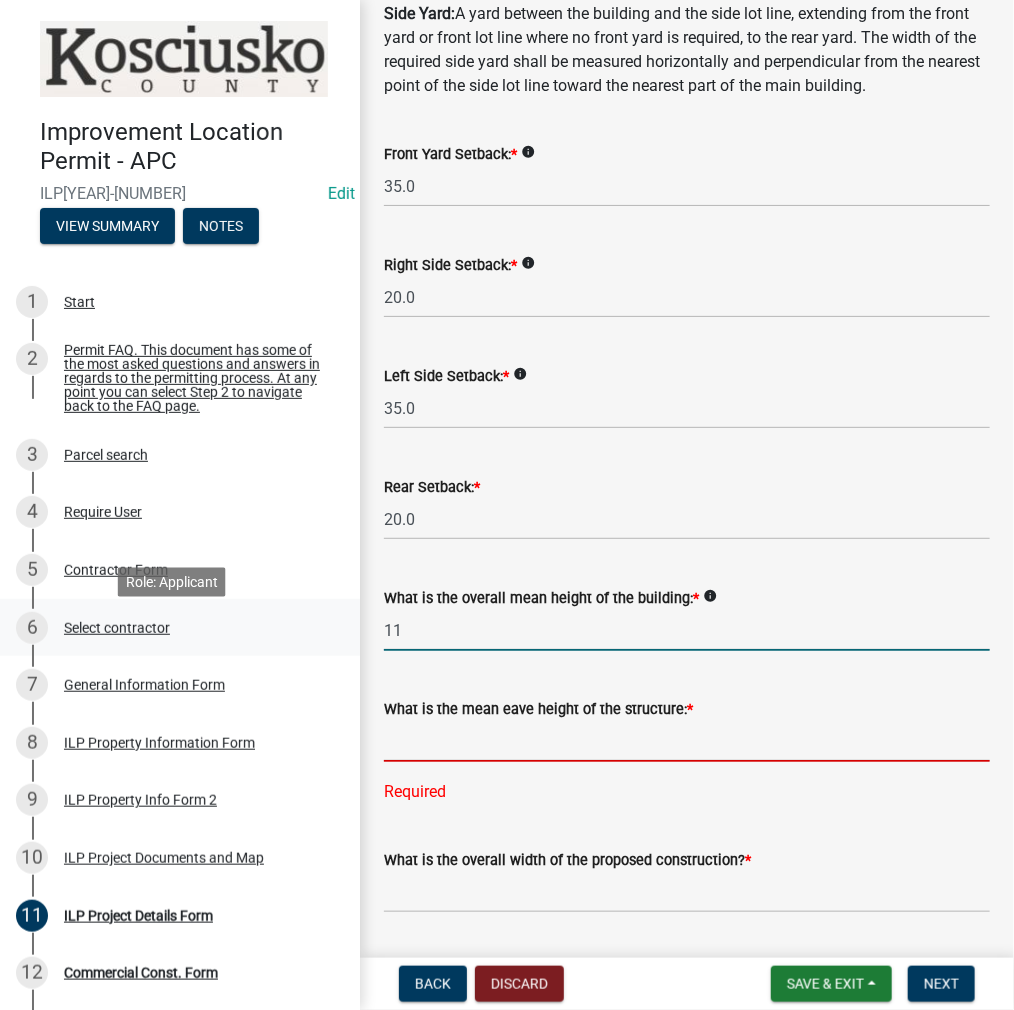 type on "11.0" 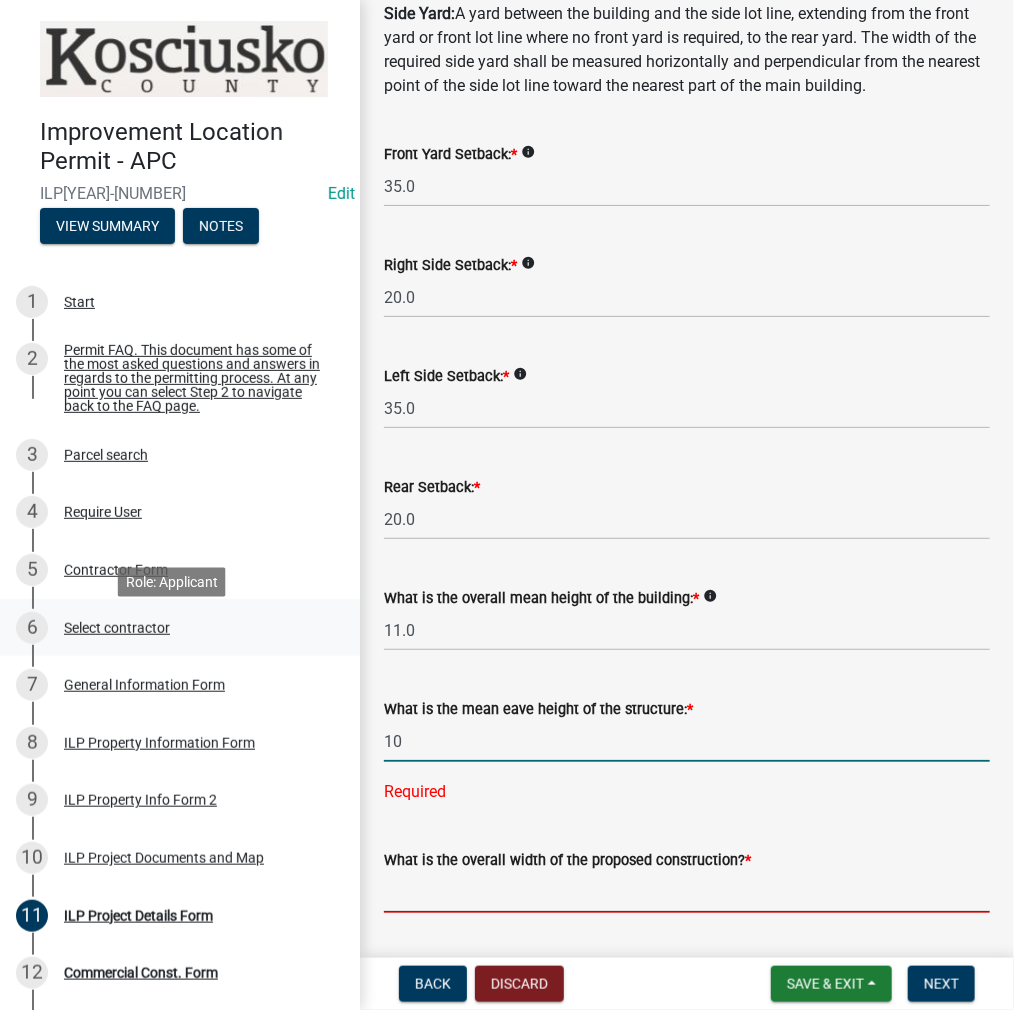 type on "10.0" 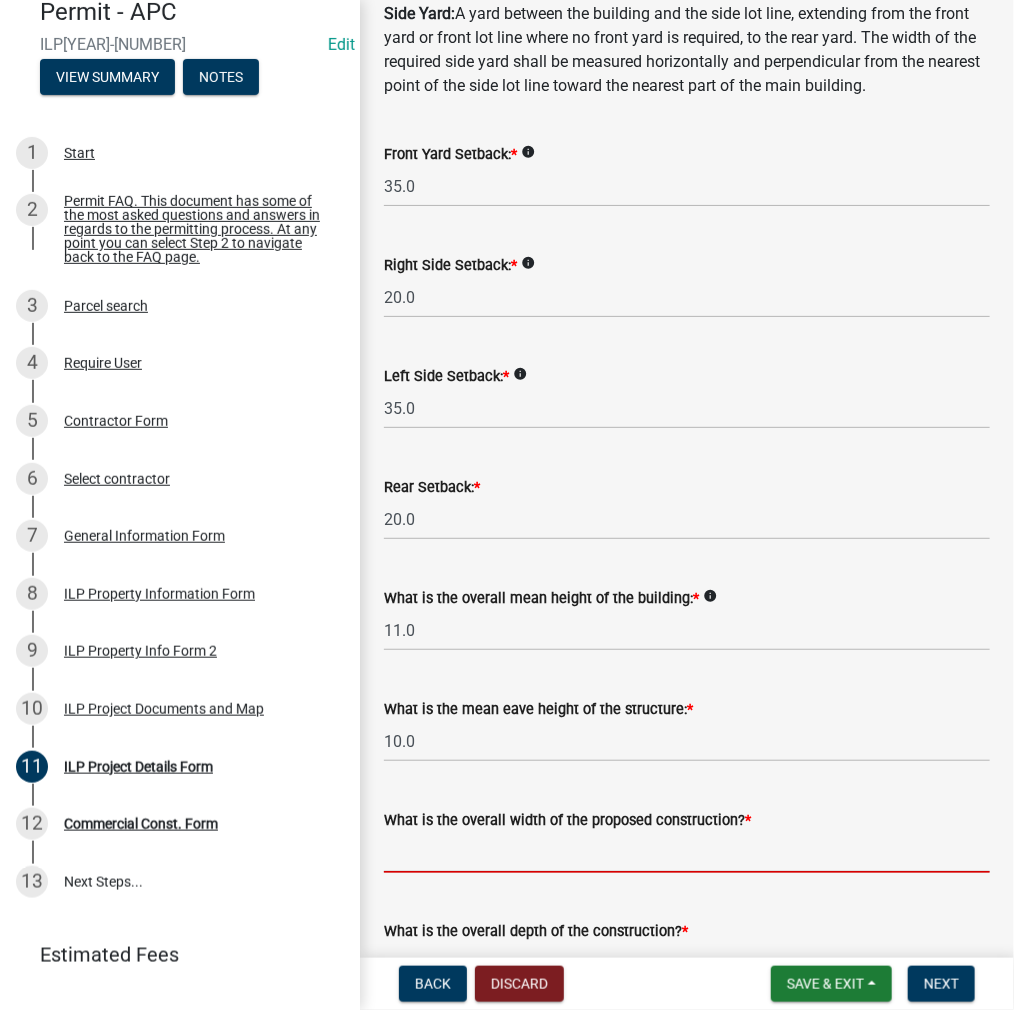 scroll, scrollTop: 200, scrollLeft: 0, axis: vertical 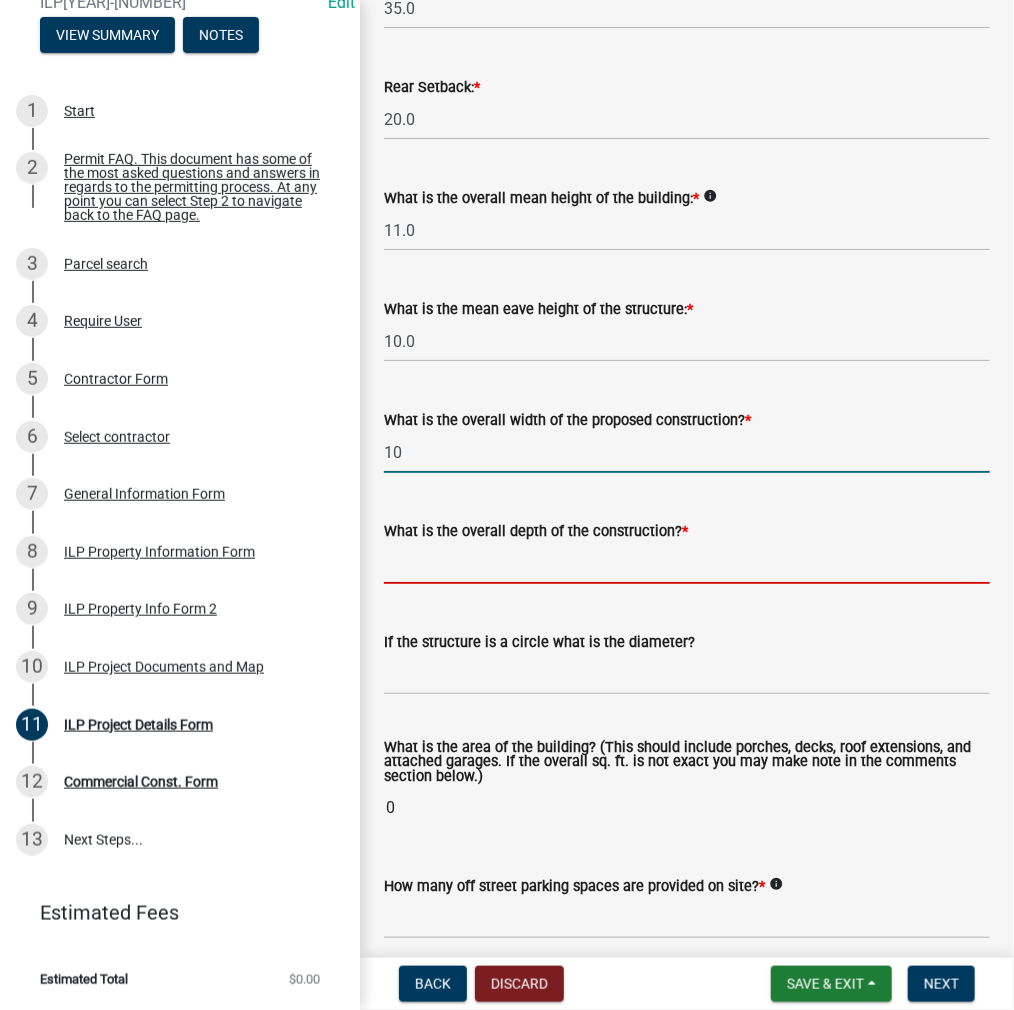 type on "10.00" 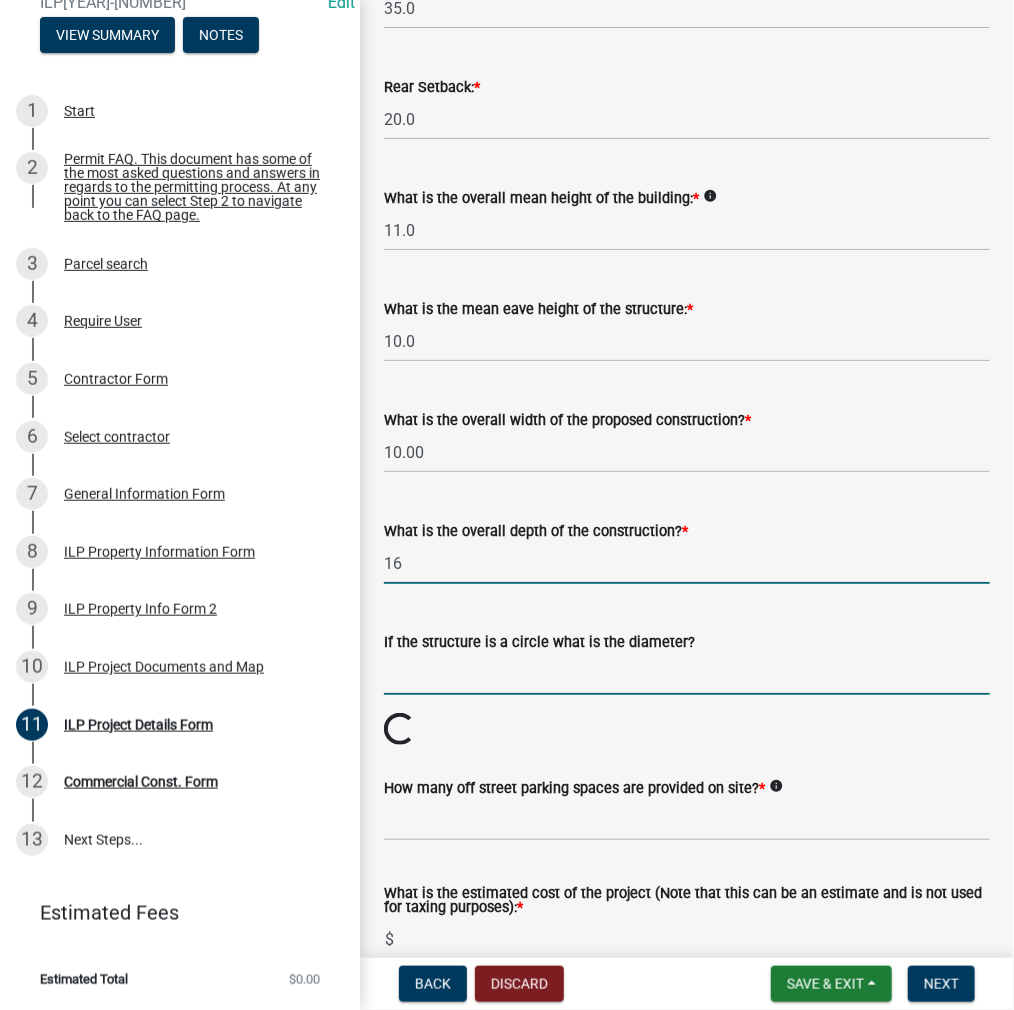 type on "16.00" 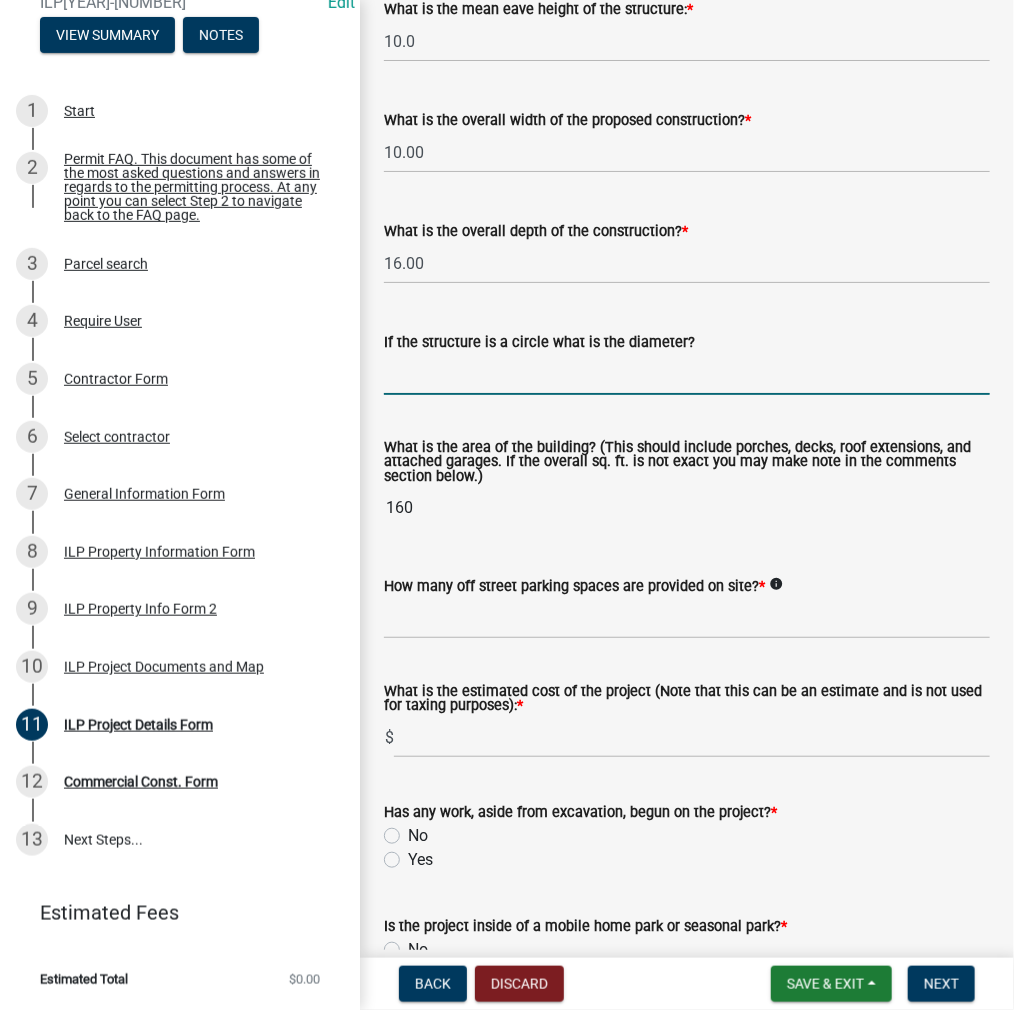 scroll, scrollTop: 1102, scrollLeft: 0, axis: vertical 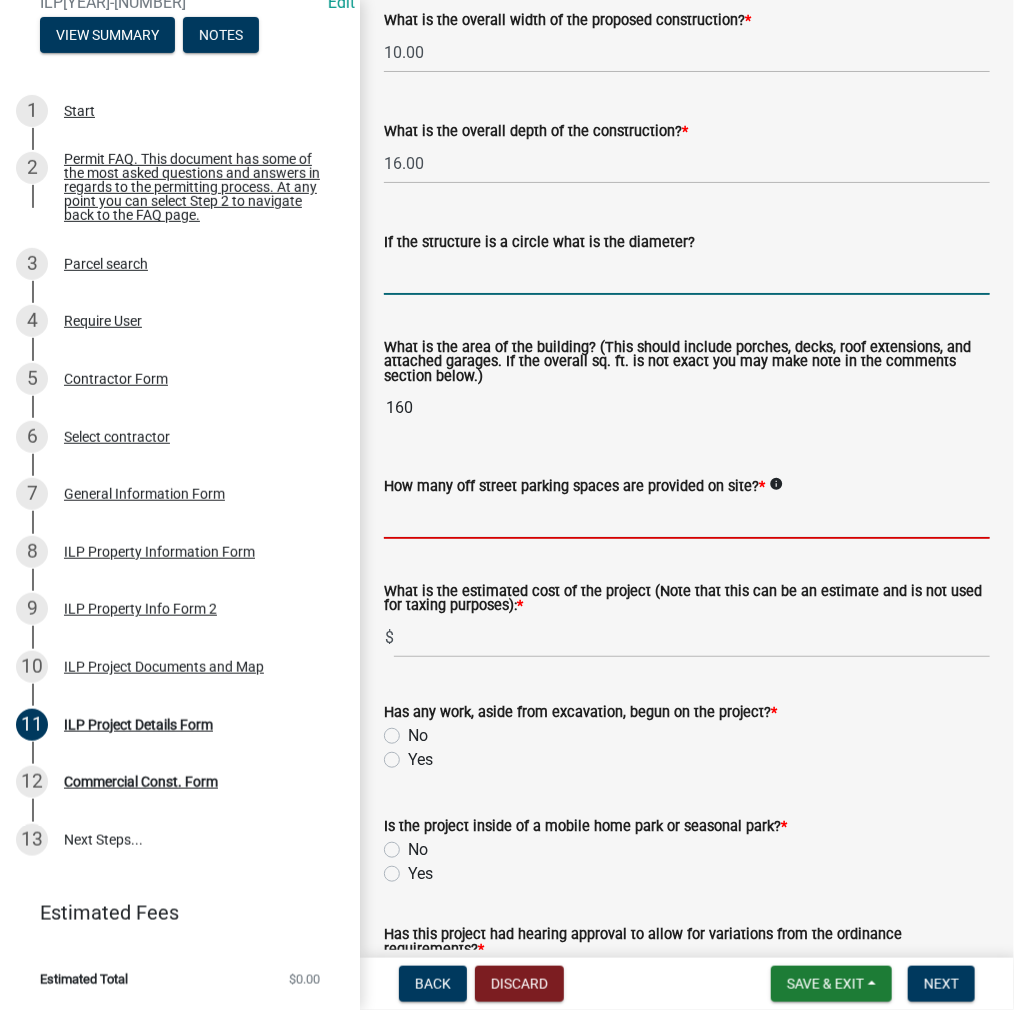 click 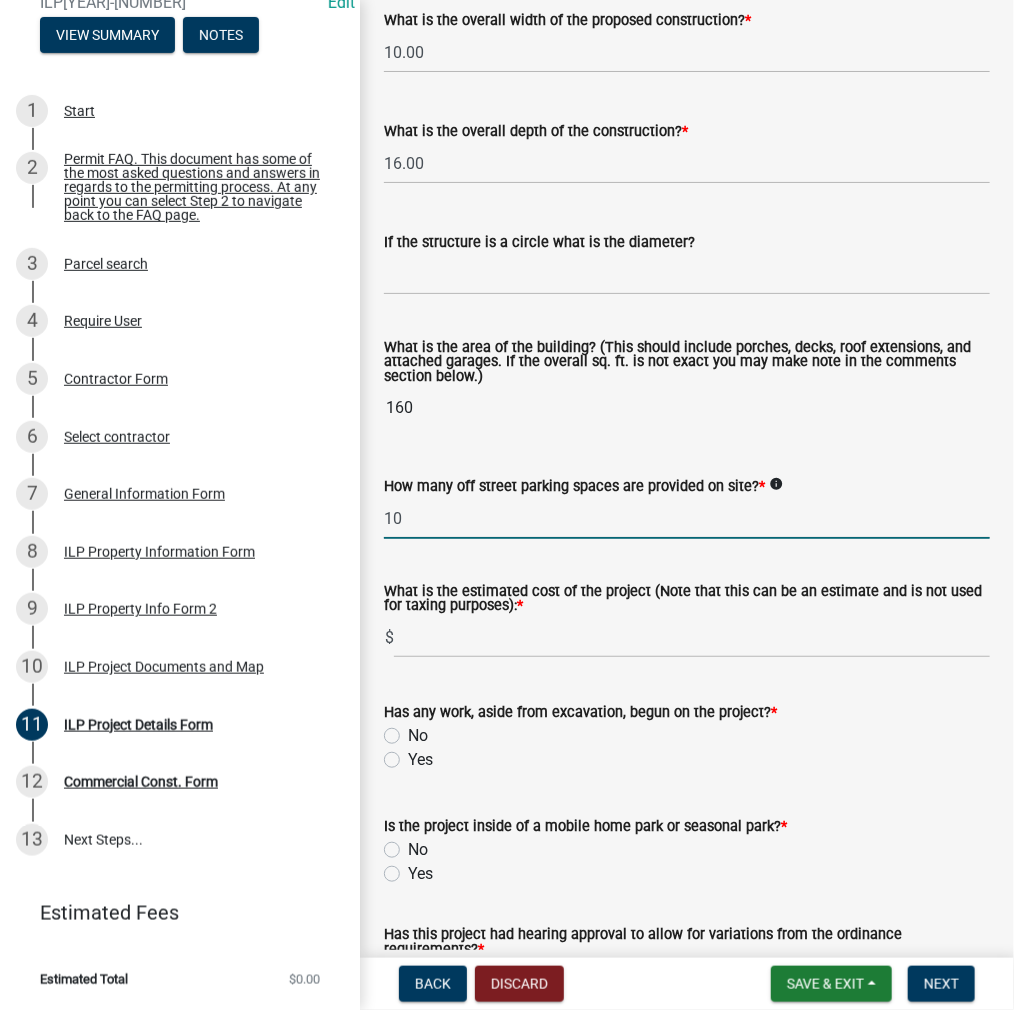 type on "10" 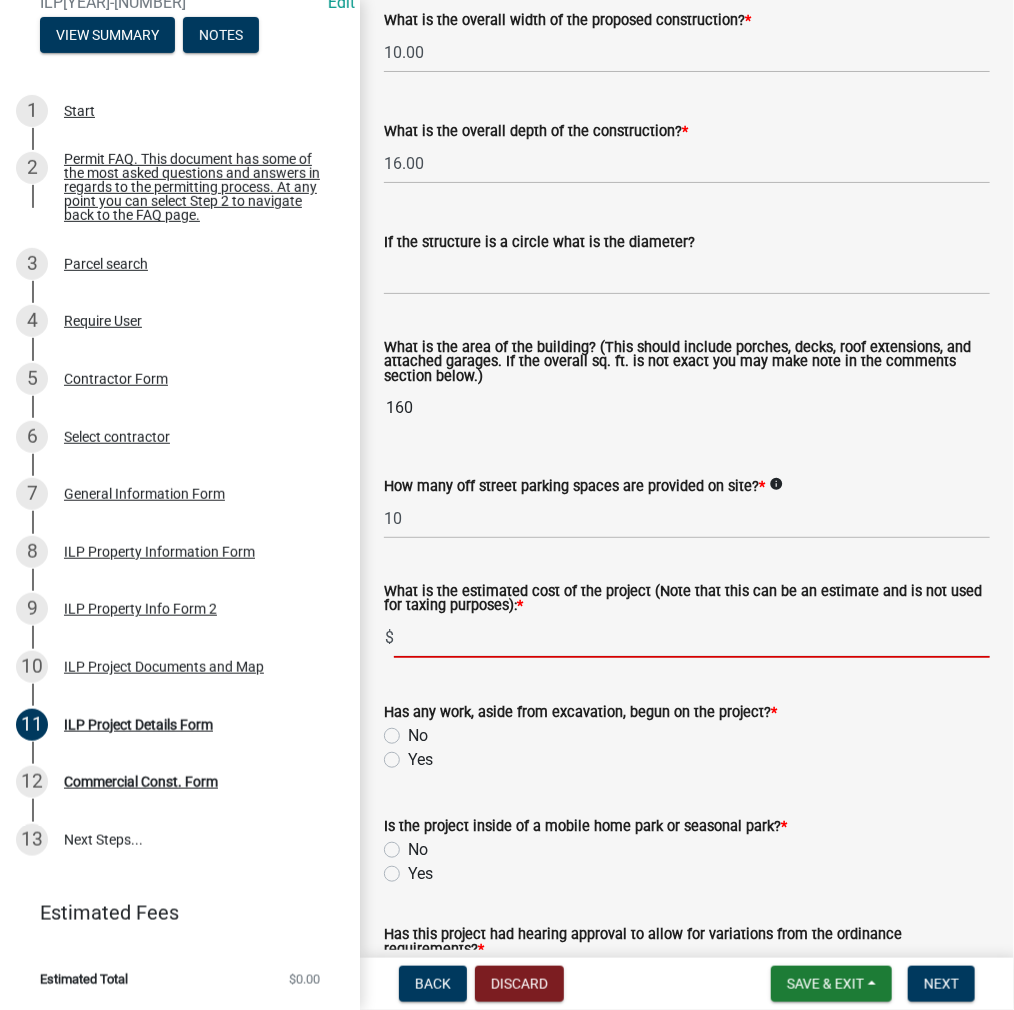 scroll, scrollTop: 1302, scrollLeft: 0, axis: vertical 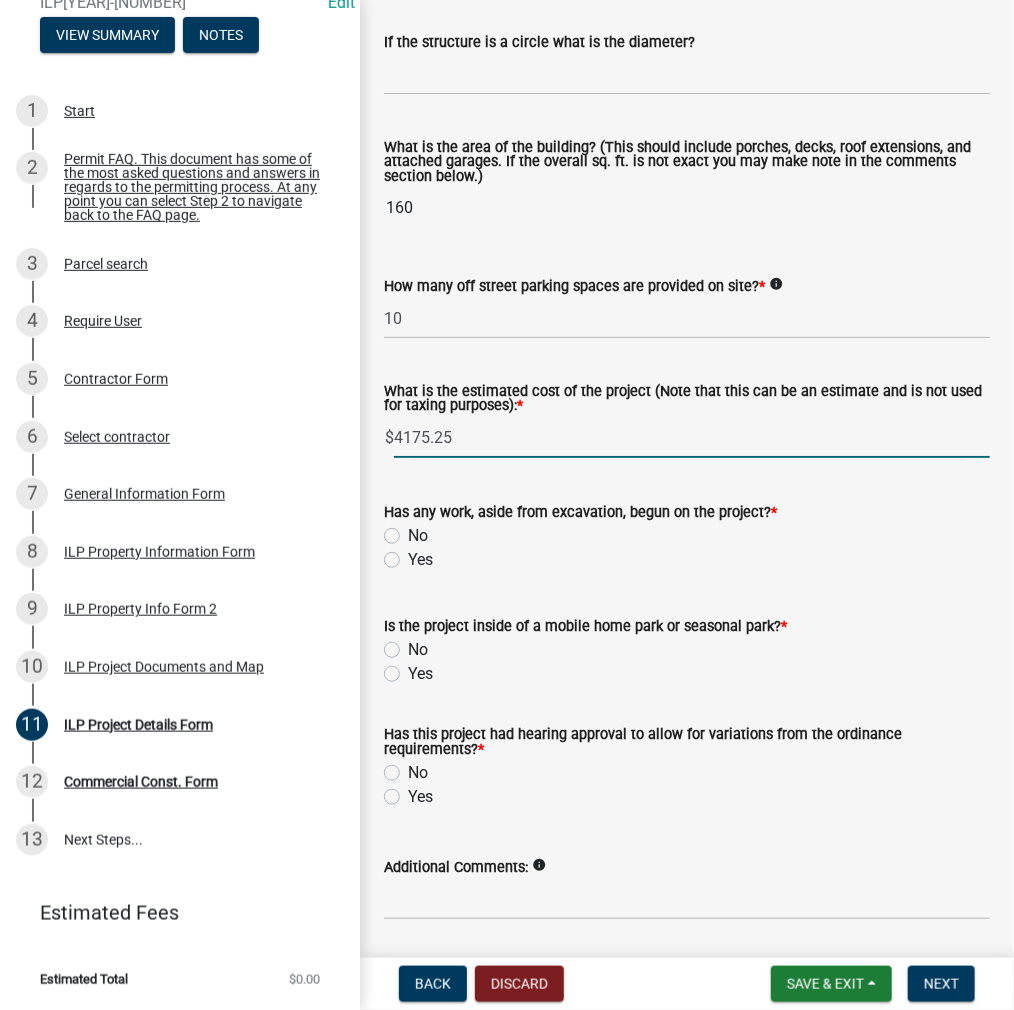 type on "4175.25" 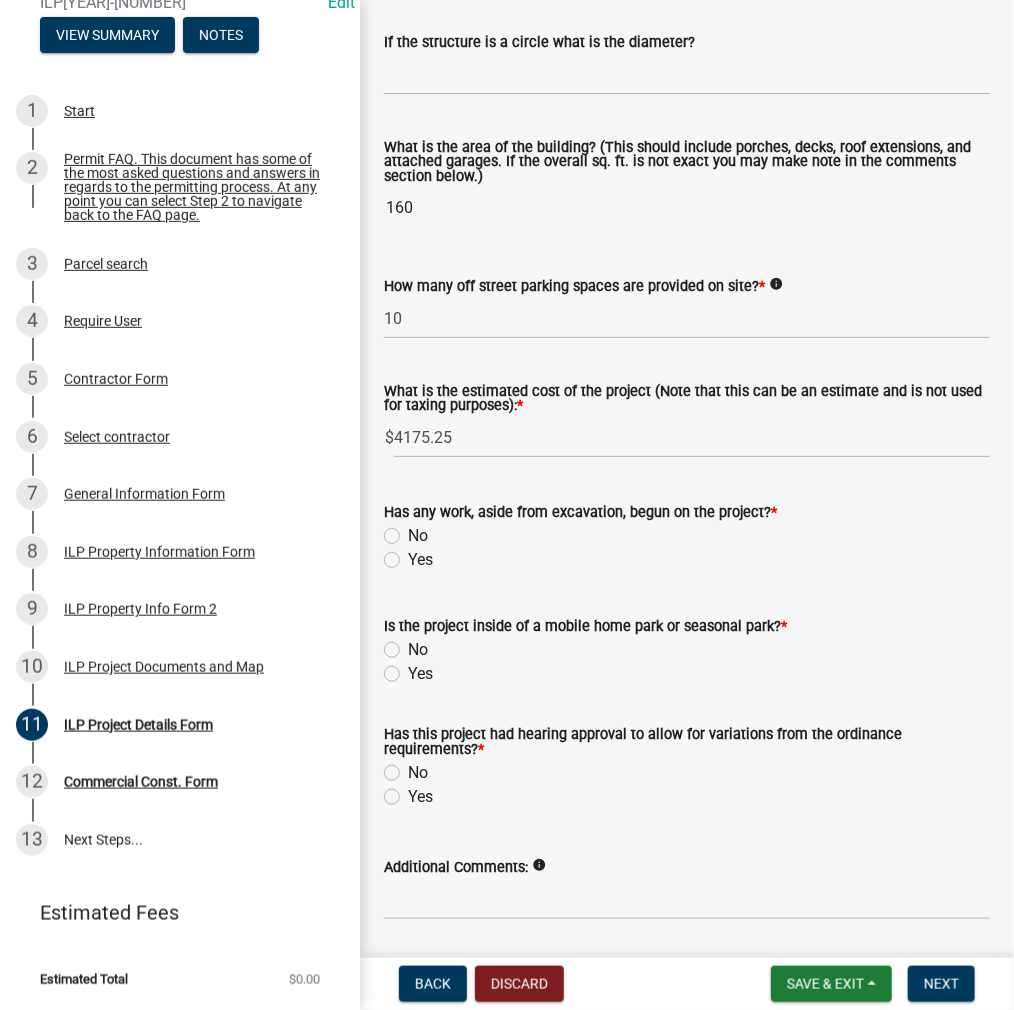 click on "No" 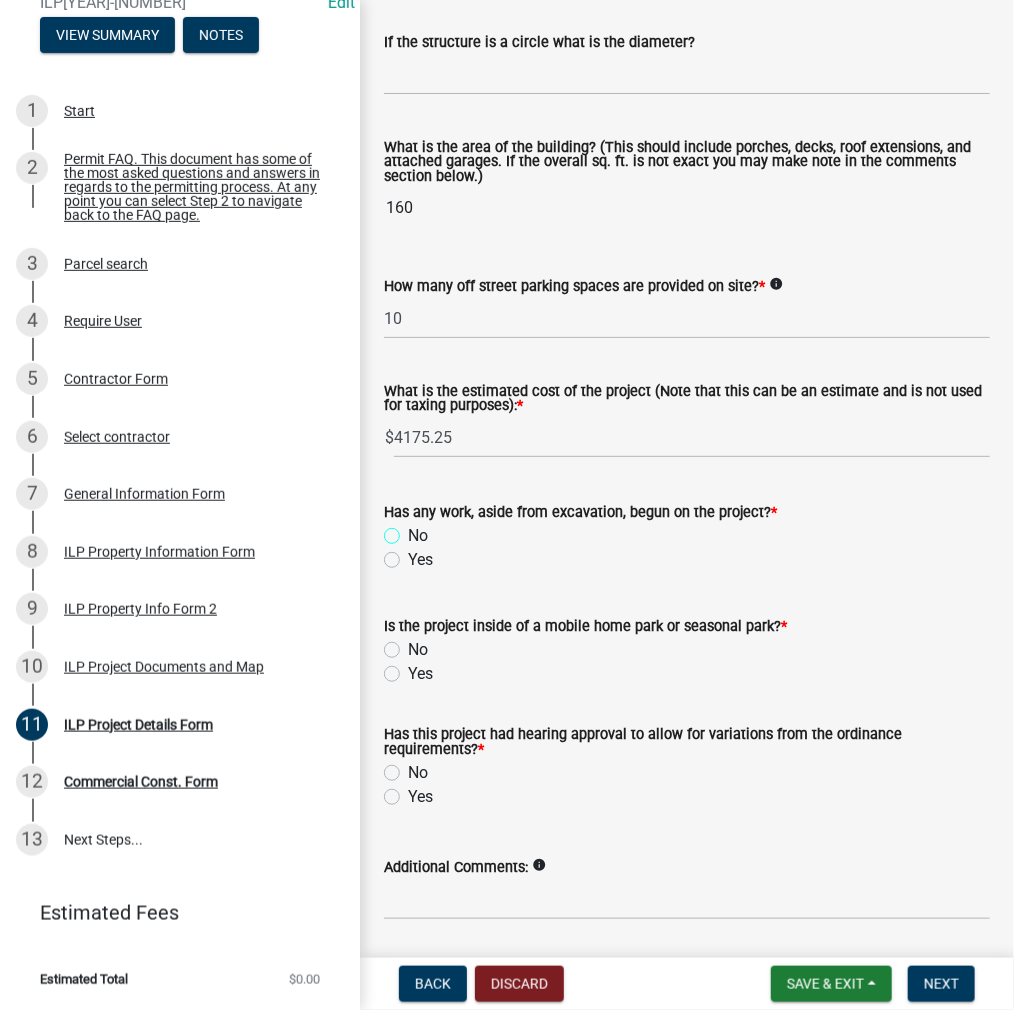click on "No" at bounding box center (414, 530) 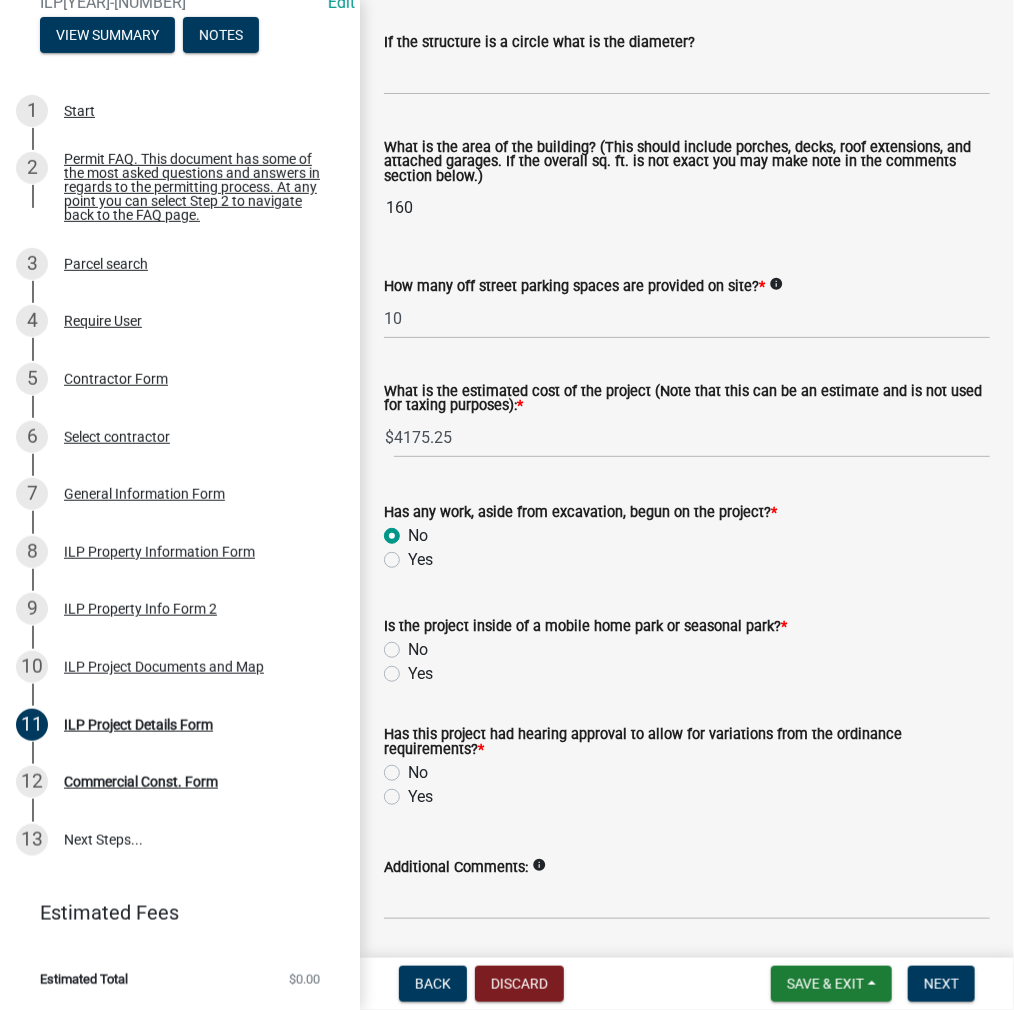 radio on "true" 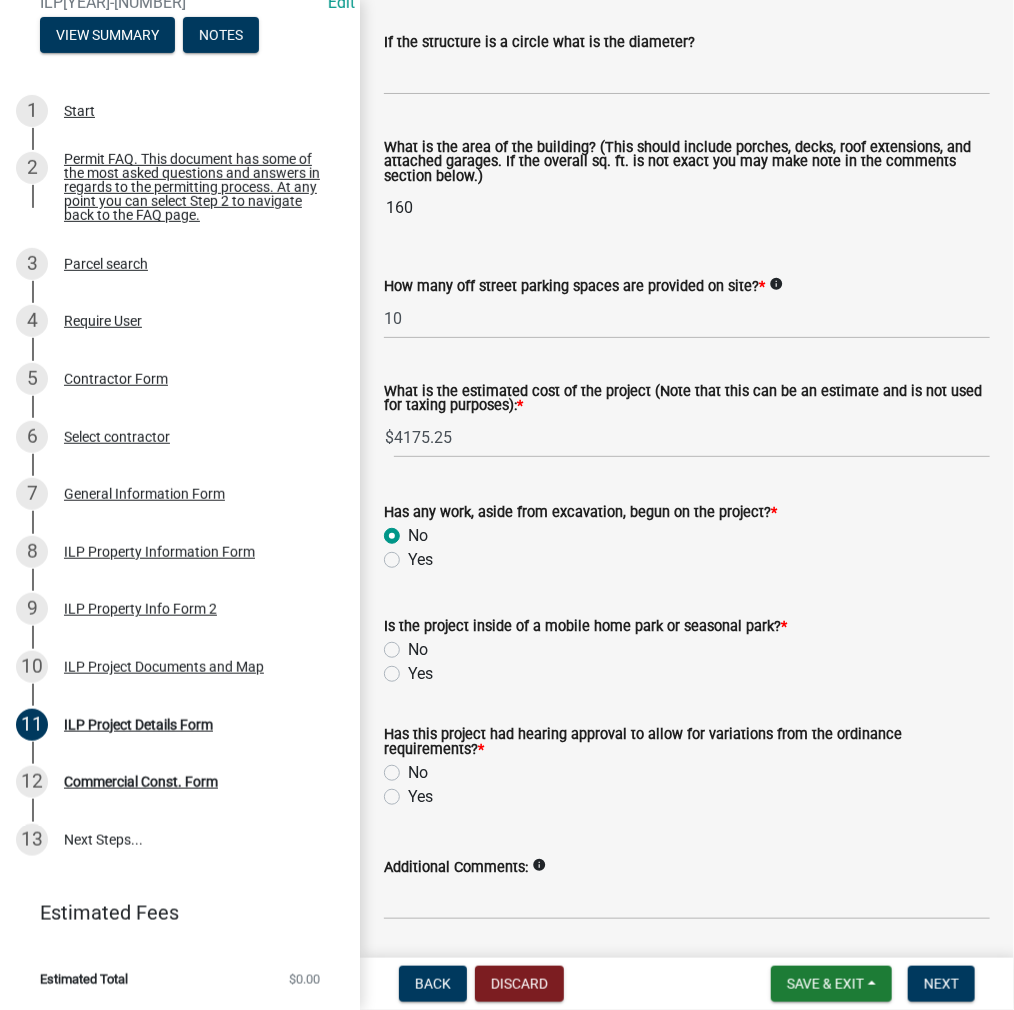scroll, scrollTop: 1366, scrollLeft: 0, axis: vertical 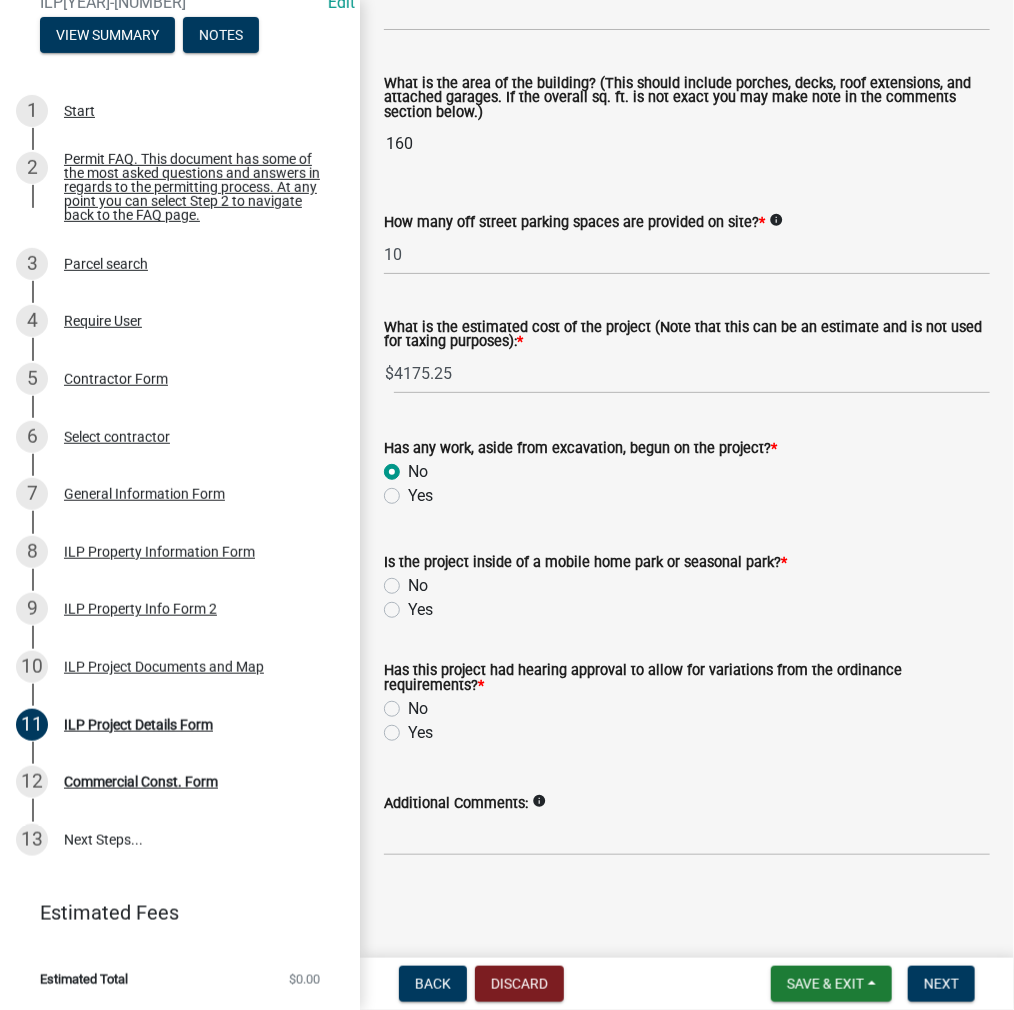 click on "No" 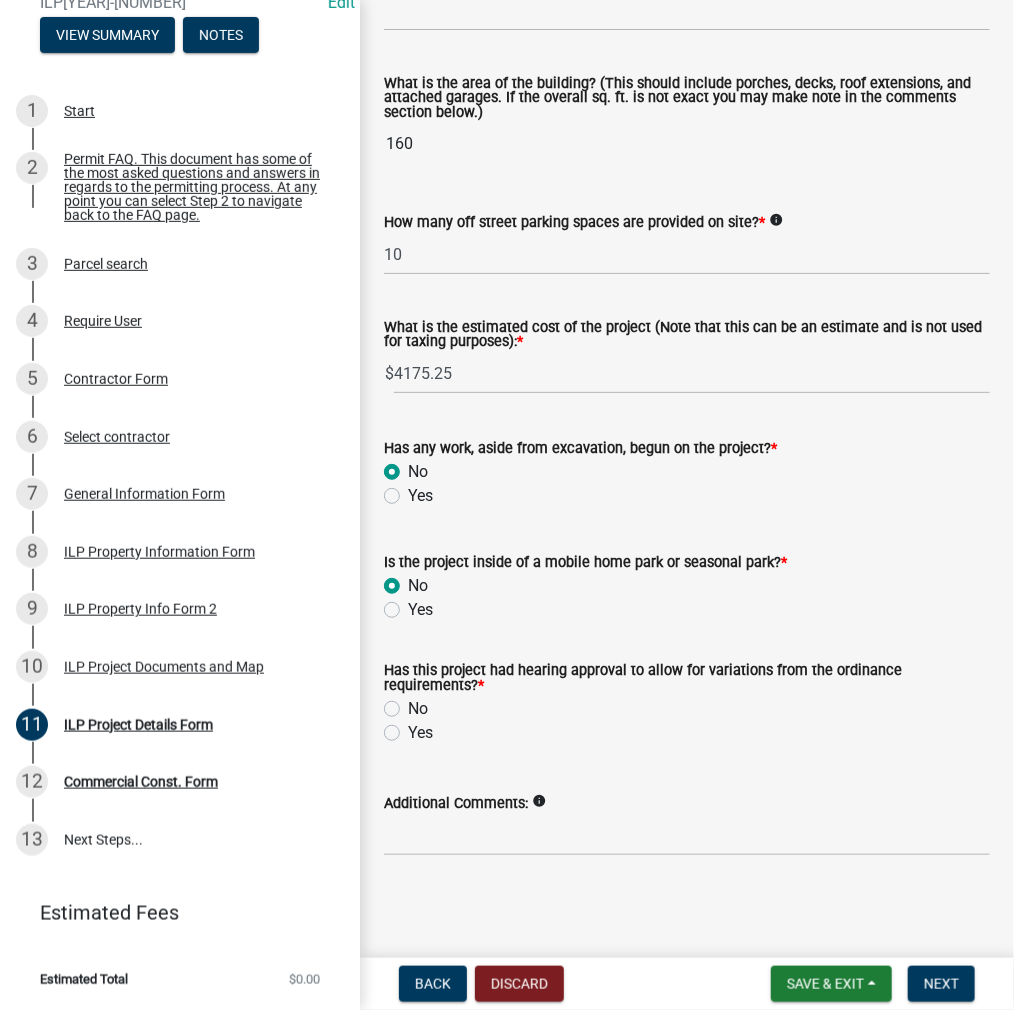 radio on "true" 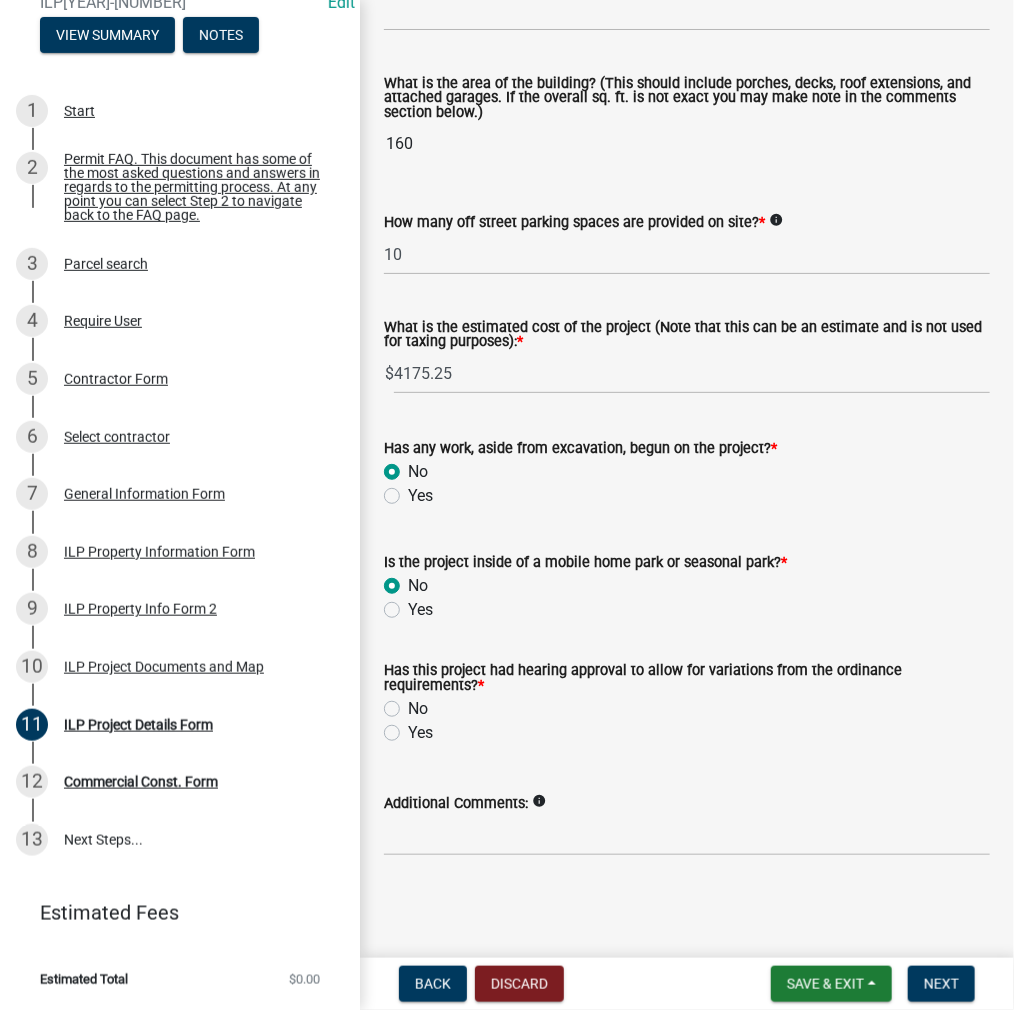 click on "No" 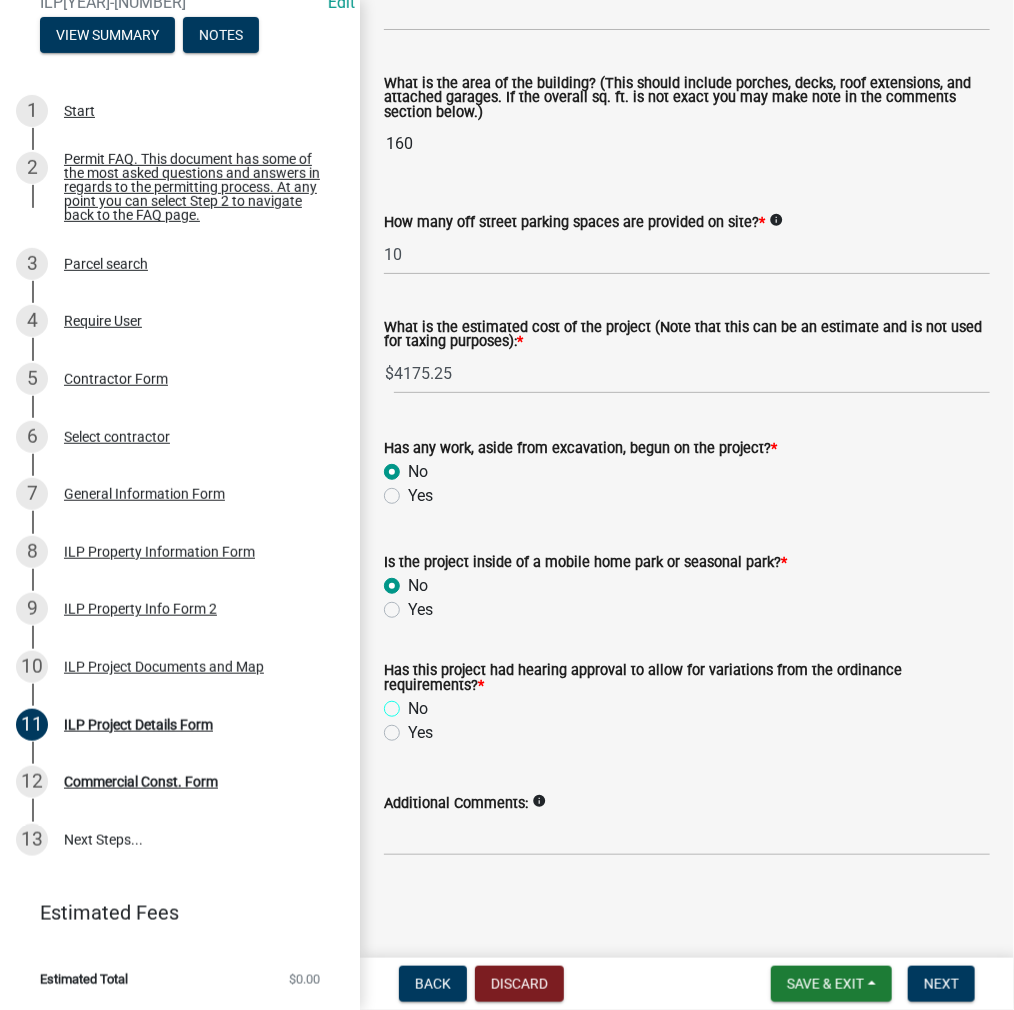 click on "No" at bounding box center [414, 703] 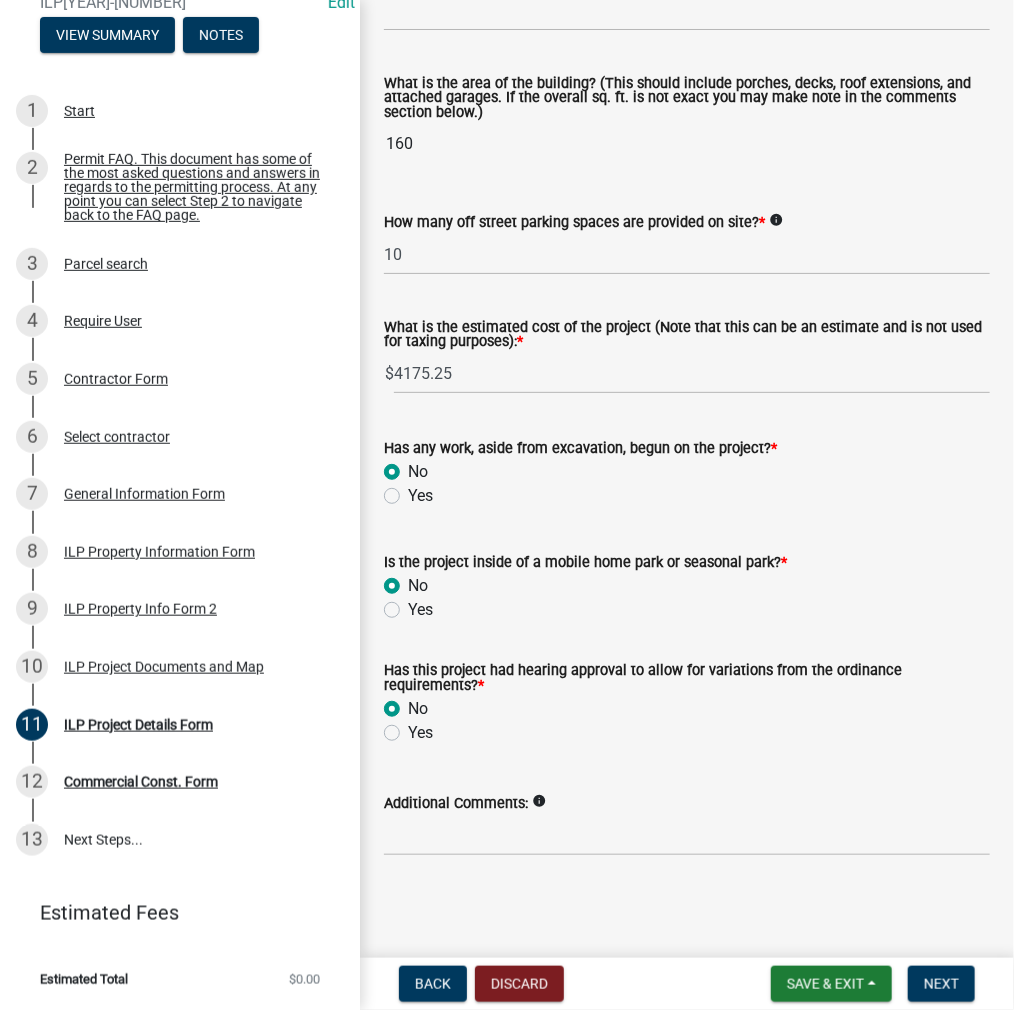 radio on "true" 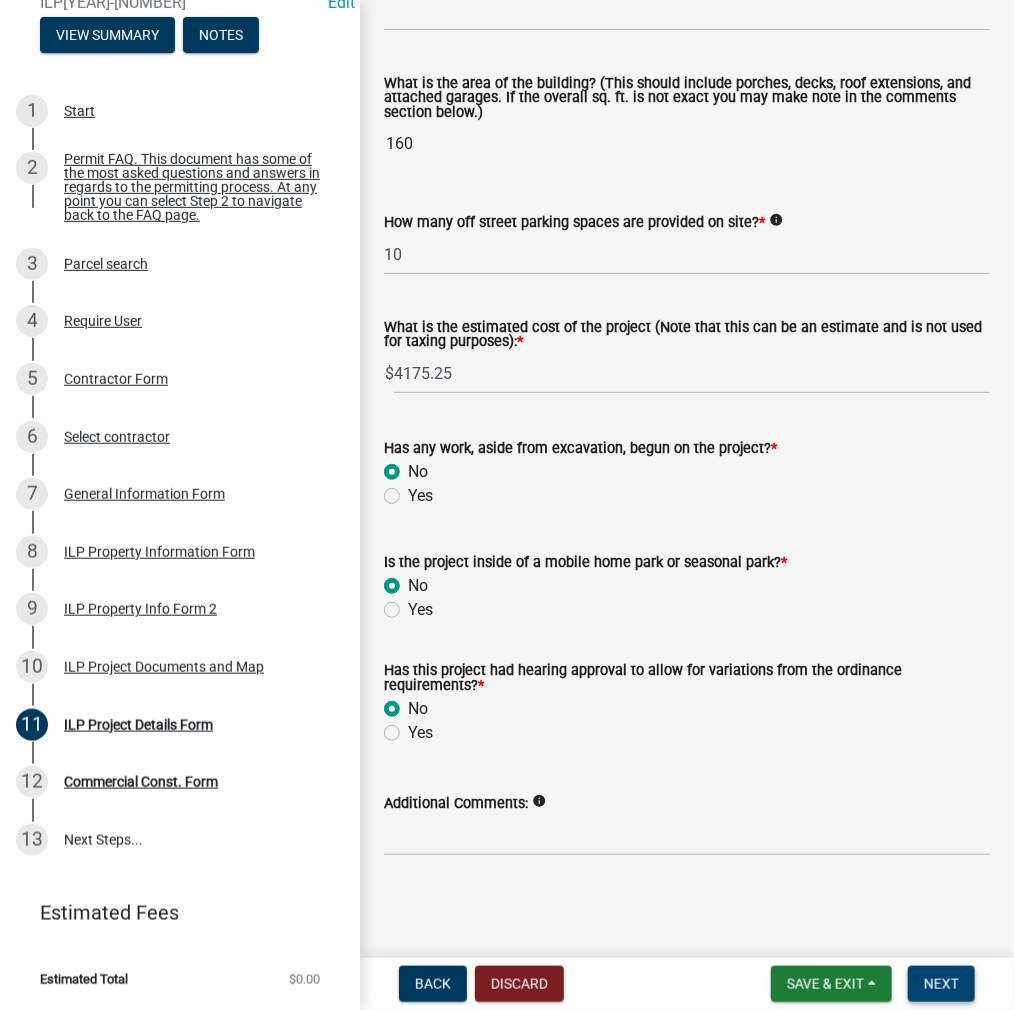 click on "Next" at bounding box center [941, 984] 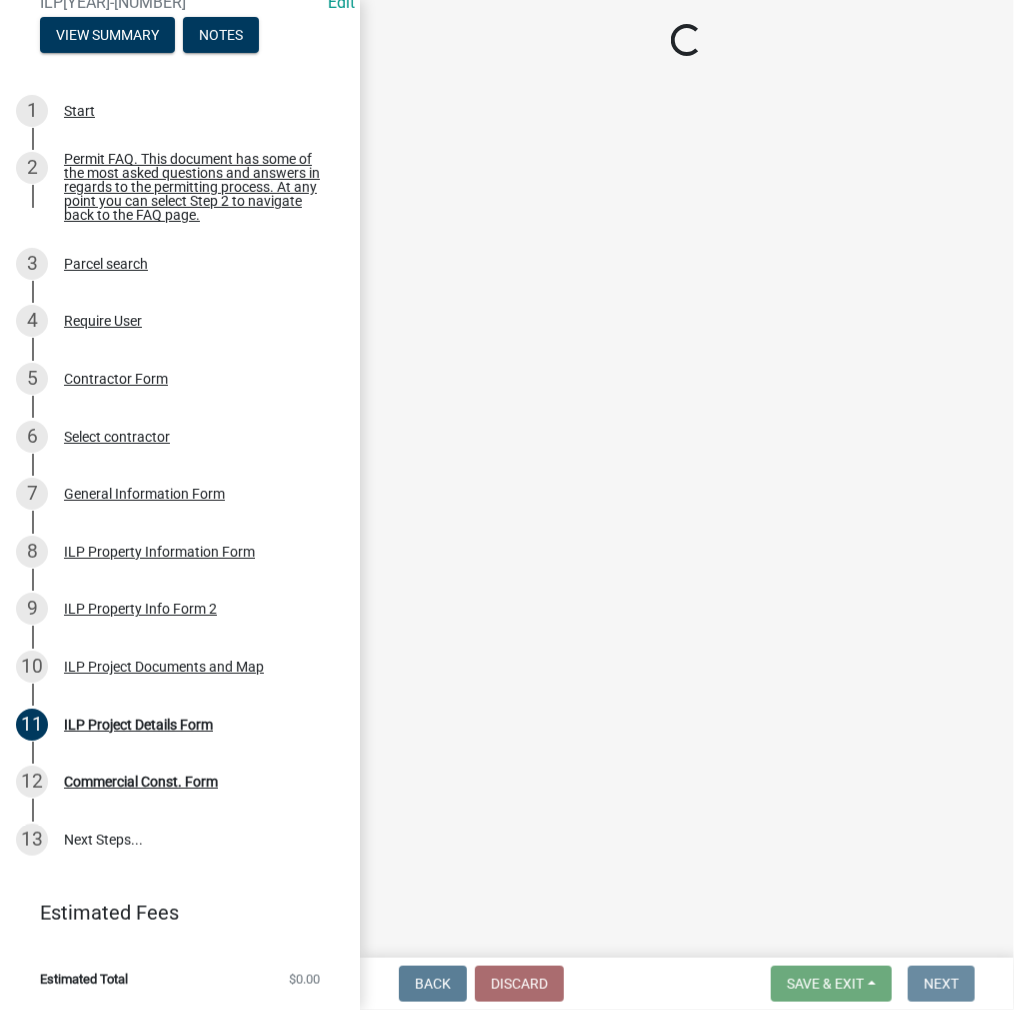 scroll, scrollTop: 0, scrollLeft: 0, axis: both 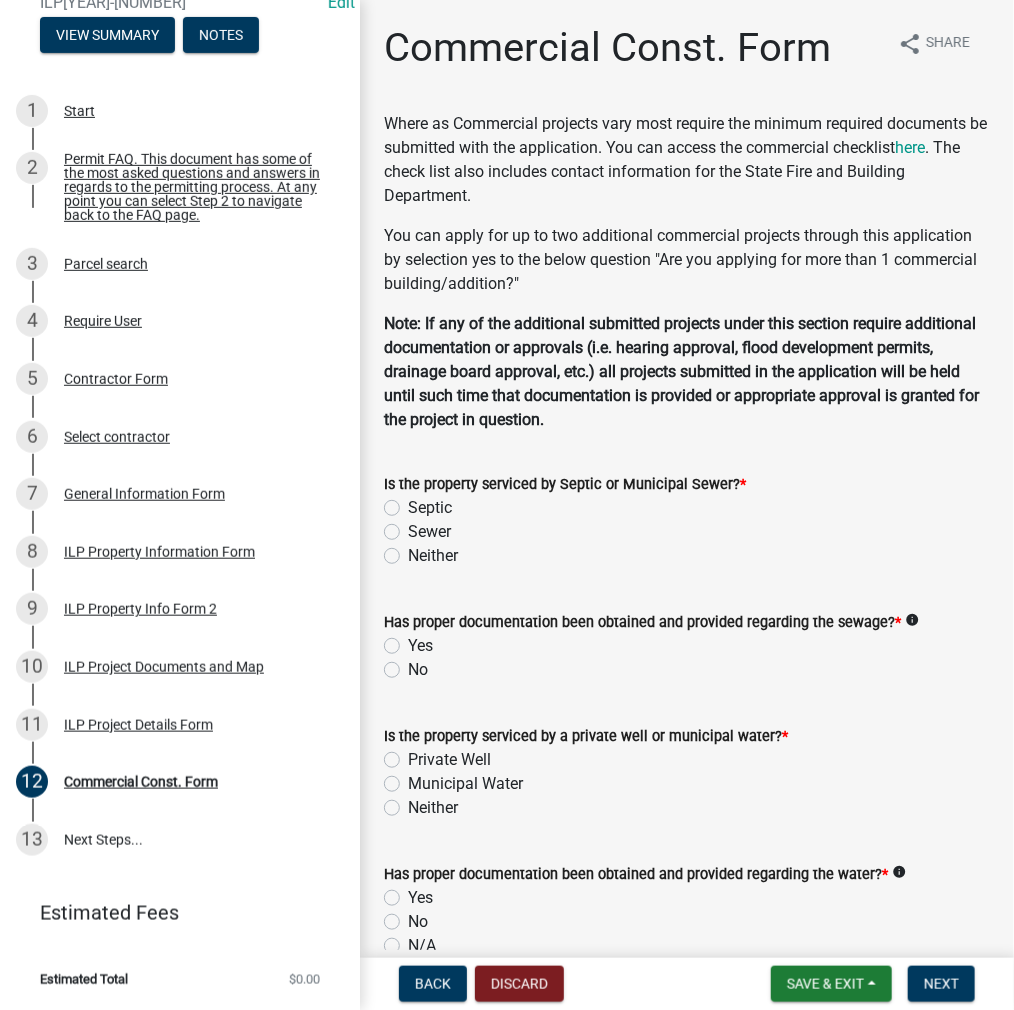 click on "Septic" 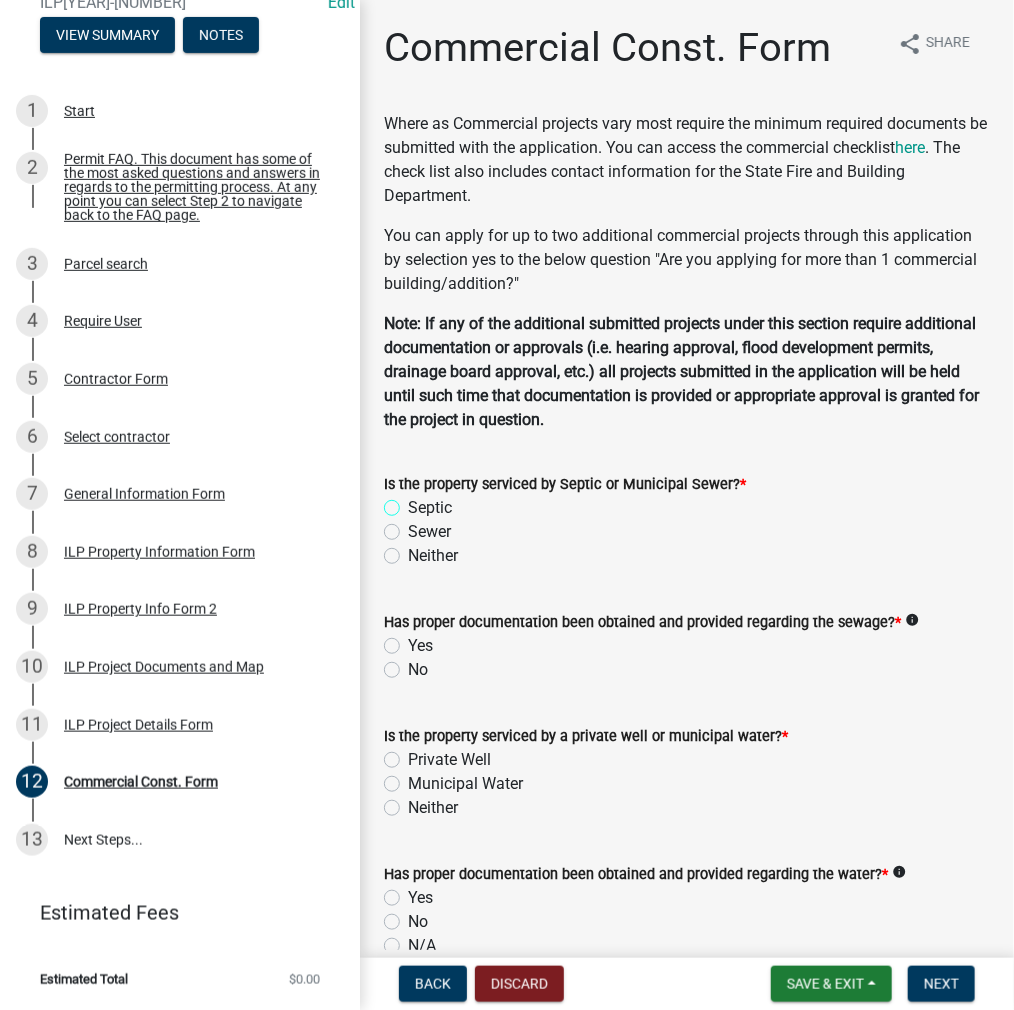 click on "Septic" at bounding box center (414, 502) 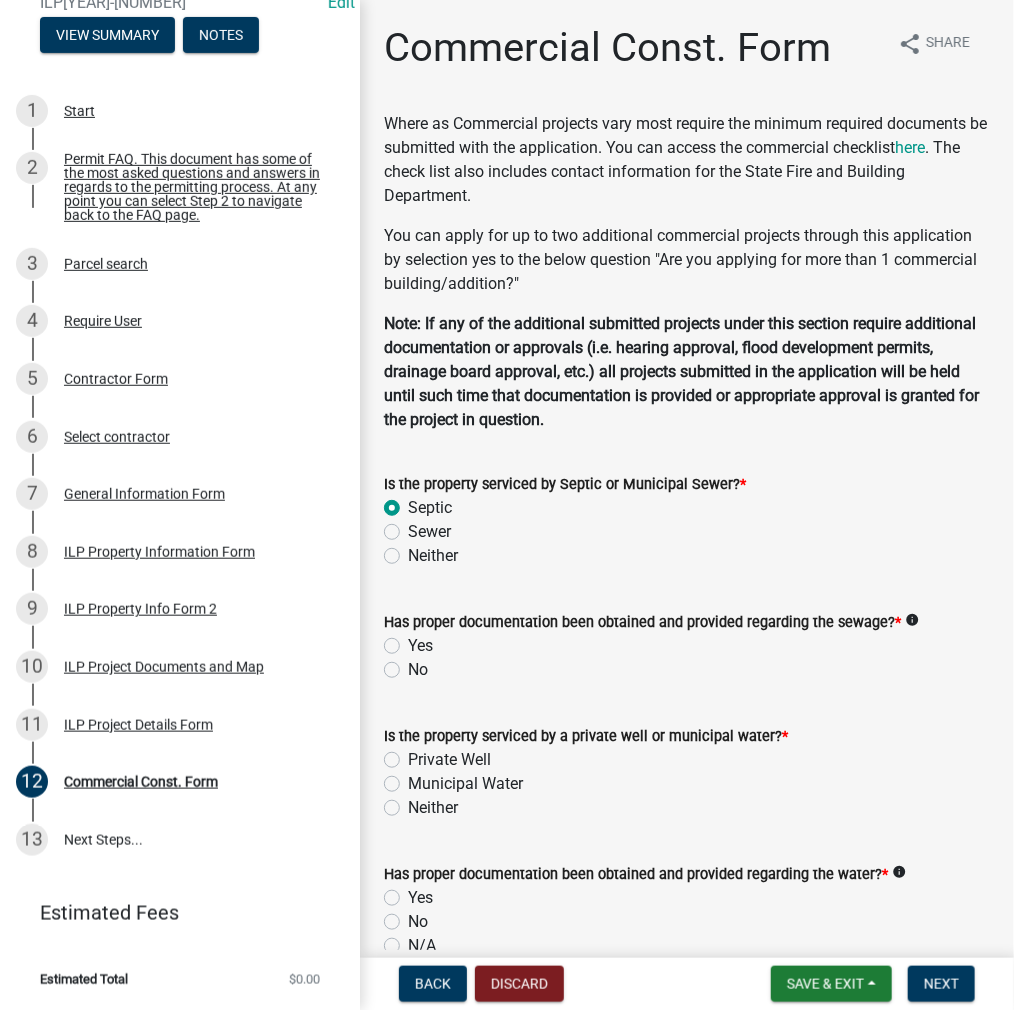 radio on "true" 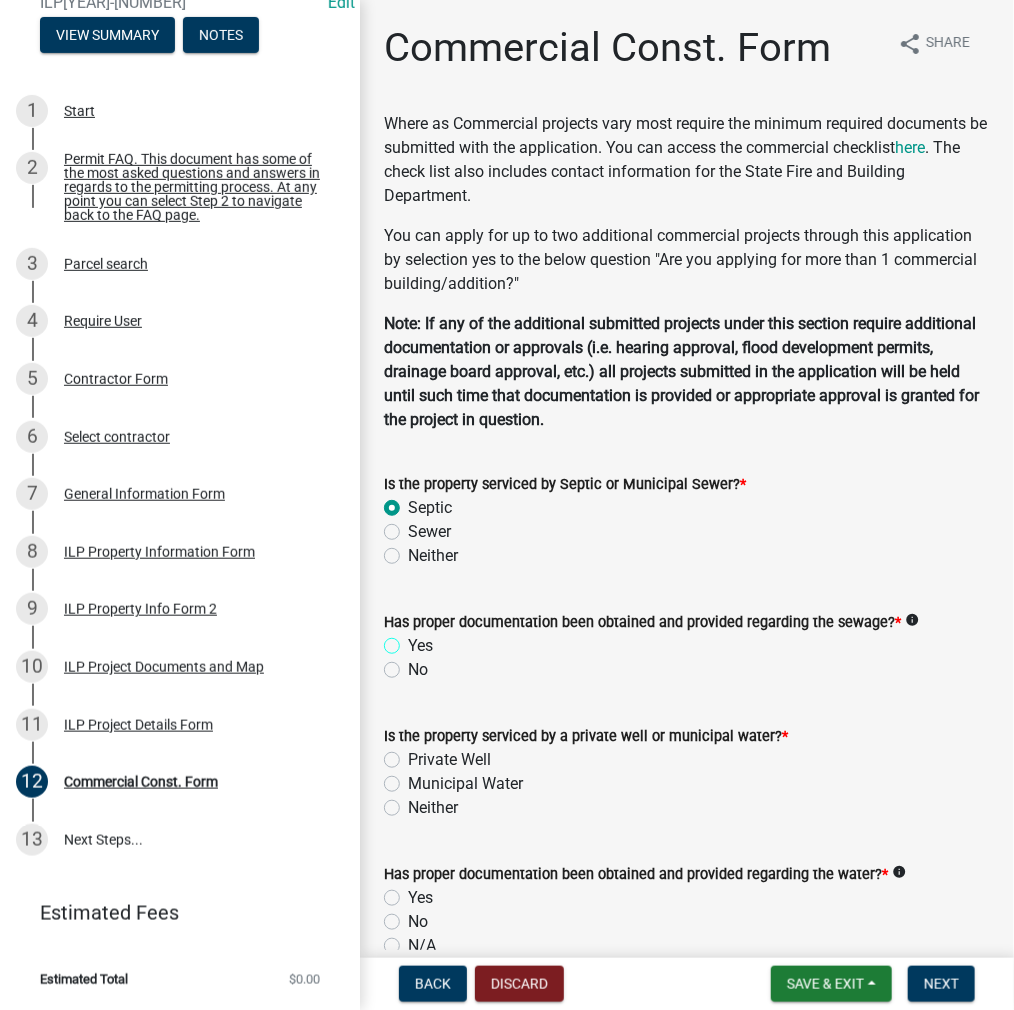 click on "Yes" at bounding box center [414, 640] 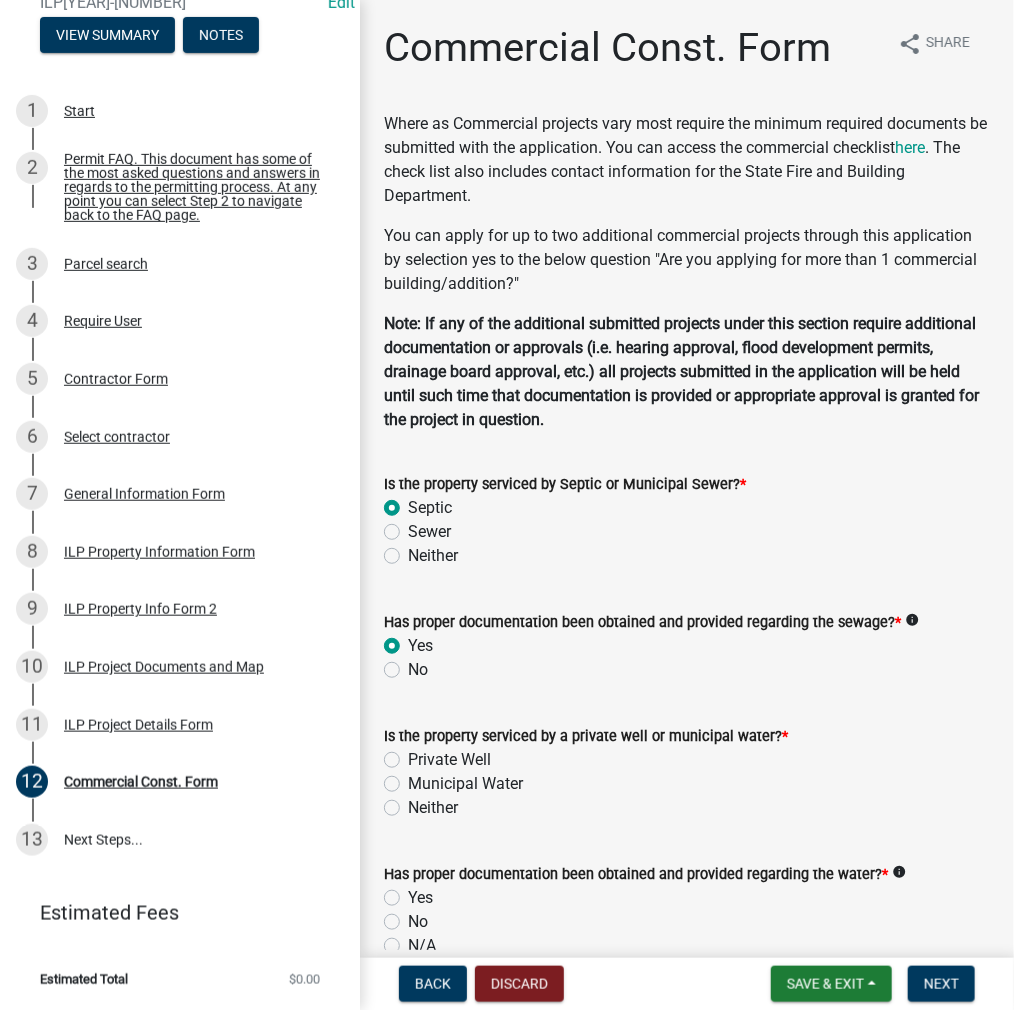 radio on "true" 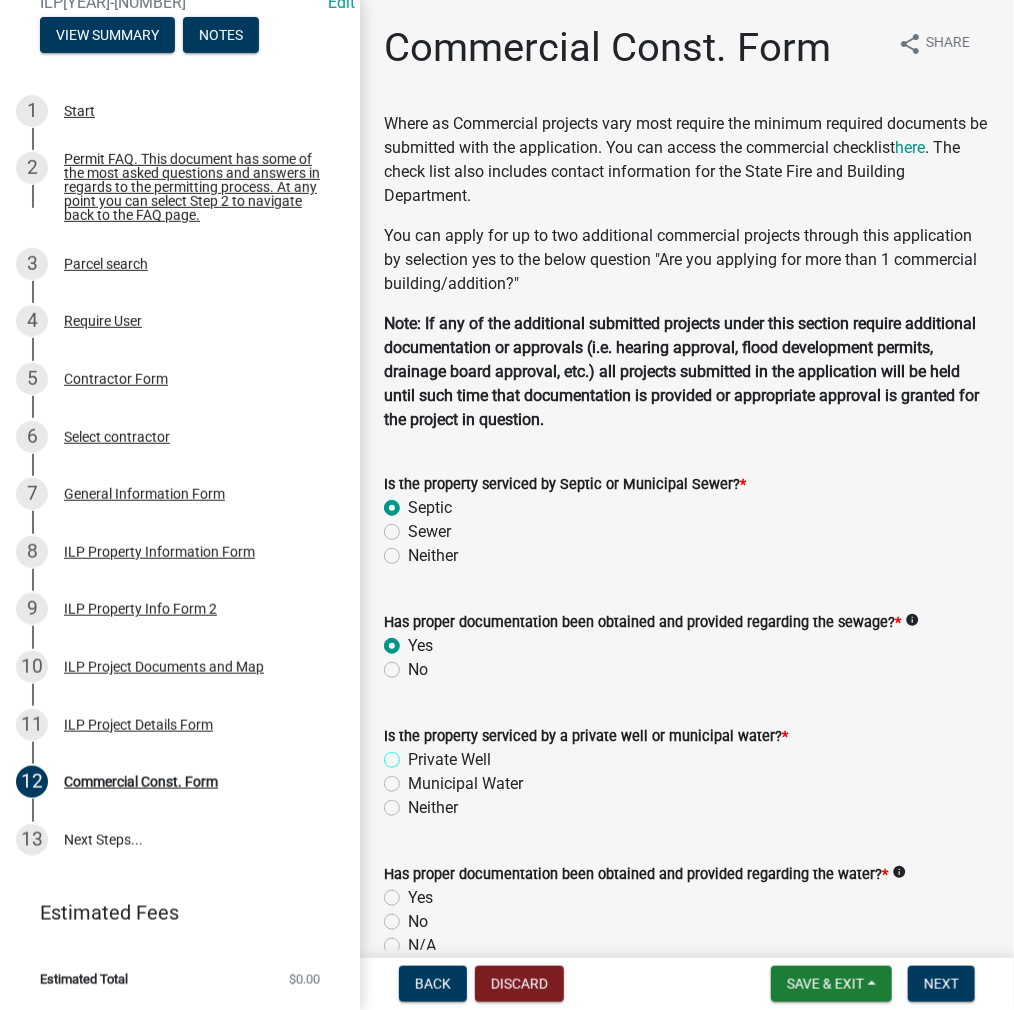 click on "Private Well" at bounding box center (414, 754) 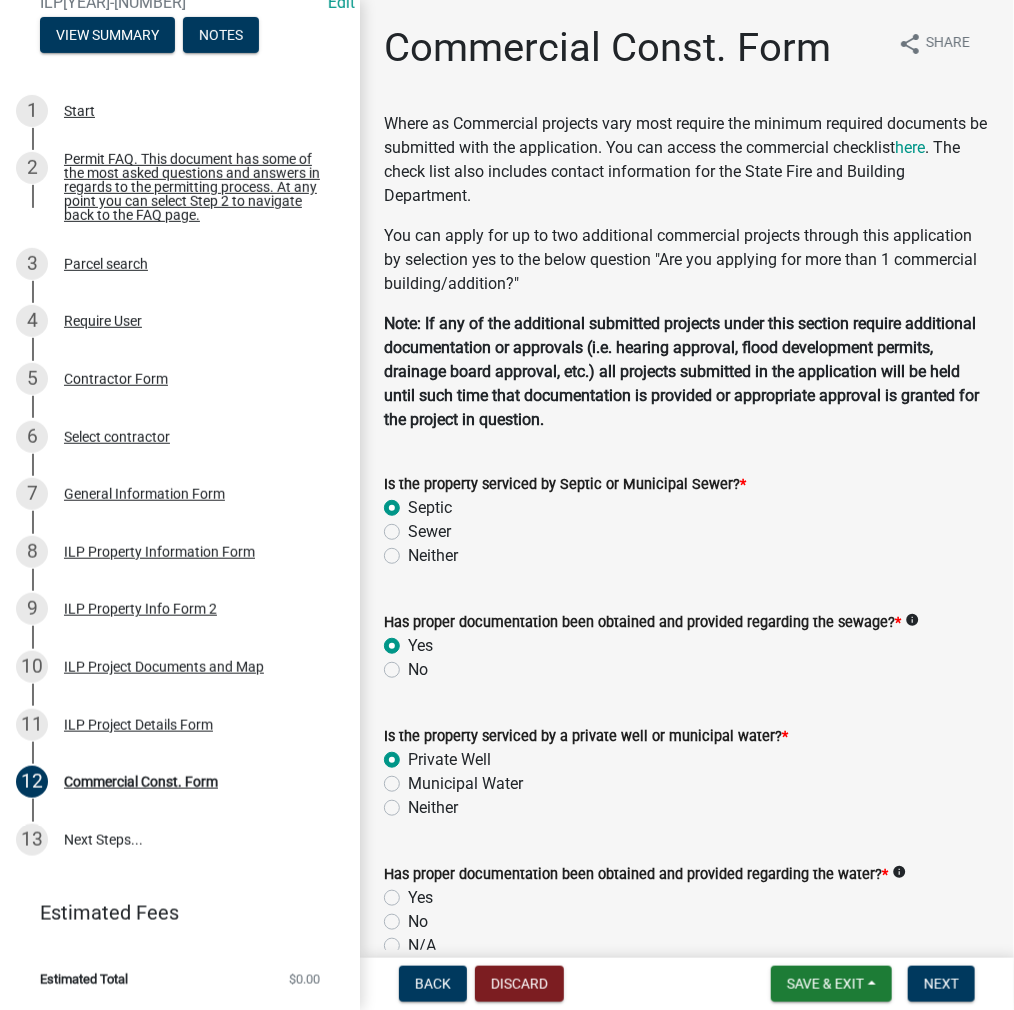 radio on "true" 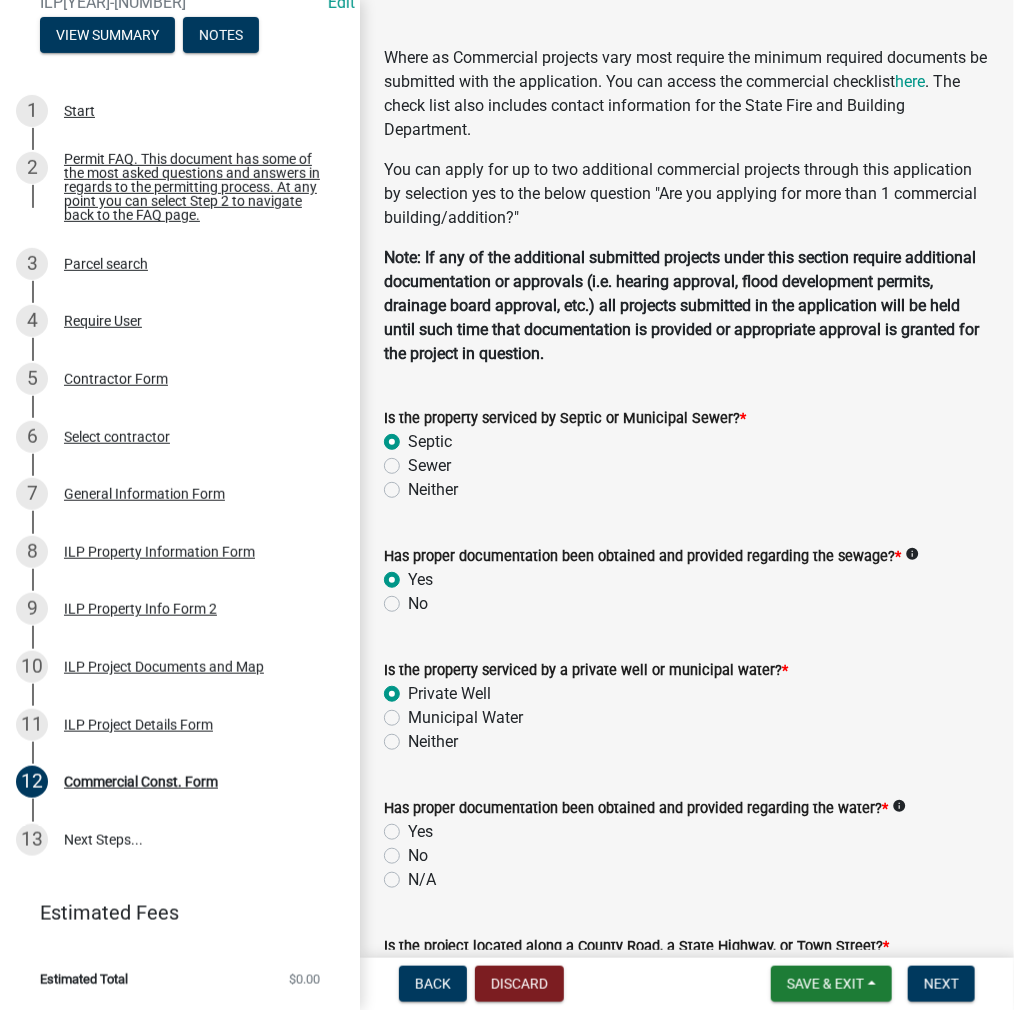 scroll, scrollTop: 200, scrollLeft: 0, axis: vertical 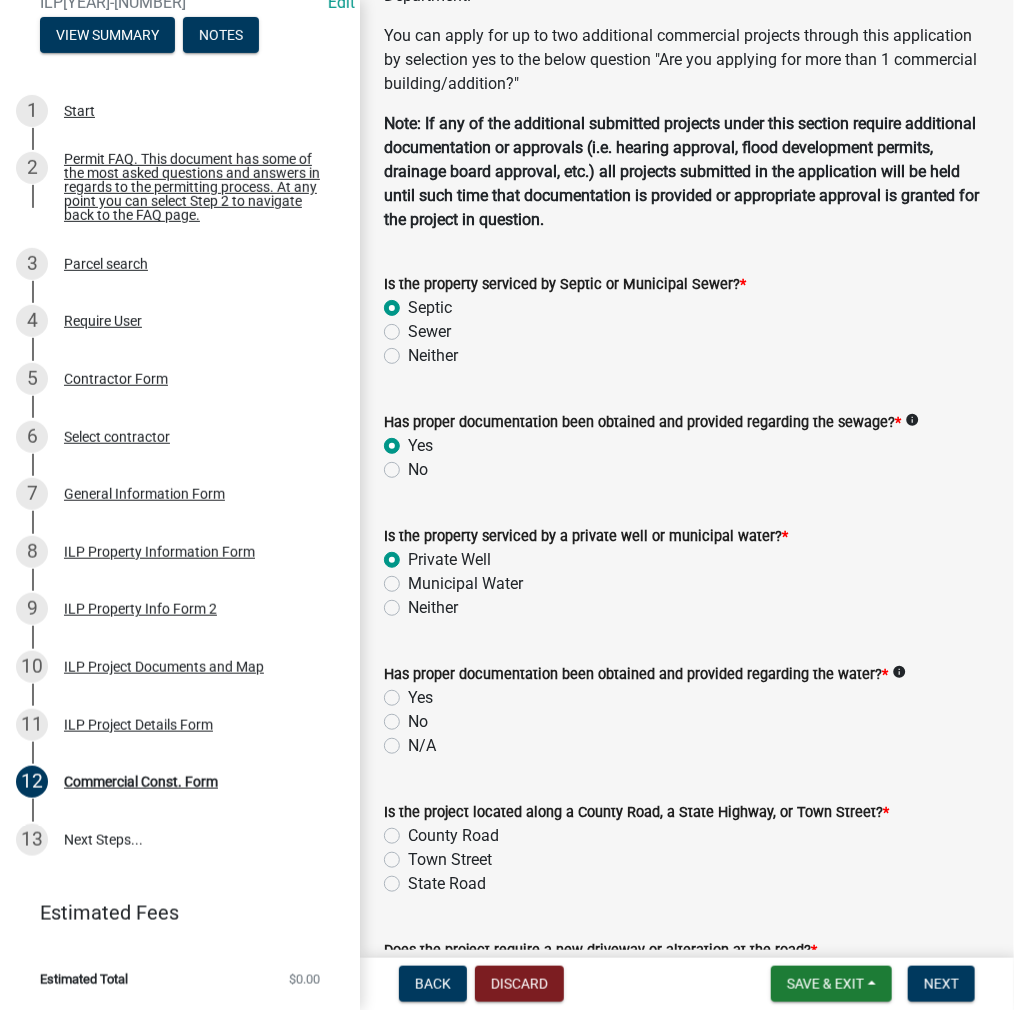 click on "Yes" 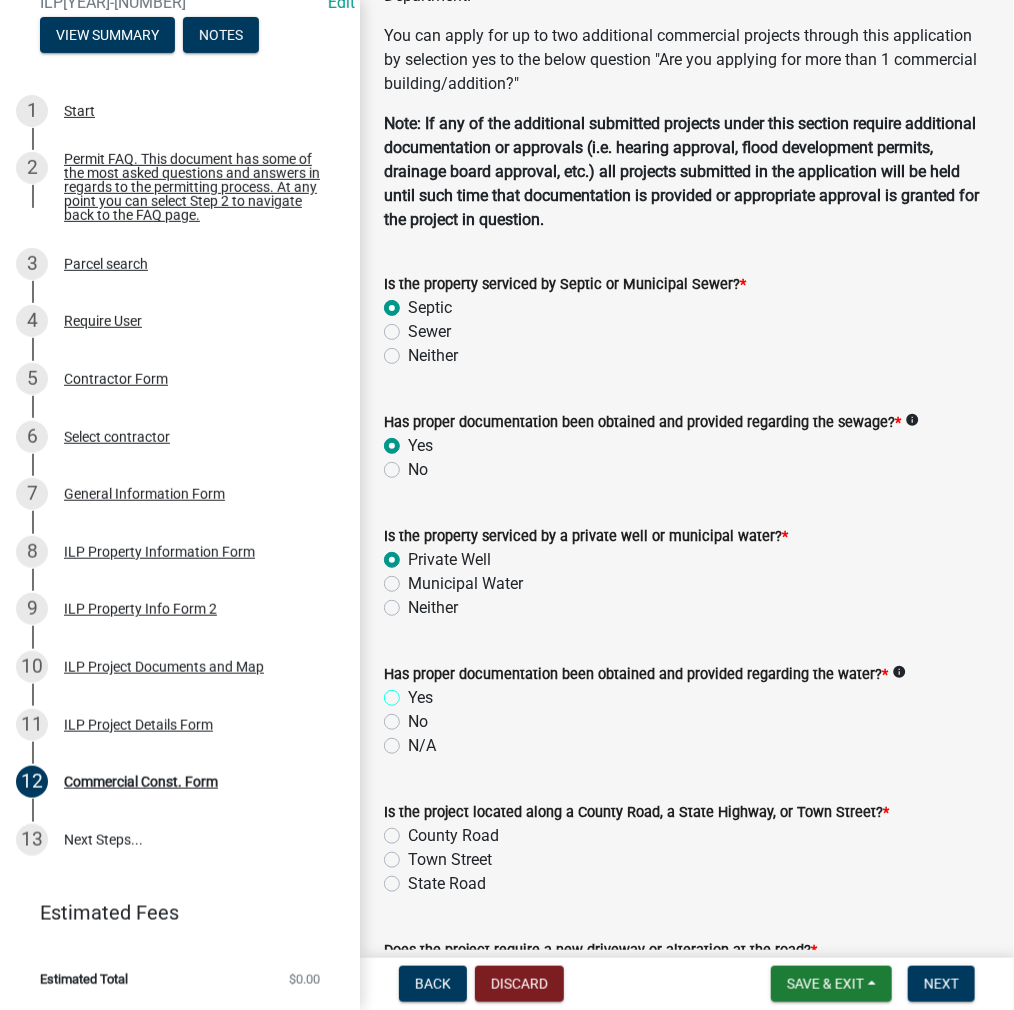 click on "Yes" at bounding box center (414, 692) 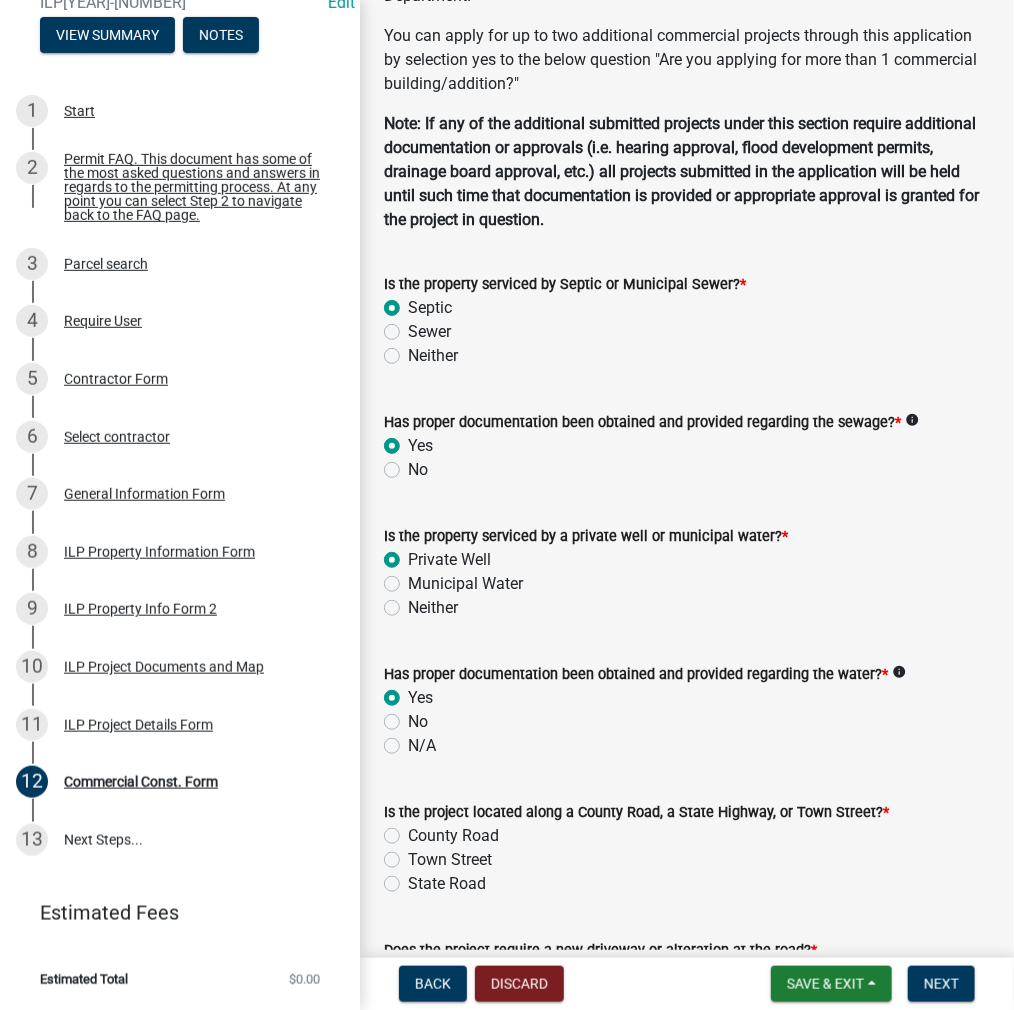 radio on "true" 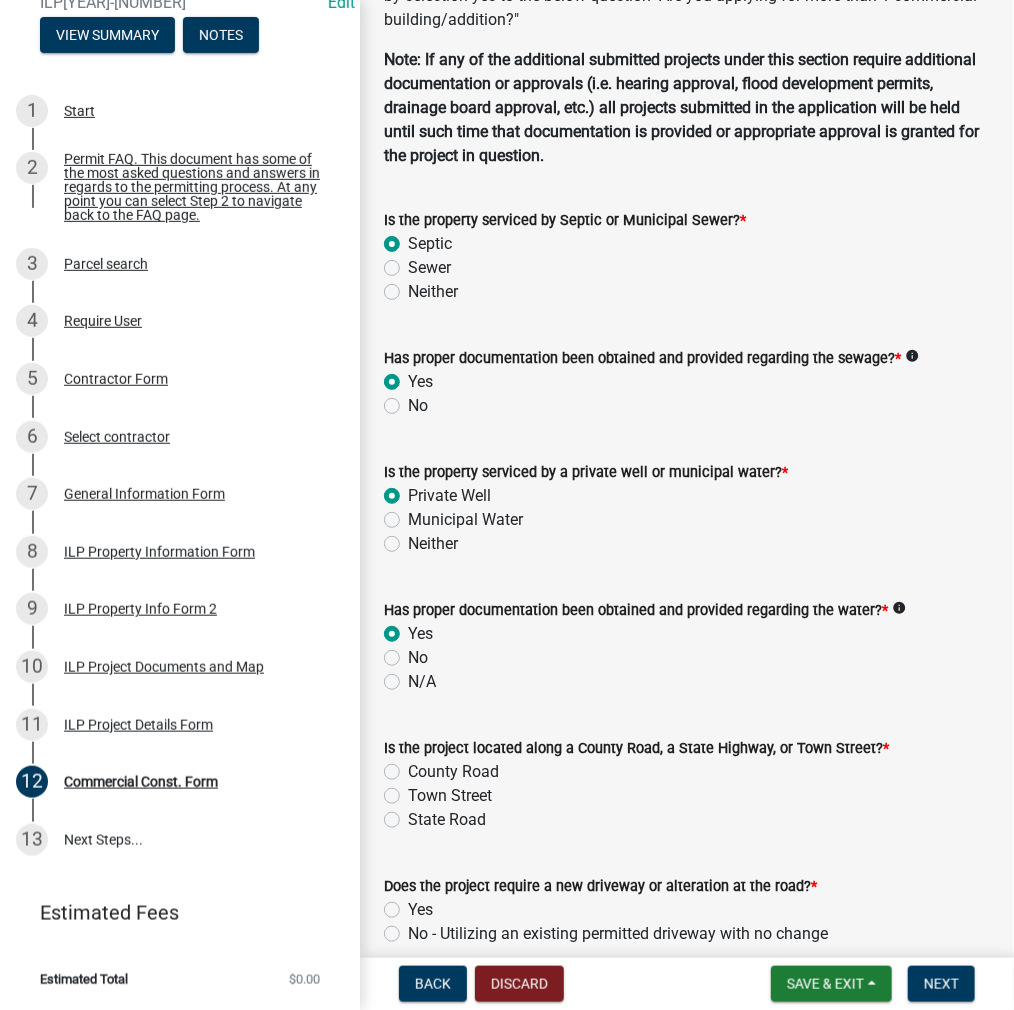 scroll, scrollTop: 400, scrollLeft: 0, axis: vertical 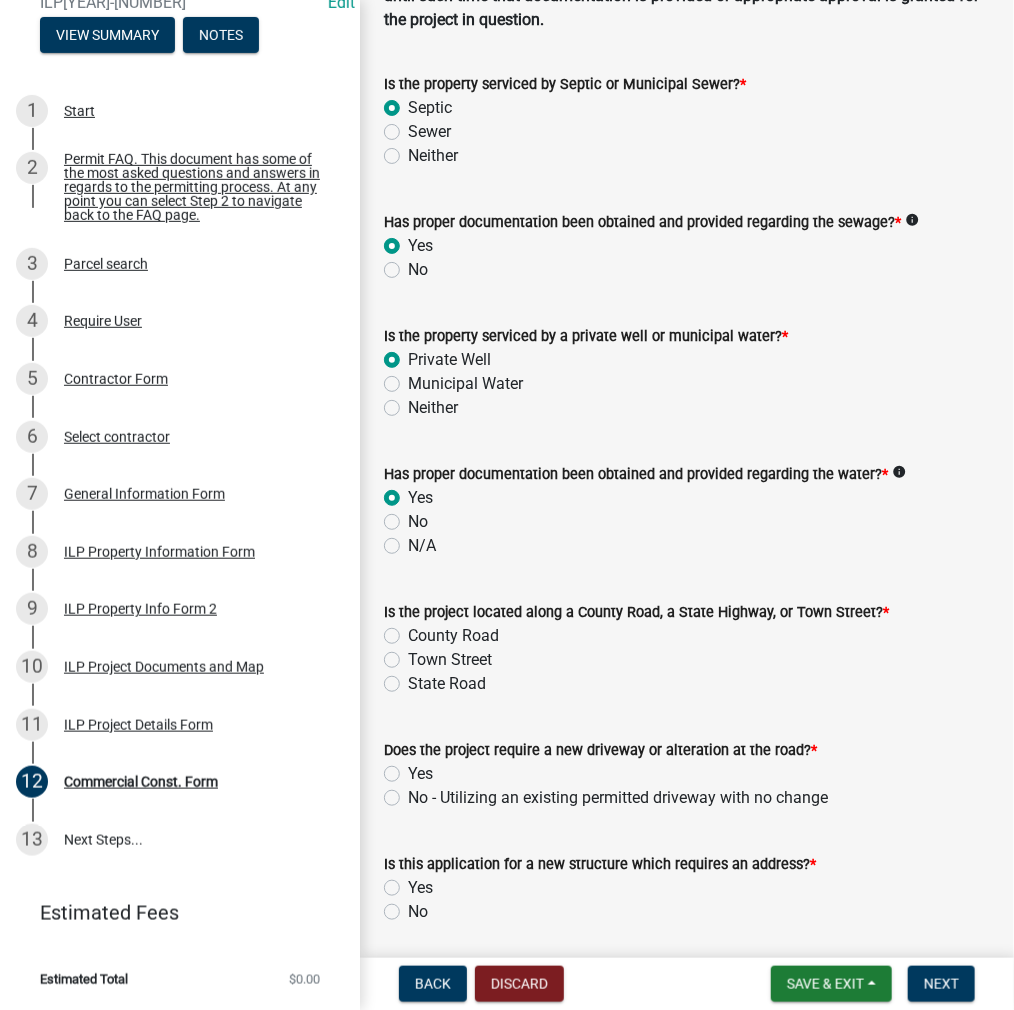 click on "Town Street" 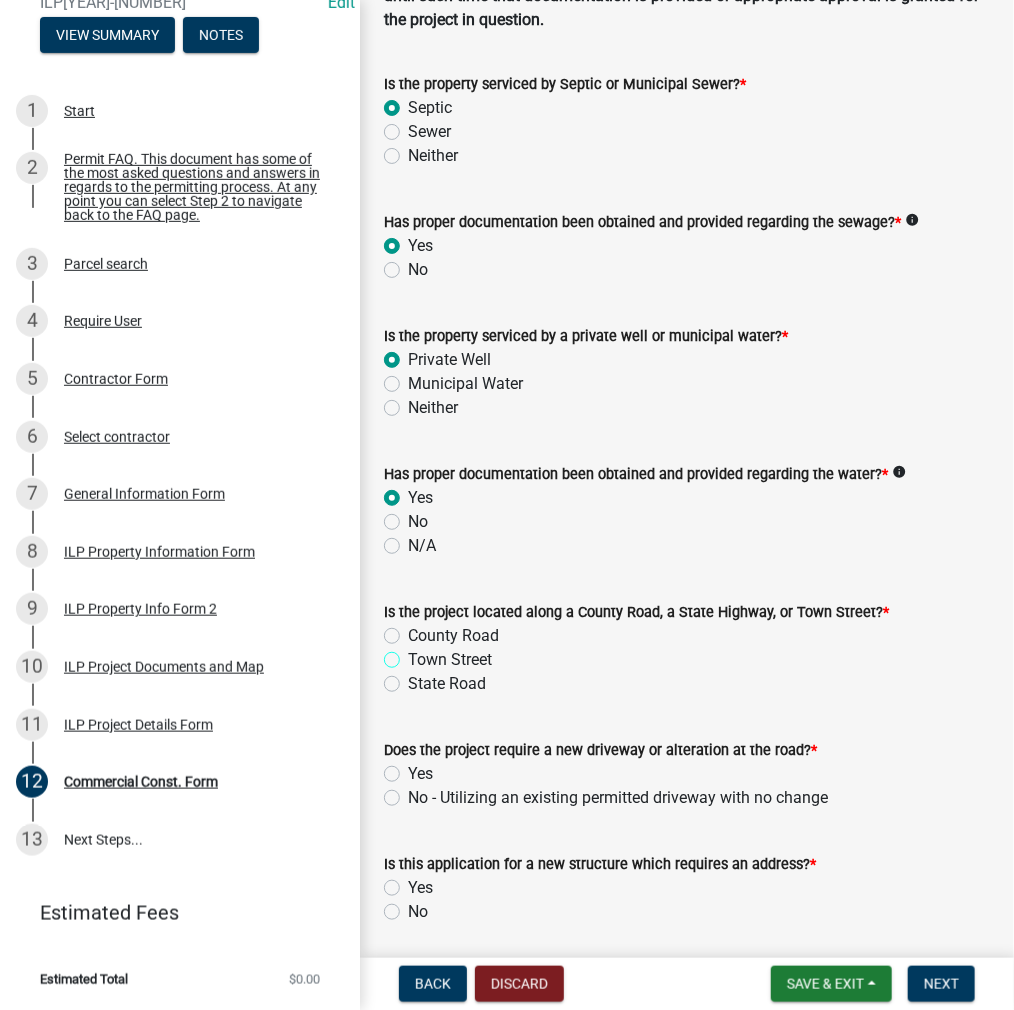 click on "Town Street" at bounding box center (414, 654) 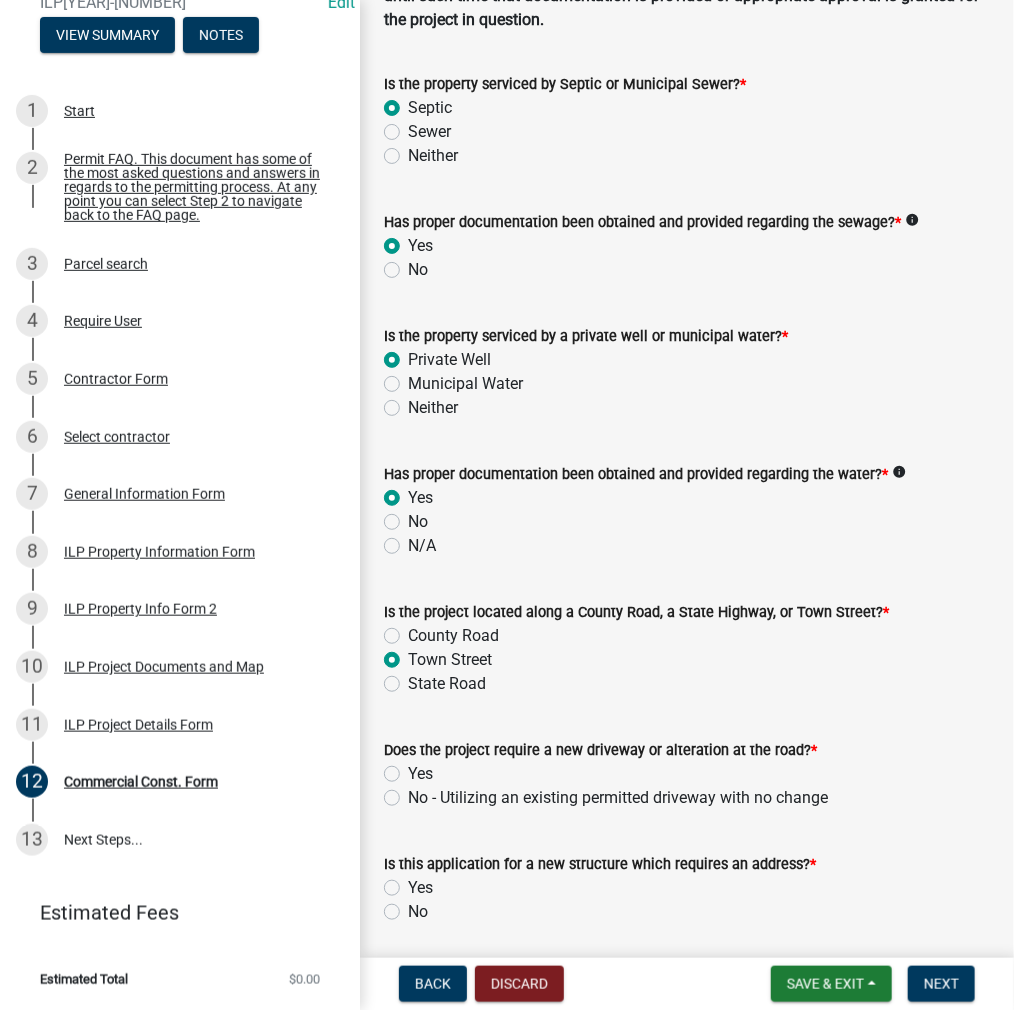 radio on "true" 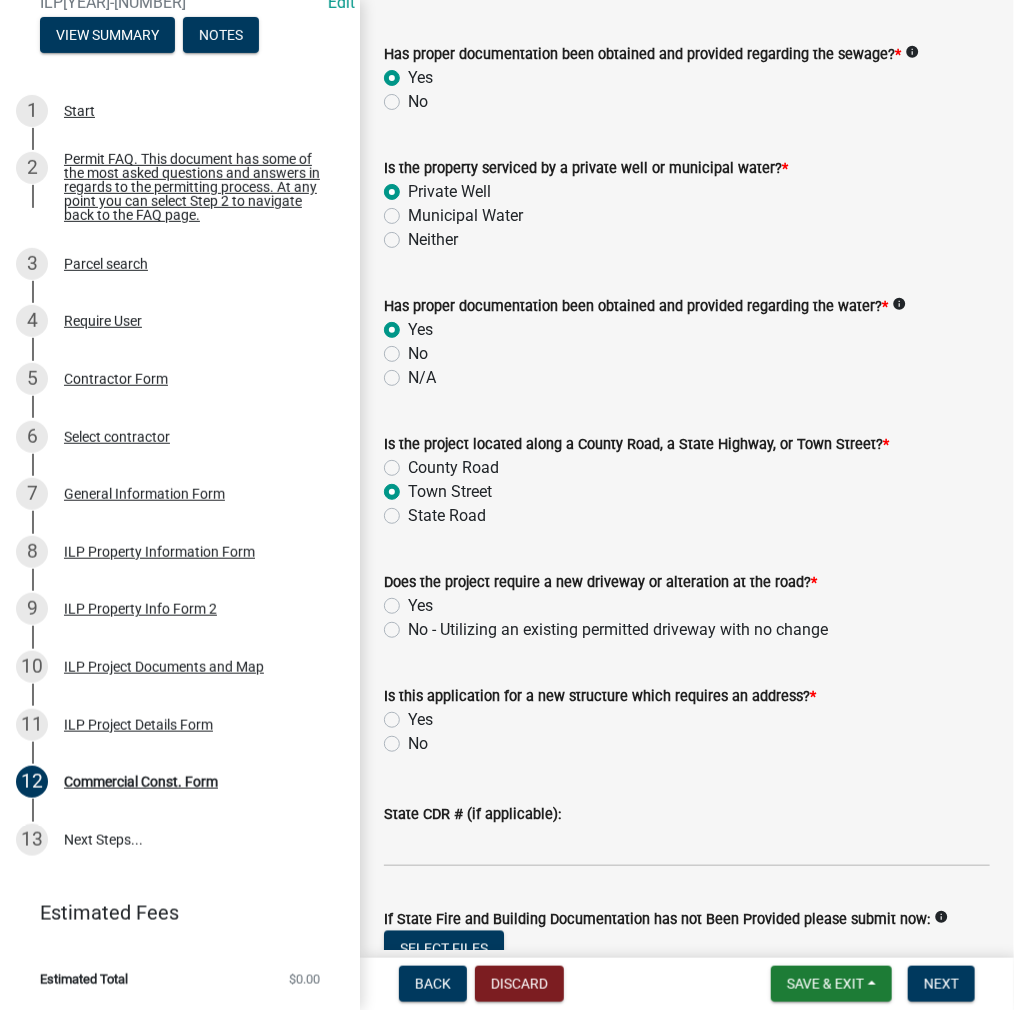 scroll, scrollTop: 600, scrollLeft: 0, axis: vertical 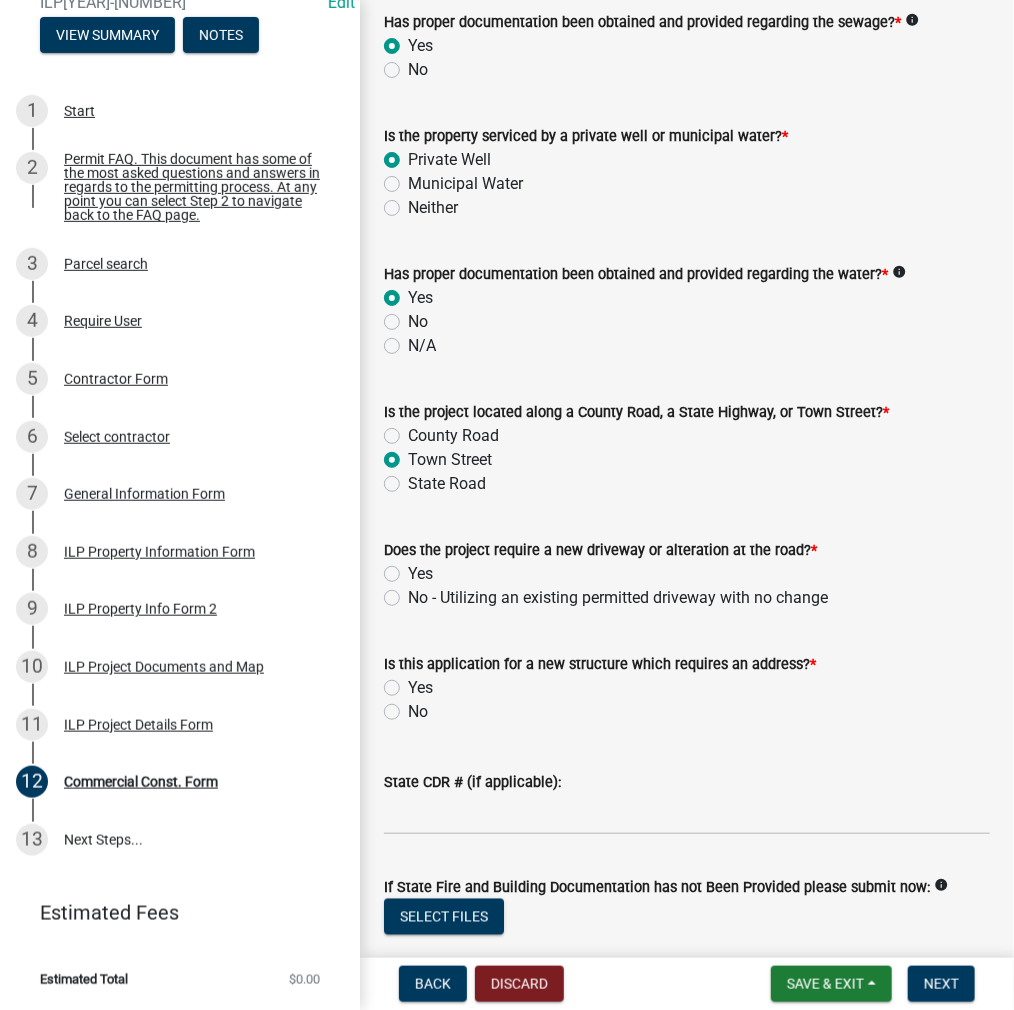 click on "No - Utilizing an existing permitted driveway with no change" 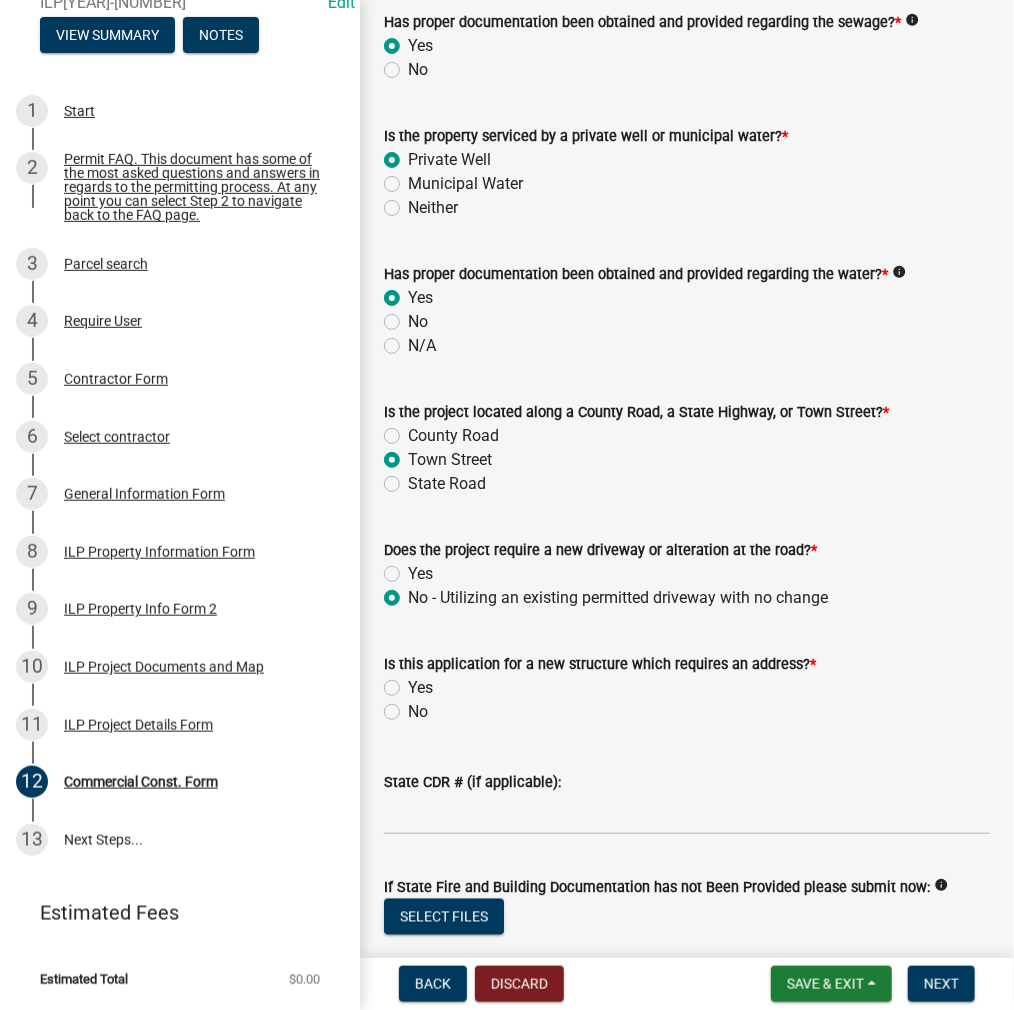 radio on "true" 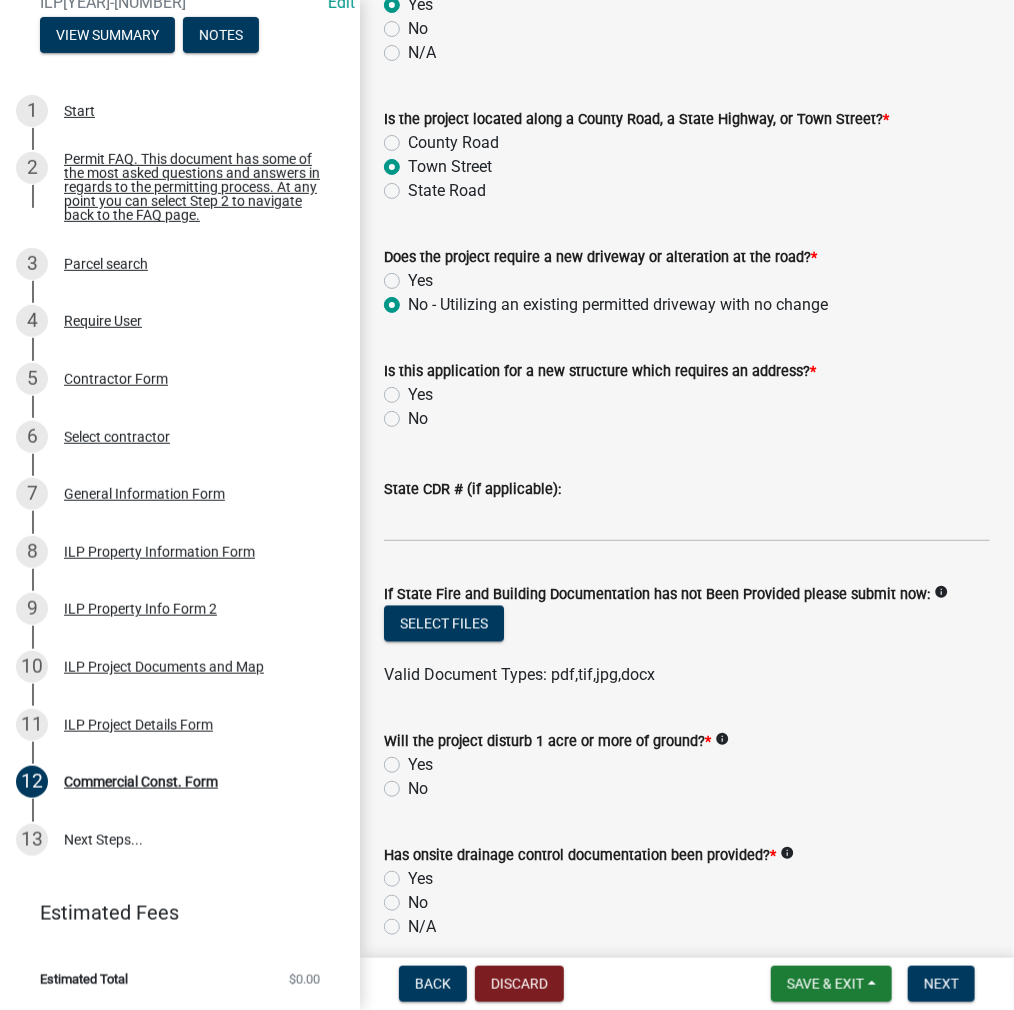 scroll, scrollTop: 900, scrollLeft: 0, axis: vertical 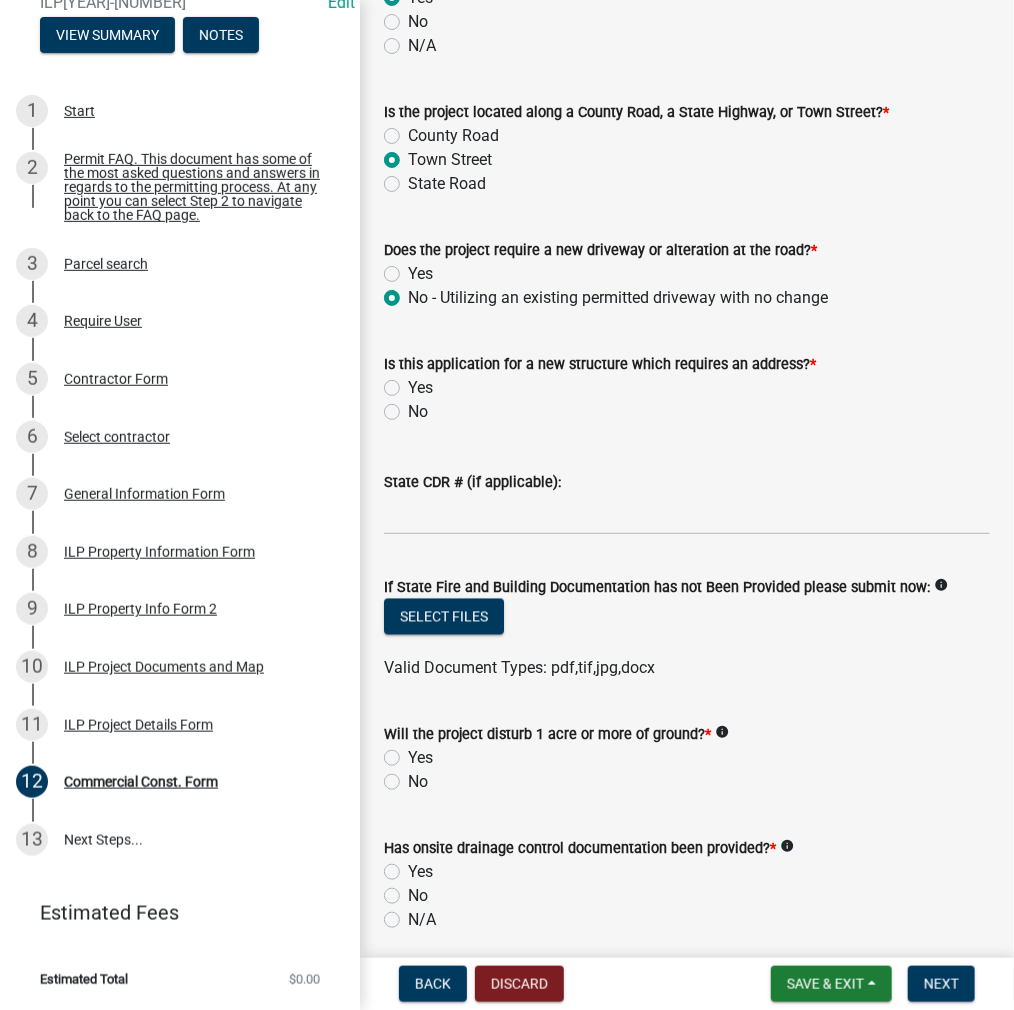 click on "No" 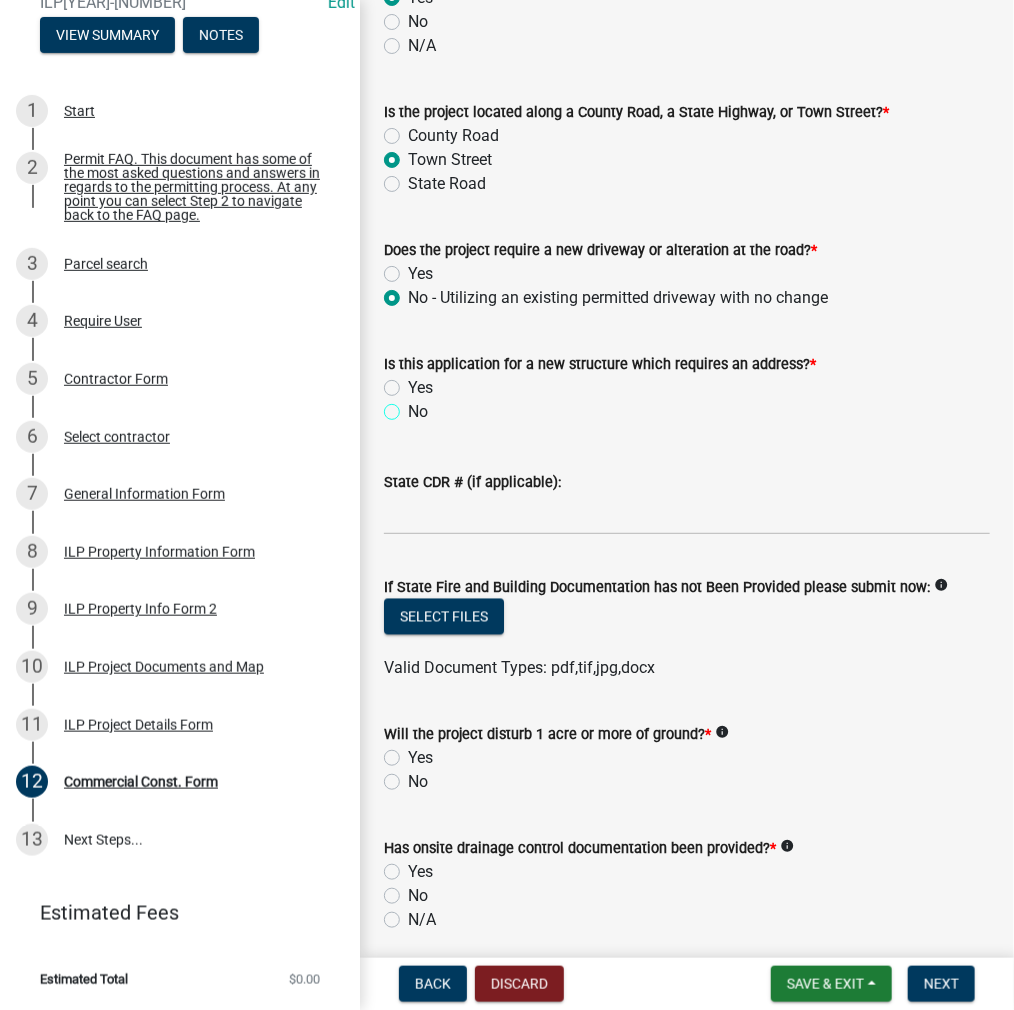 click on "No" at bounding box center [414, 406] 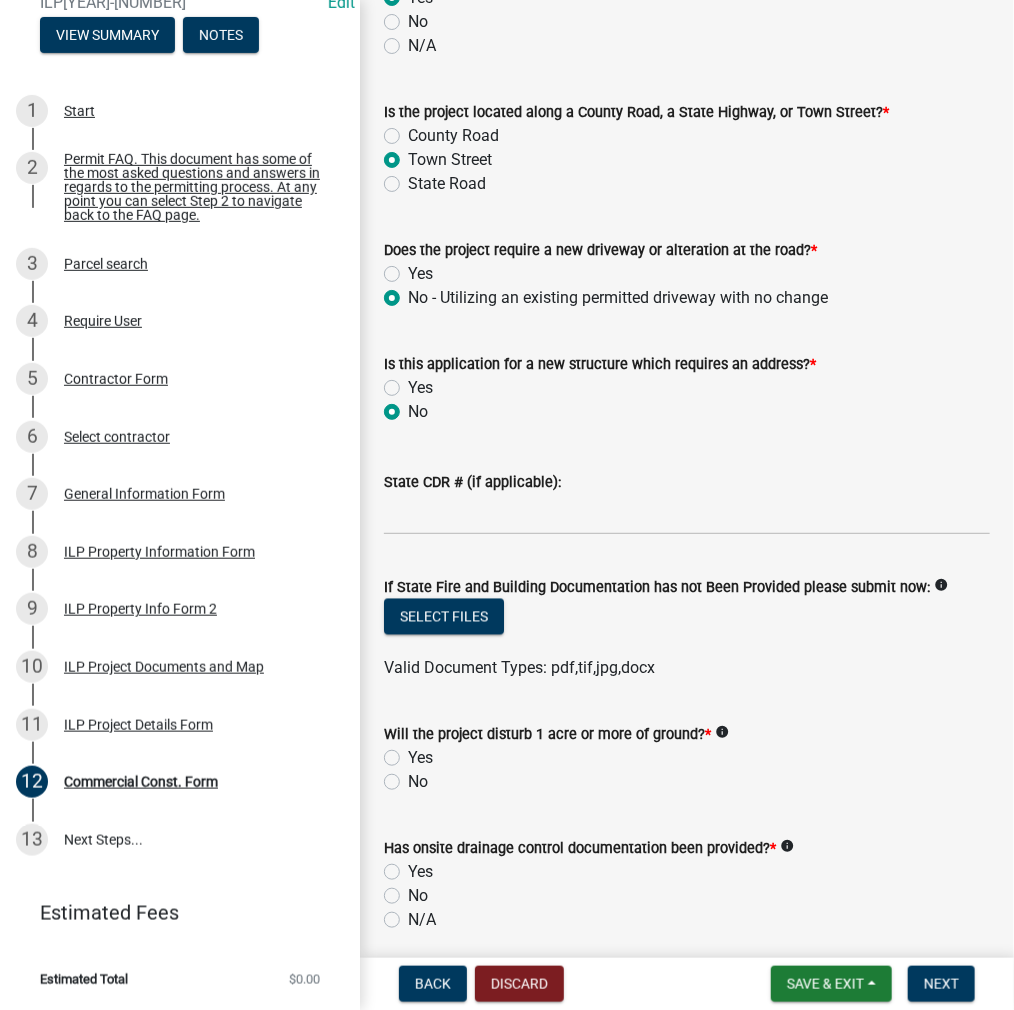 radio on "true" 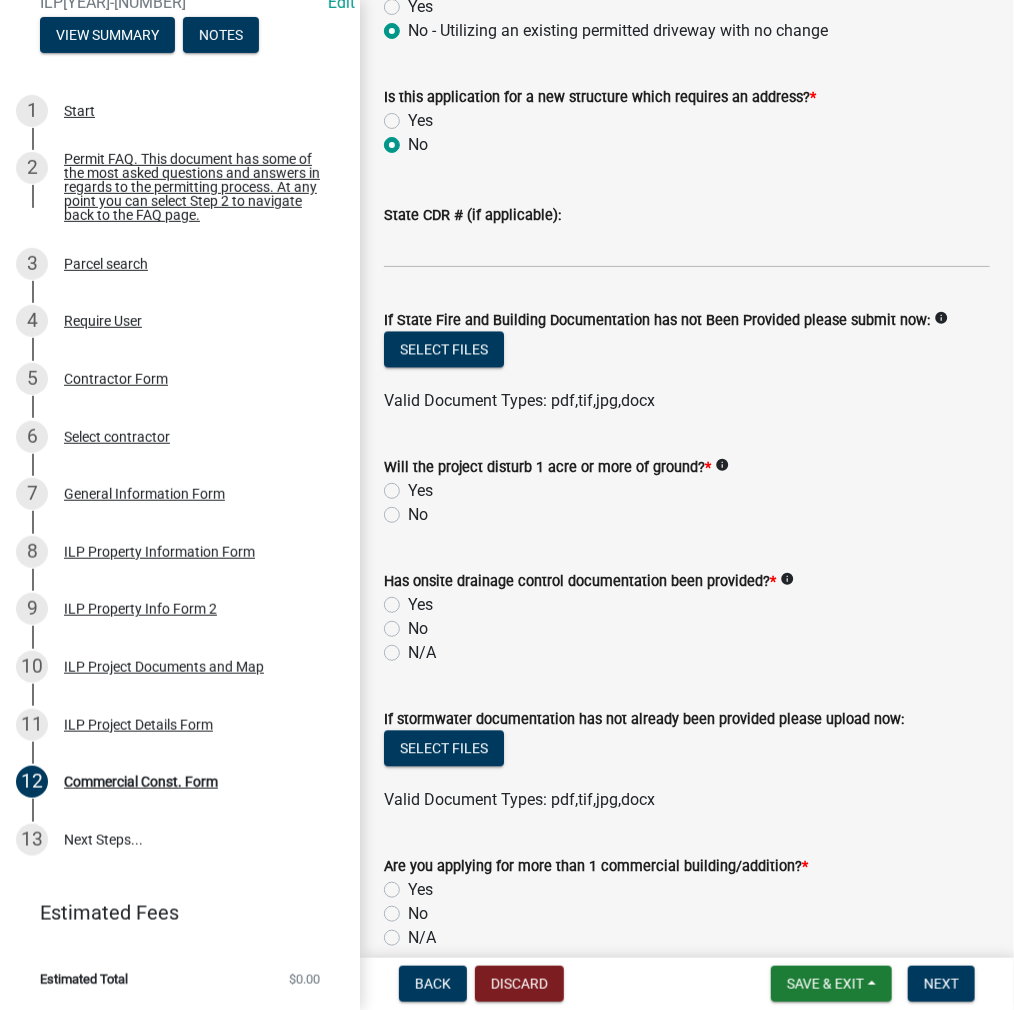 scroll, scrollTop: 1200, scrollLeft: 0, axis: vertical 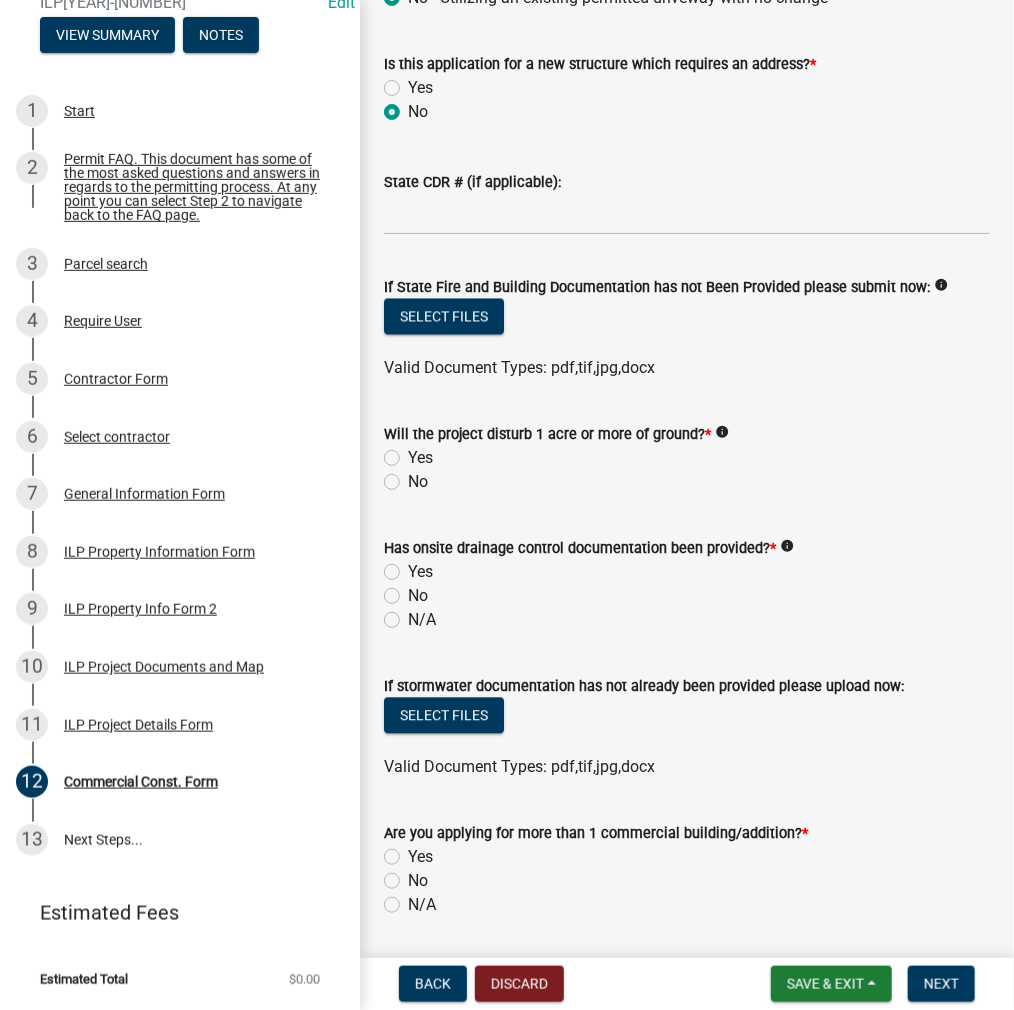 click on "No" 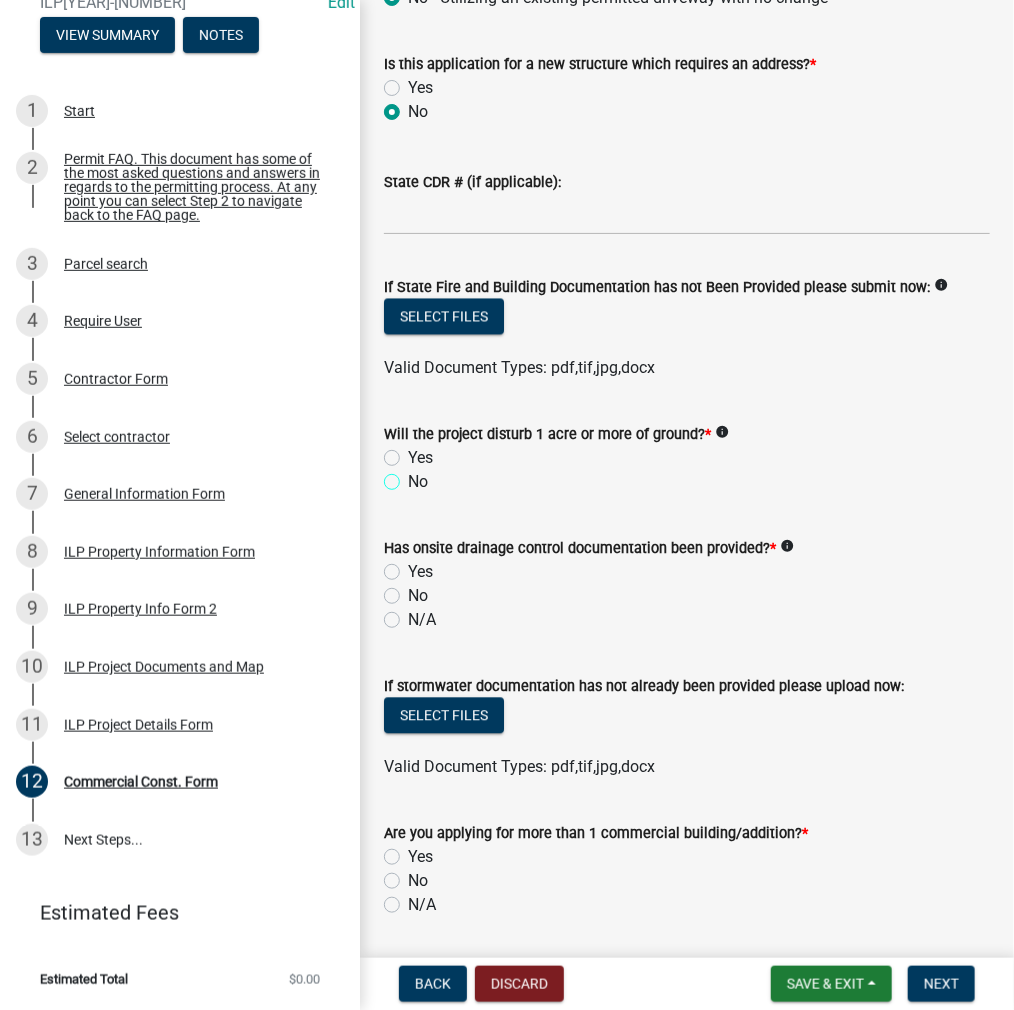 click on "No" at bounding box center [414, 476] 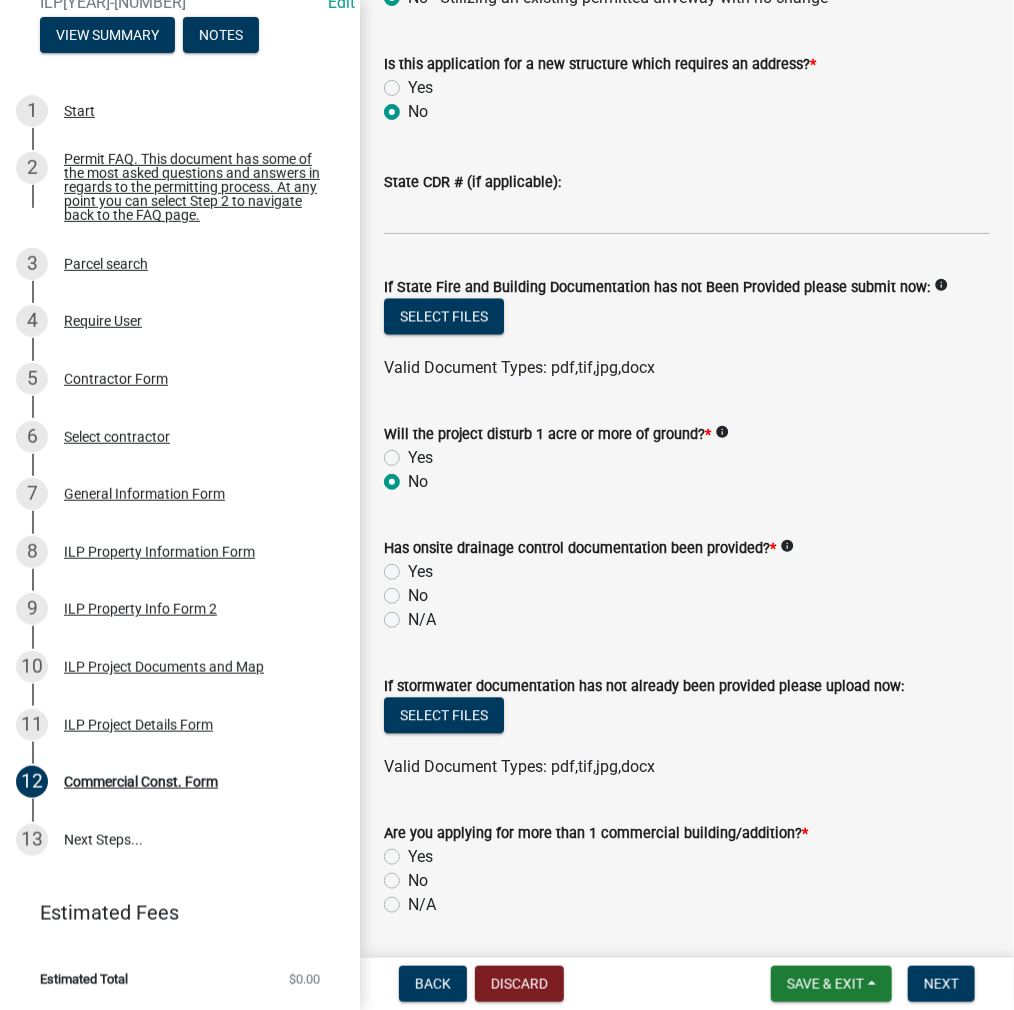 radio on "true" 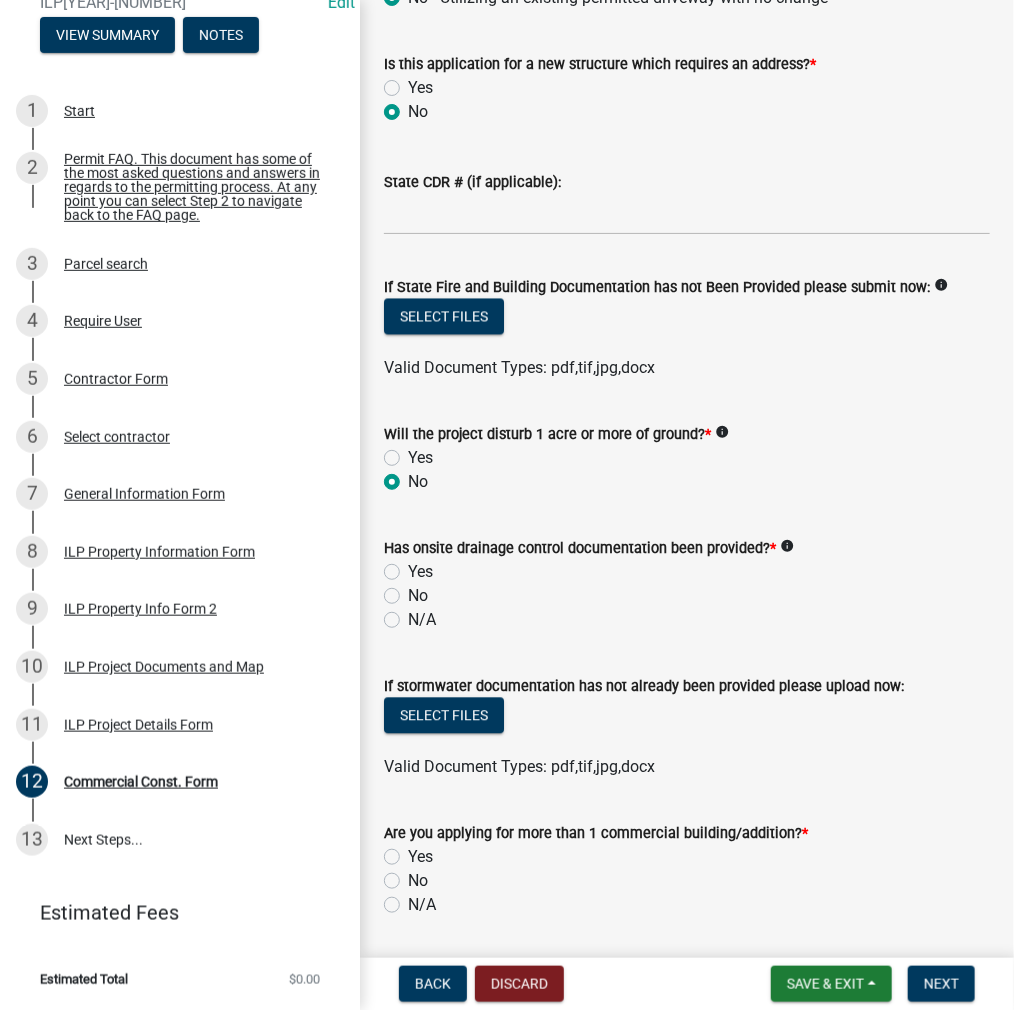 click on "No" 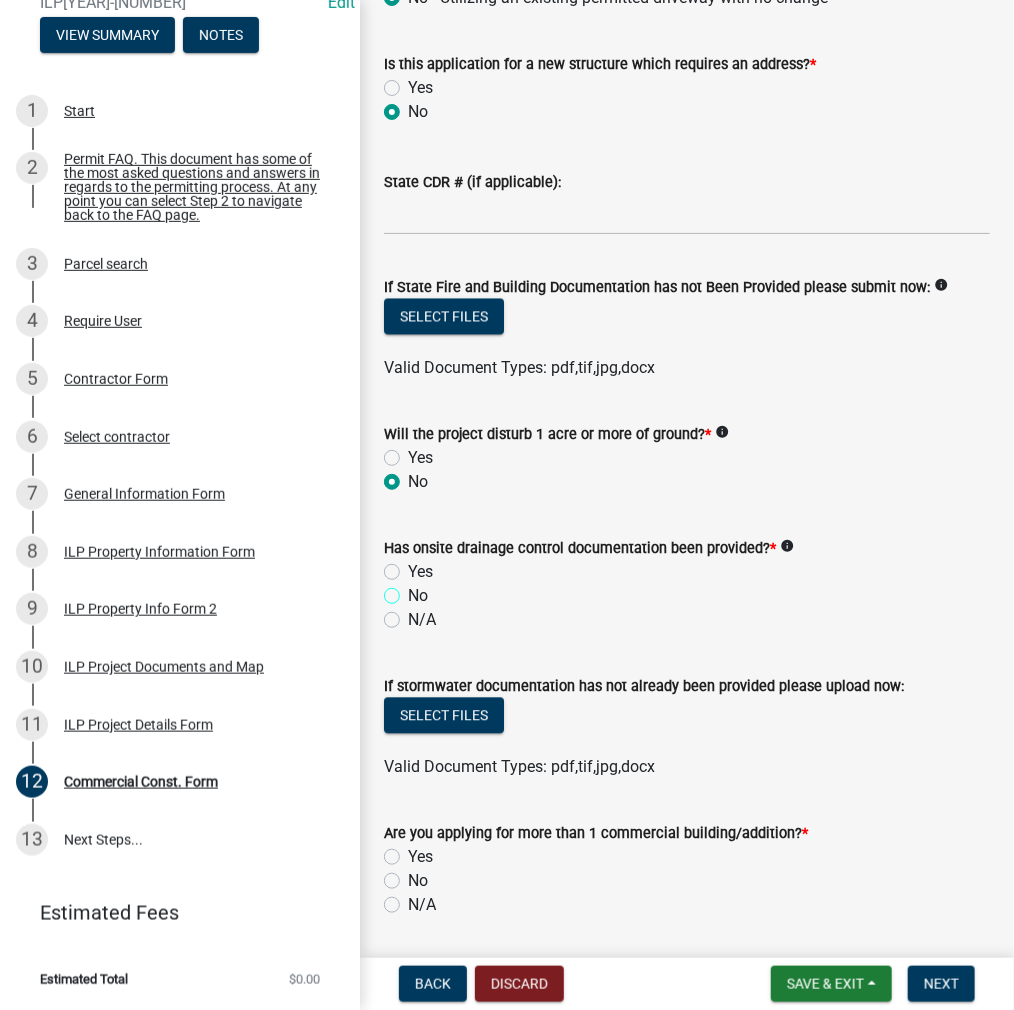 click on "No" at bounding box center [414, 590] 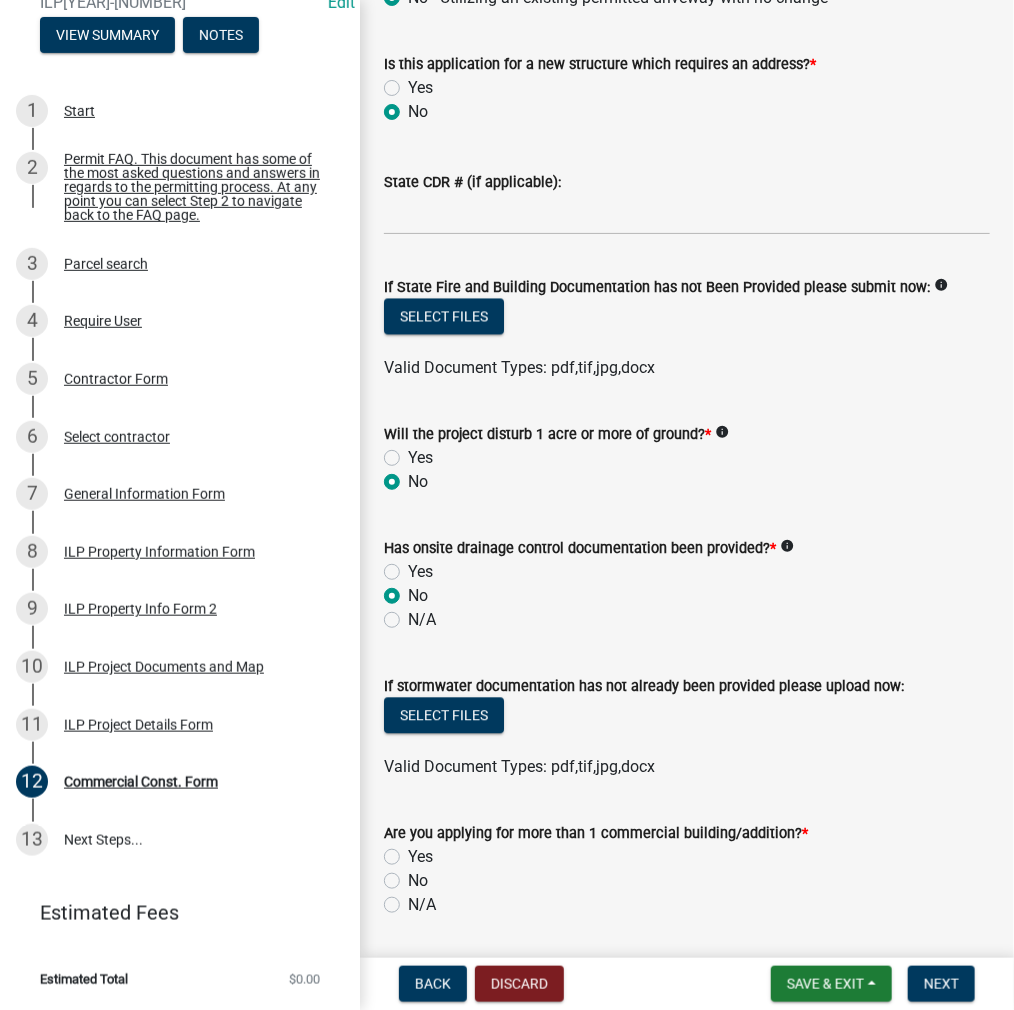 radio on "true" 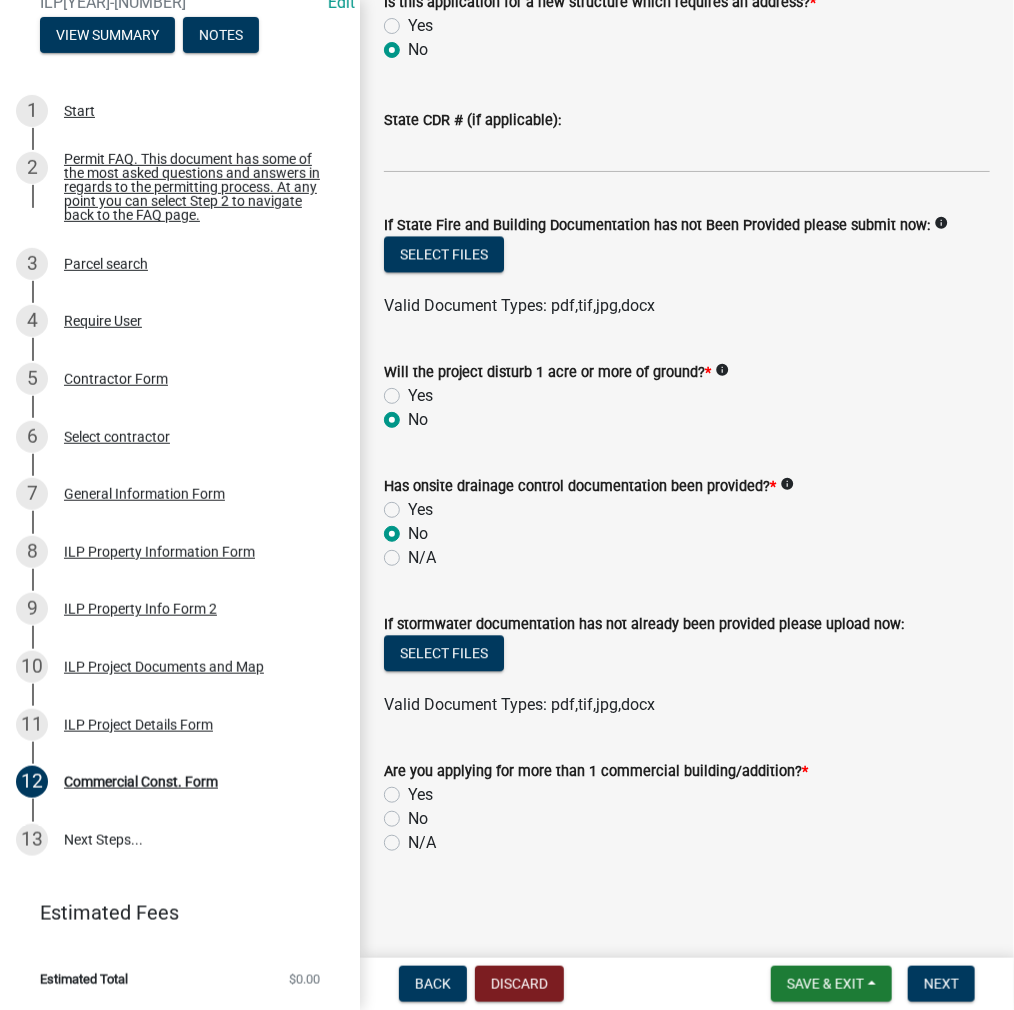 click on "No" 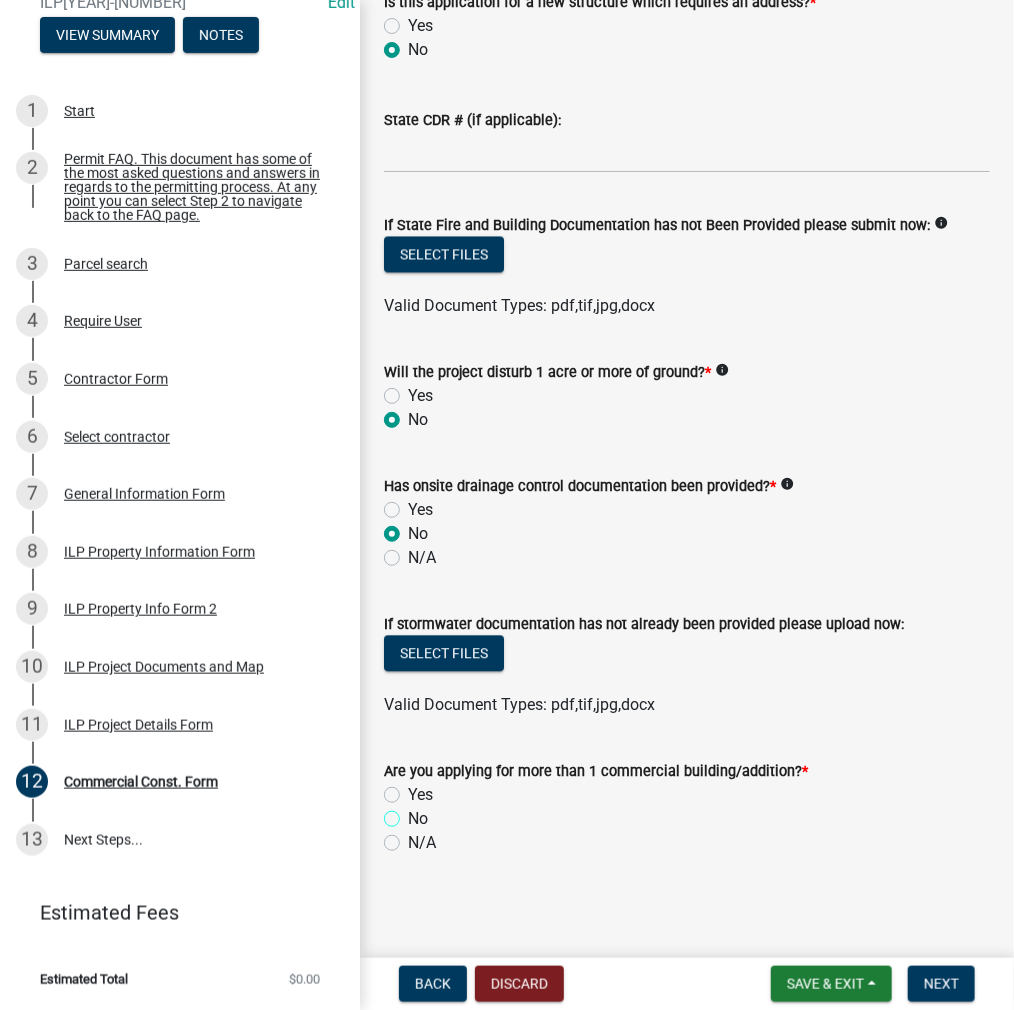 click on "No" at bounding box center [414, 813] 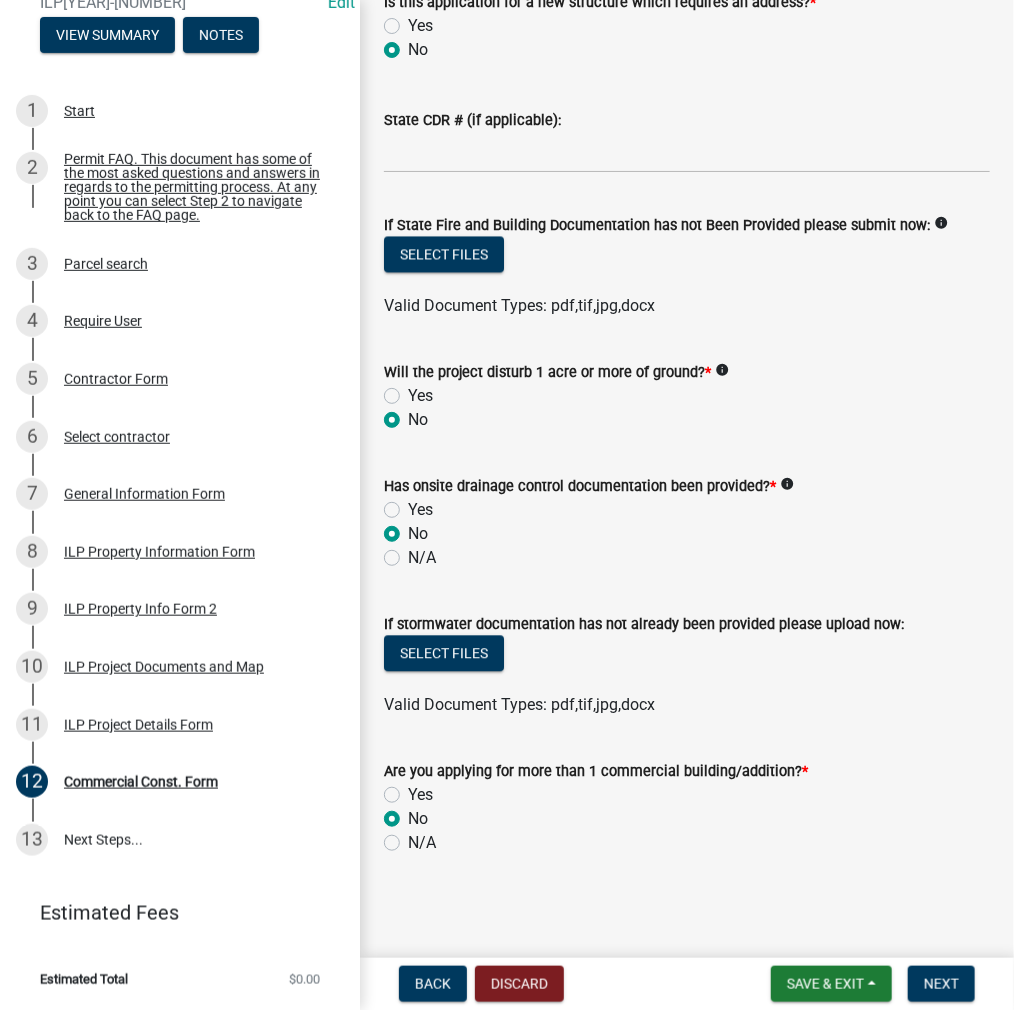 radio on "true" 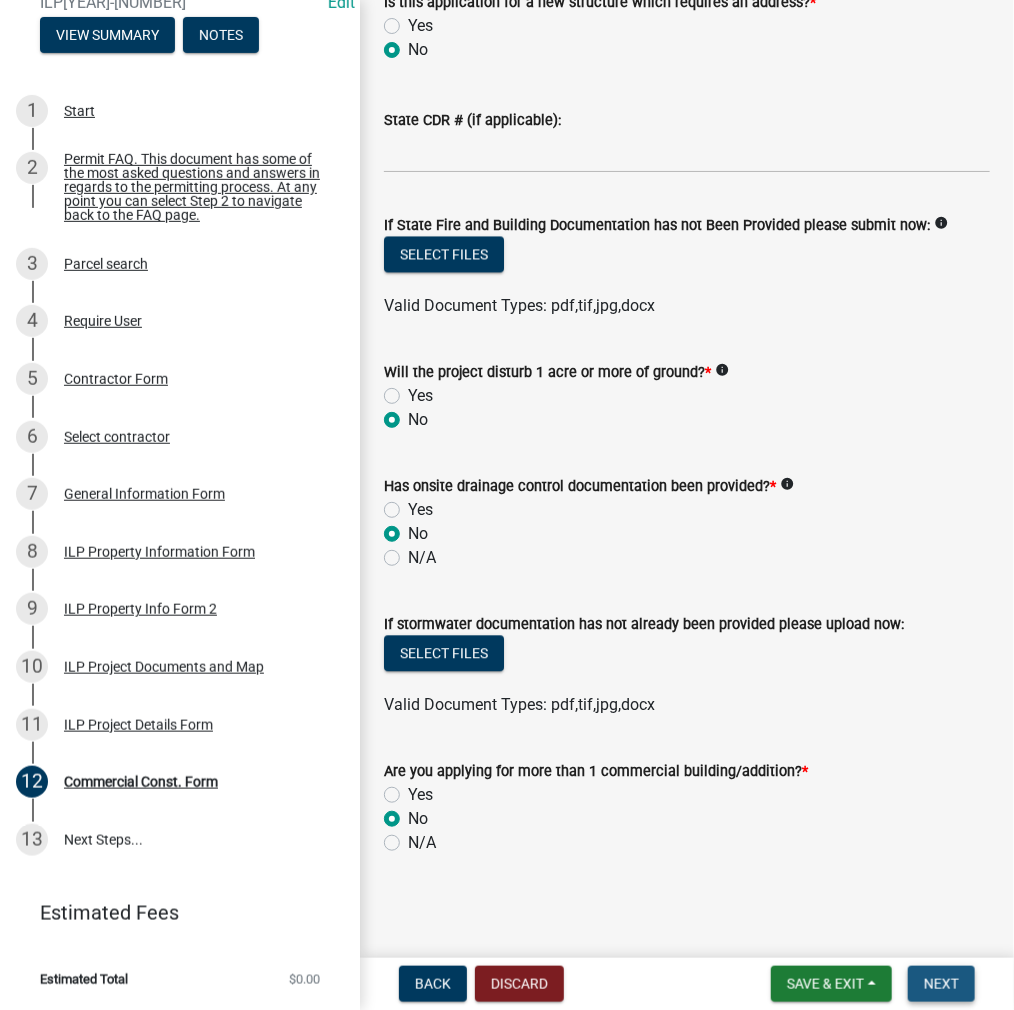 click on "Next" at bounding box center [941, 984] 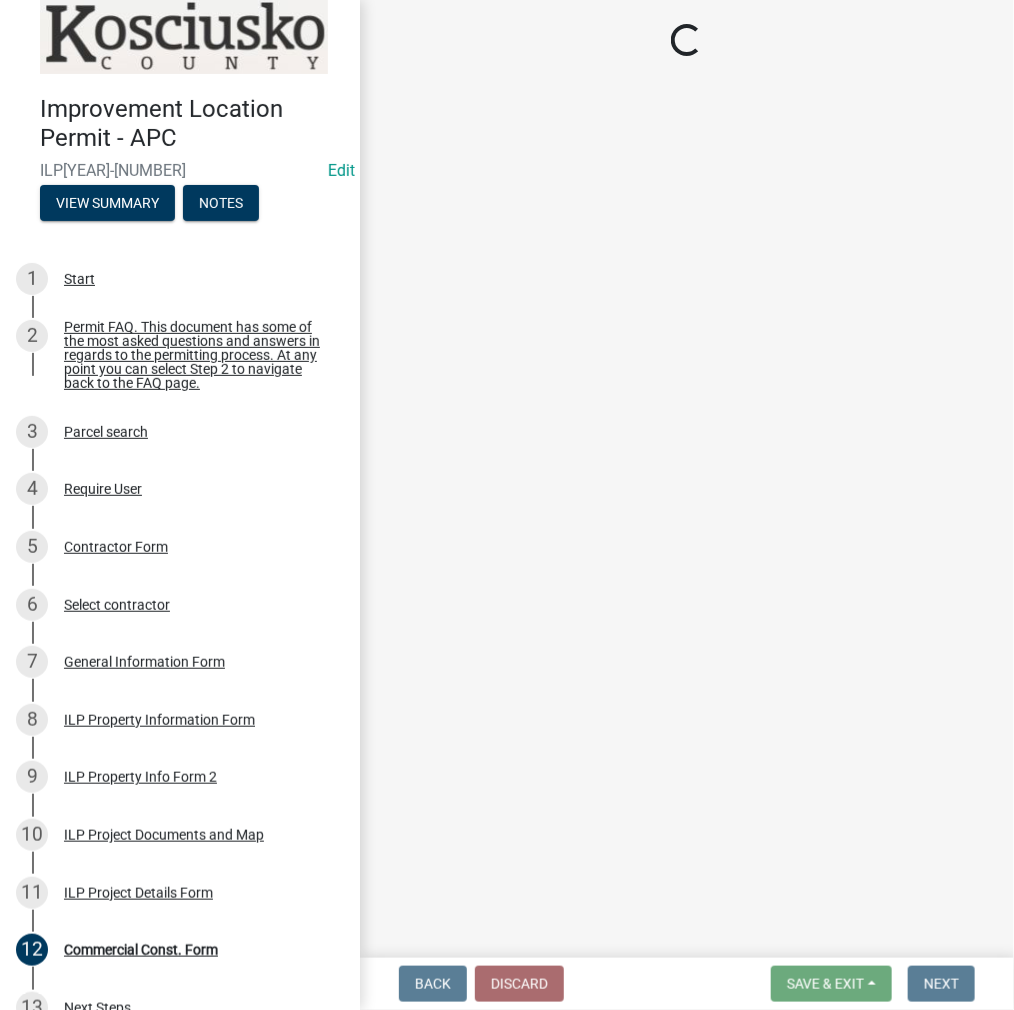 scroll, scrollTop: 0, scrollLeft: 0, axis: both 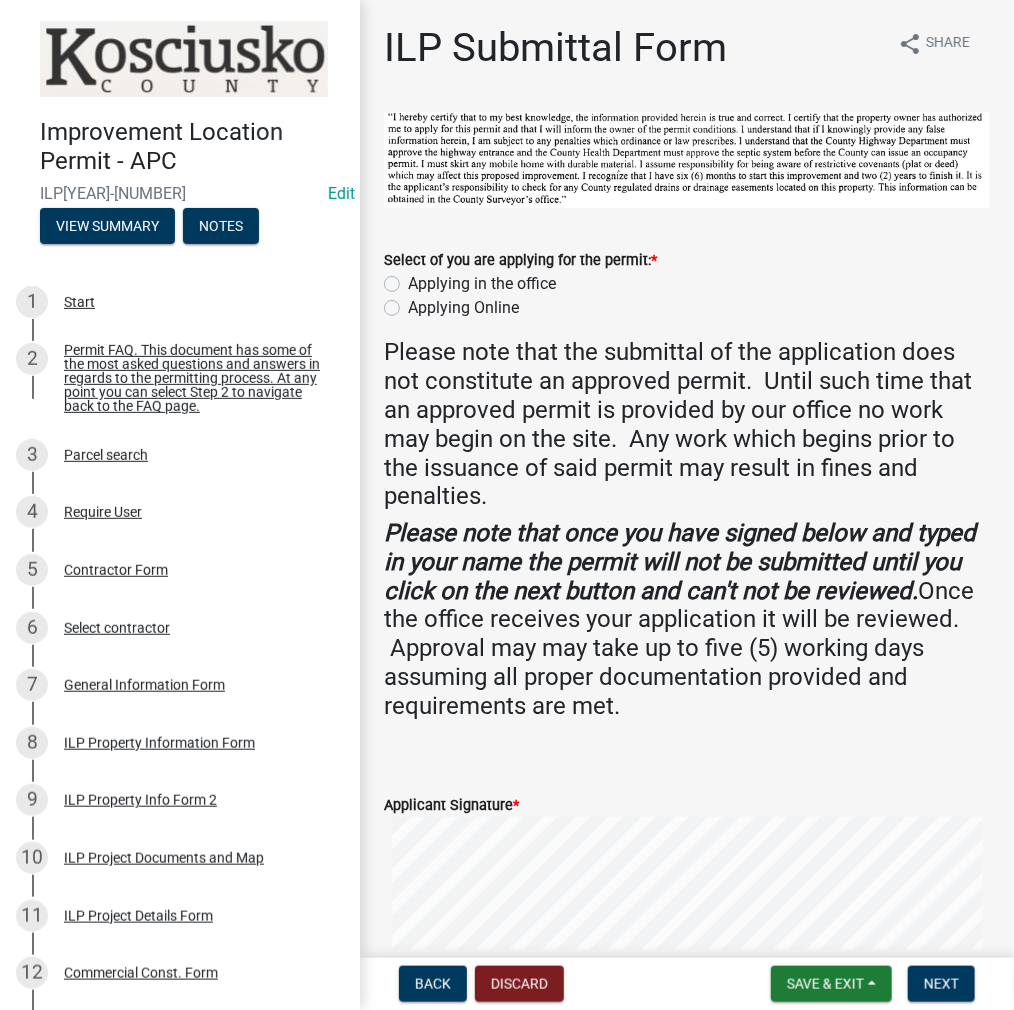 drag, startPoint x: 389, startPoint y: 278, endPoint x: 399, endPoint y: 279, distance: 10.049875 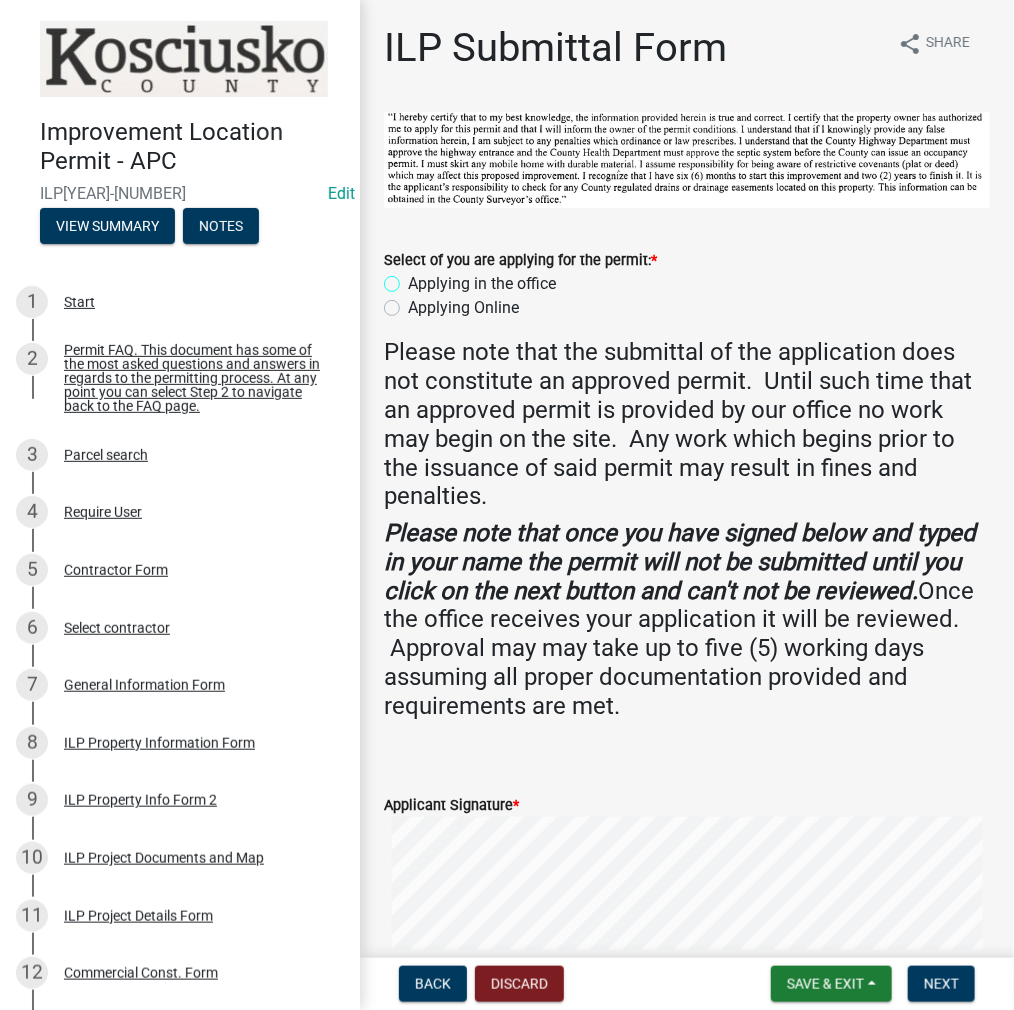 click on "Applying in the office" at bounding box center [414, 278] 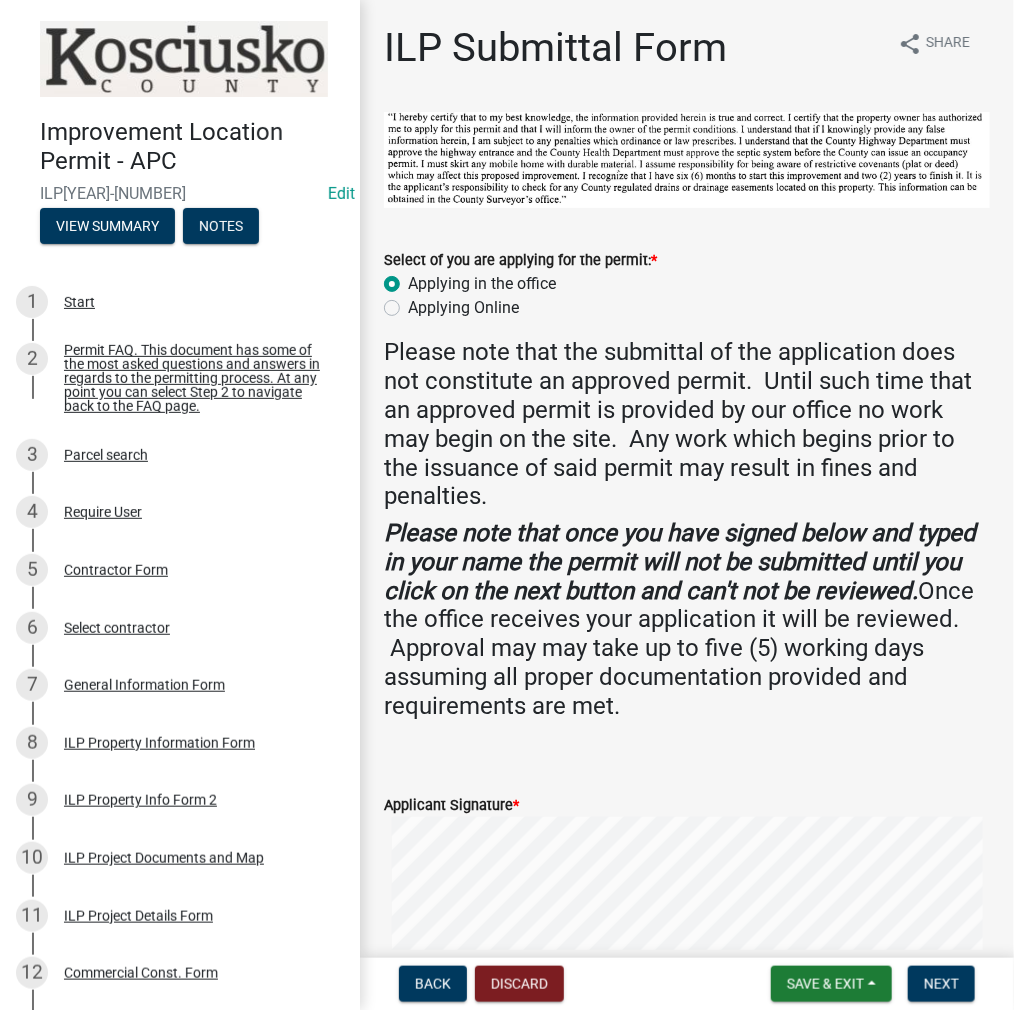 radio on "true" 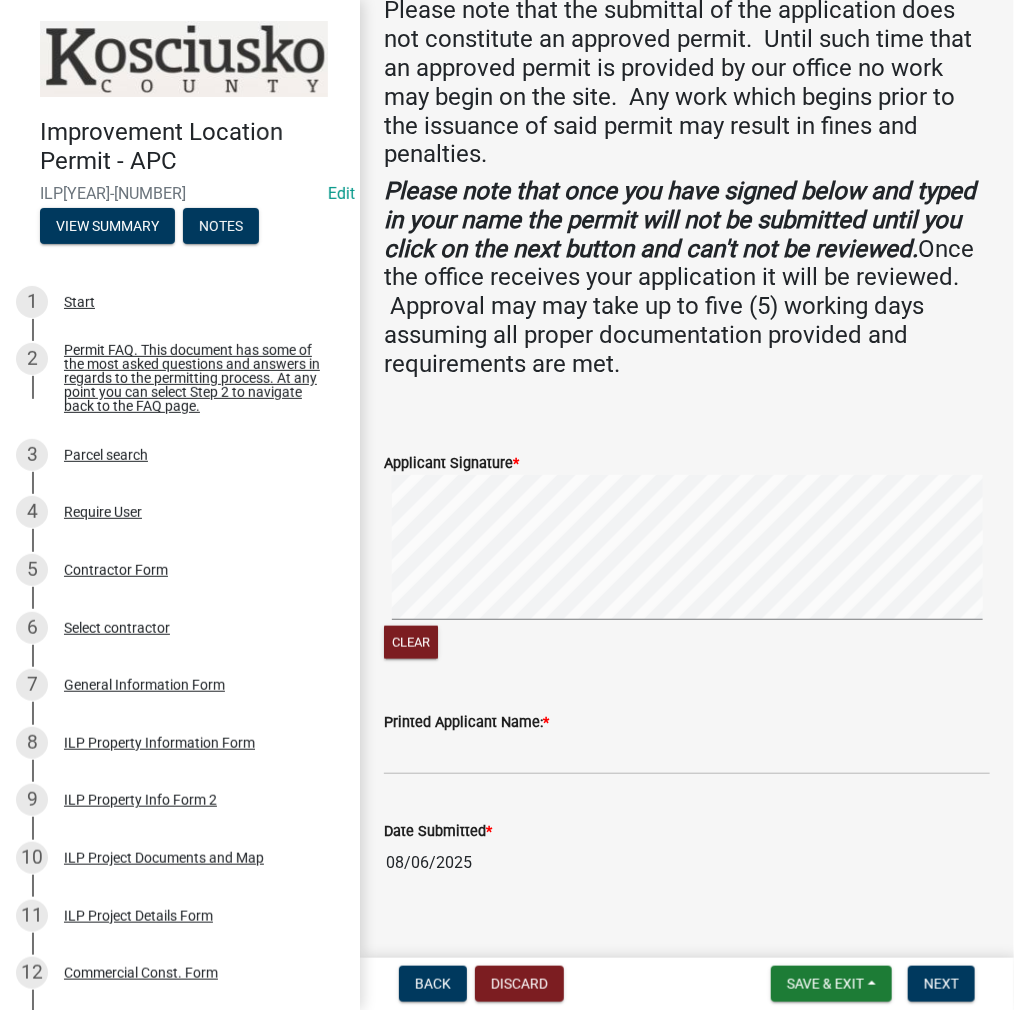 scroll, scrollTop: 365, scrollLeft: 0, axis: vertical 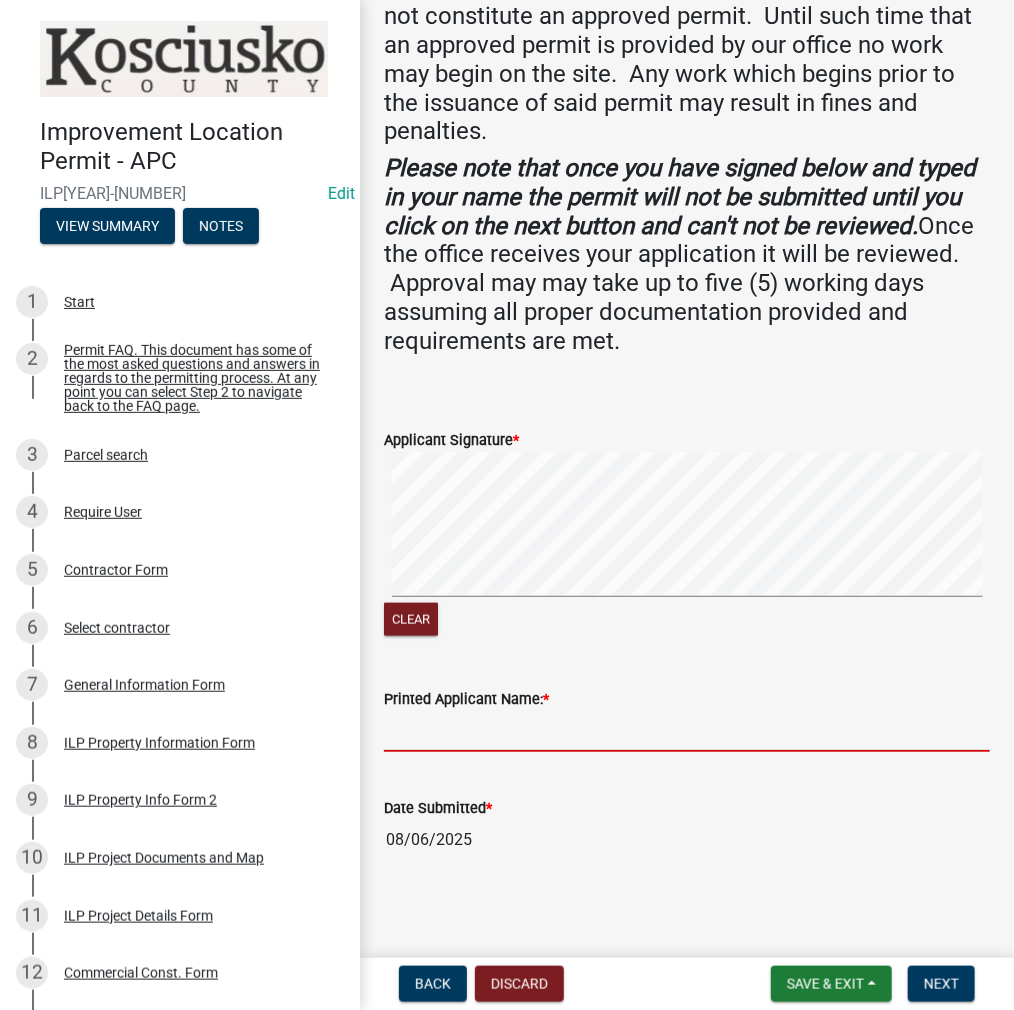click on "Printed Applicant Name:  *" at bounding box center [687, 731] 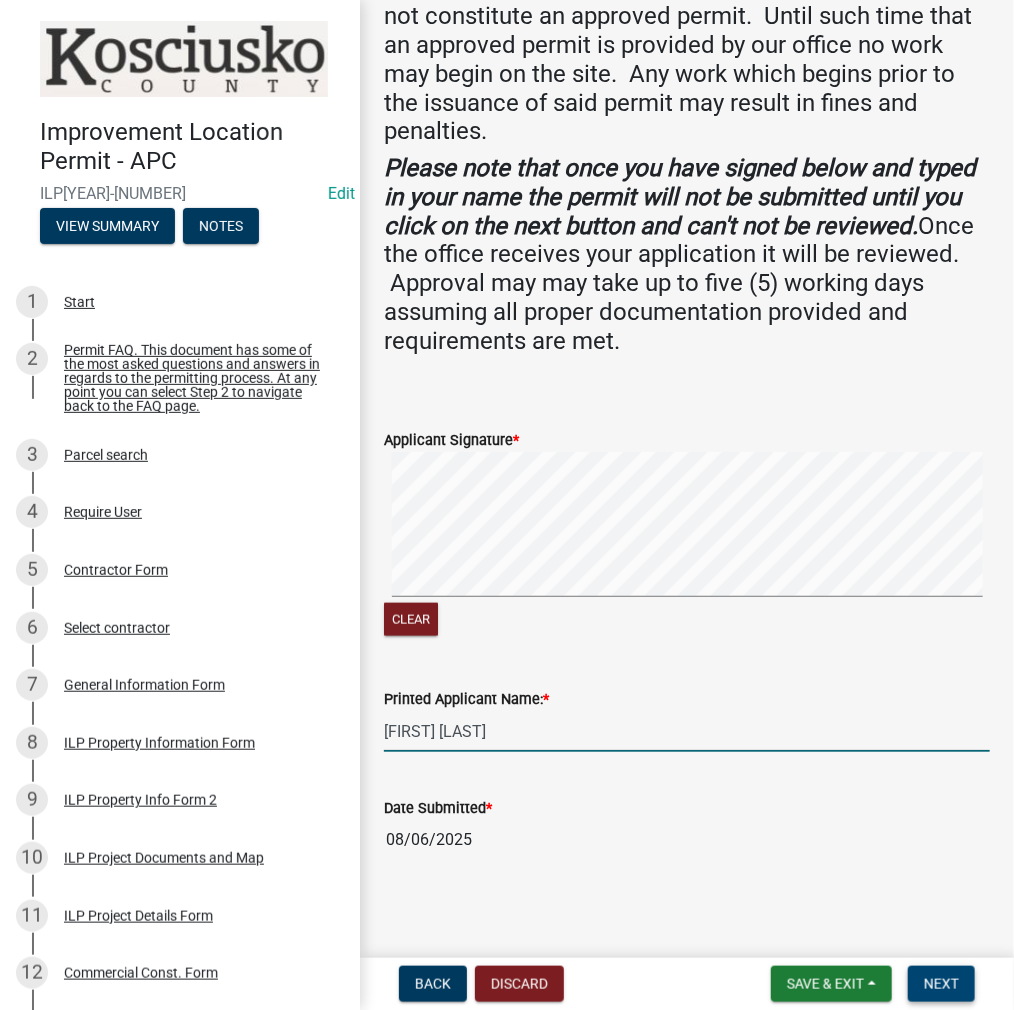 type on "[FIRST] [LAST]" 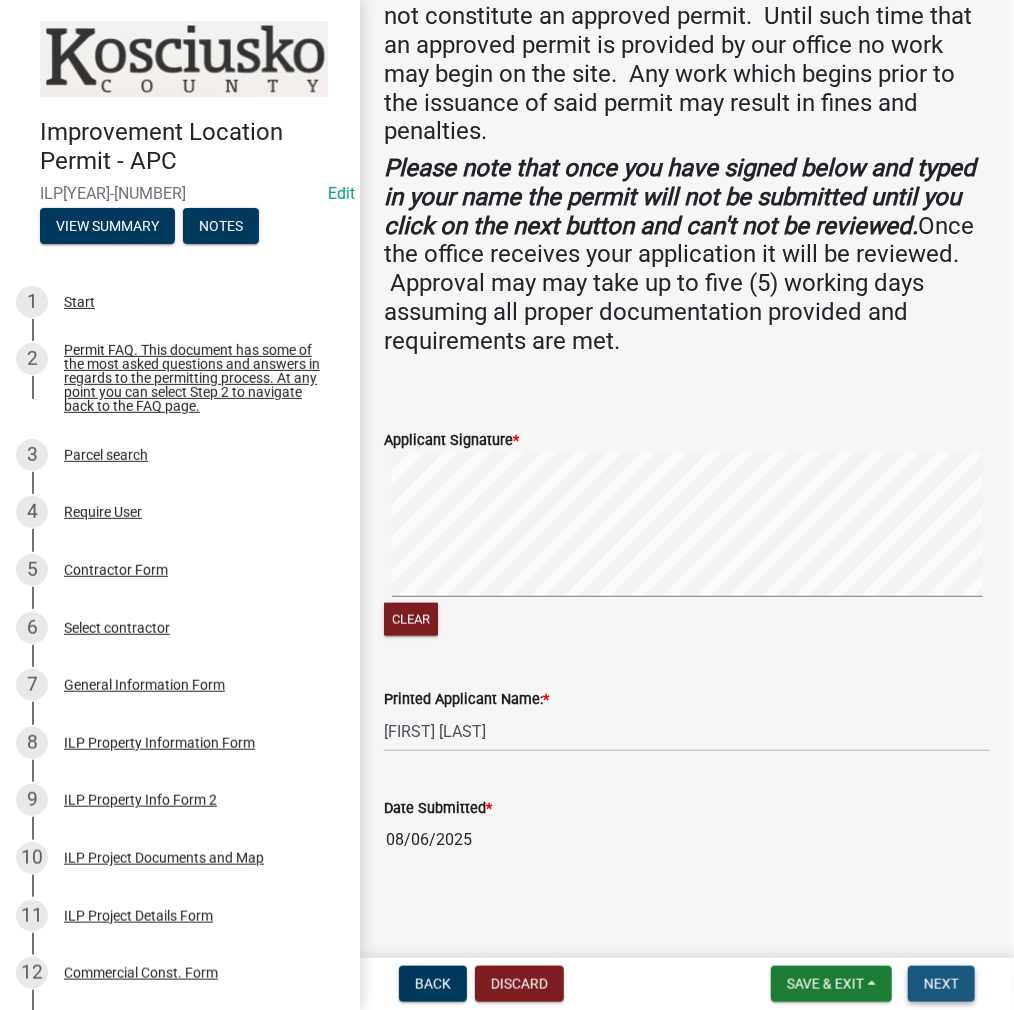 click on "Next" at bounding box center (941, 984) 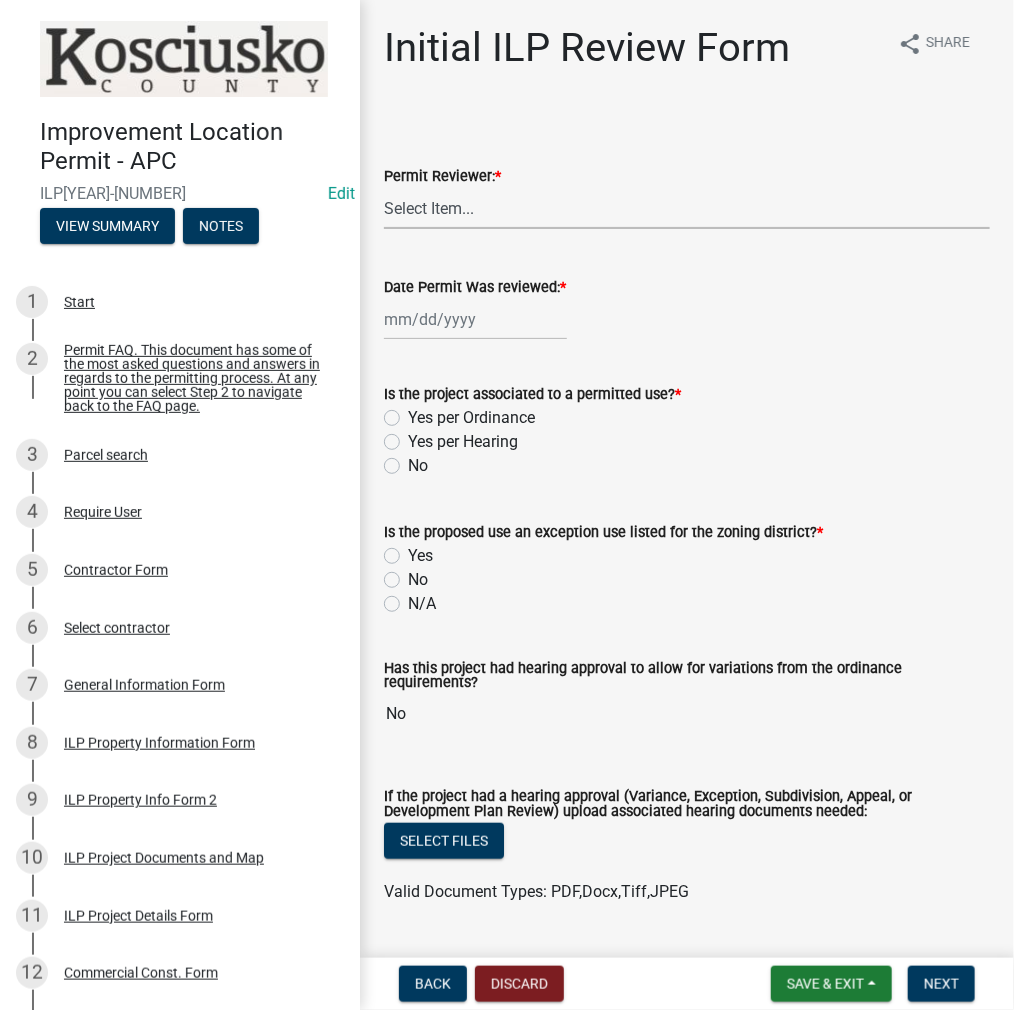 click on "Select Item...   MMS   LT   AT   CS   AH   Vacant" at bounding box center [687, 208] 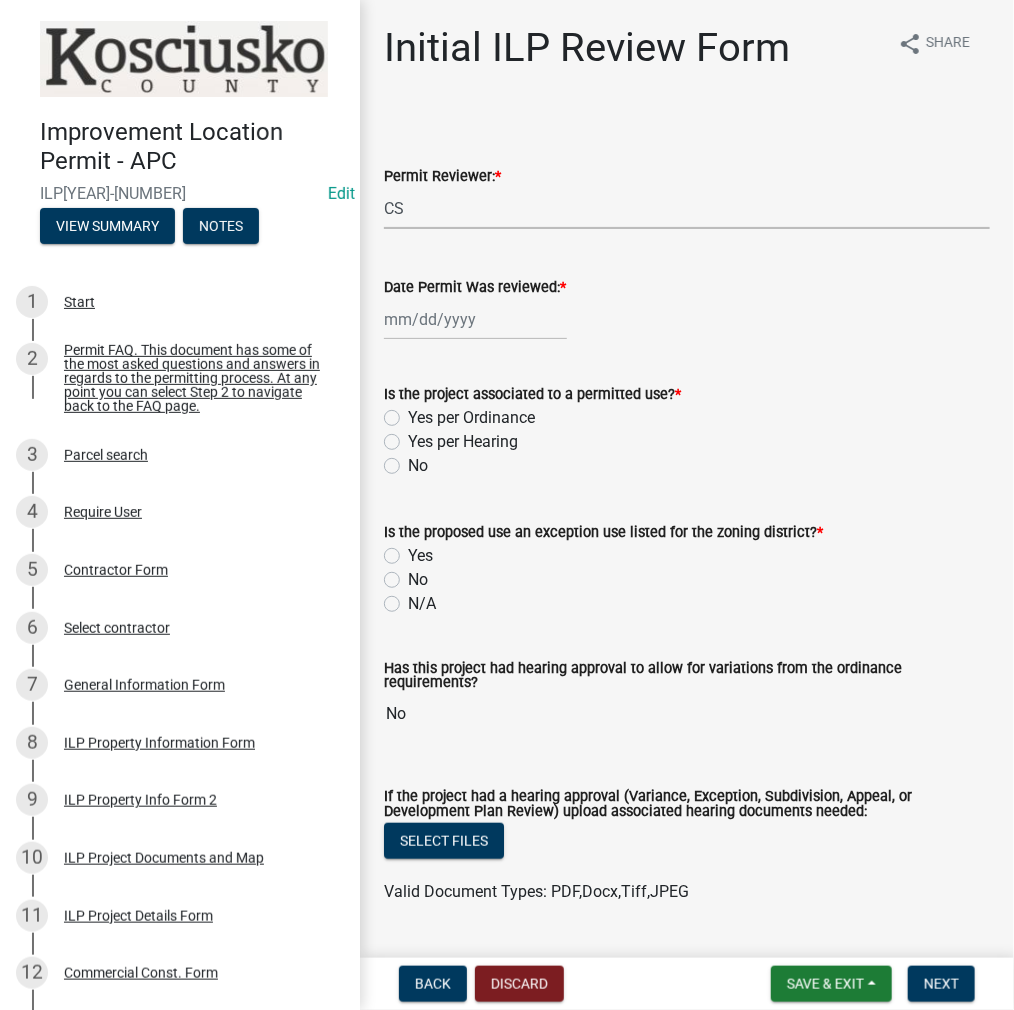 click on "Select Item...   MMS   LT   AT   CS   AH   Vacant" at bounding box center [687, 208] 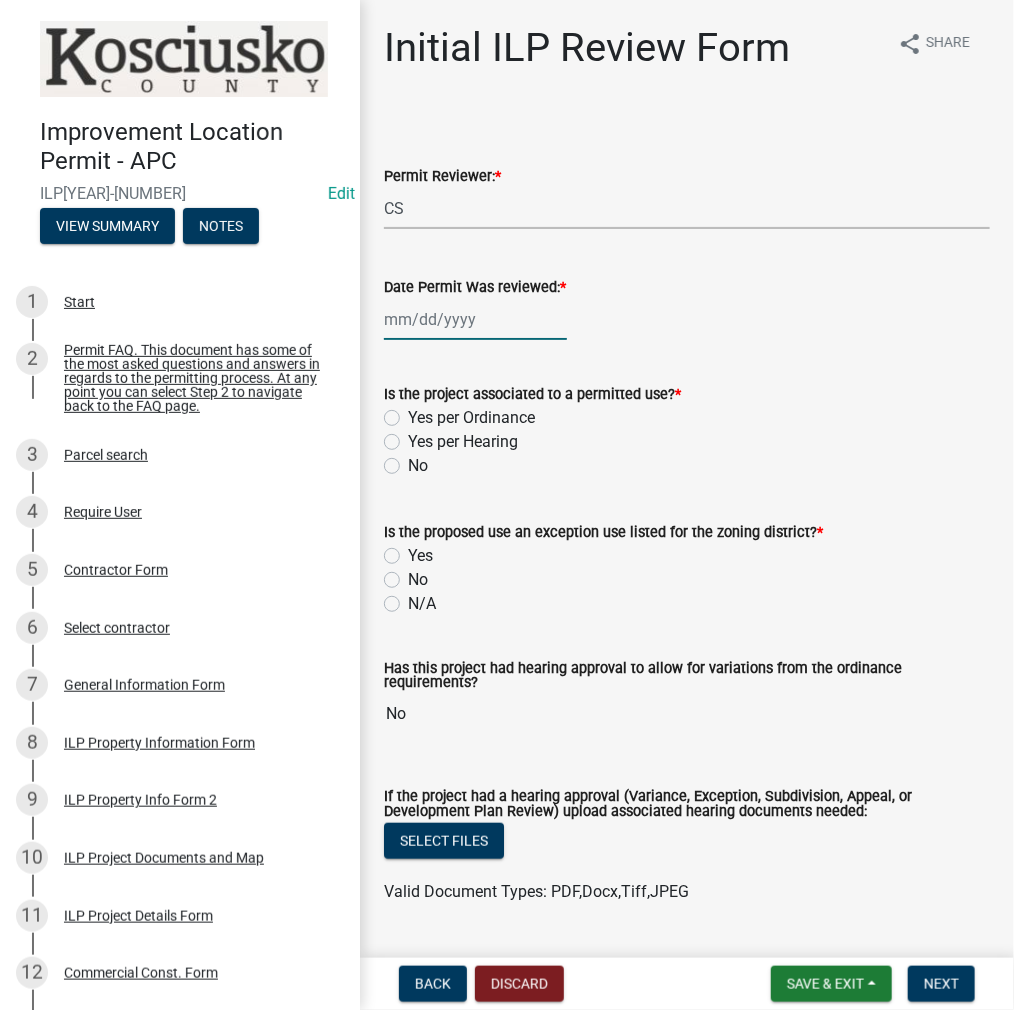 click 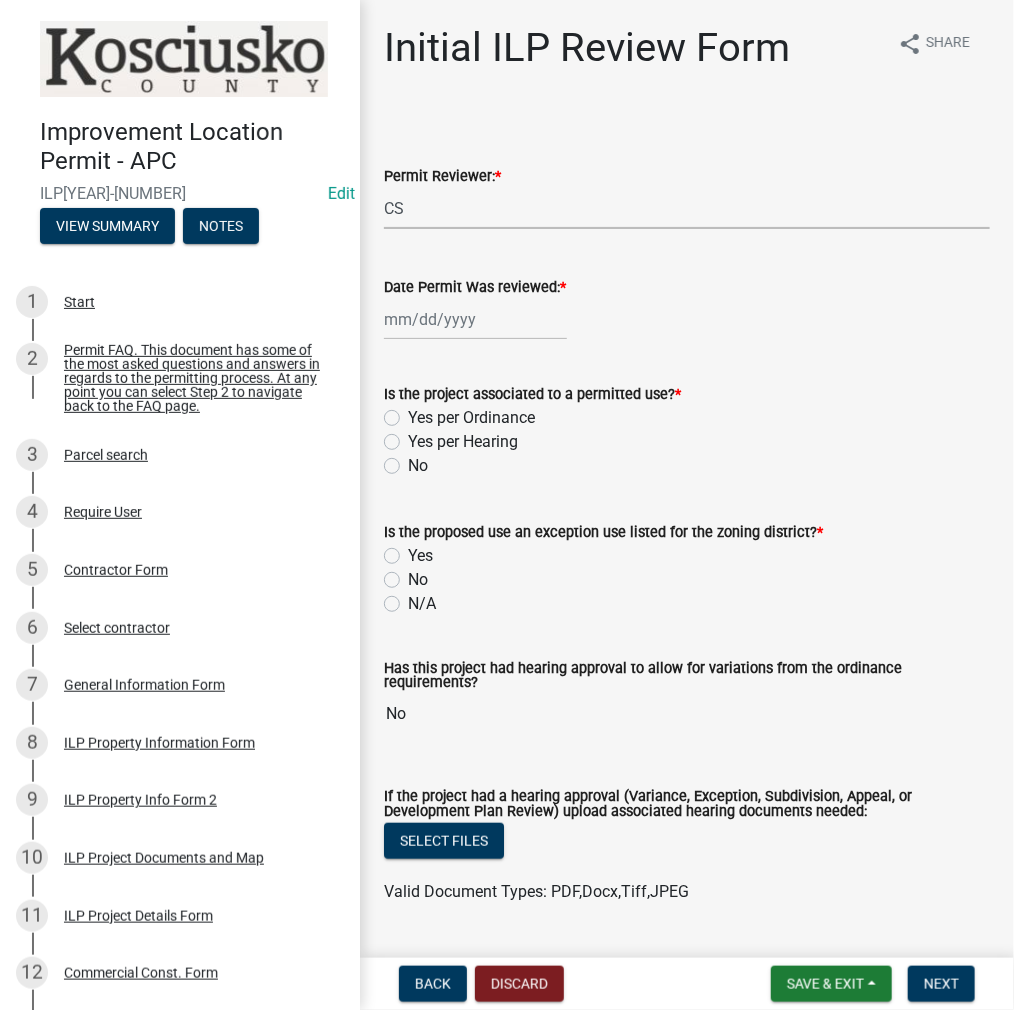 select on "8" 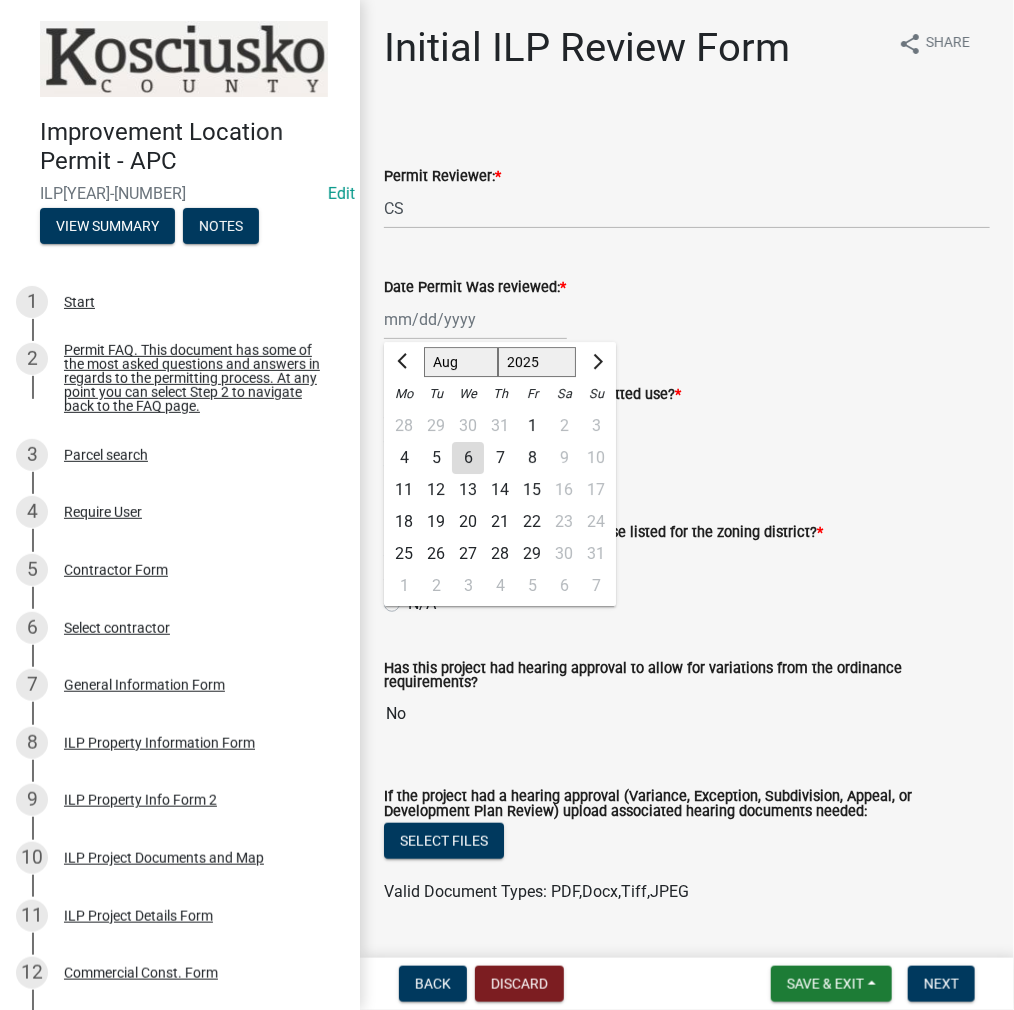 click on "6" 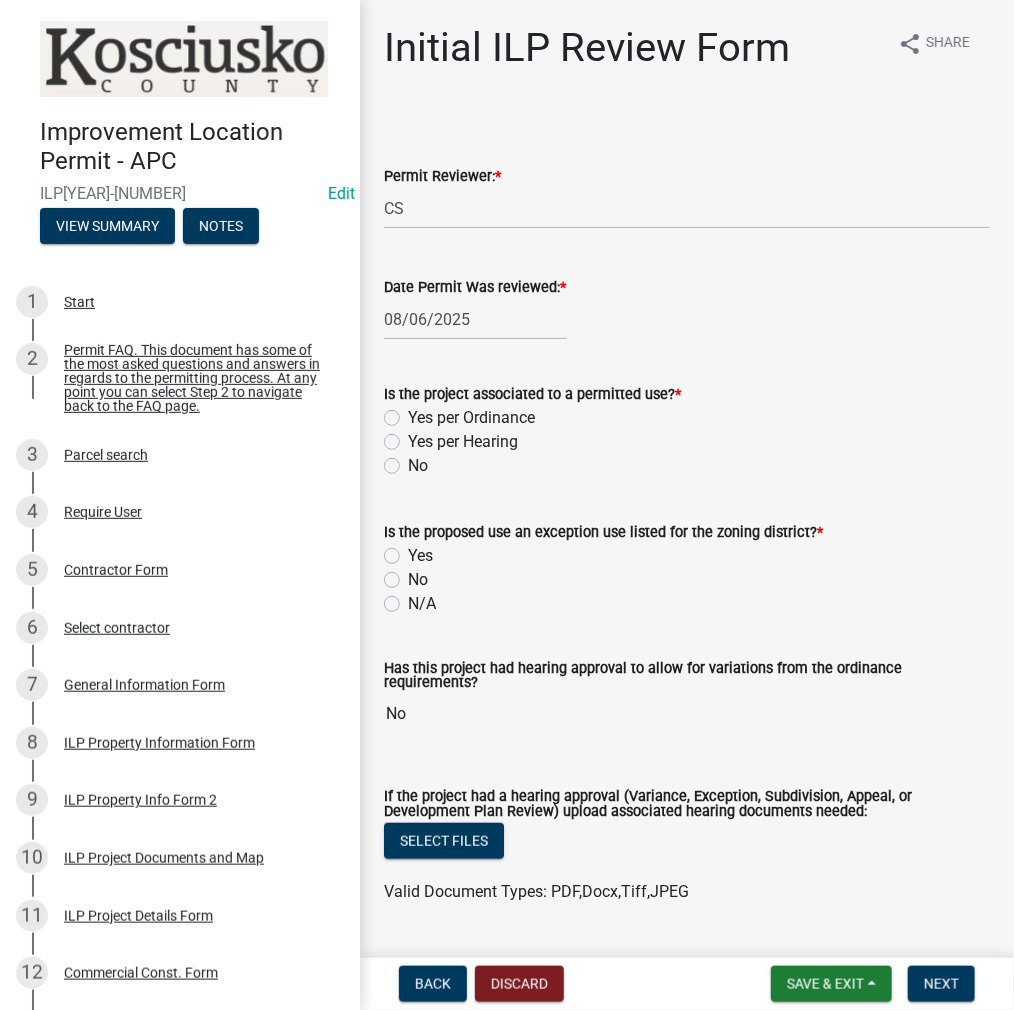 click on "Yes per Ordinance" 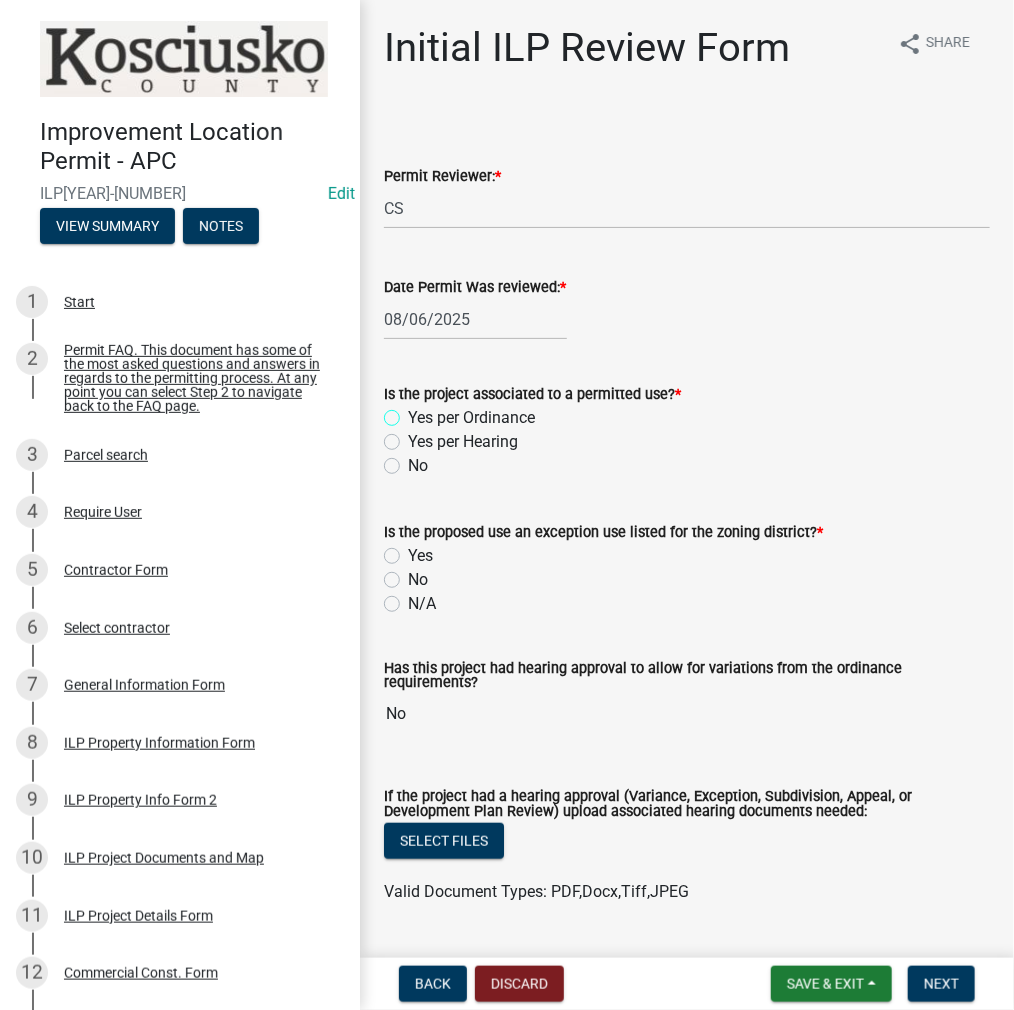 click on "Yes per Ordinance" at bounding box center (414, 412) 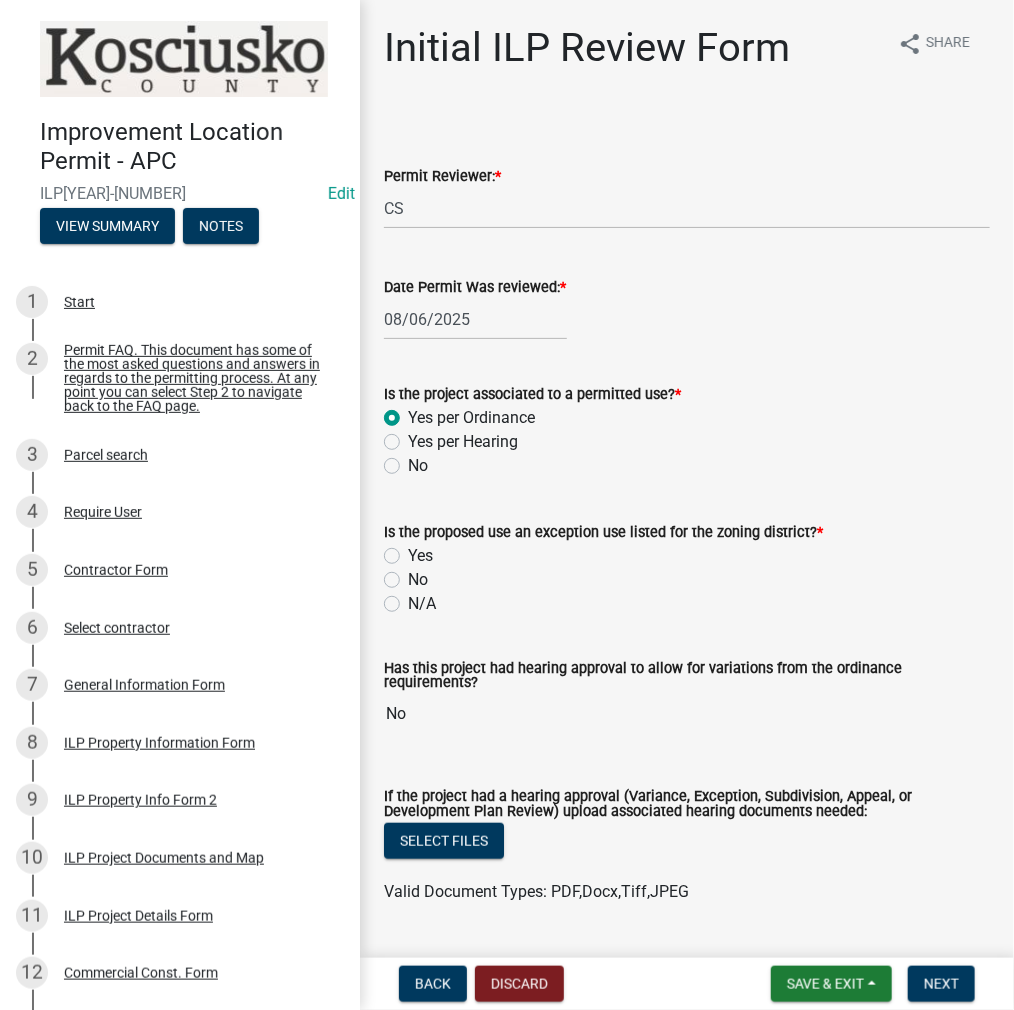radio on "true" 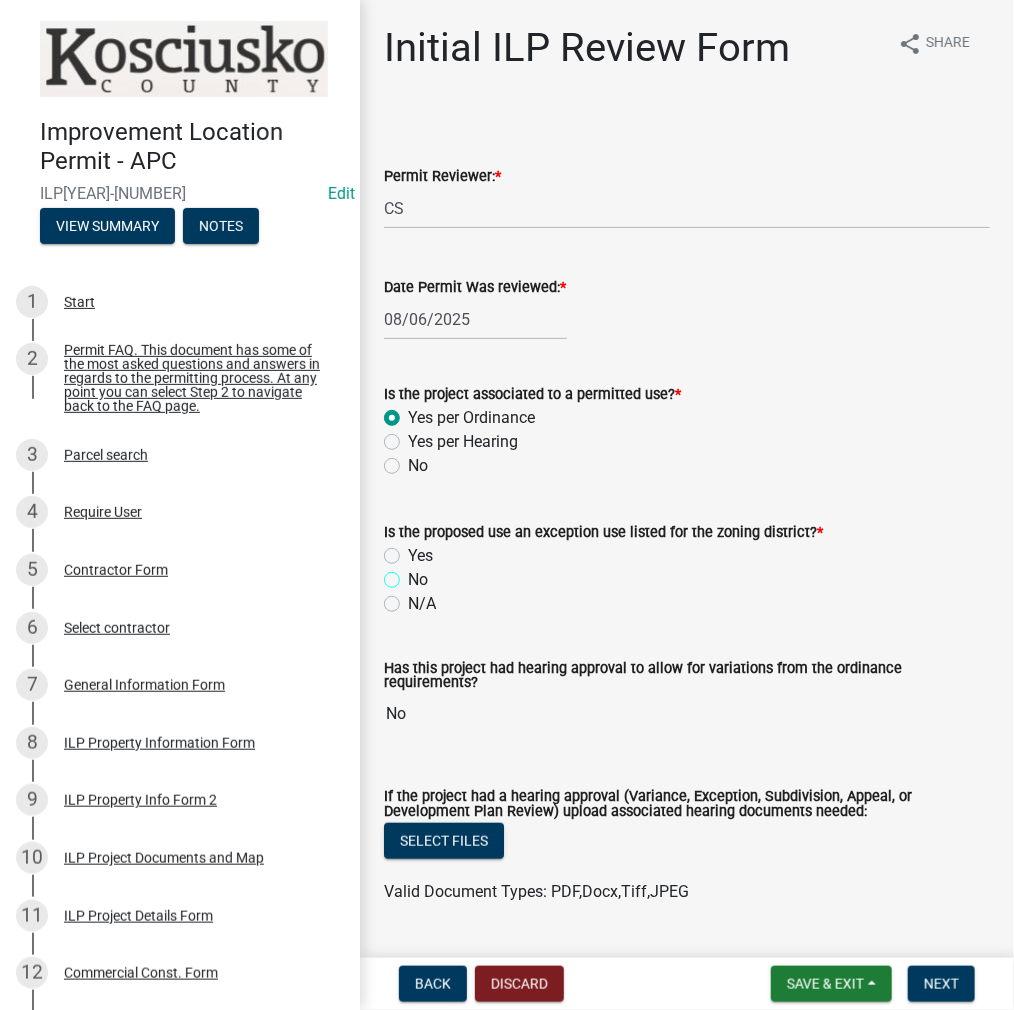 click on "No" at bounding box center (414, 574) 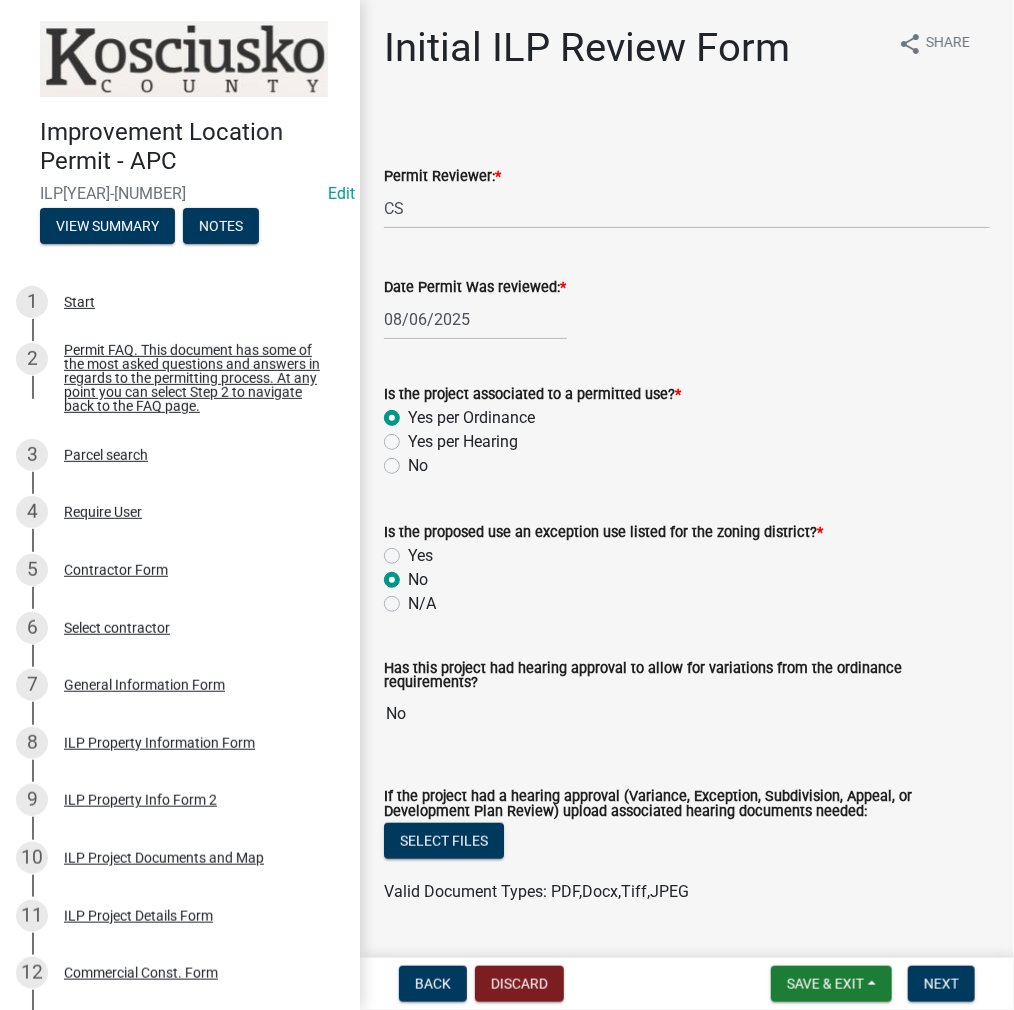 radio on "true" 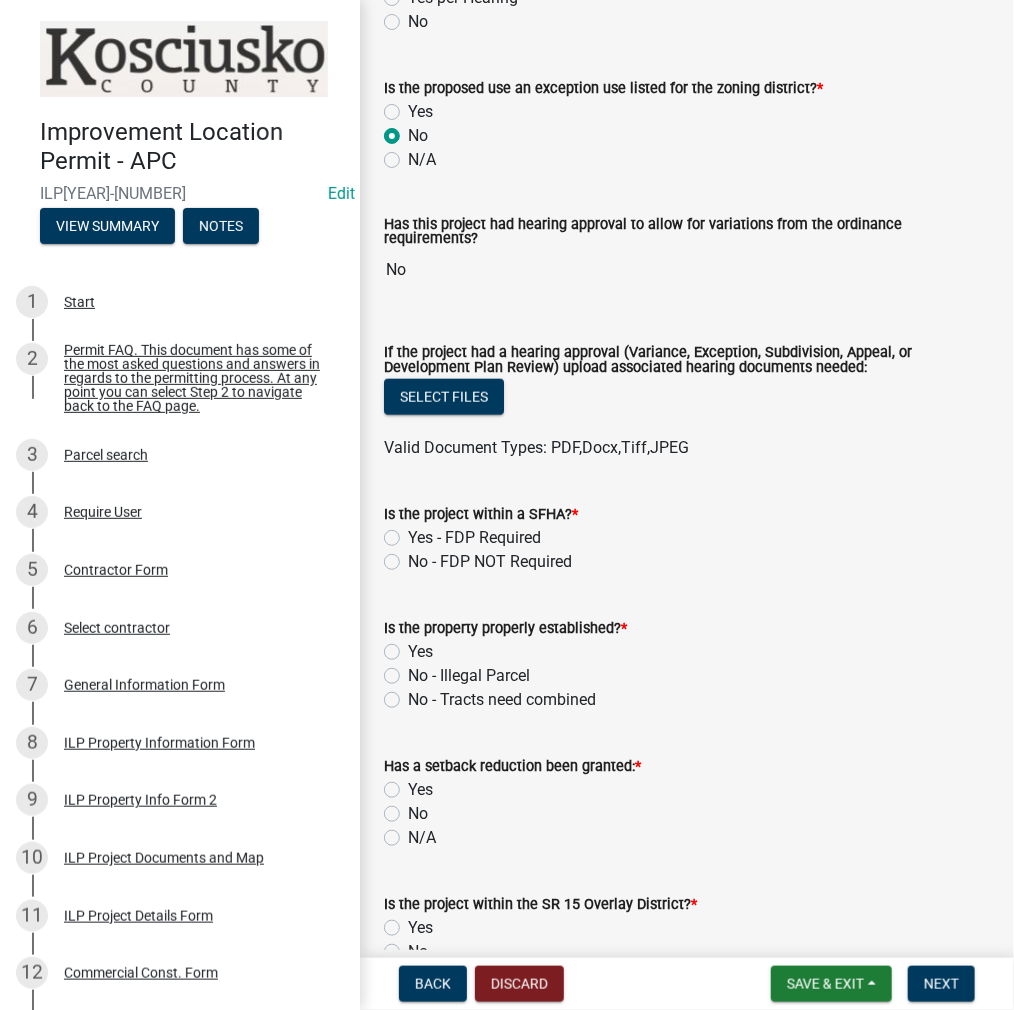 scroll, scrollTop: 500, scrollLeft: 0, axis: vertical 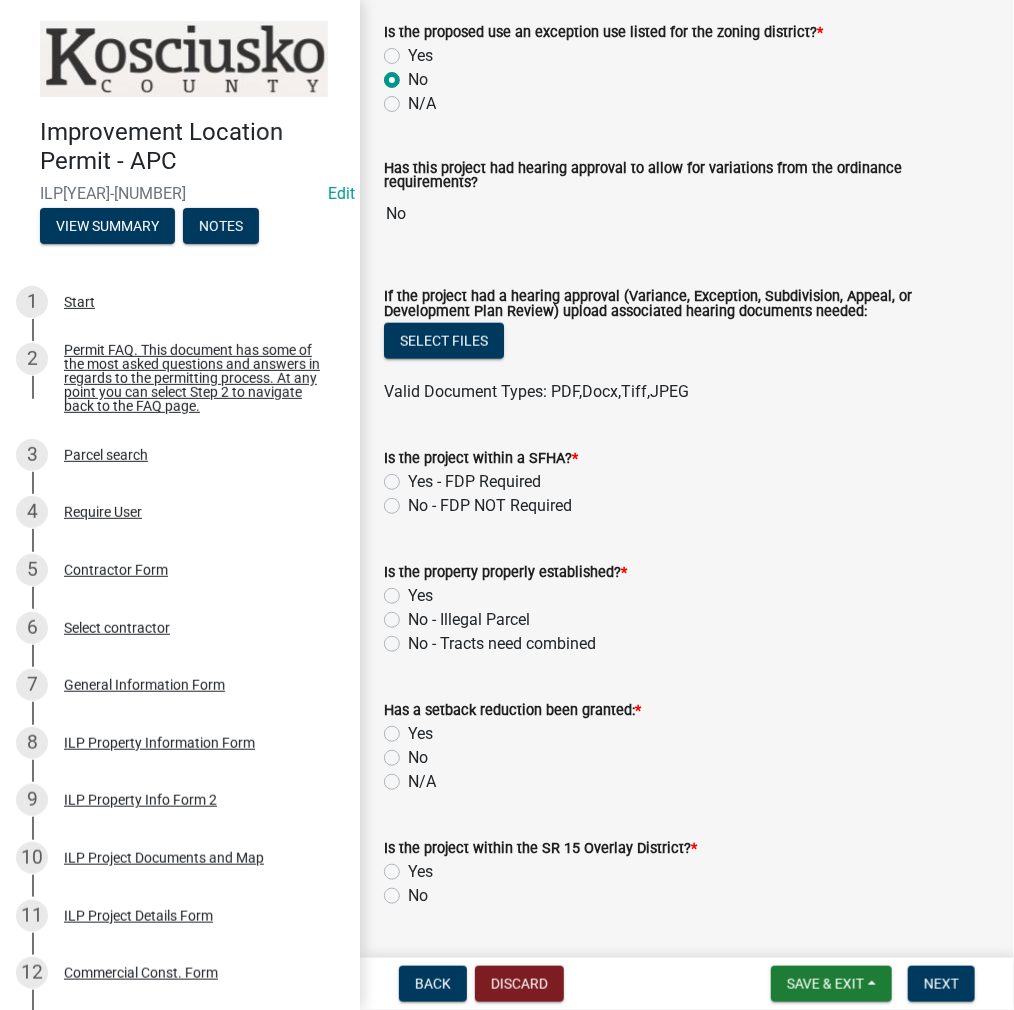 click on "No - FDP NOT Required" 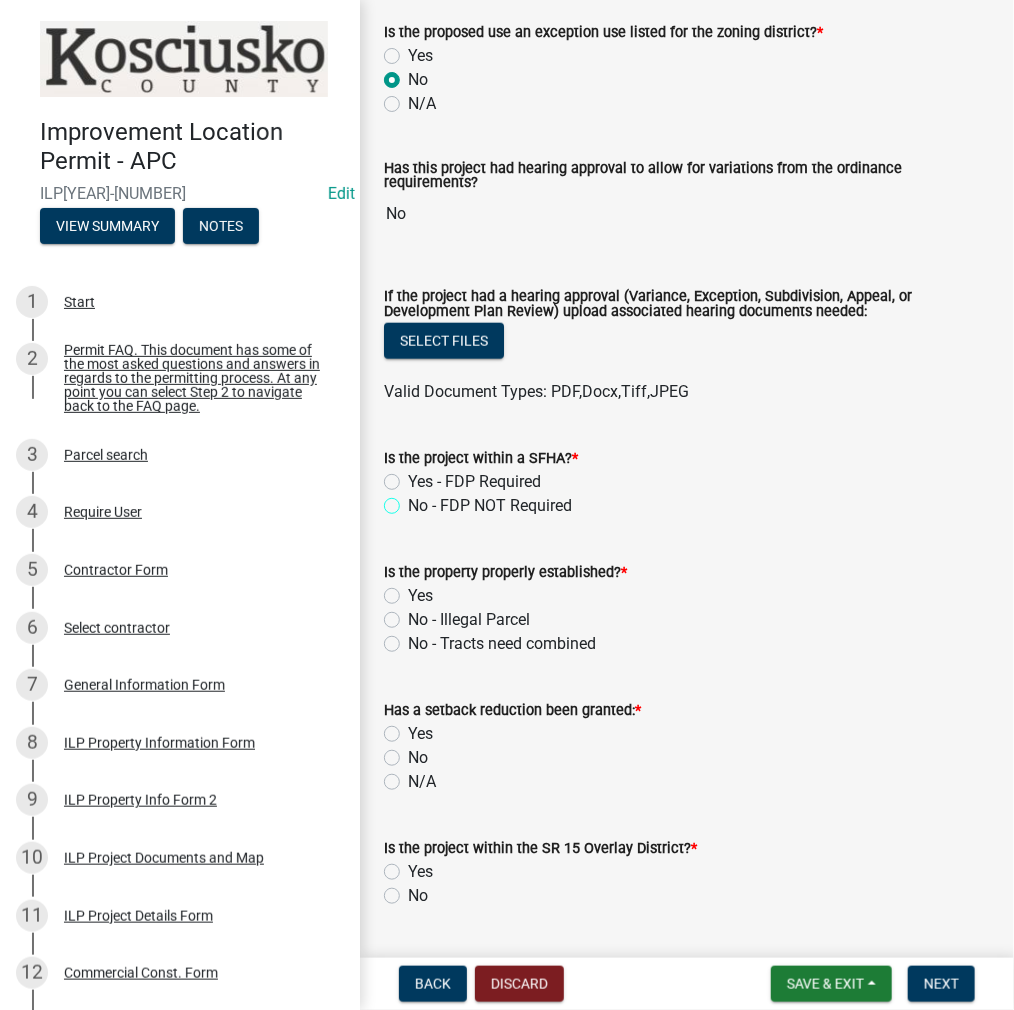 click on "No - FDP NOT Required" at bounding box center (414, 500) 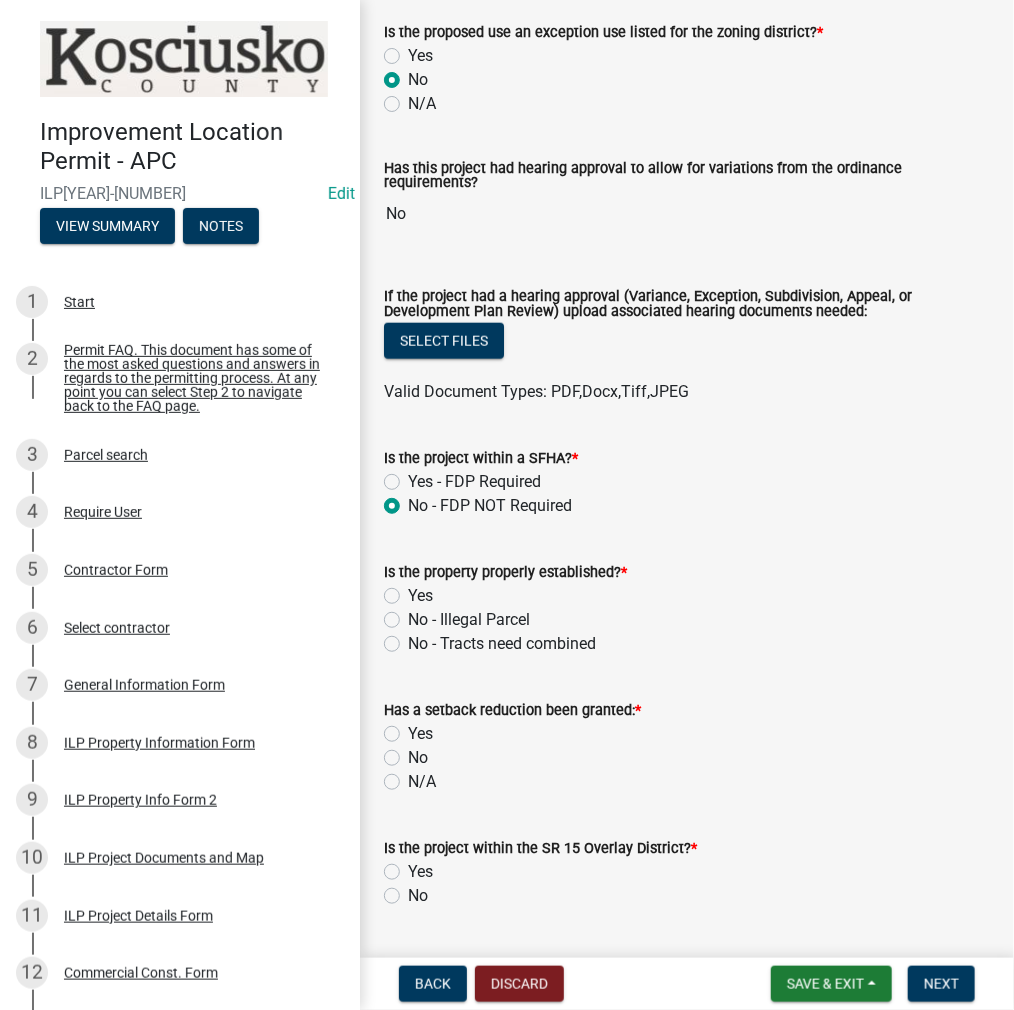 radio on "true" 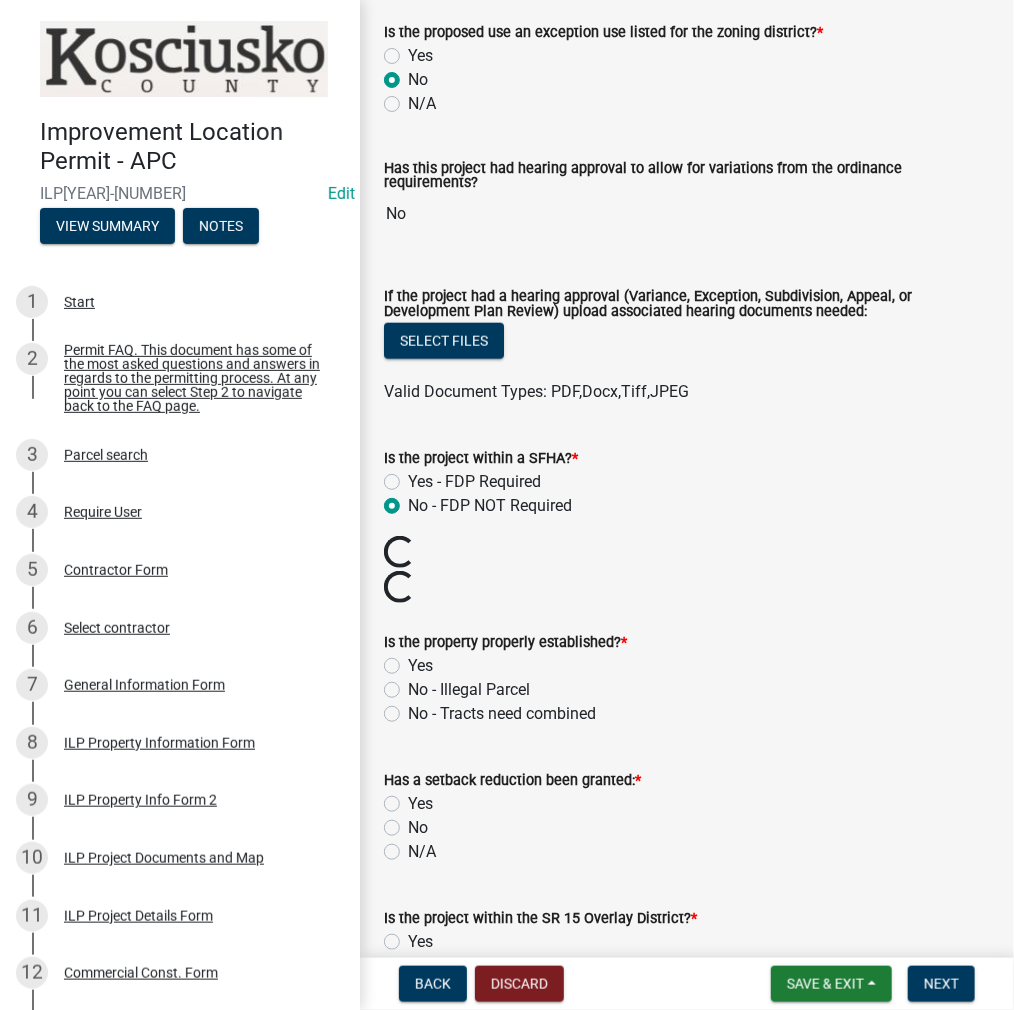 click on "Yes" 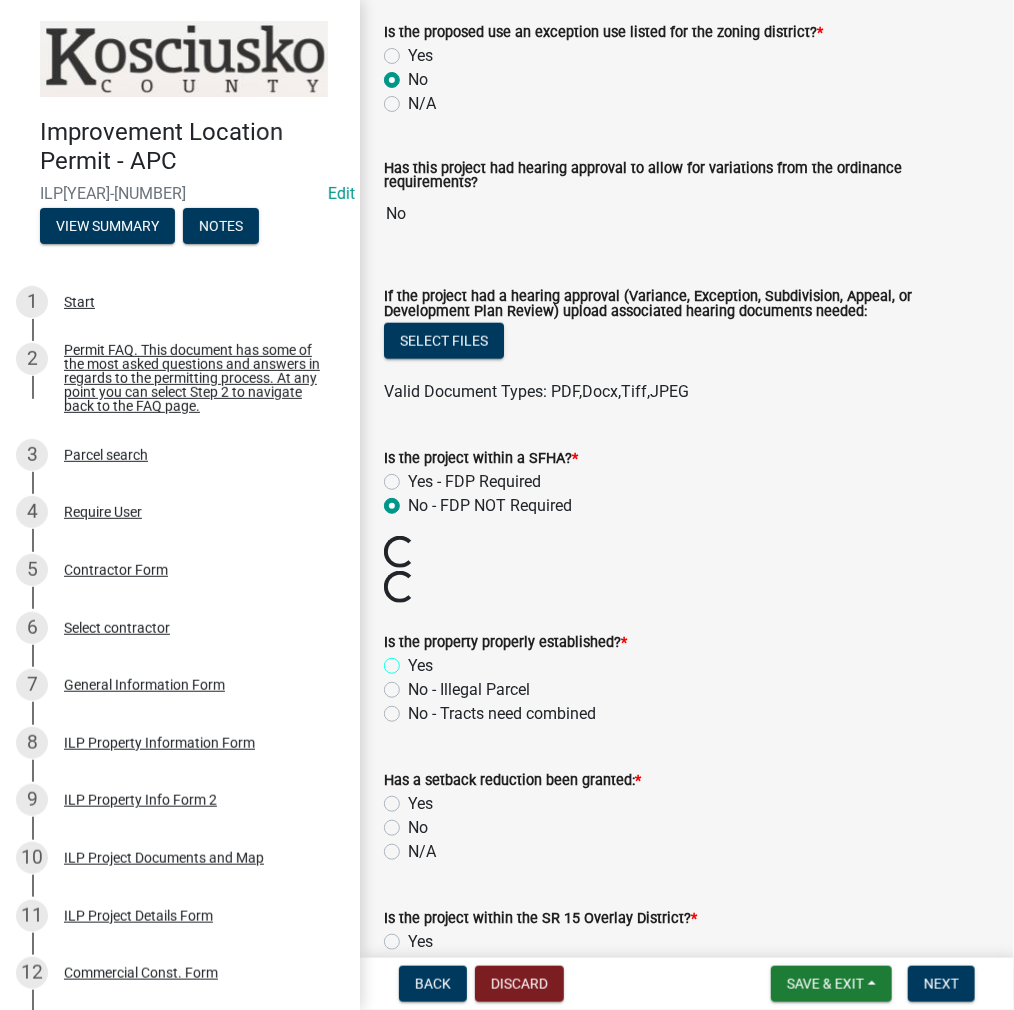 click on "Yes" at bounding box center [414, 660] 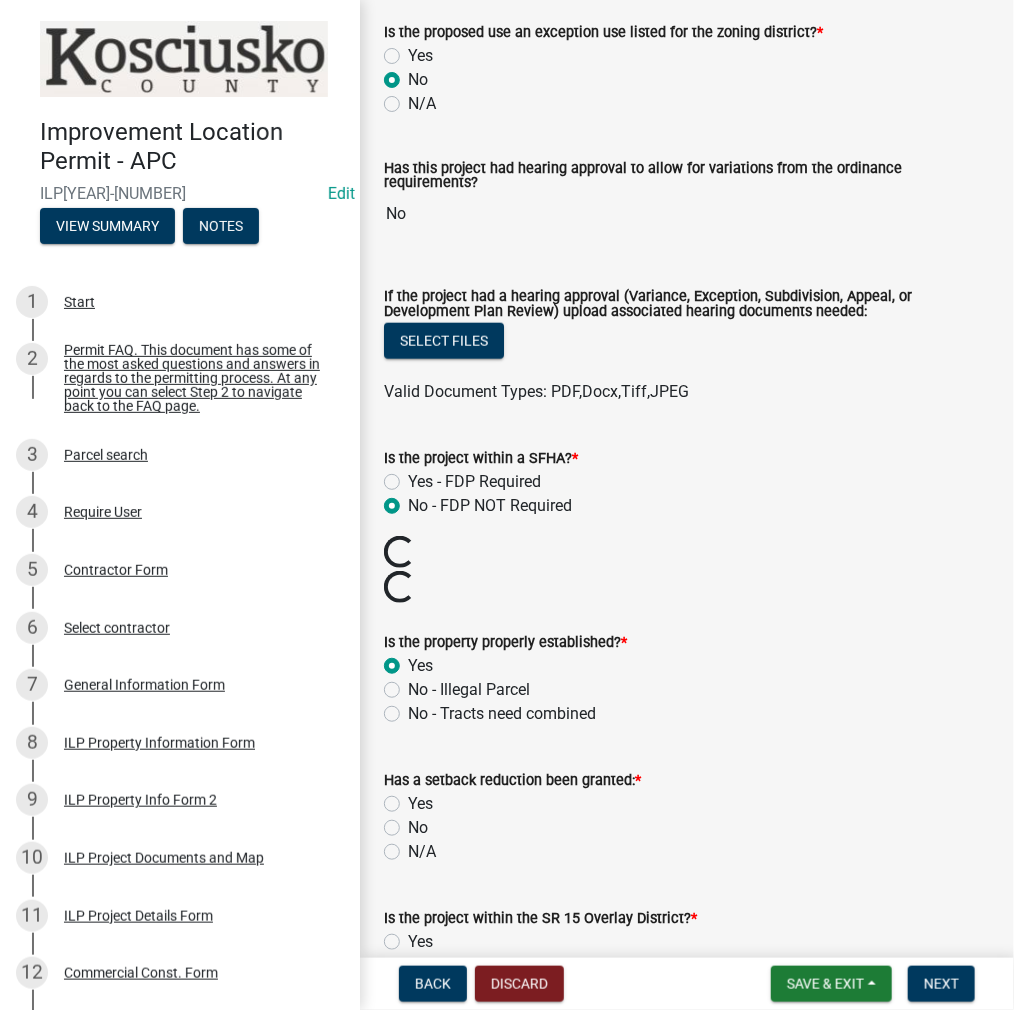radio on "true" 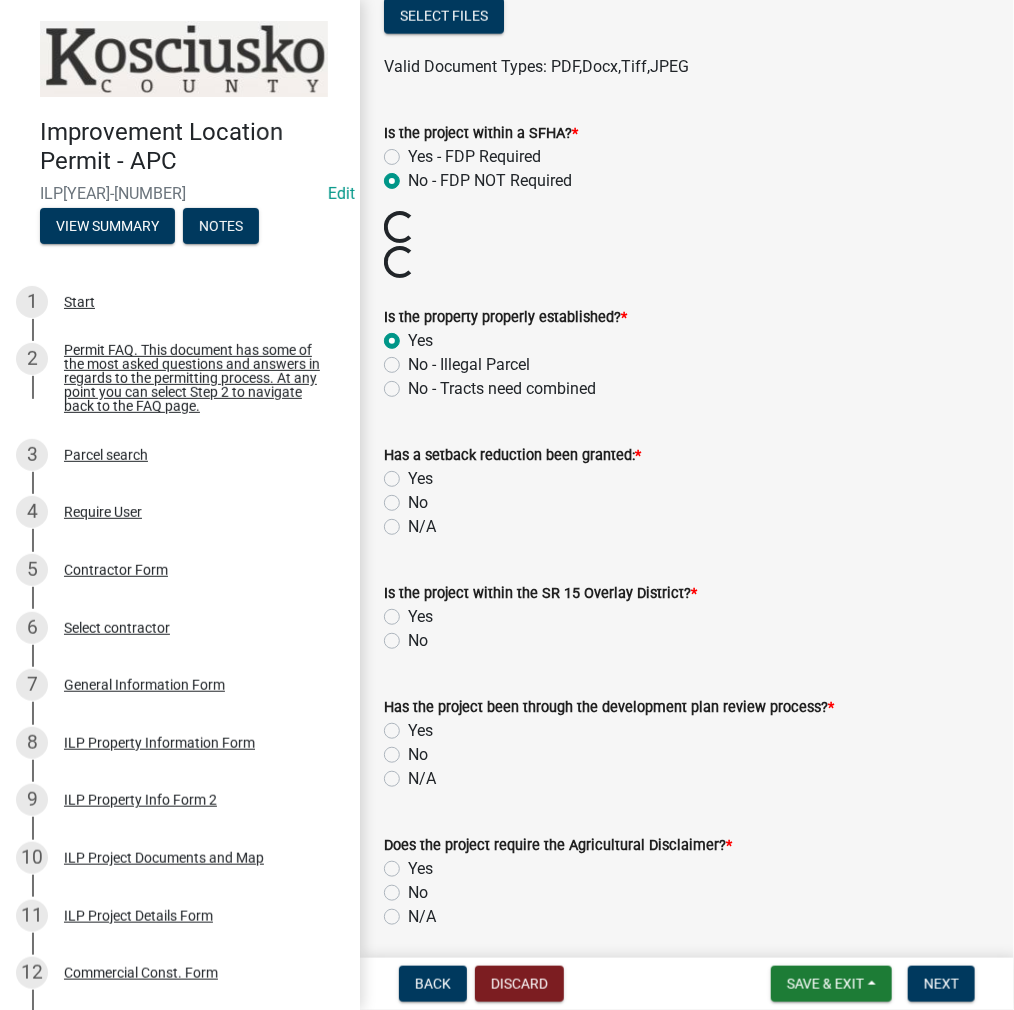 scroll, scrollTop: 900, scrollLeft: 0, axis: vertical 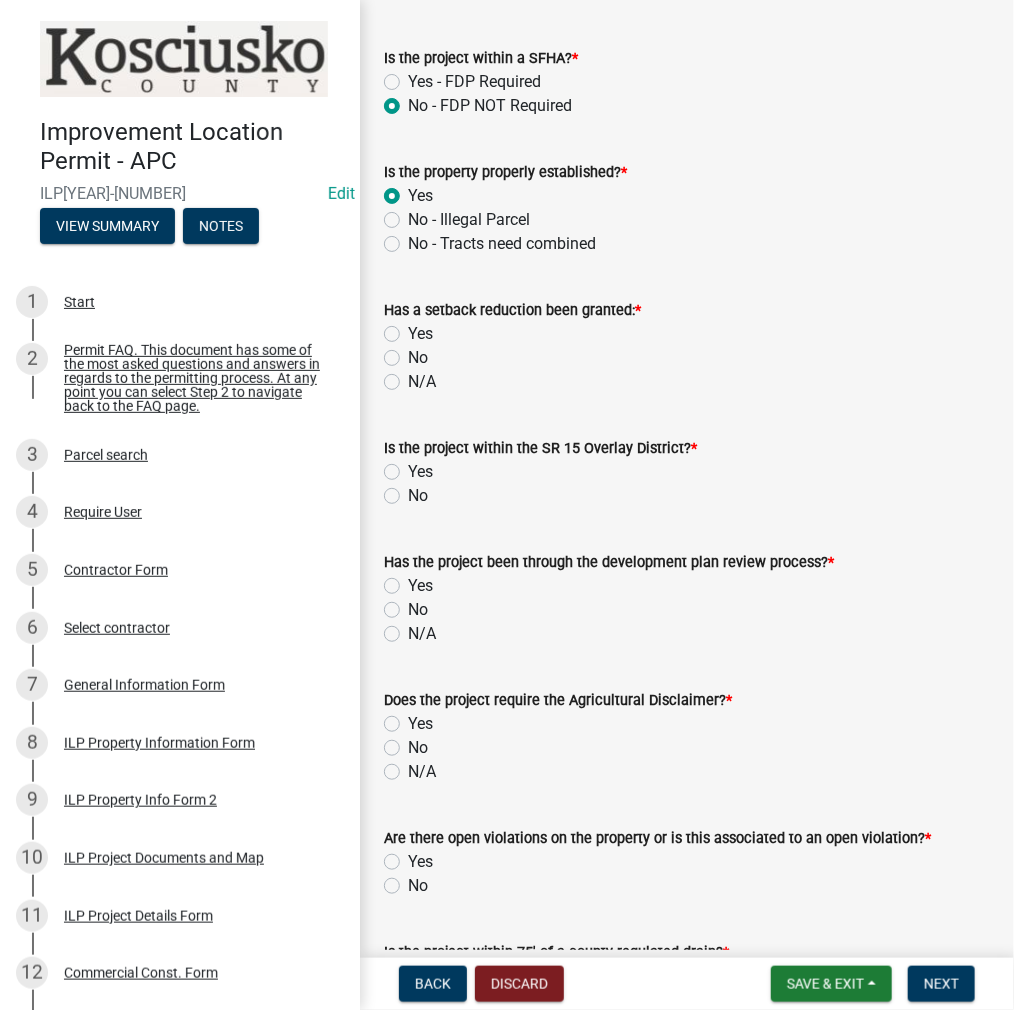 click on "No" 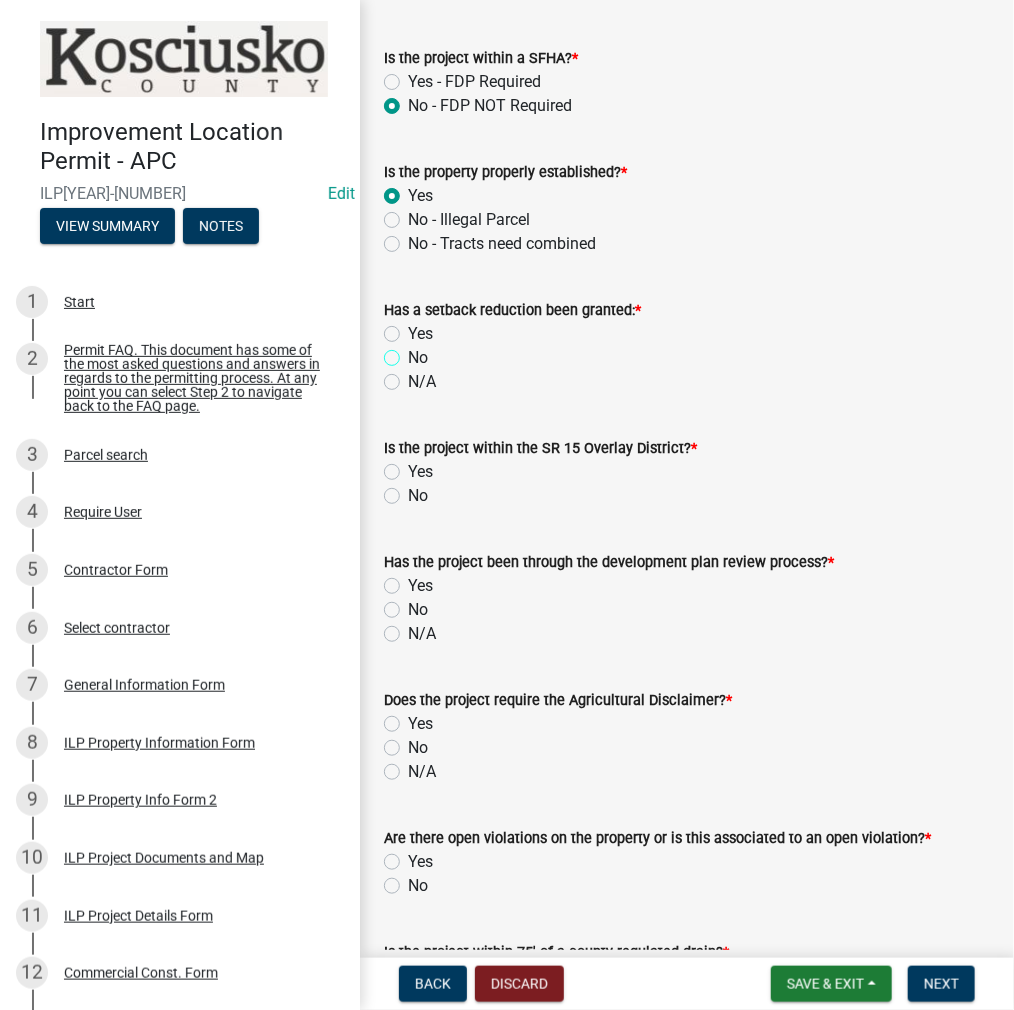 click on "No" at bounding box center [414, 352] 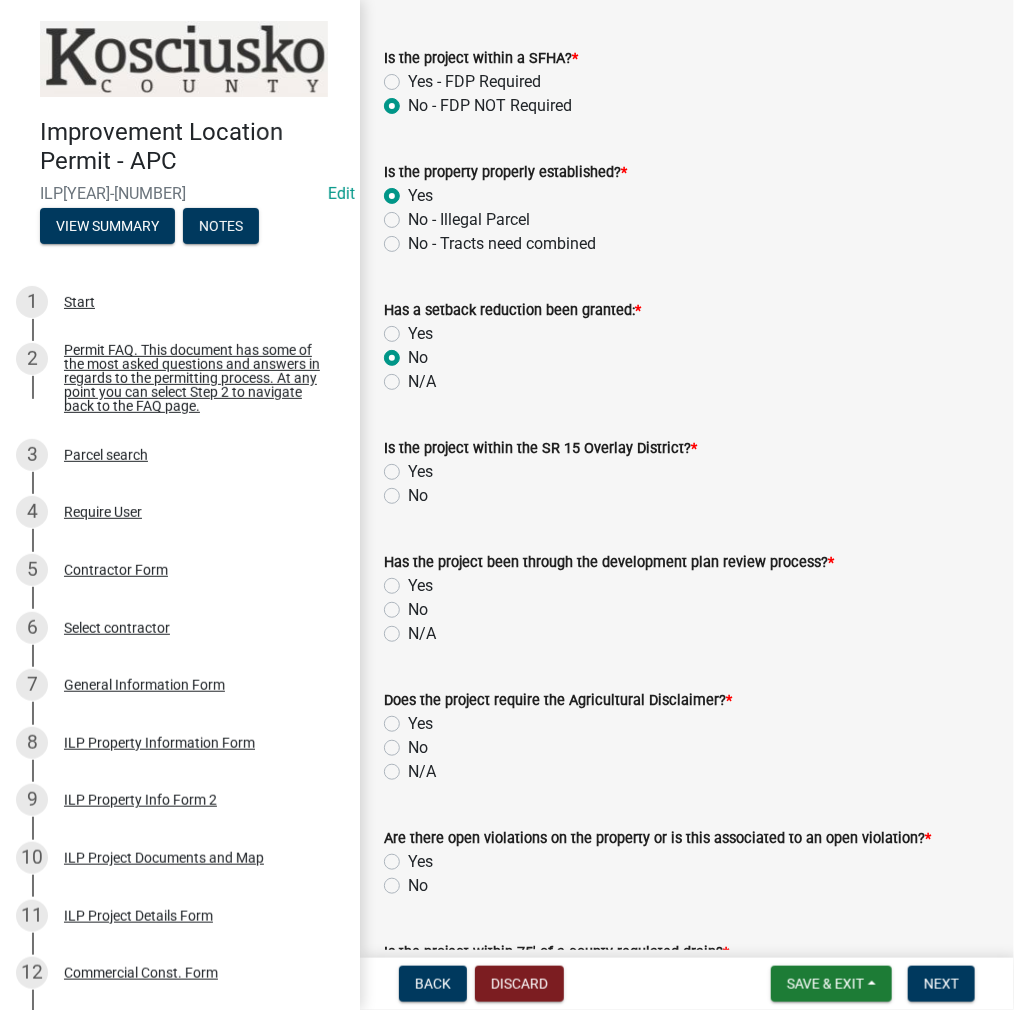 radio on "true" 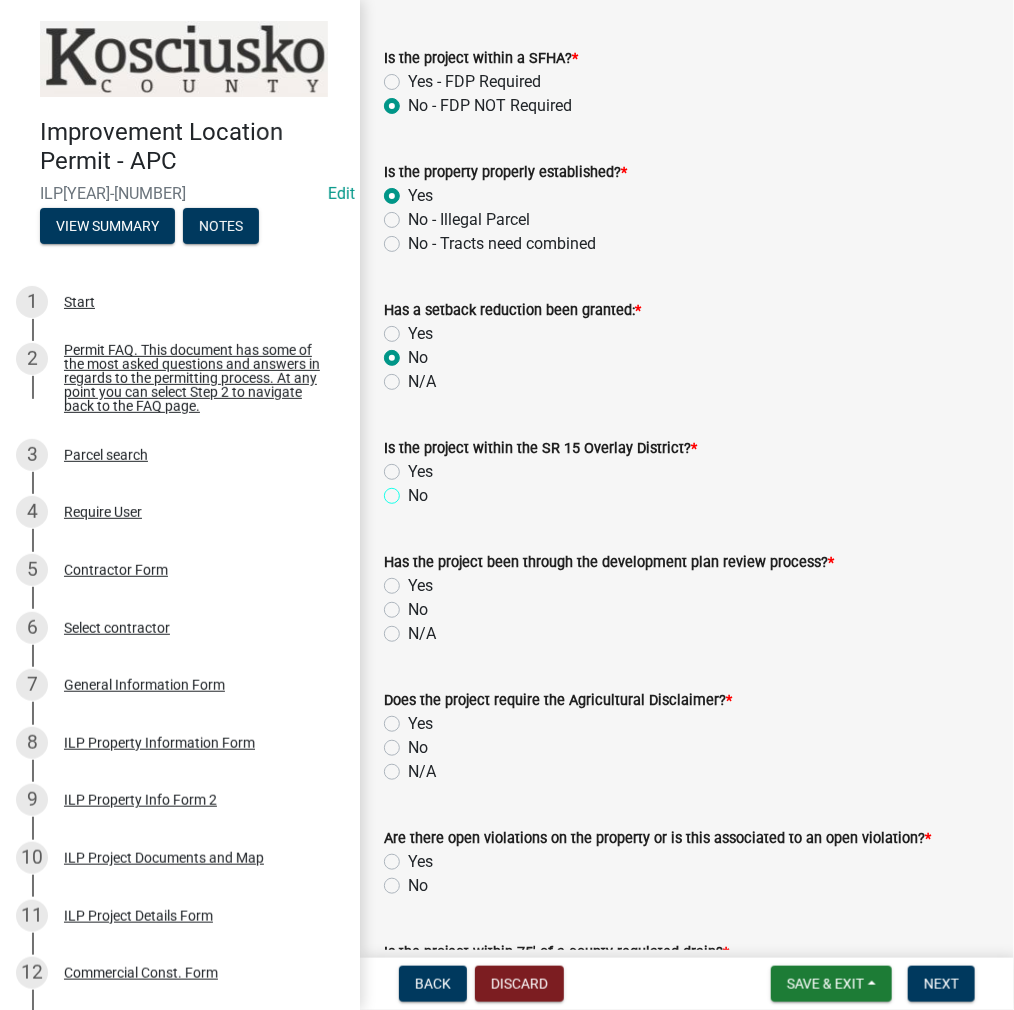 click on "No" at bounding box center [414, 490] 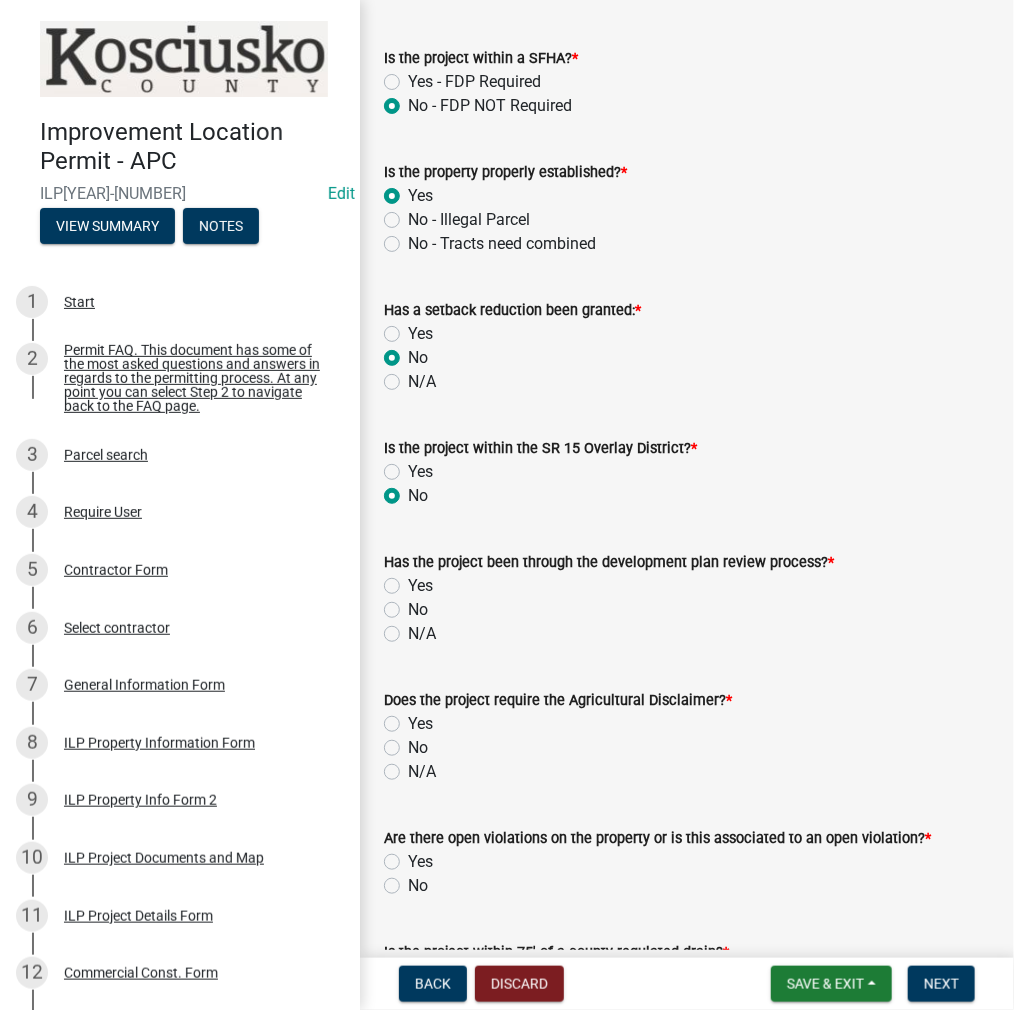 radio on "true" 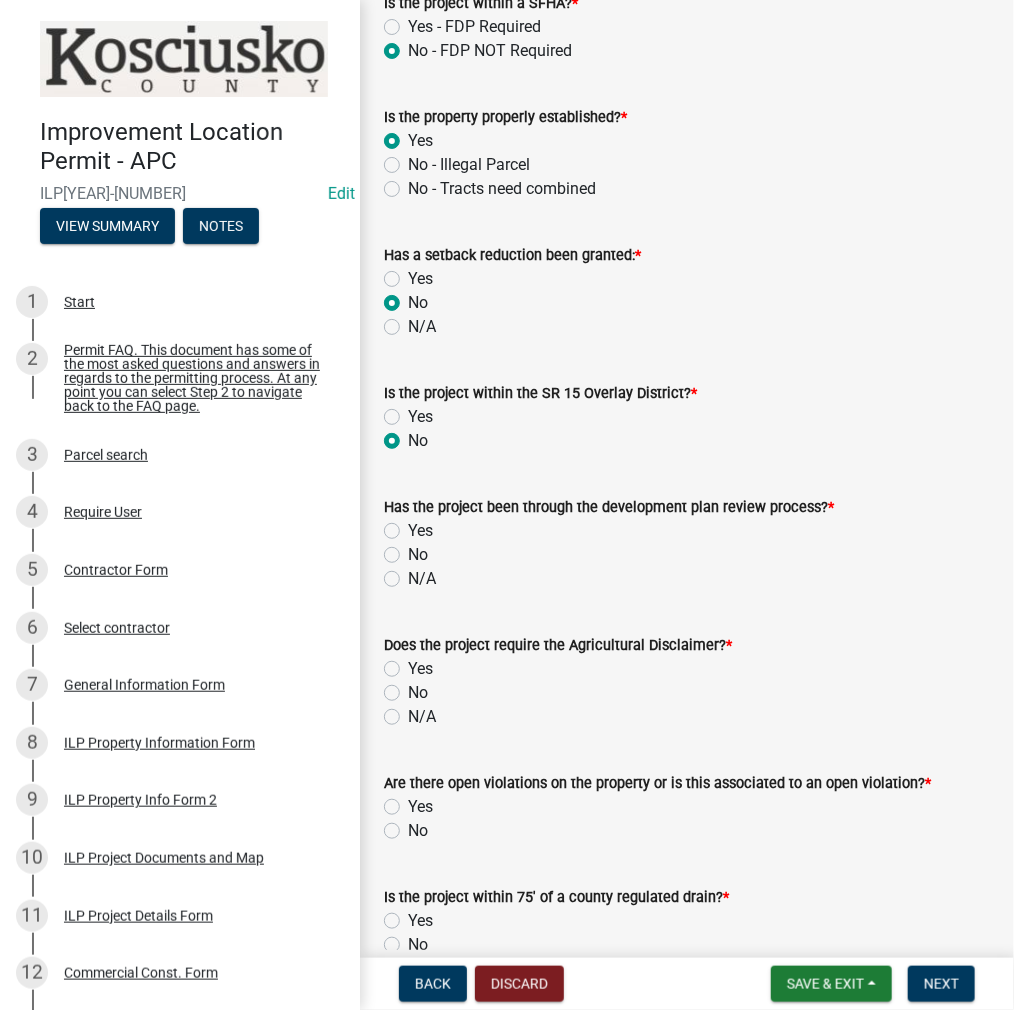 scroll, scrollTop: 1000, scrollLeft: 0, axis: vertical 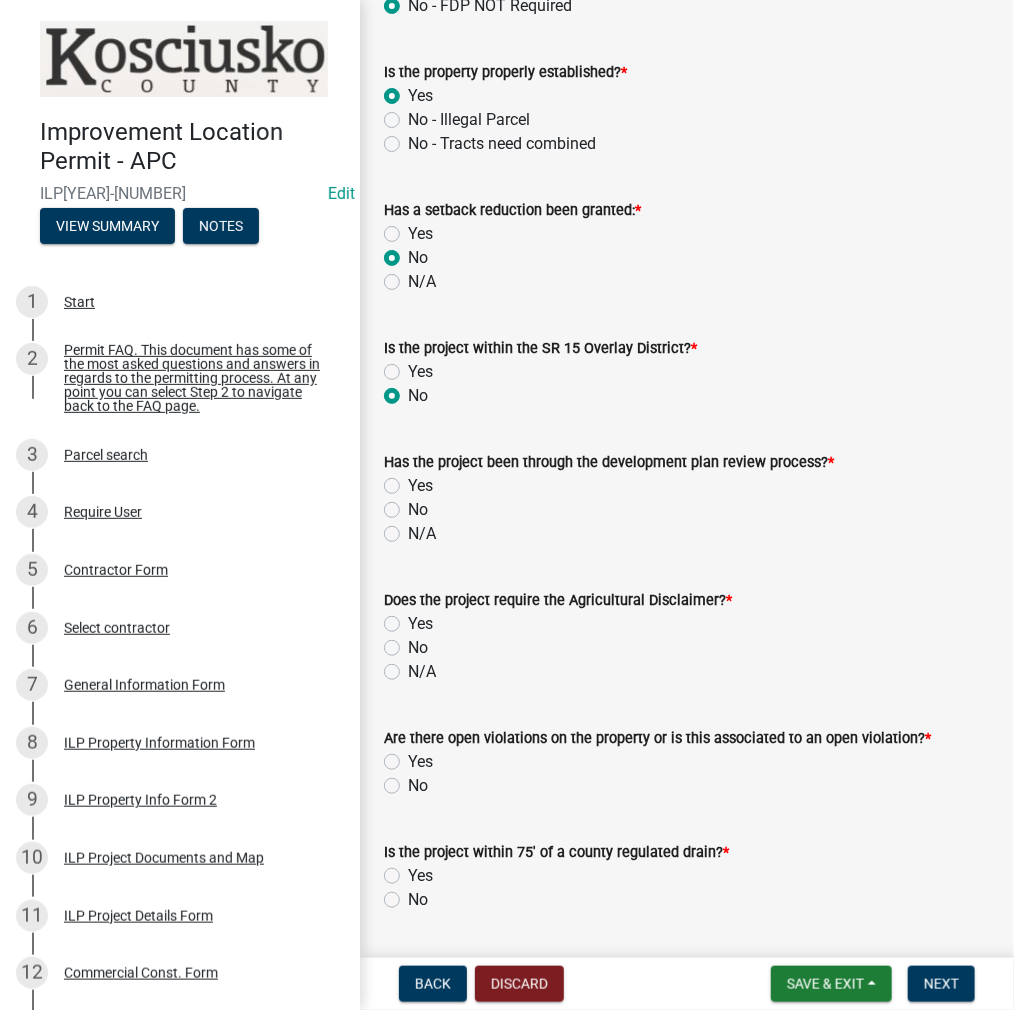 click on "No" 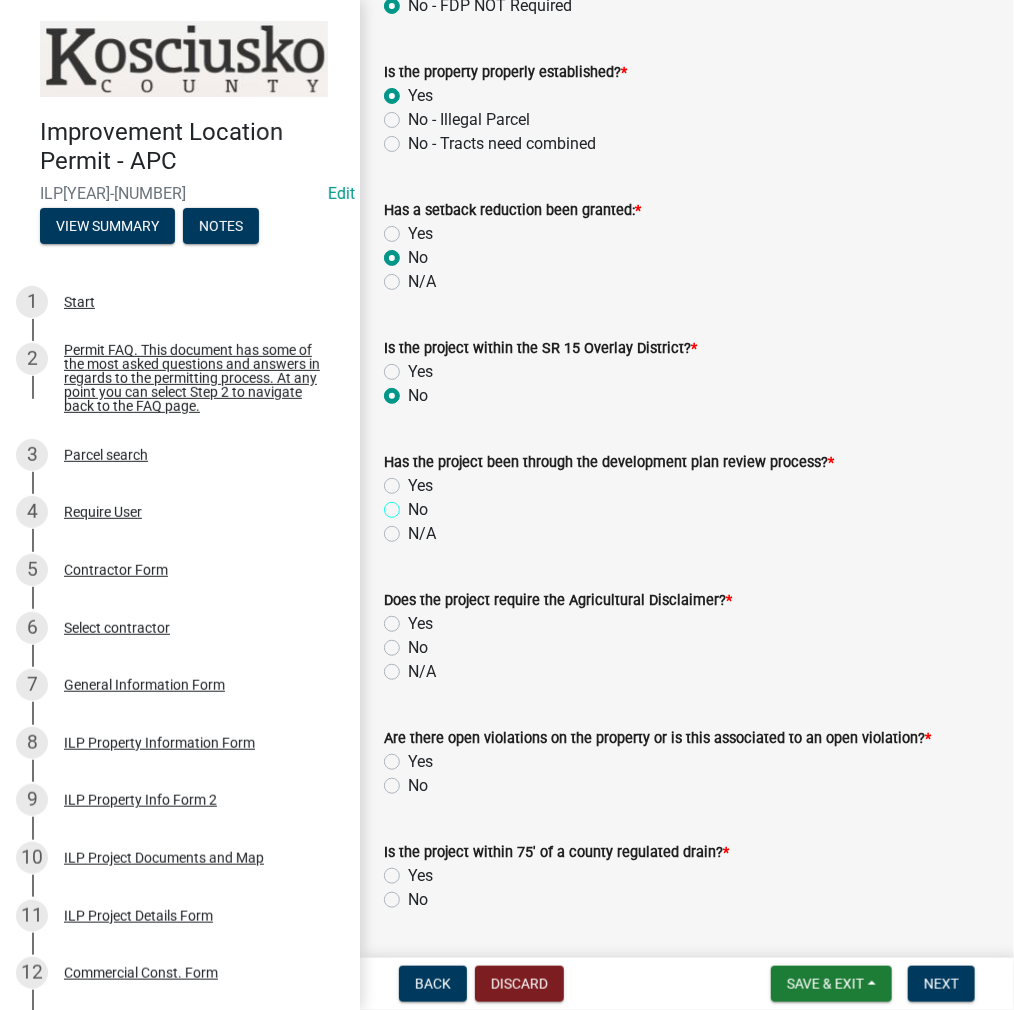 click on "No" at bounding box center (414, 504) 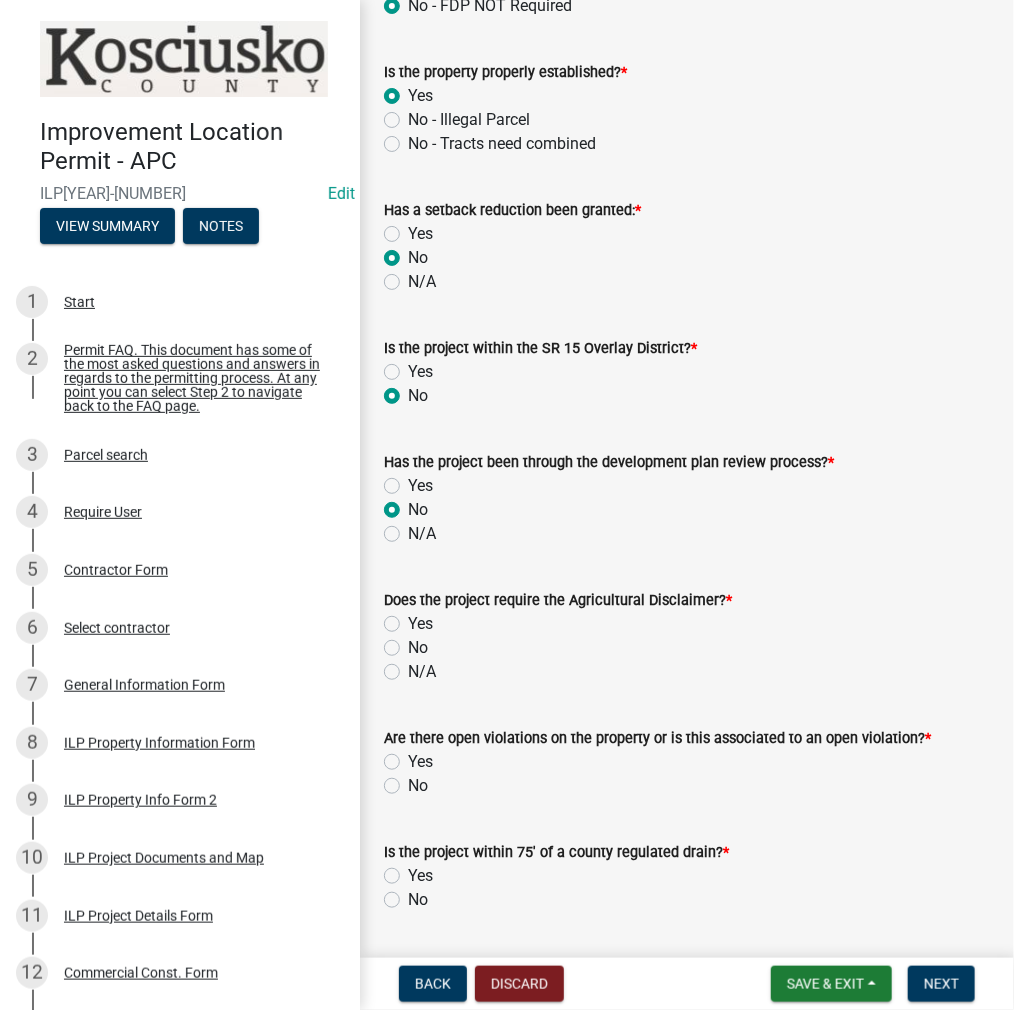 radio on "true" 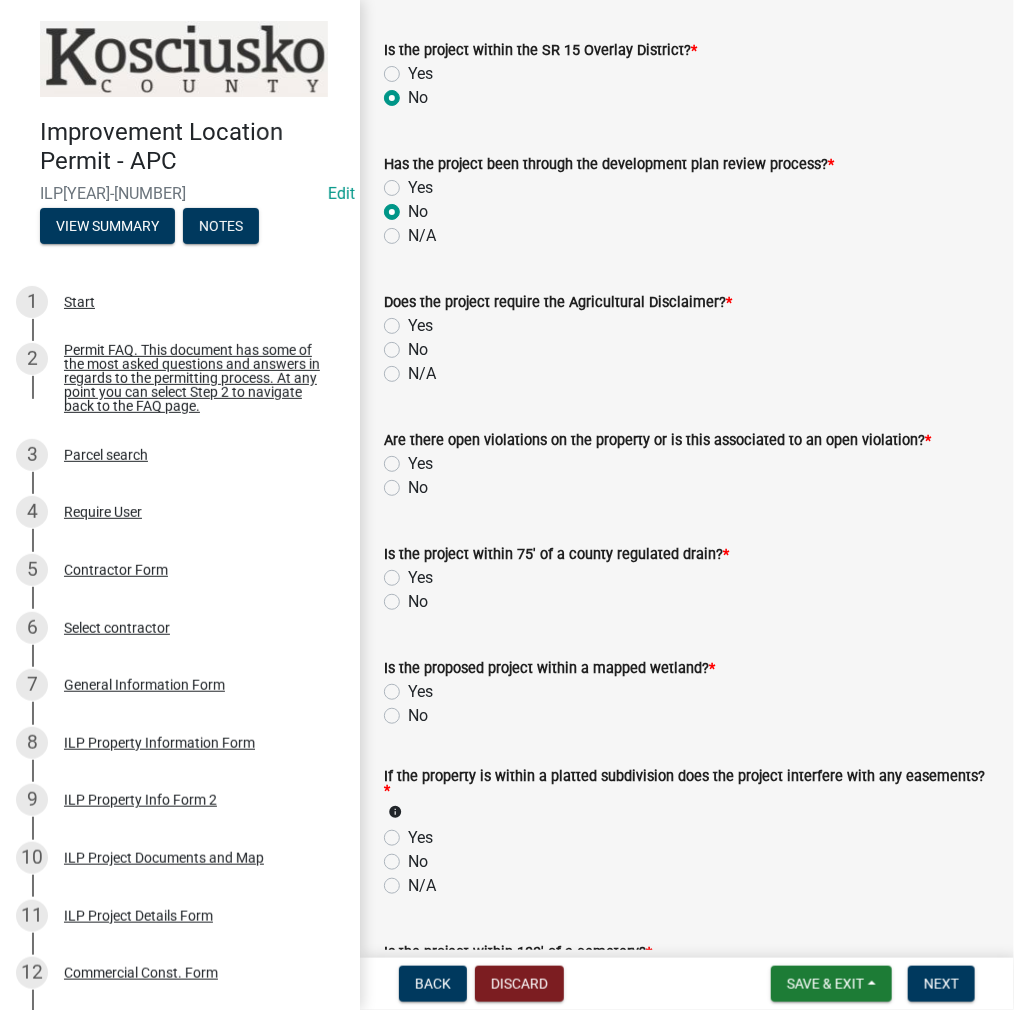 scroll, scrollTop: 1300, scrollLeft: 0, axis: vertical 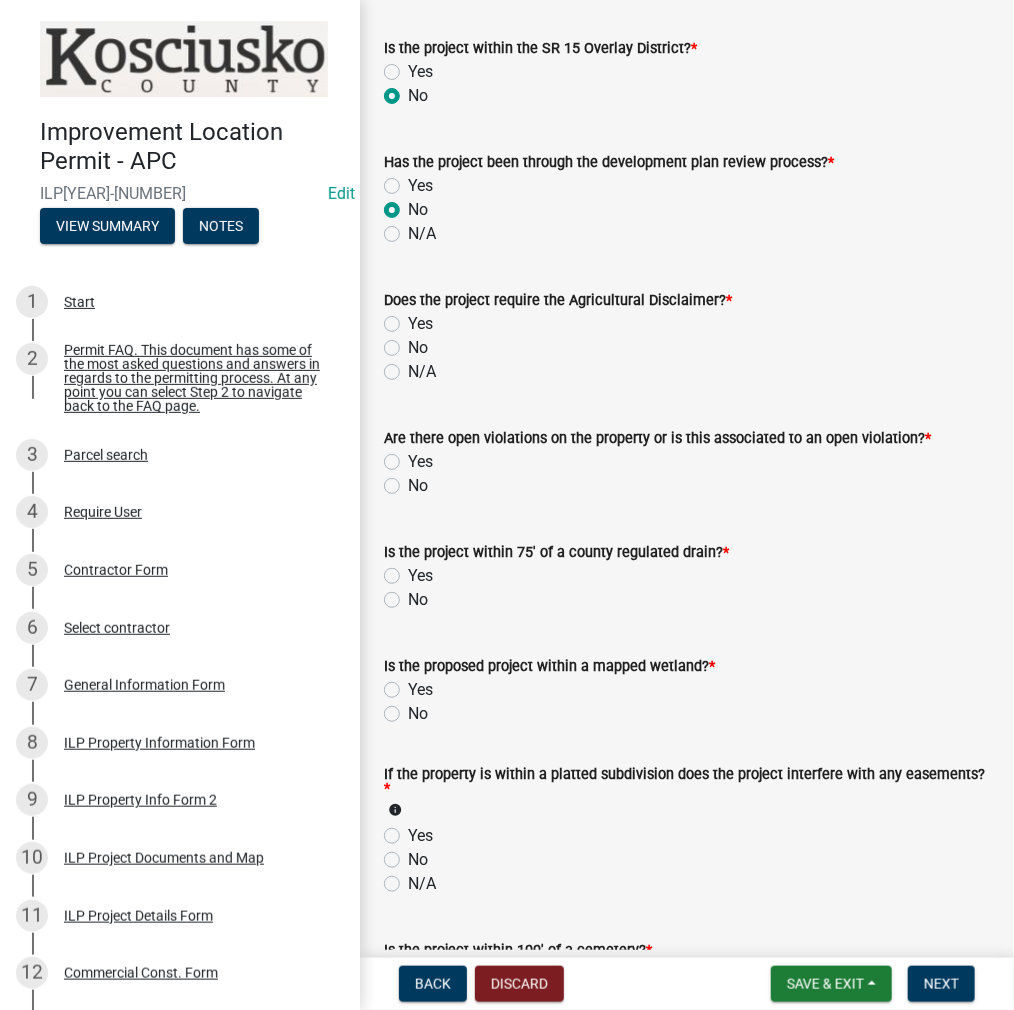 click on "No" 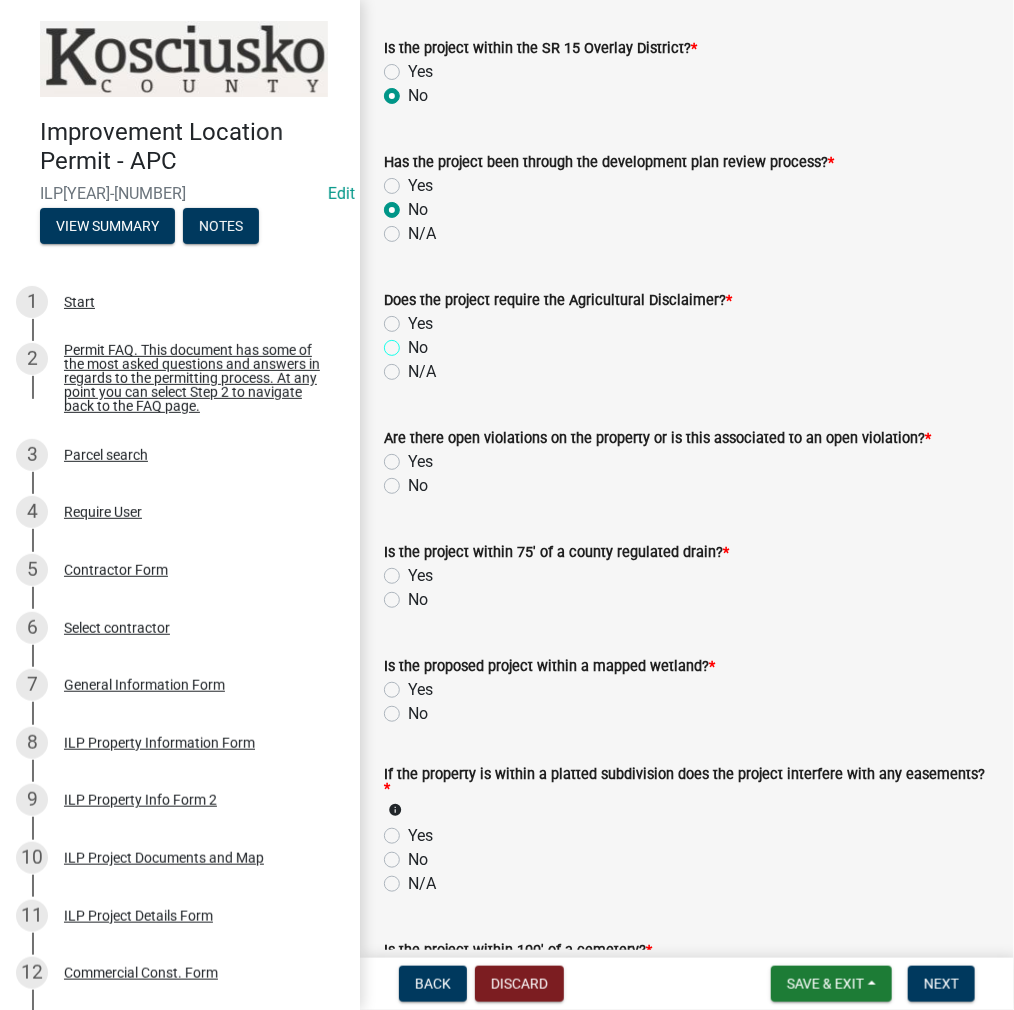 click on "No" at bounding box center [414, 342] 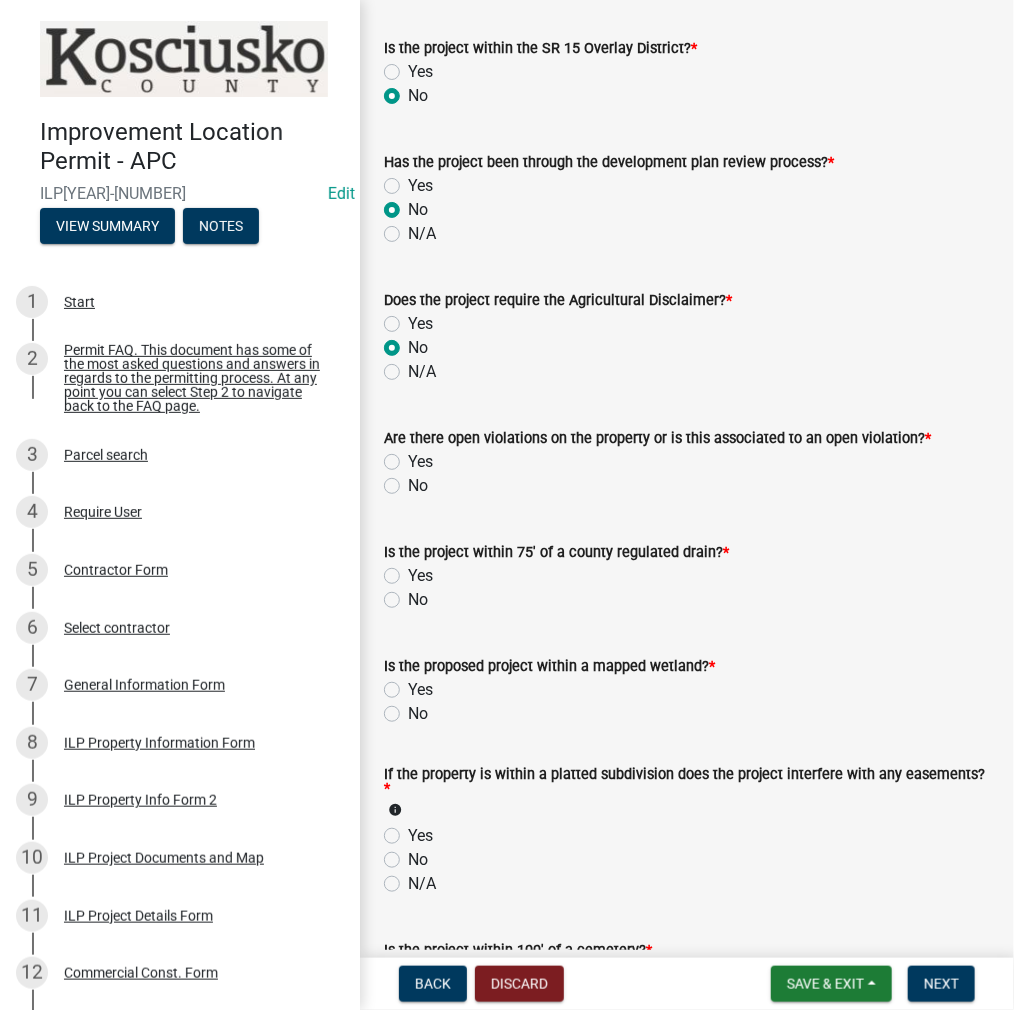 radio on "true" 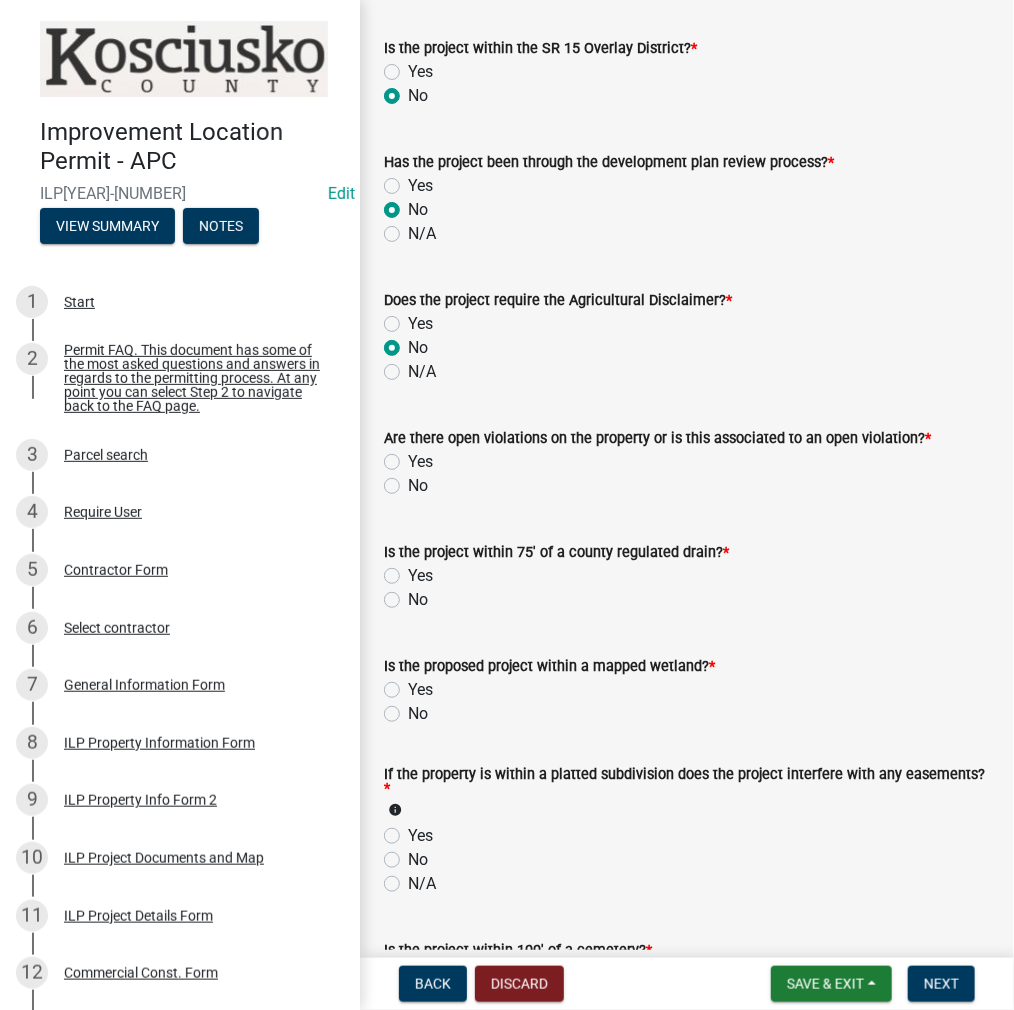 click on "No" 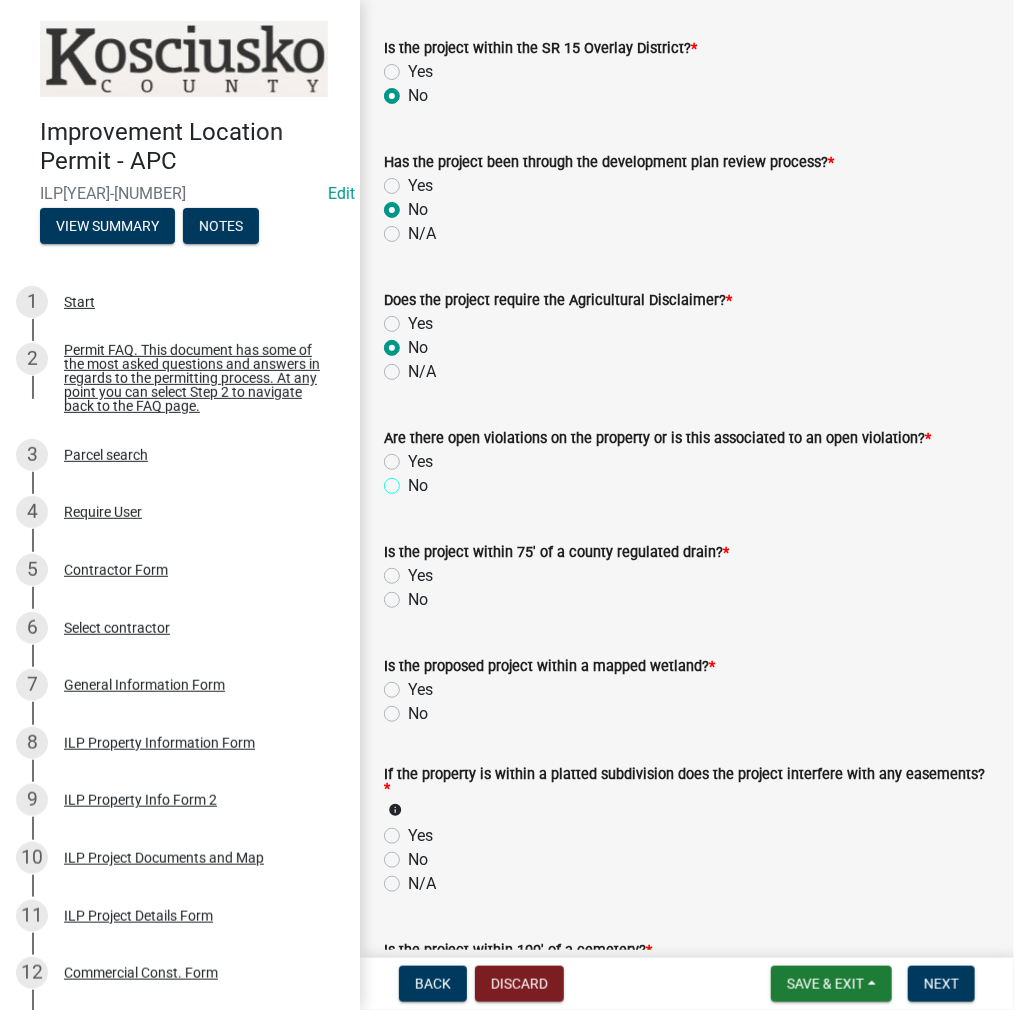 click on "No" at bounding box center [414, 480] 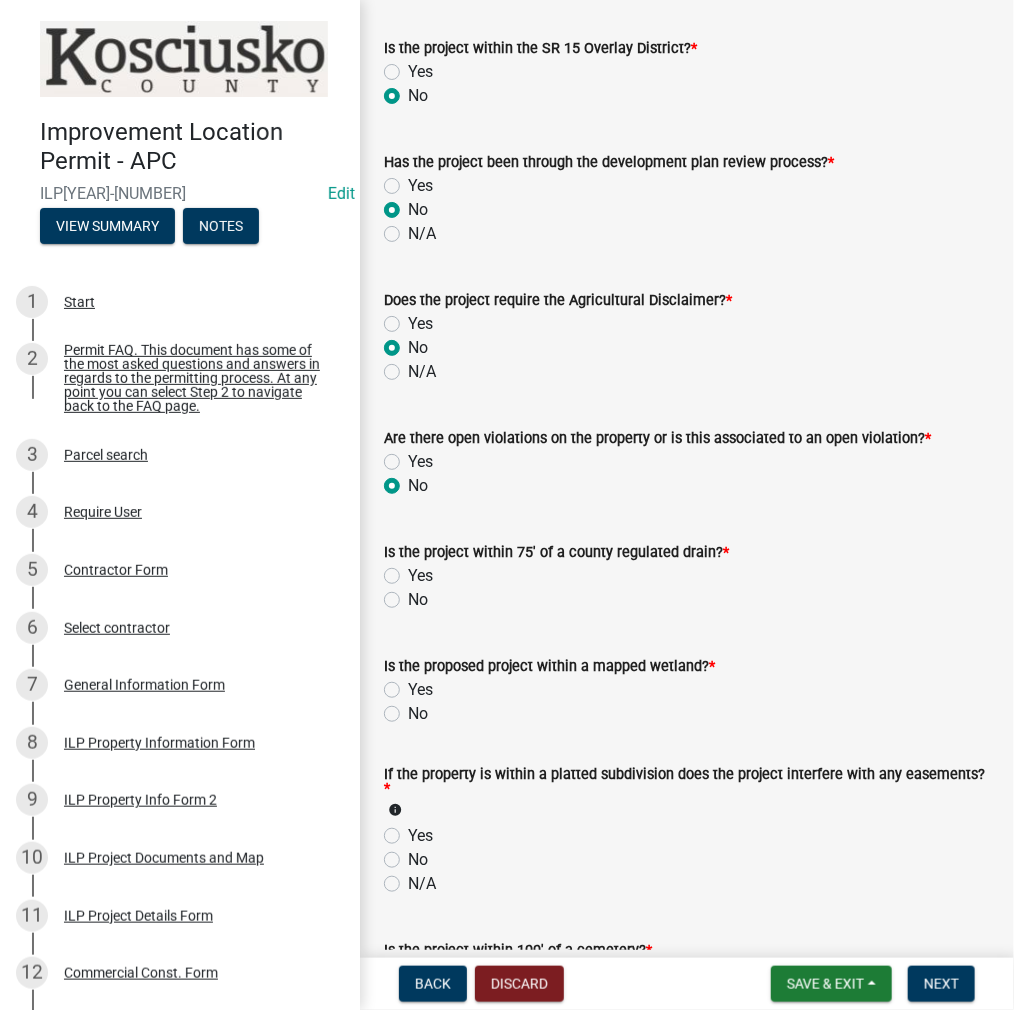 radio on "true" 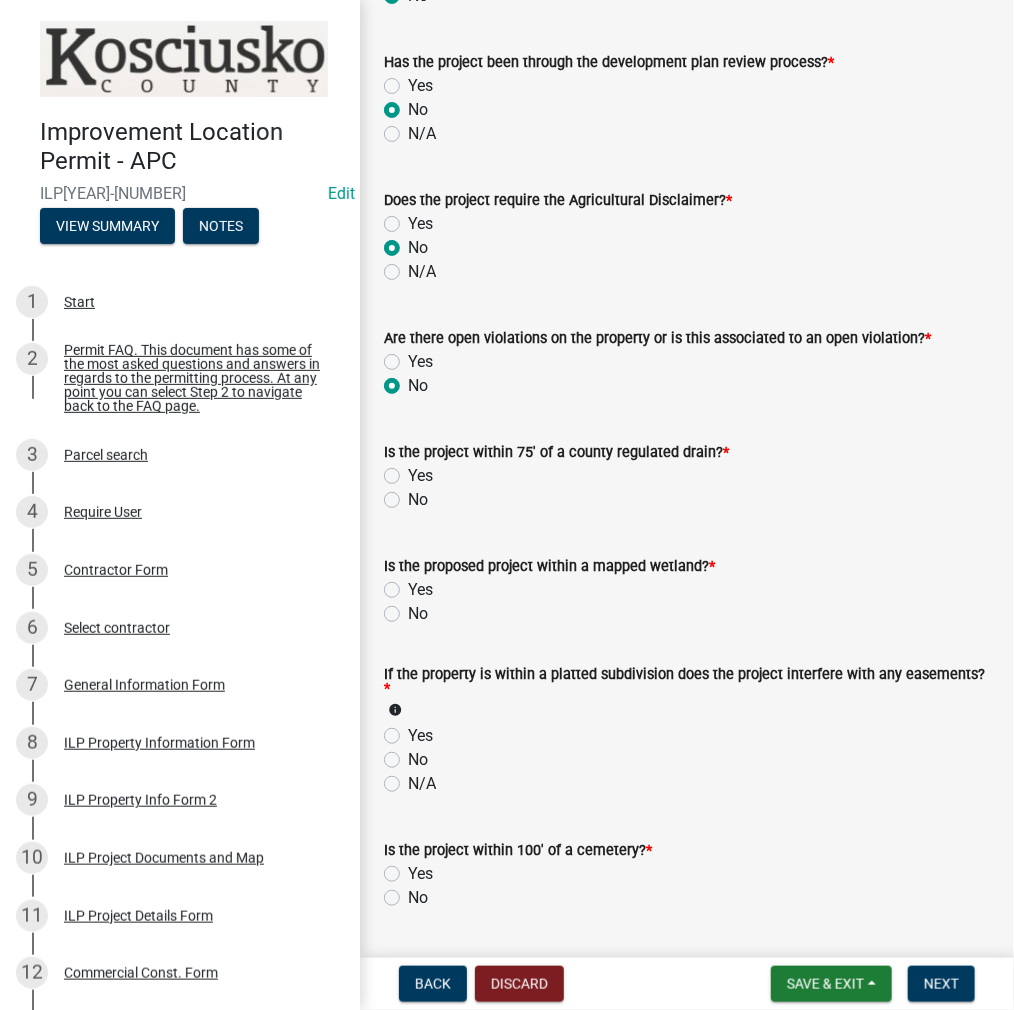 click on "No" 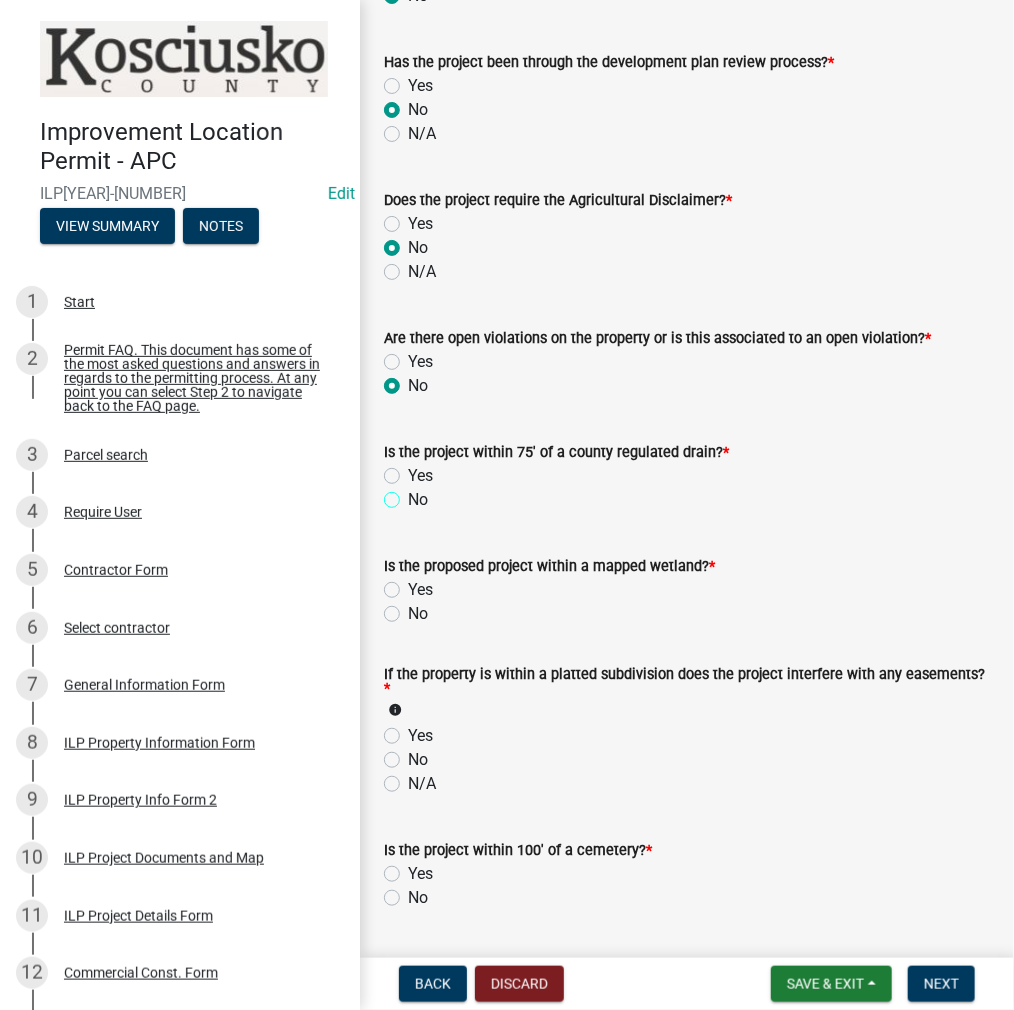 click on "No" at bounding box center [414, 494] 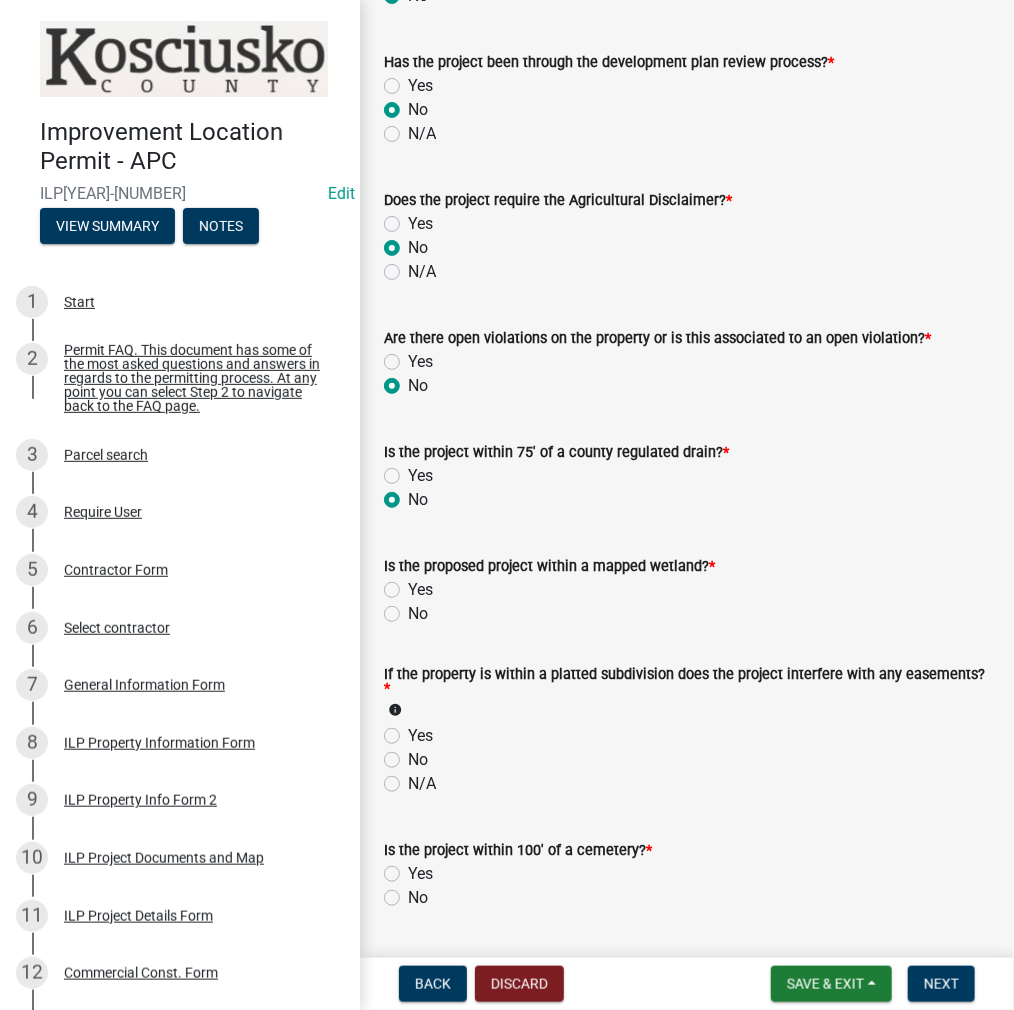 radio on "true" 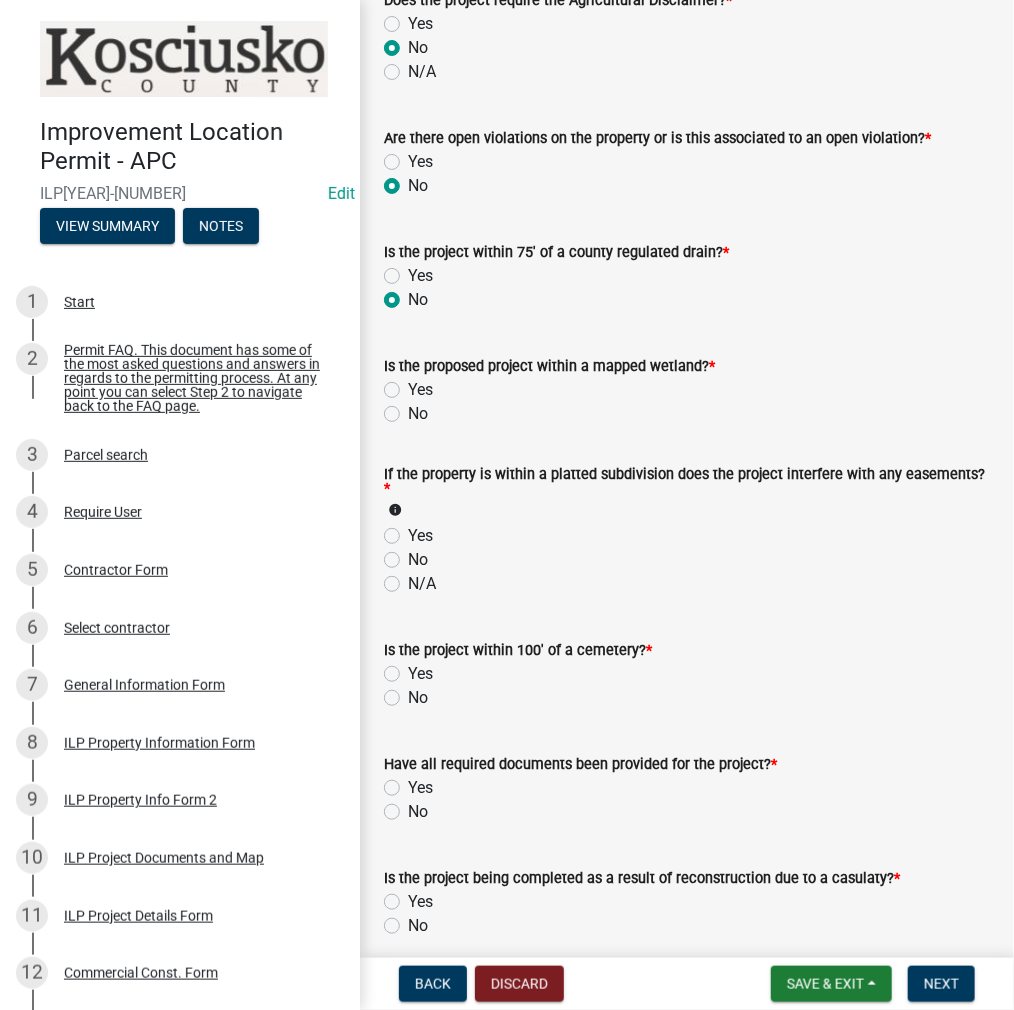 click on "No" 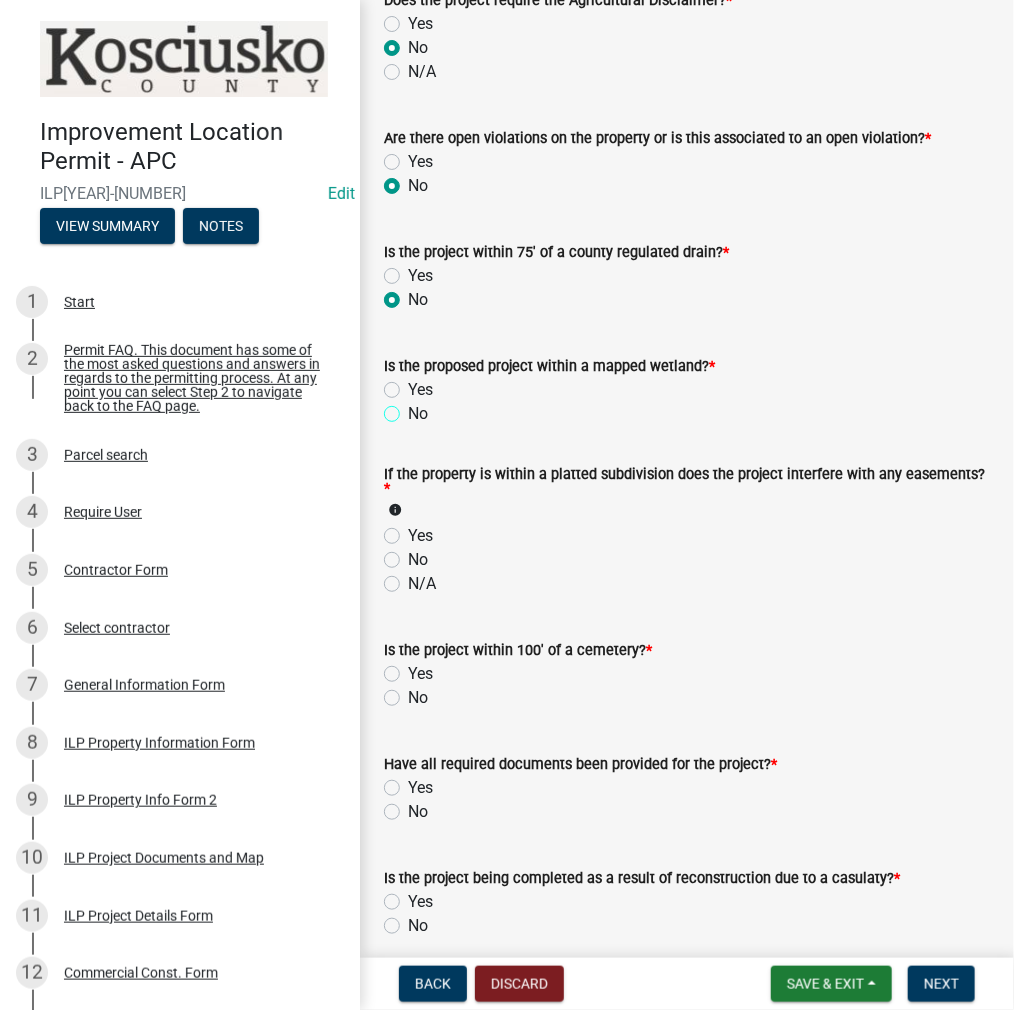 click on "No" at bounding box center (414, 408) 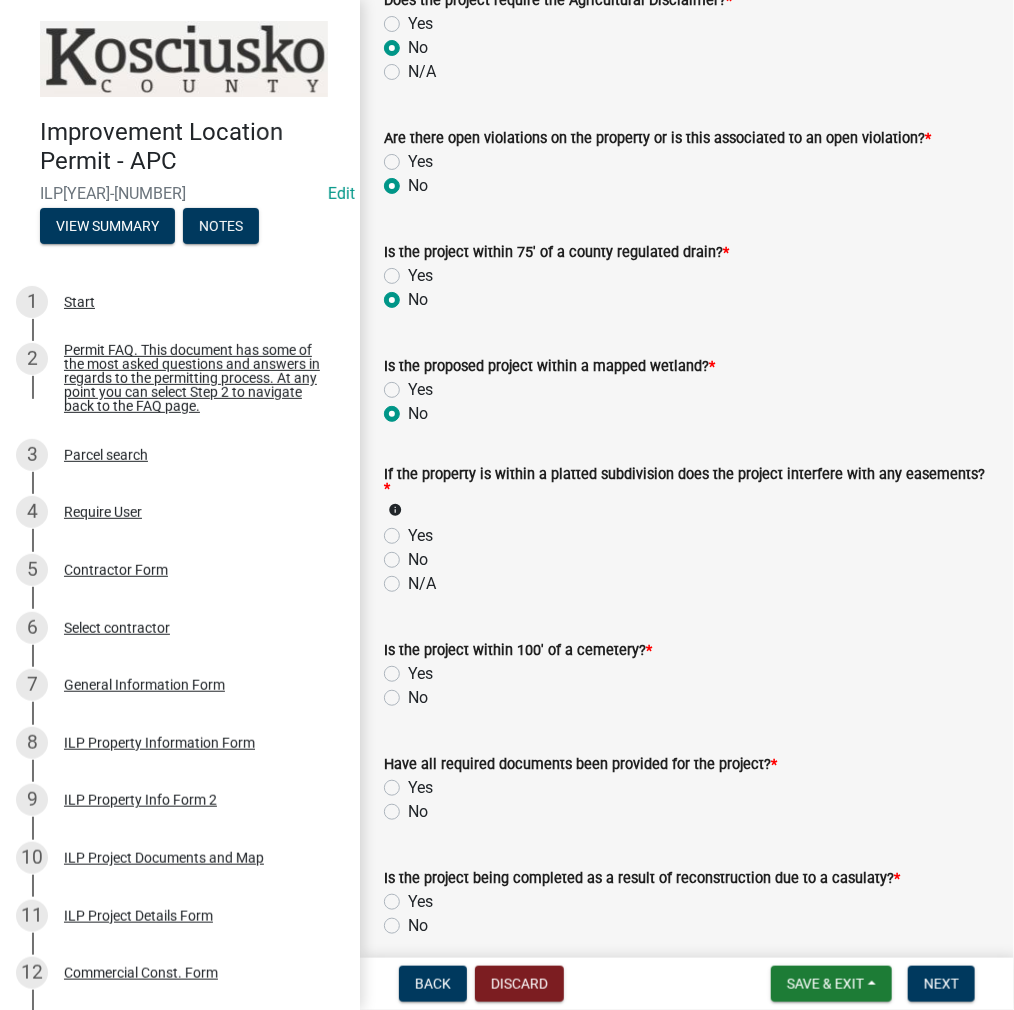radio on "true" 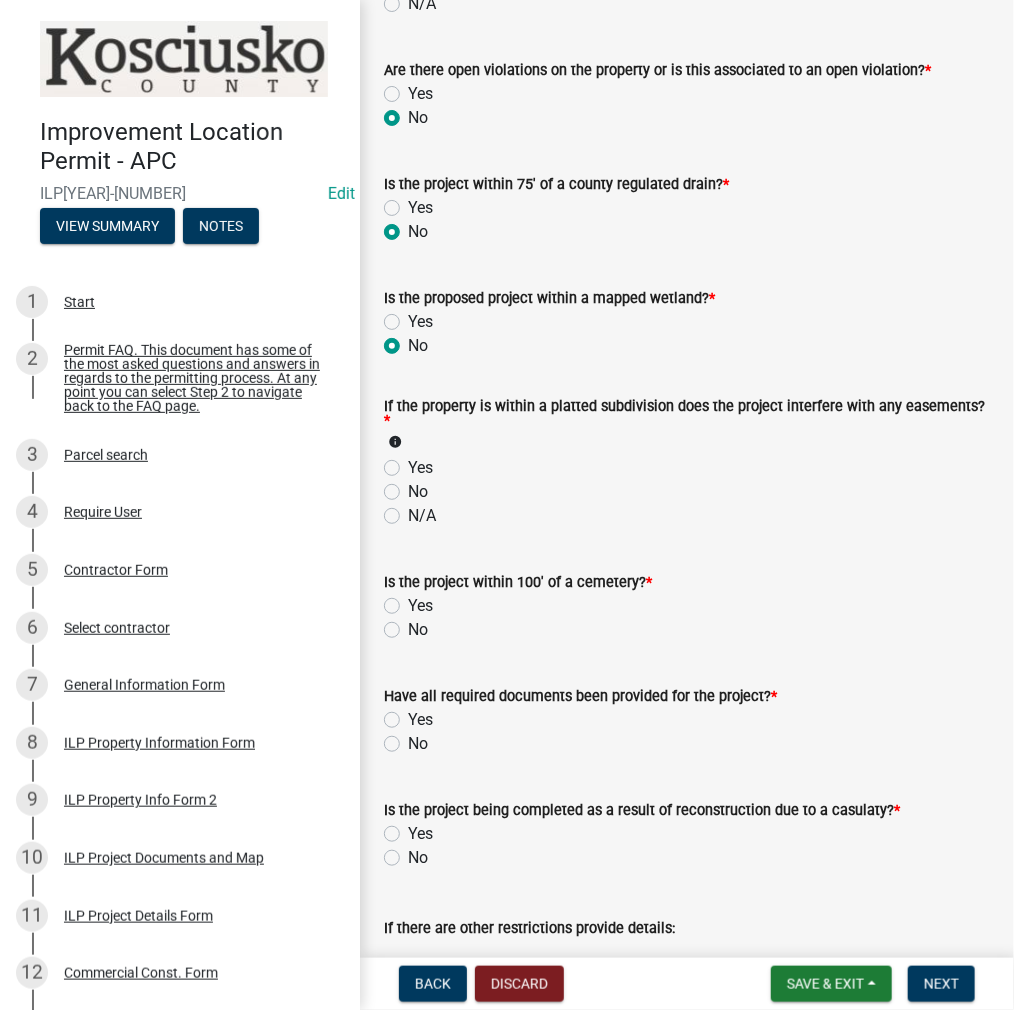 scroll, scrollTop: 1700, scrollLeft: 0, axis: vertical 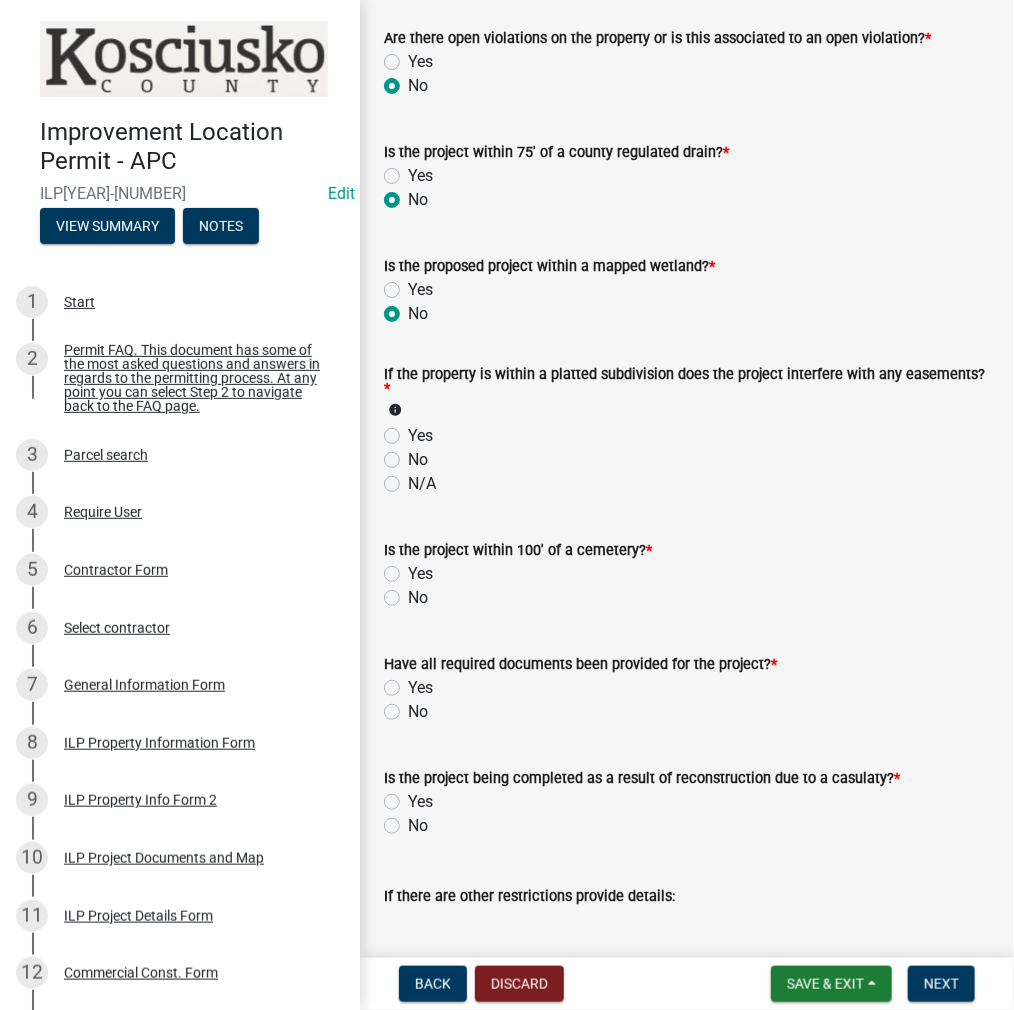 click on "No" 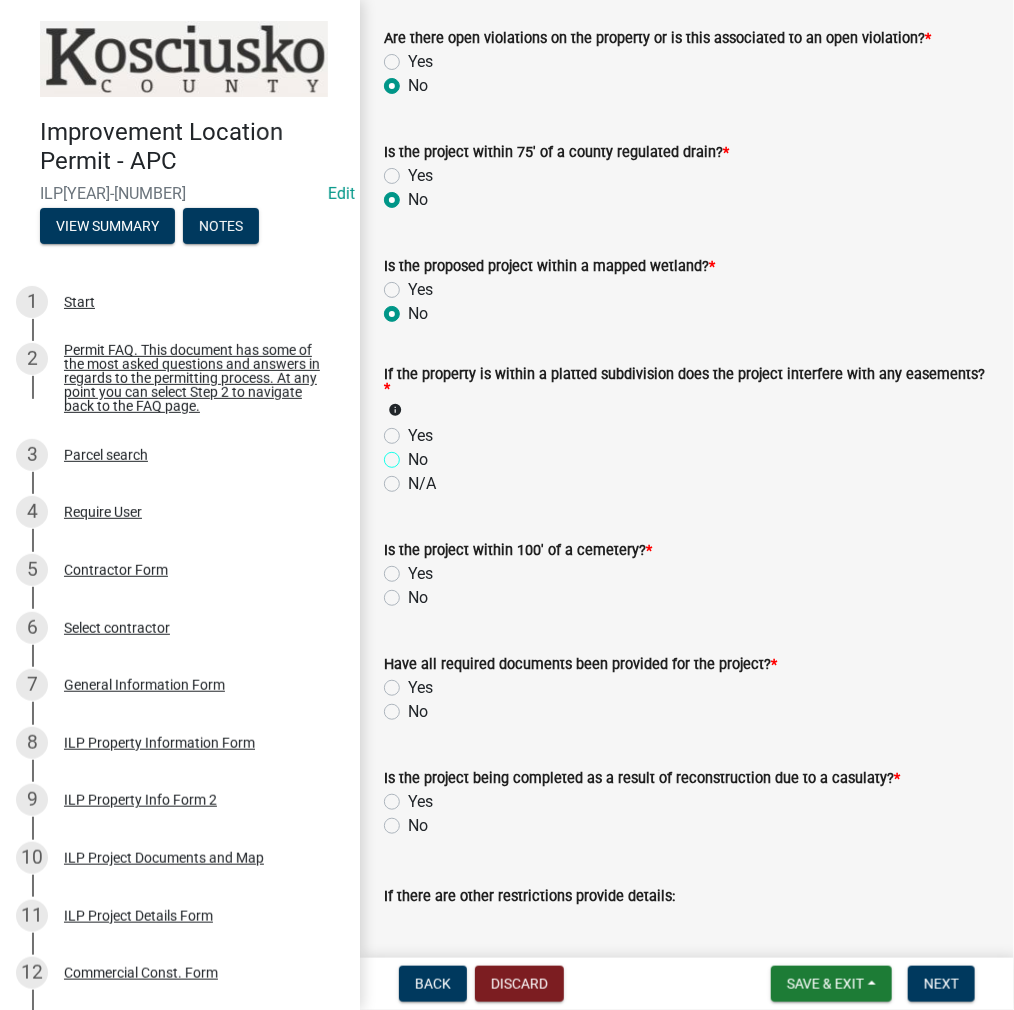 click on "No" at bounding box center [414, 454] 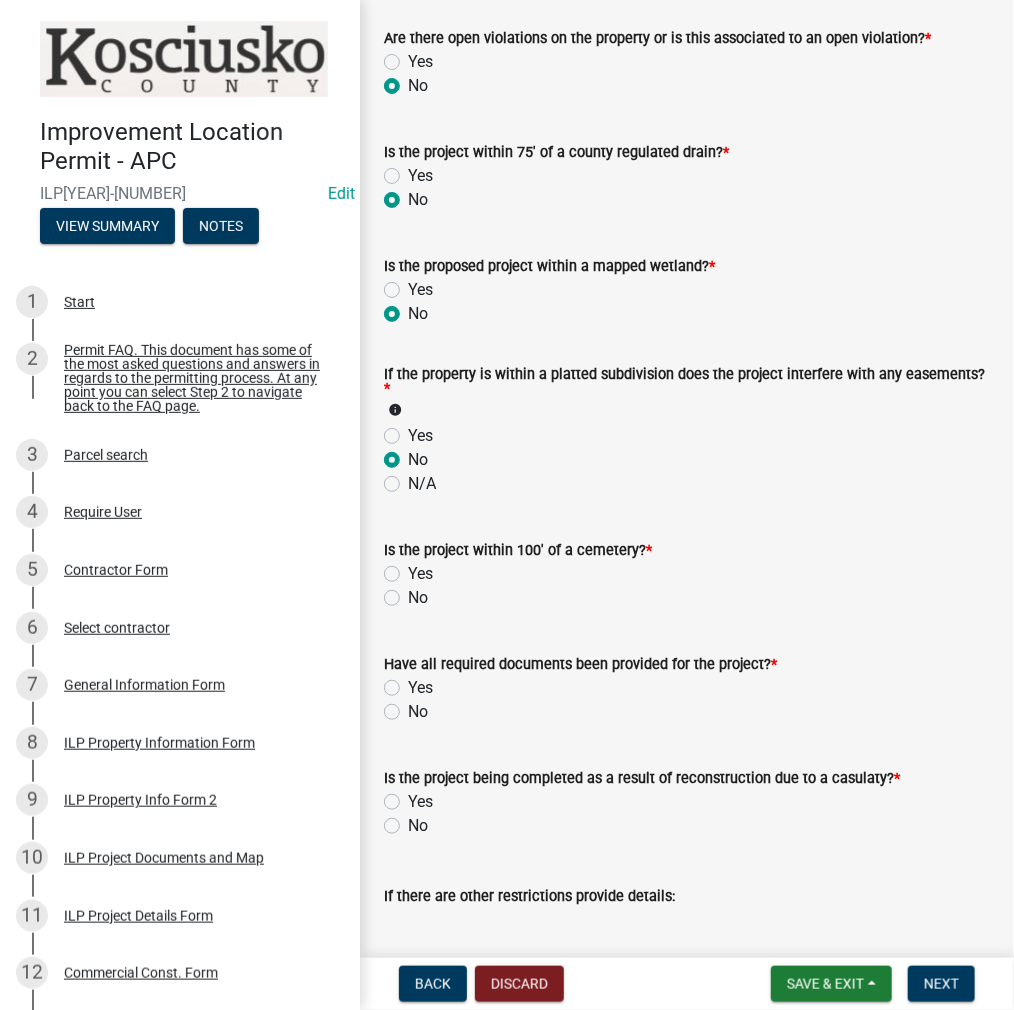 radio on "true" 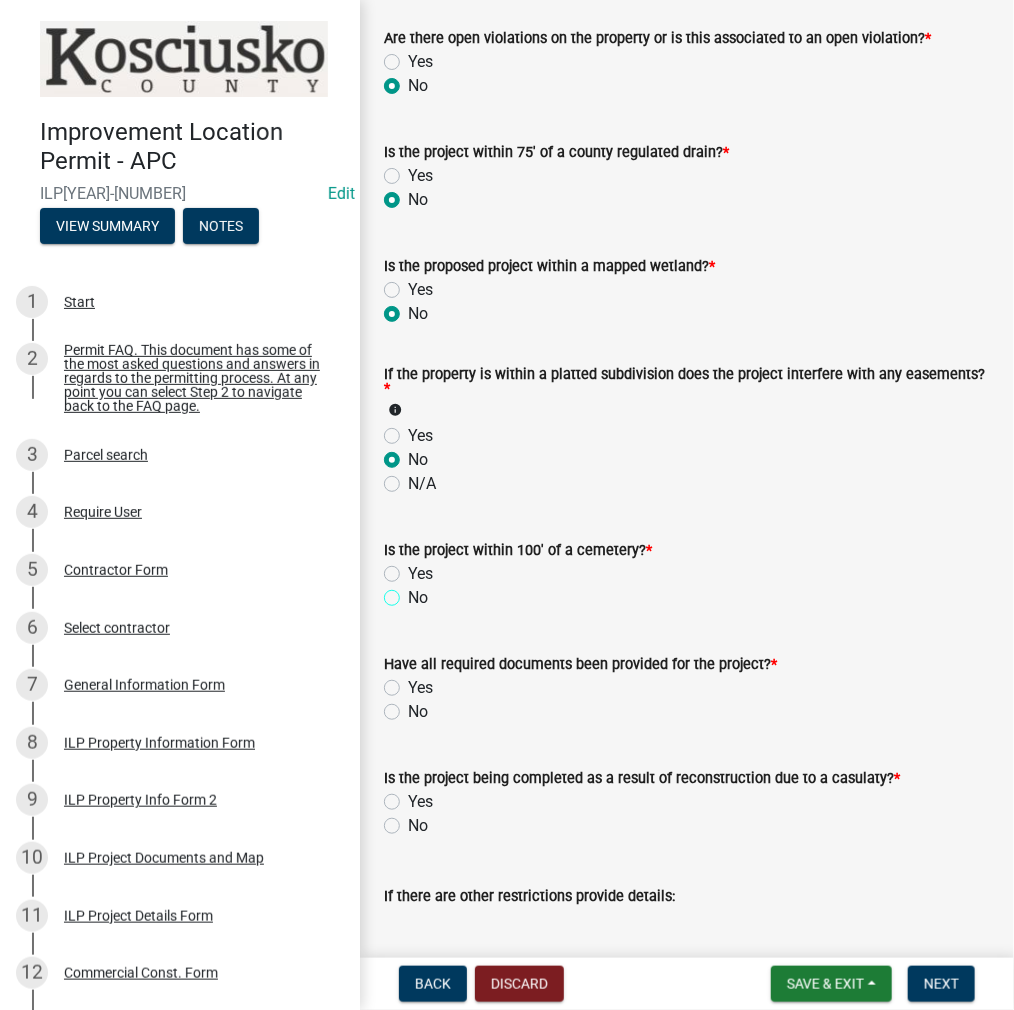click on "No" at bounding box center [414, 592] 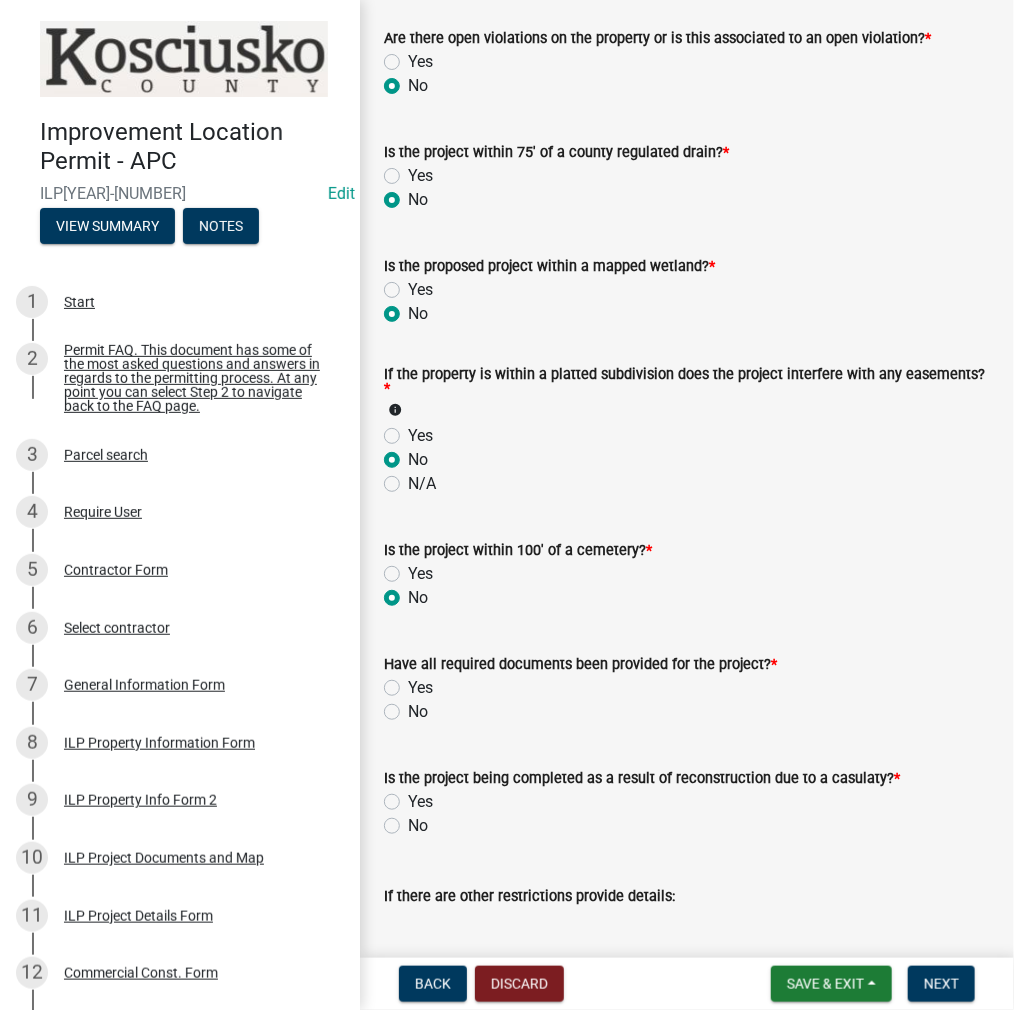 radio on "true" 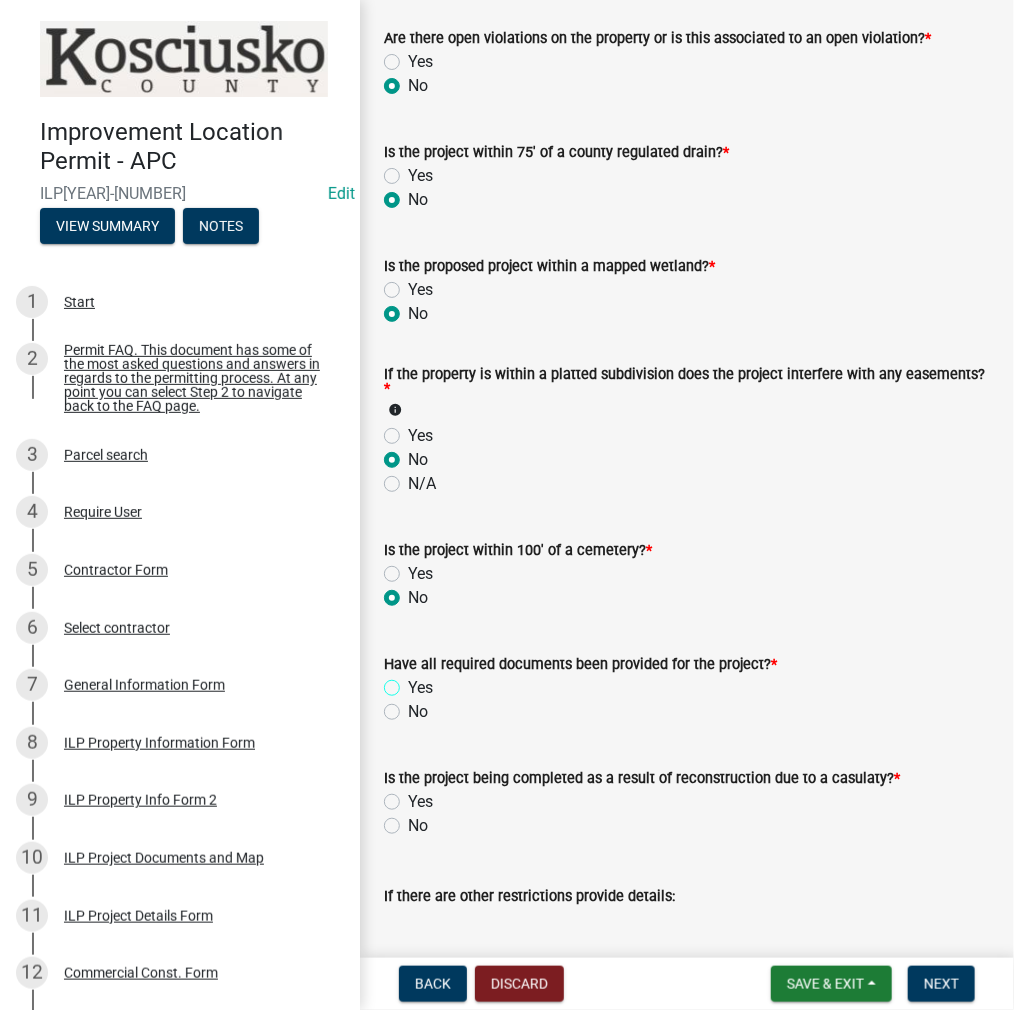 click on "Yes" at bounding box center (414, 682) 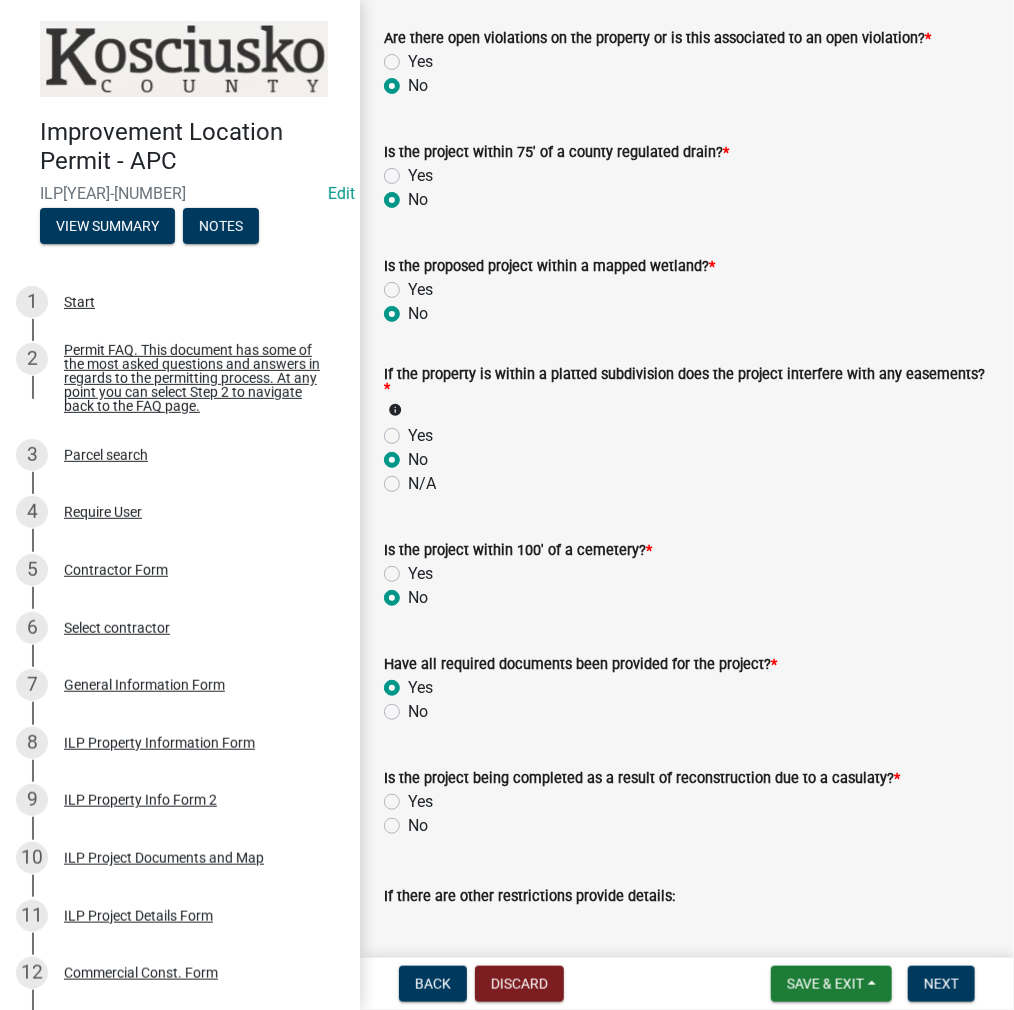 radio on "true" 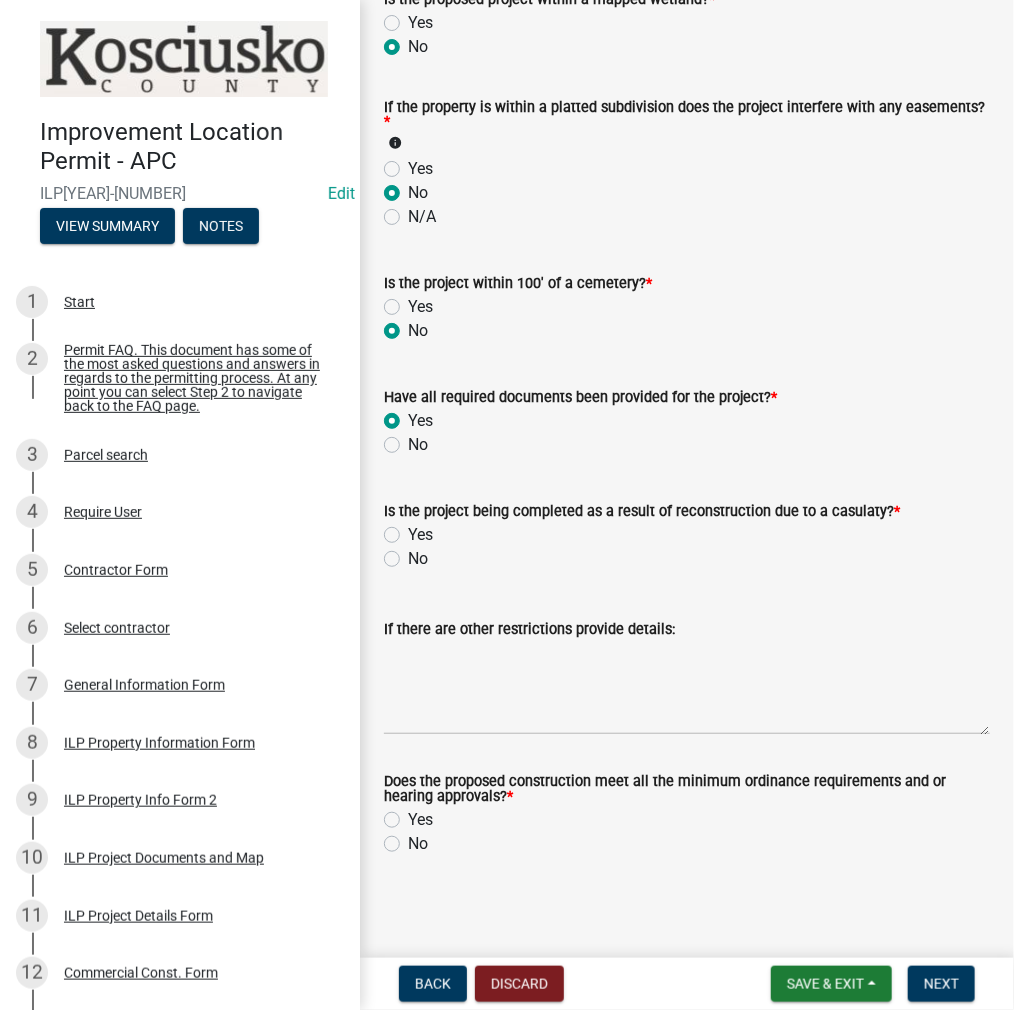 scroll, scrollTop: 1969, scrollLeft: 0, axis: vertical 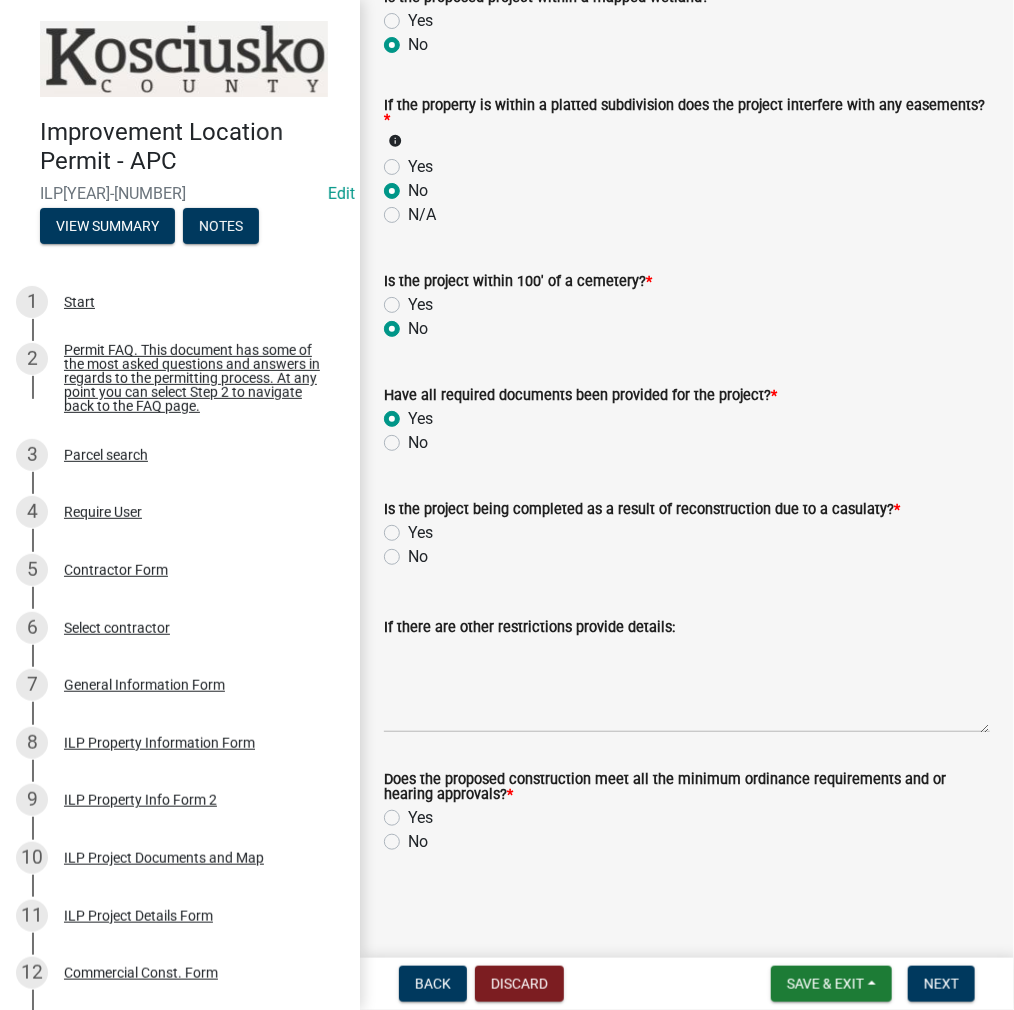 click on "No" 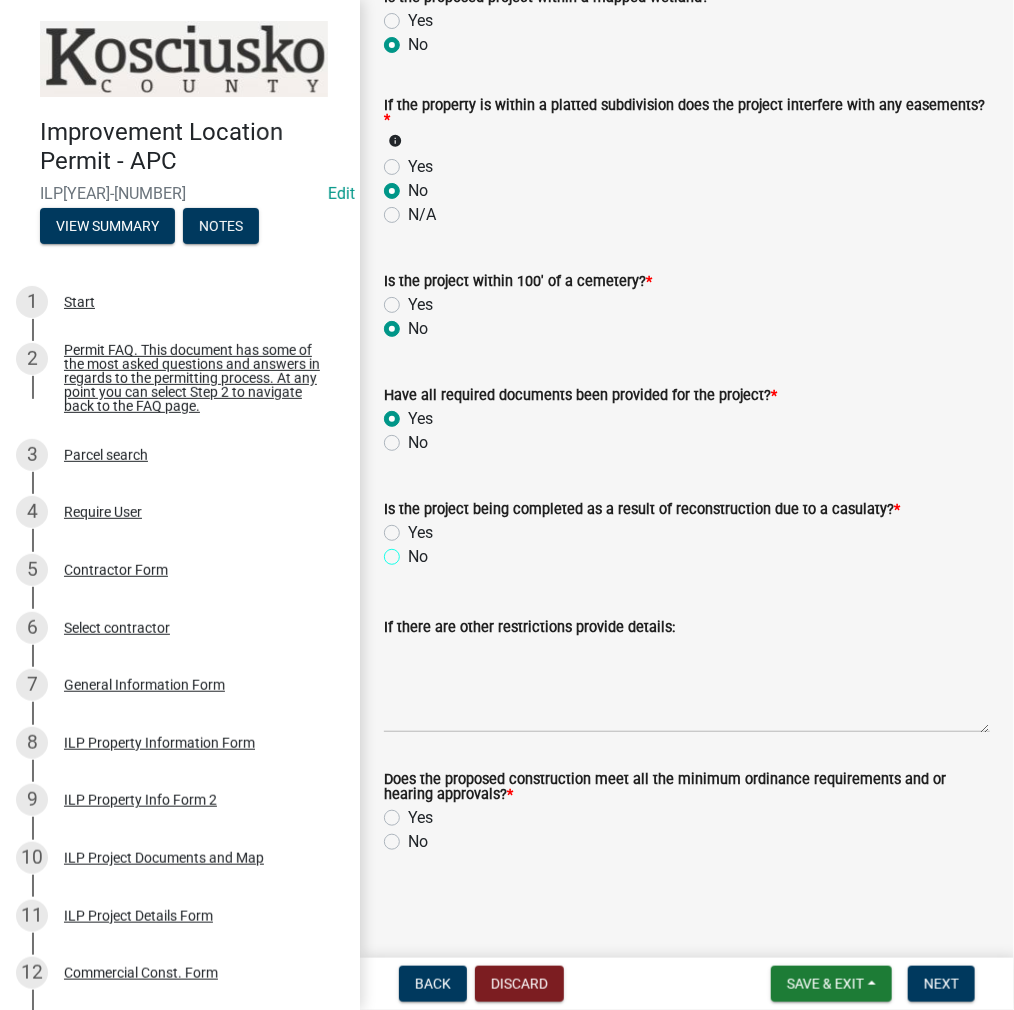 click on "No" at bounding box center (414, 551) 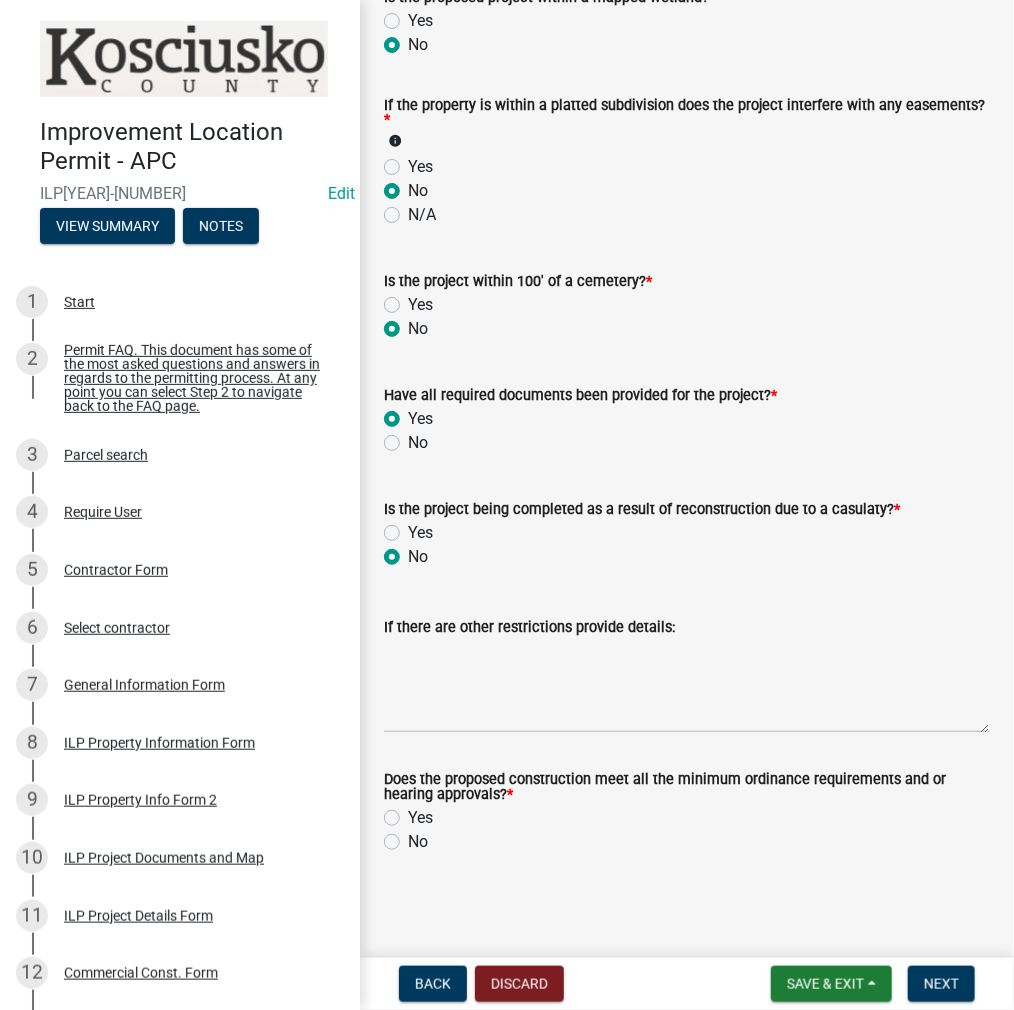 radio on "true" 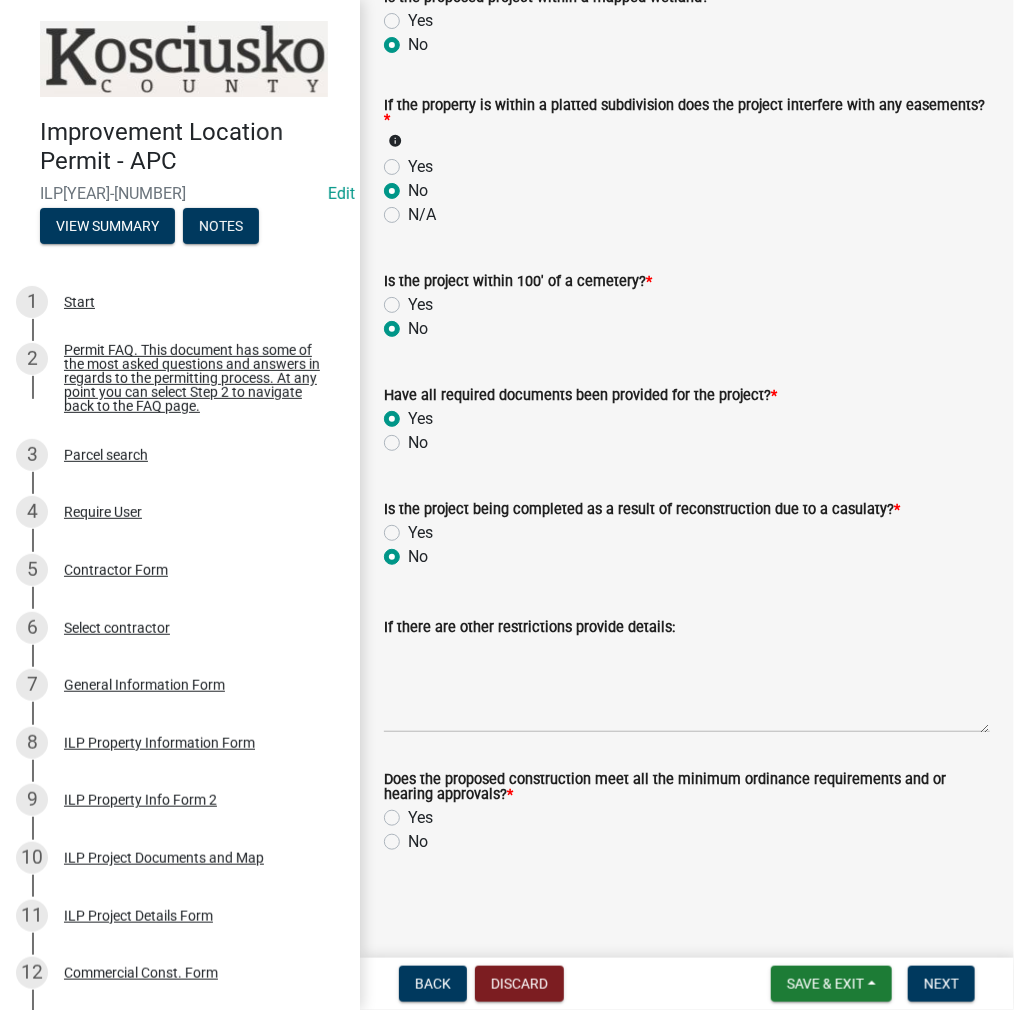 click on "Yes" 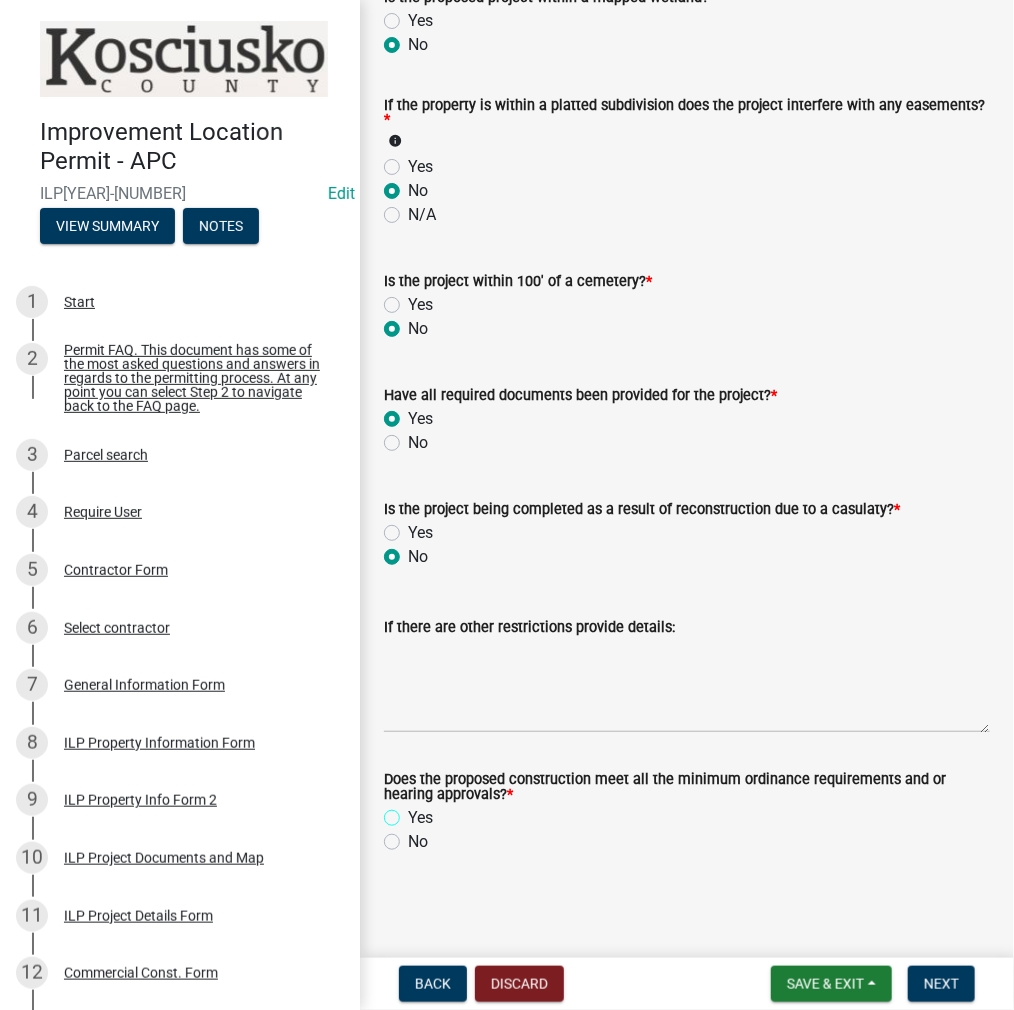 click on "Yes" at bounding box center [414, 812] 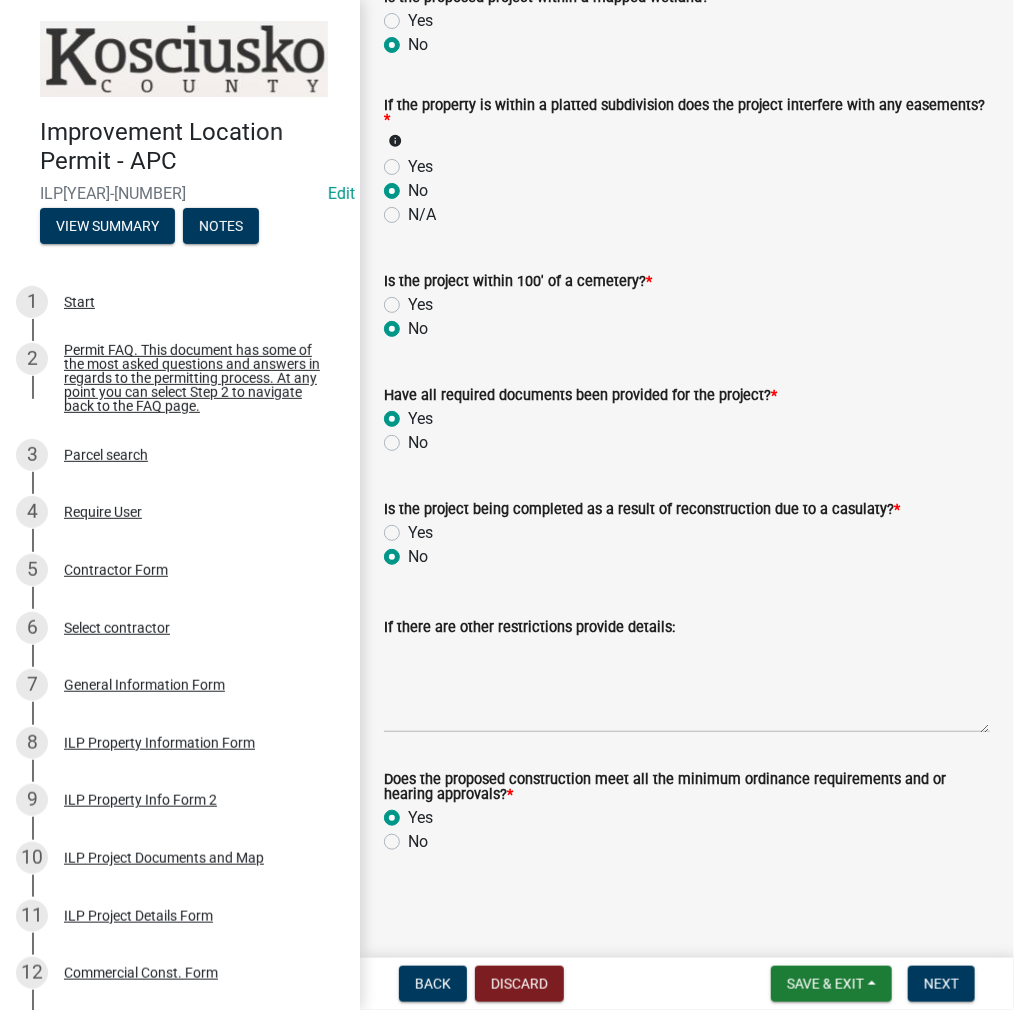 radio on "true" 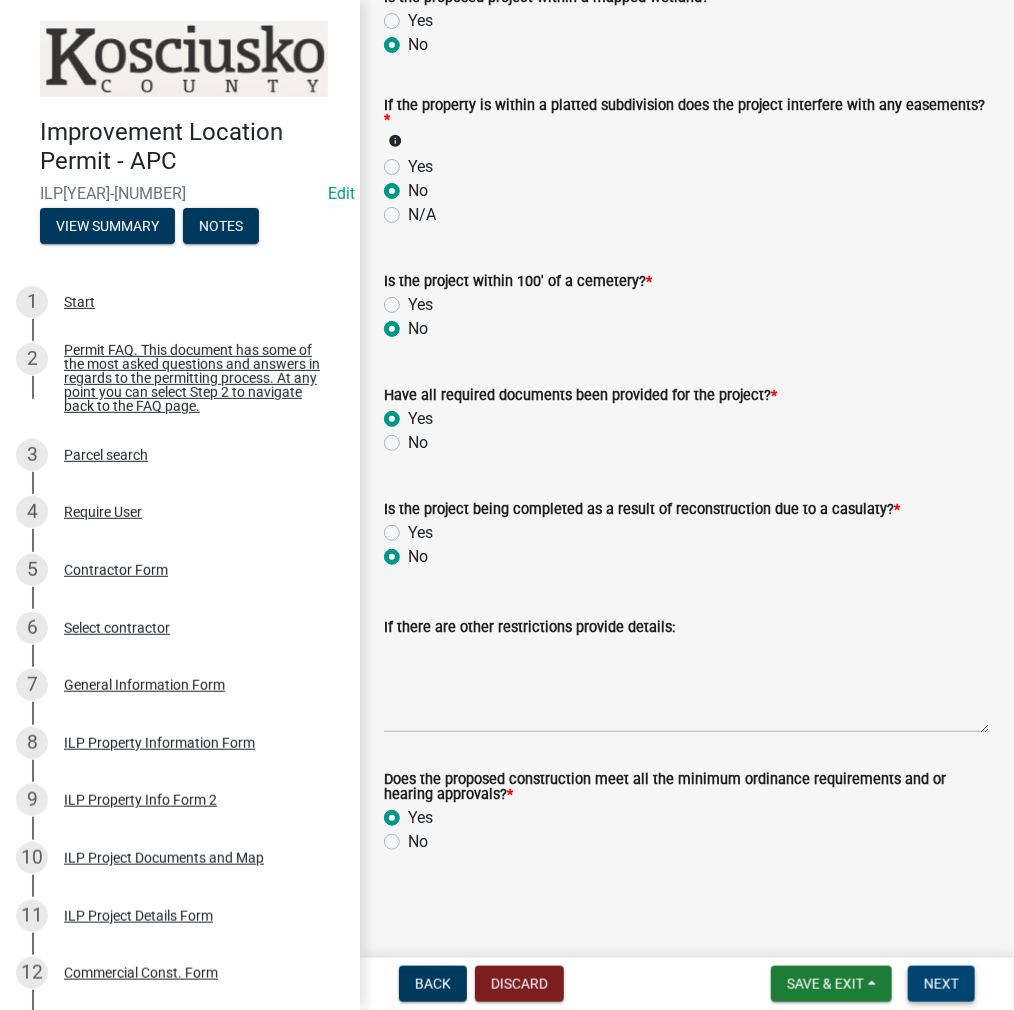click on "Next" at bounding box center (941, 984) 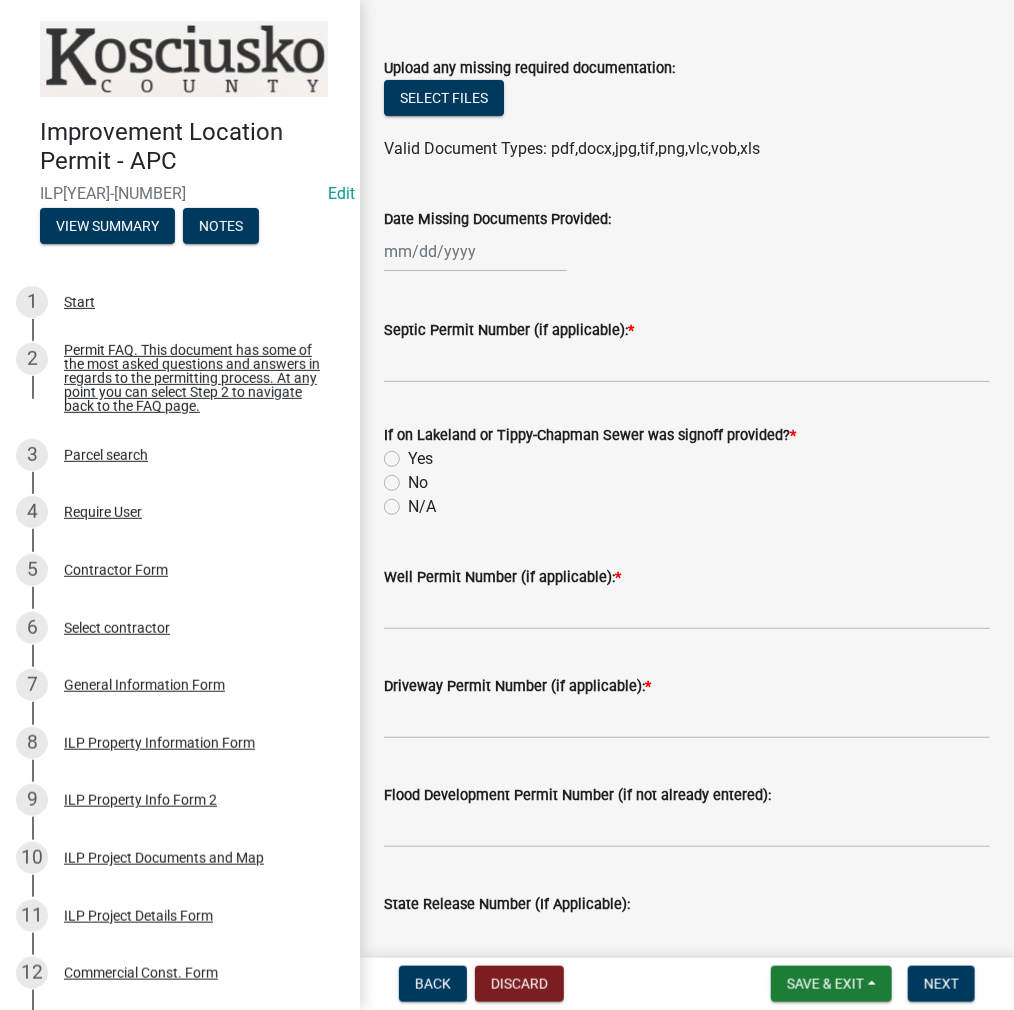 scroll, scrollTop: 200, scrollLeft: 0, axis: vertical 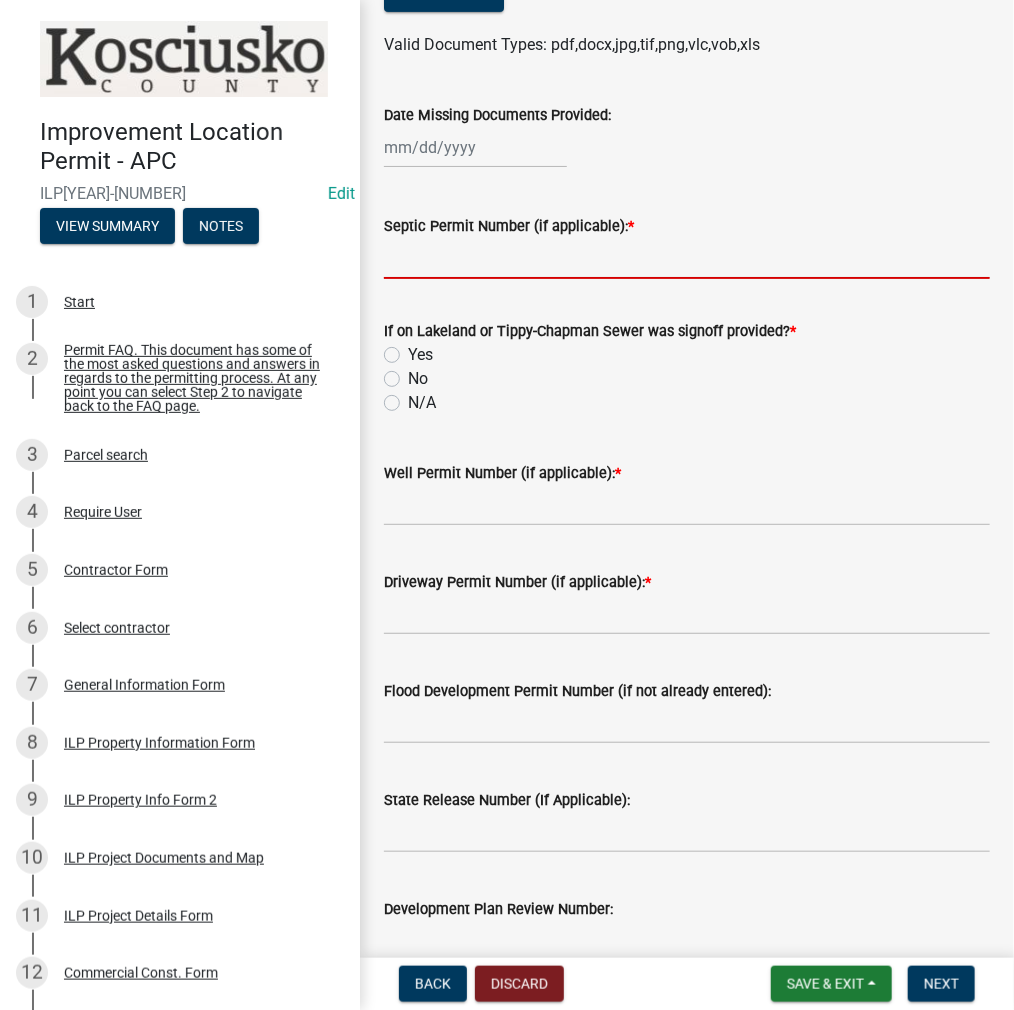 click on "Septic Permit Number (if applicable):  *" at bounding box center (687, 258) 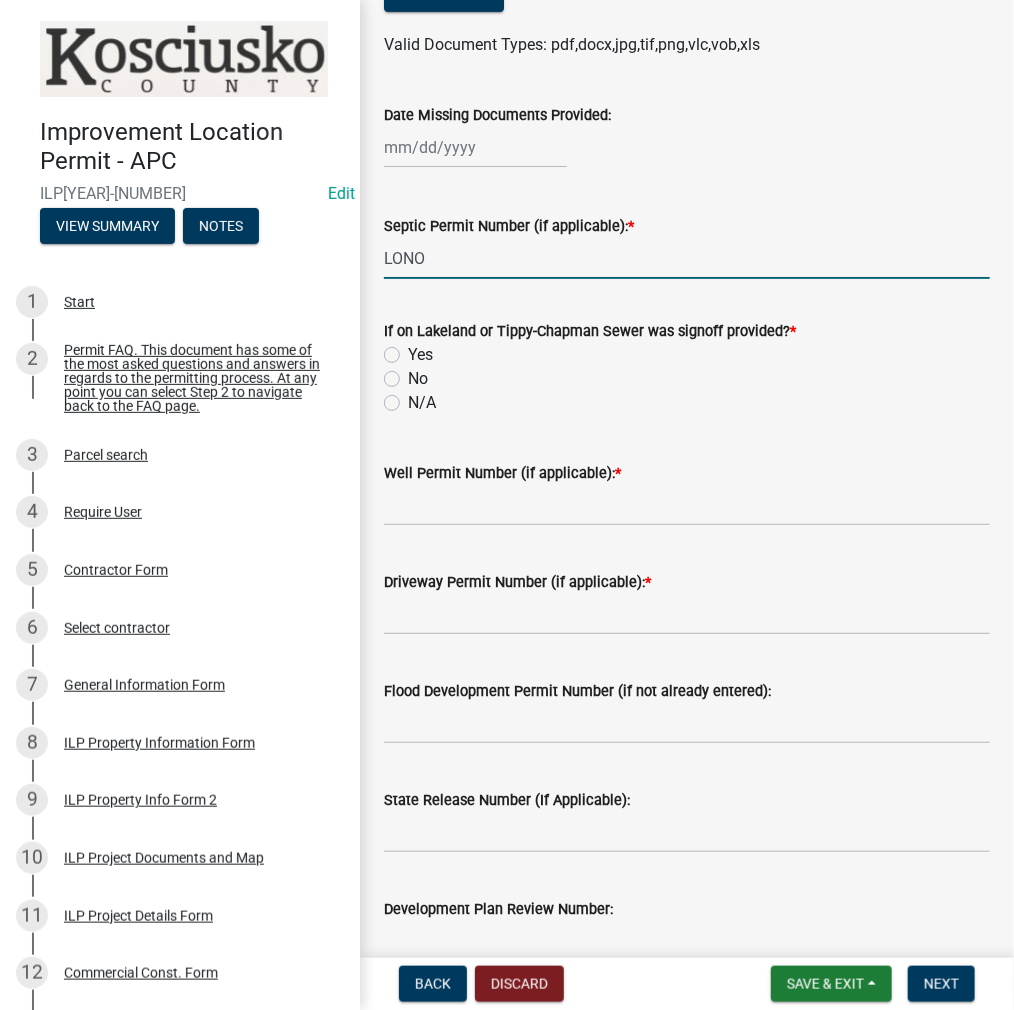 type on "LONO" 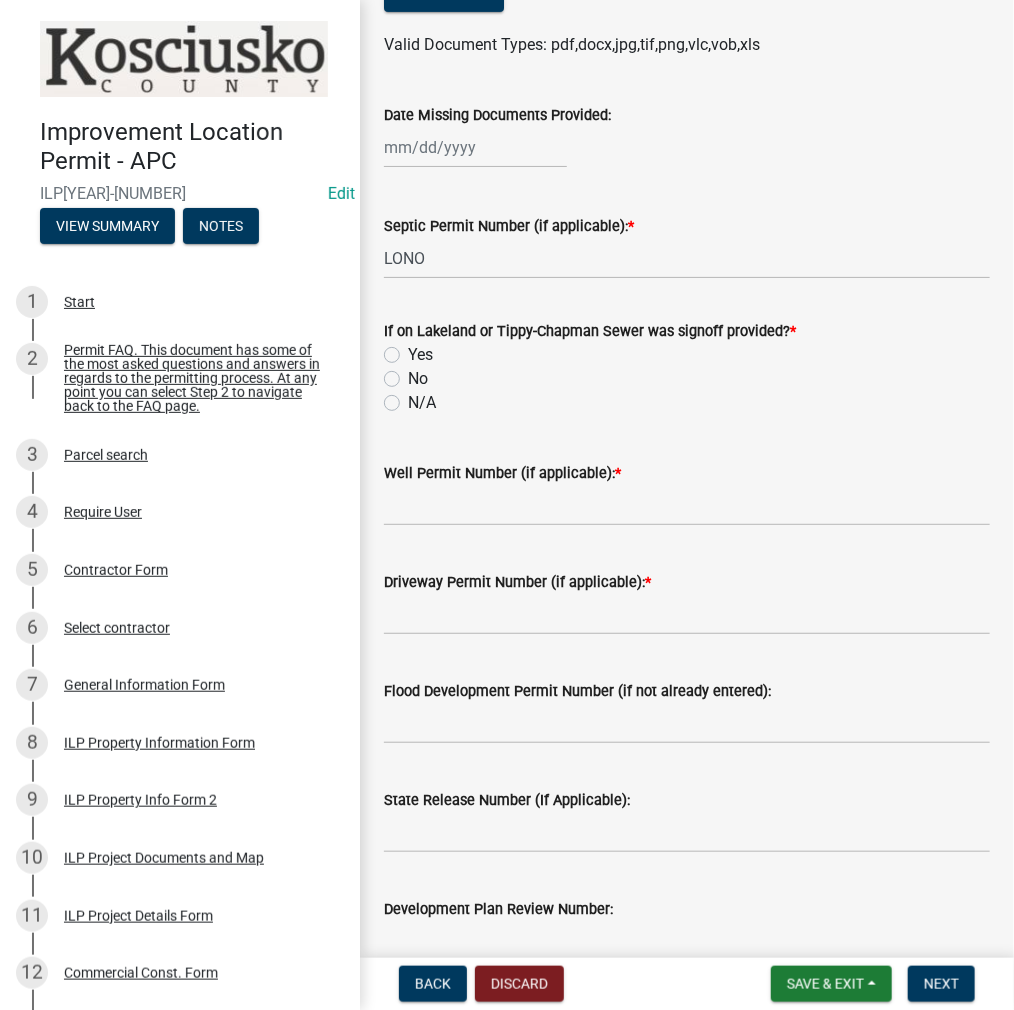 click on "No" 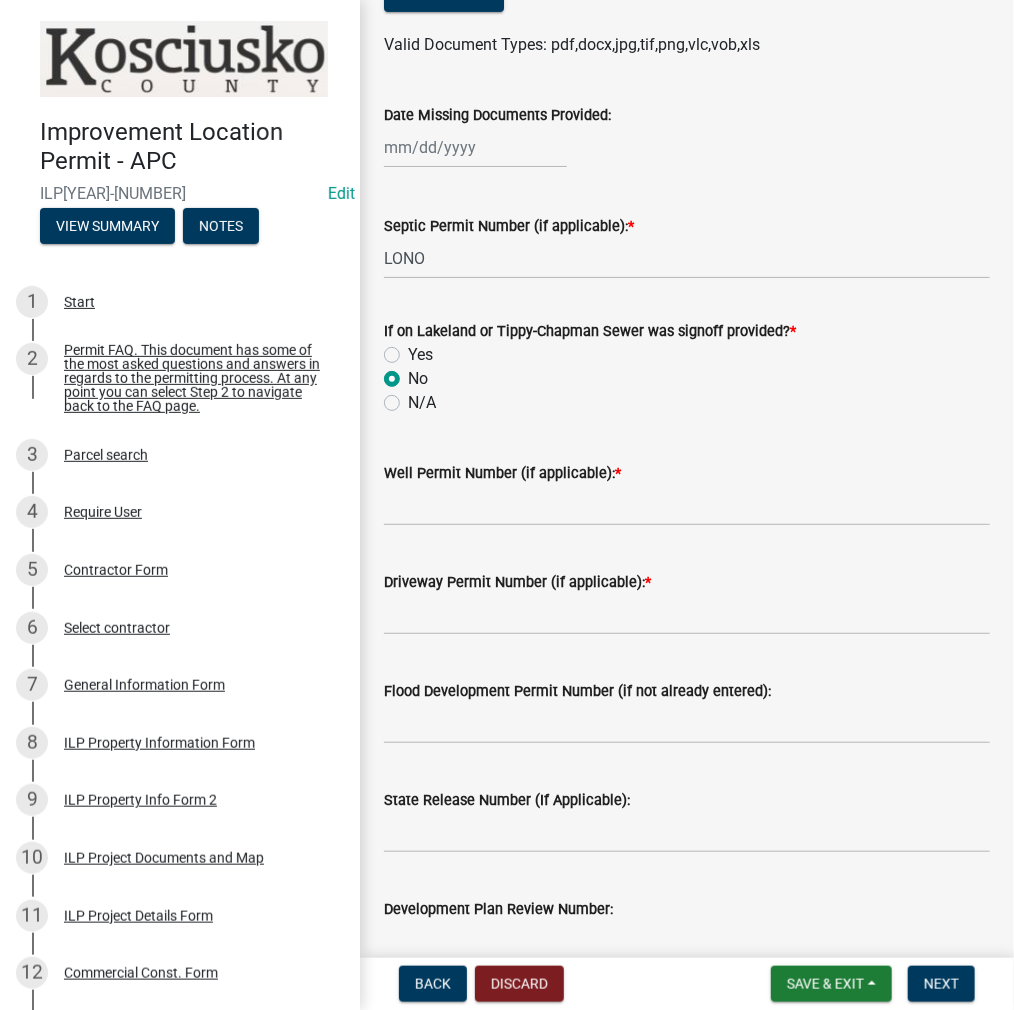 radio on "true" 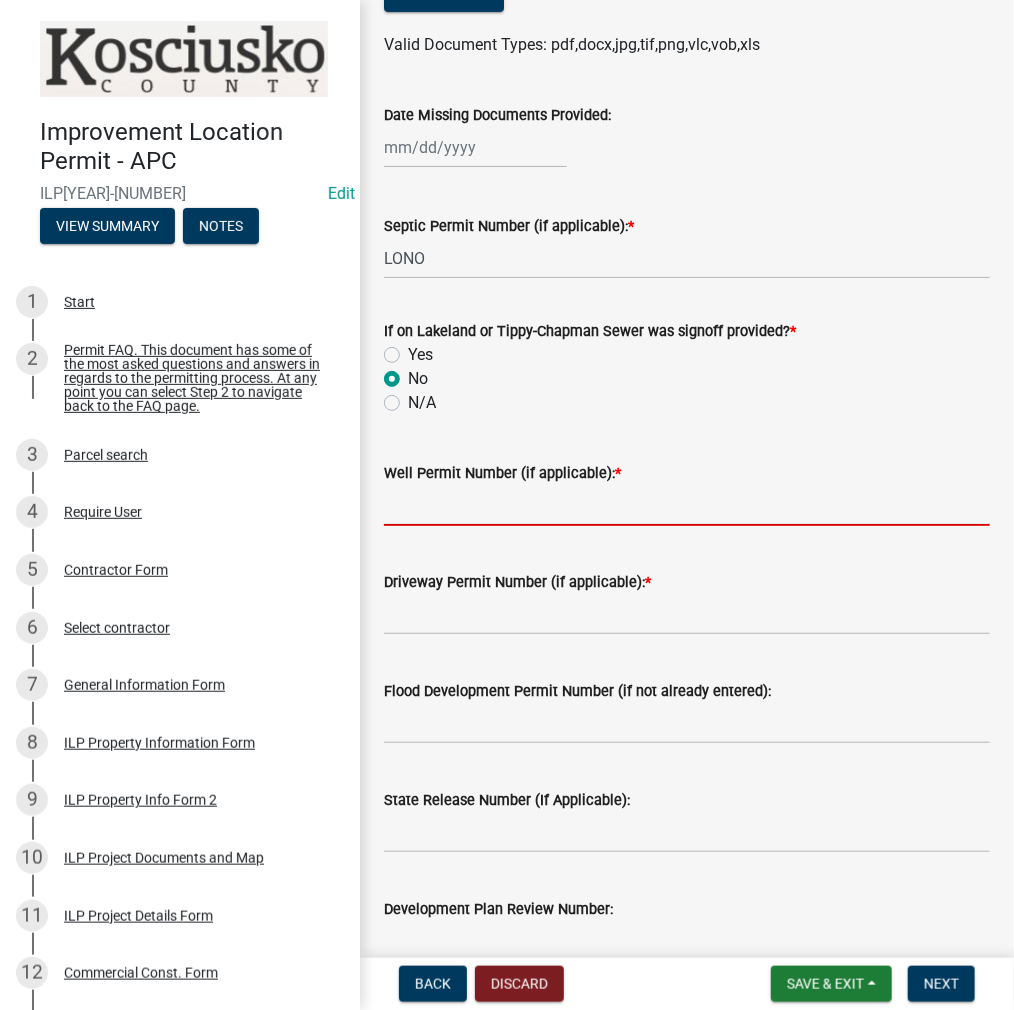 click on "Well Permit Number (if applicable):  *" at bounding box center (687, 505) 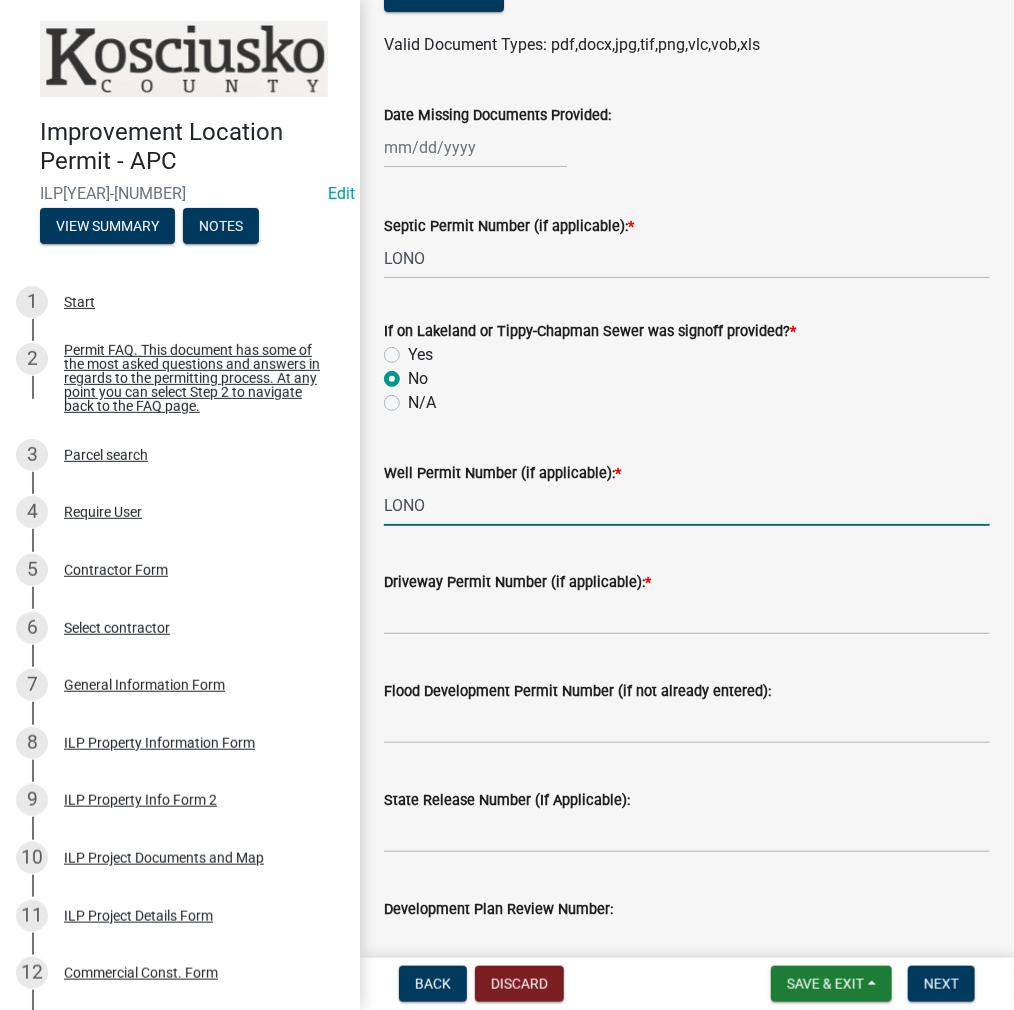 type on "LONO" 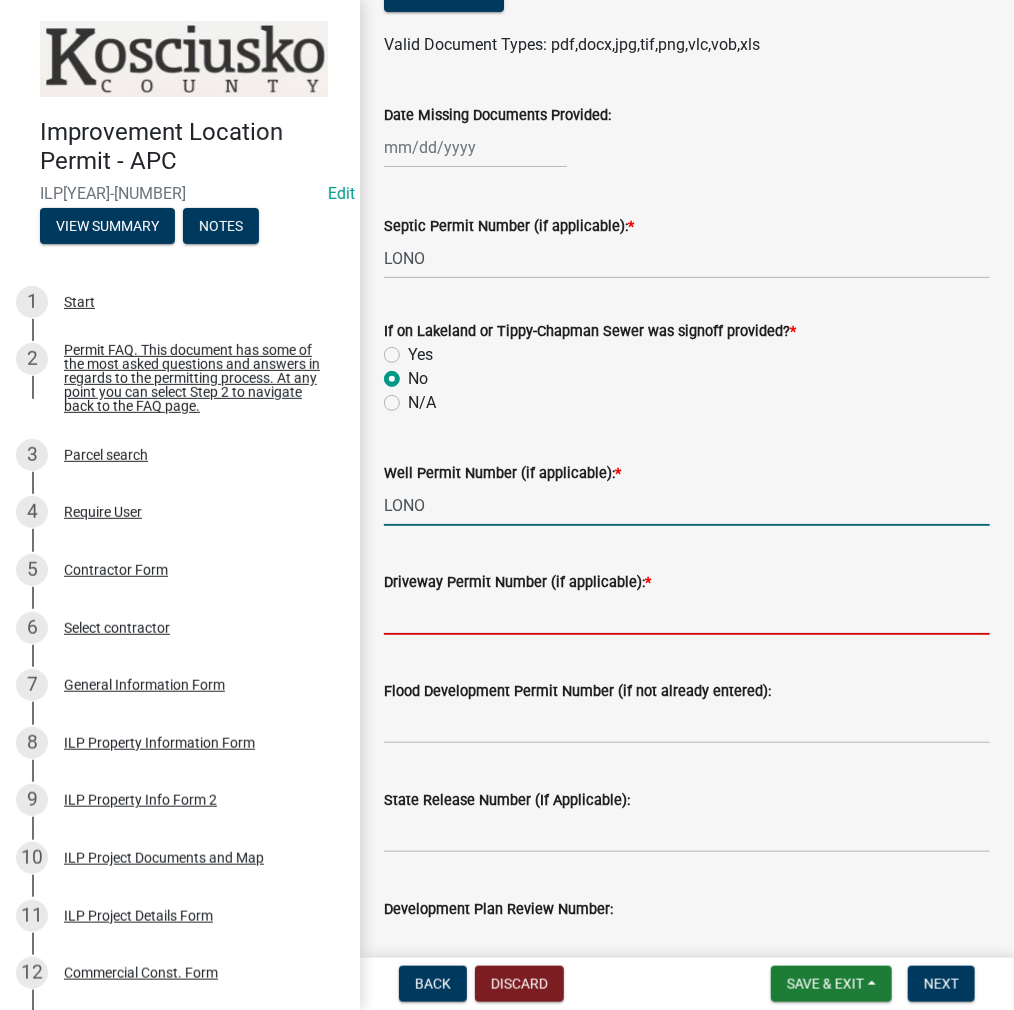 click on "Driveway Permit Number (if applicable):  *" at bounding box center (687, 614) 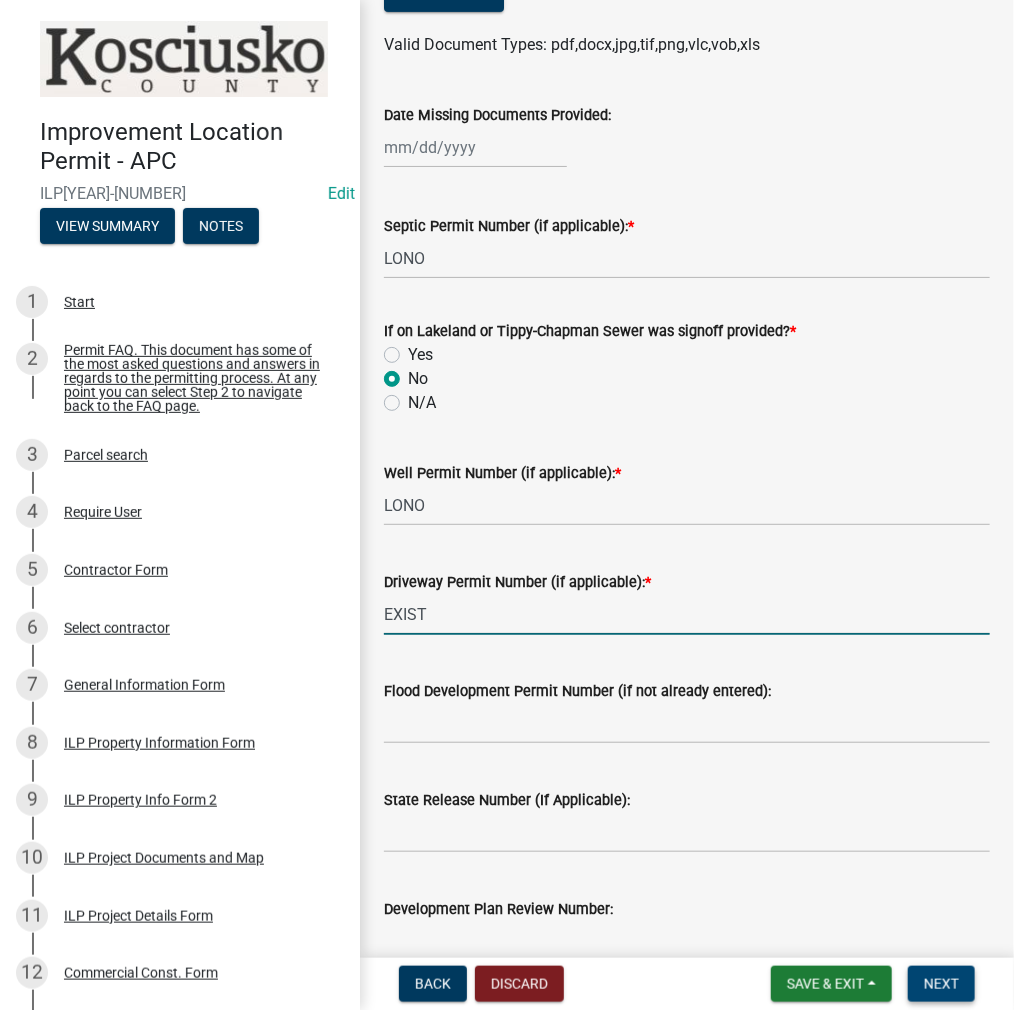 type on "EXIST" 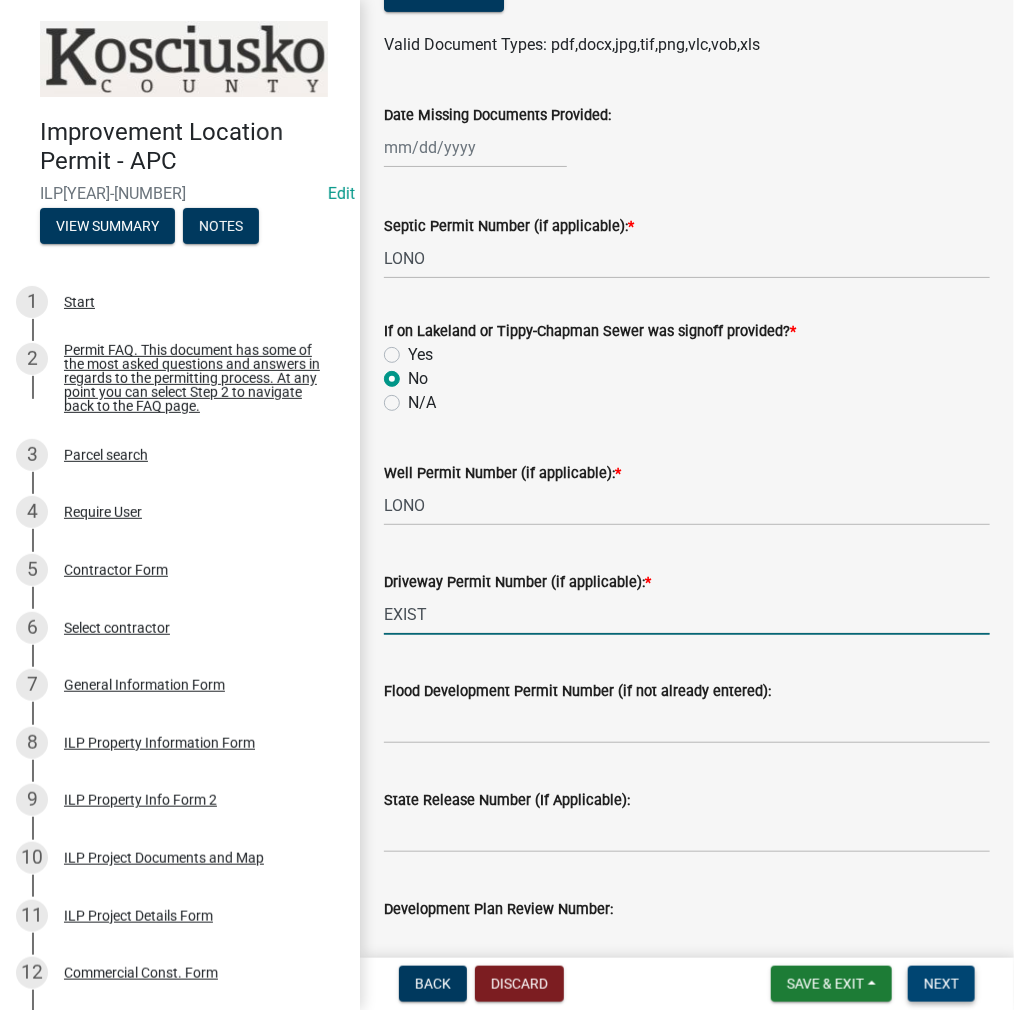 click on "Next" at bounding box center [941, 984] 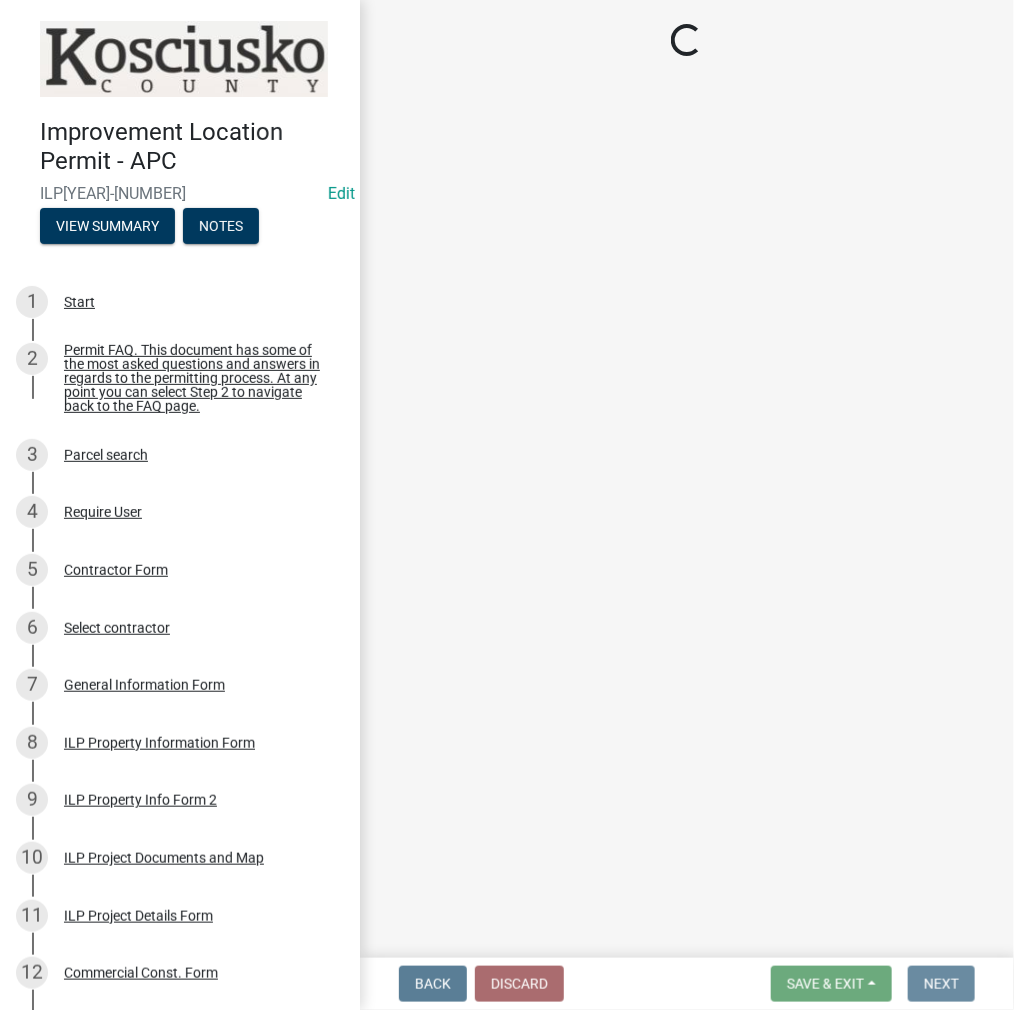 scroll, scrollTop: 0, scrollLeft: 0, axis: both 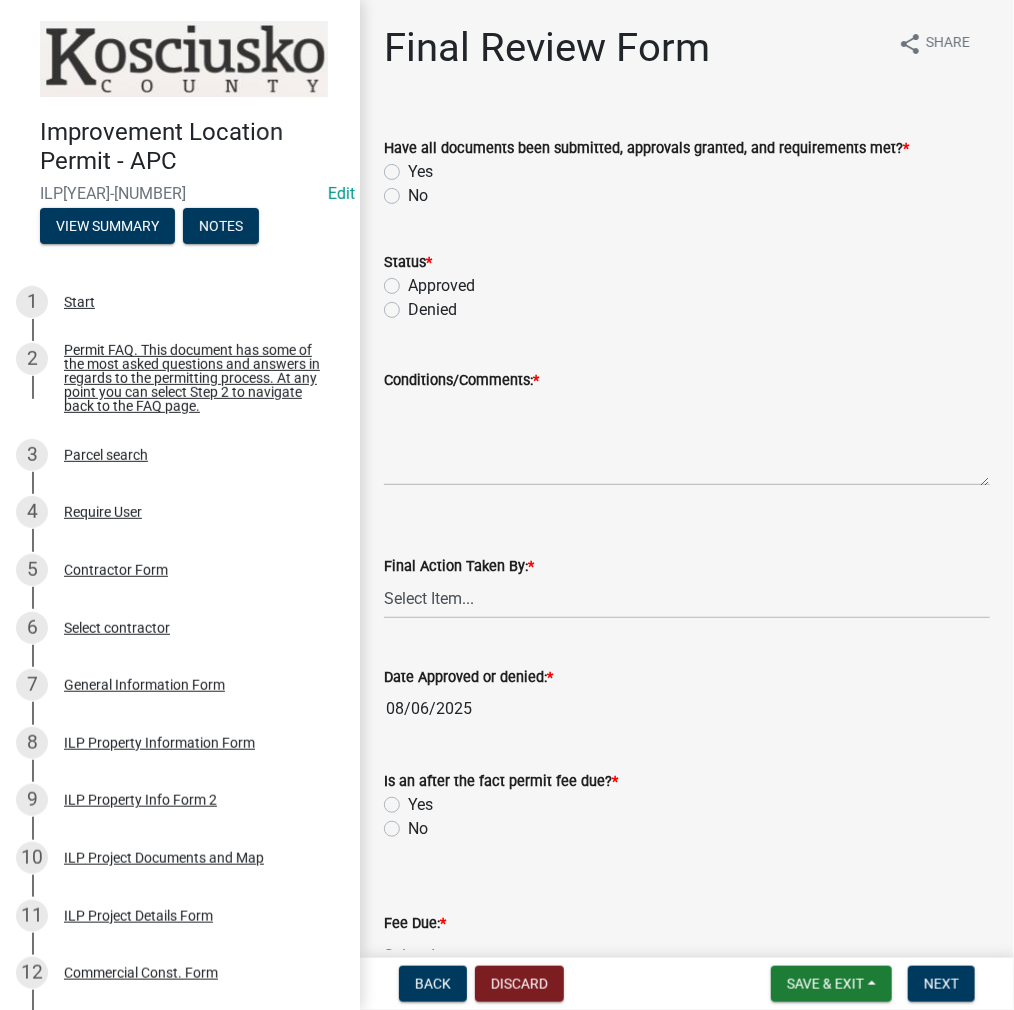 click on "Yes" 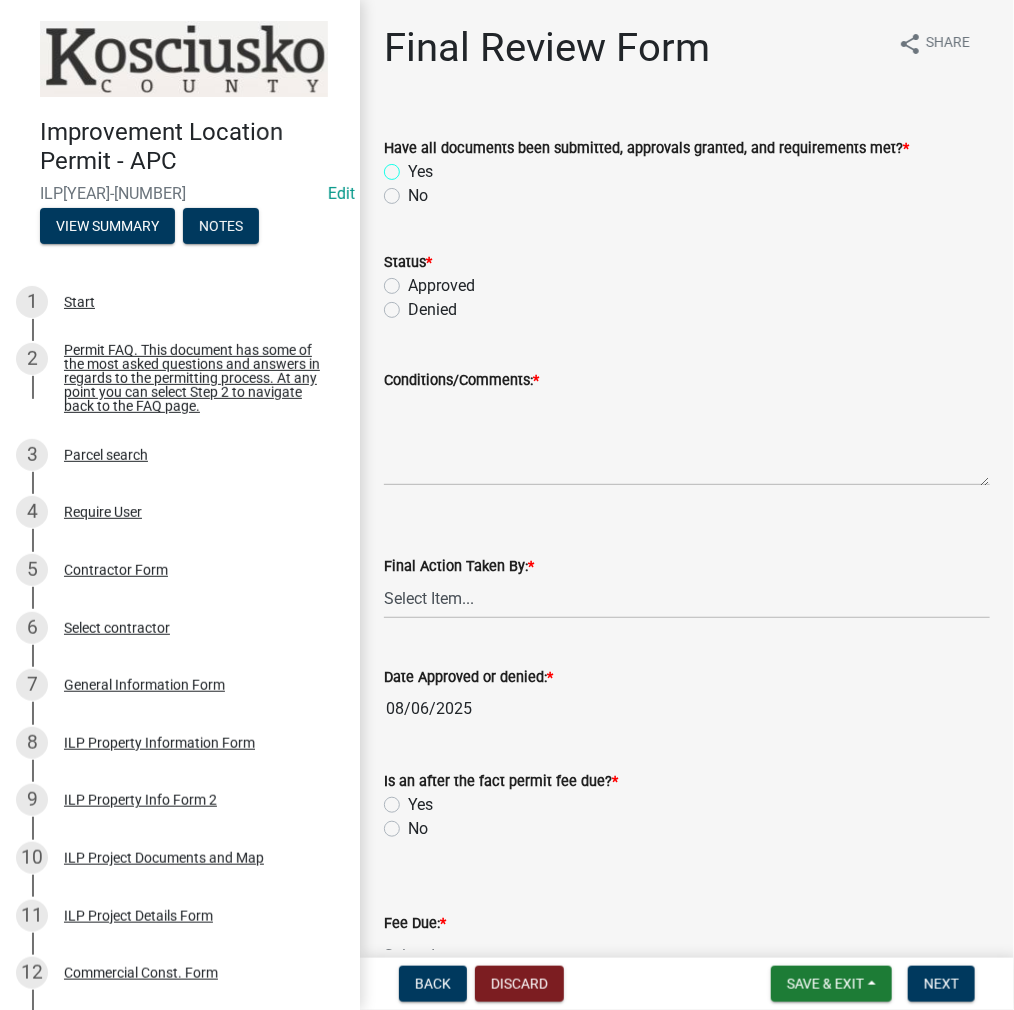 click on "Yes" at bounding box center [414, 166] 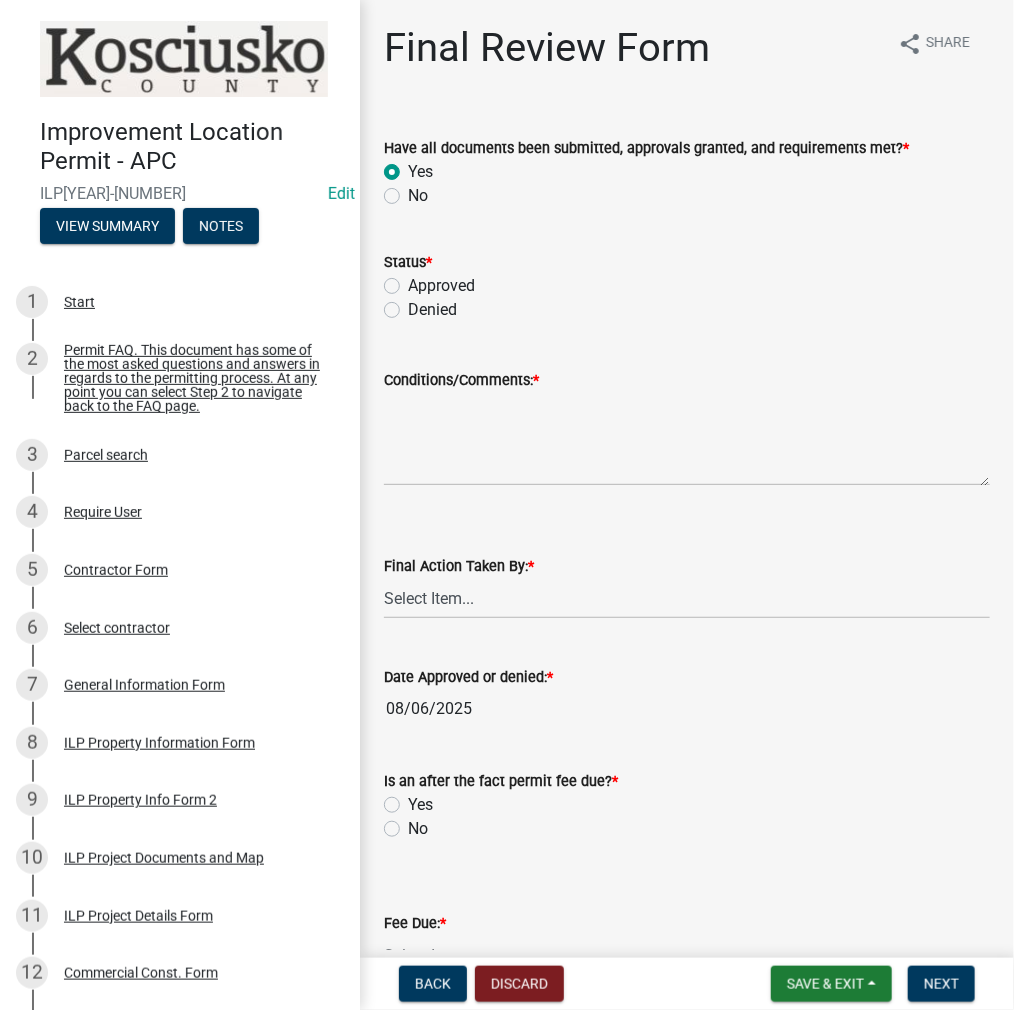 radio on "true" 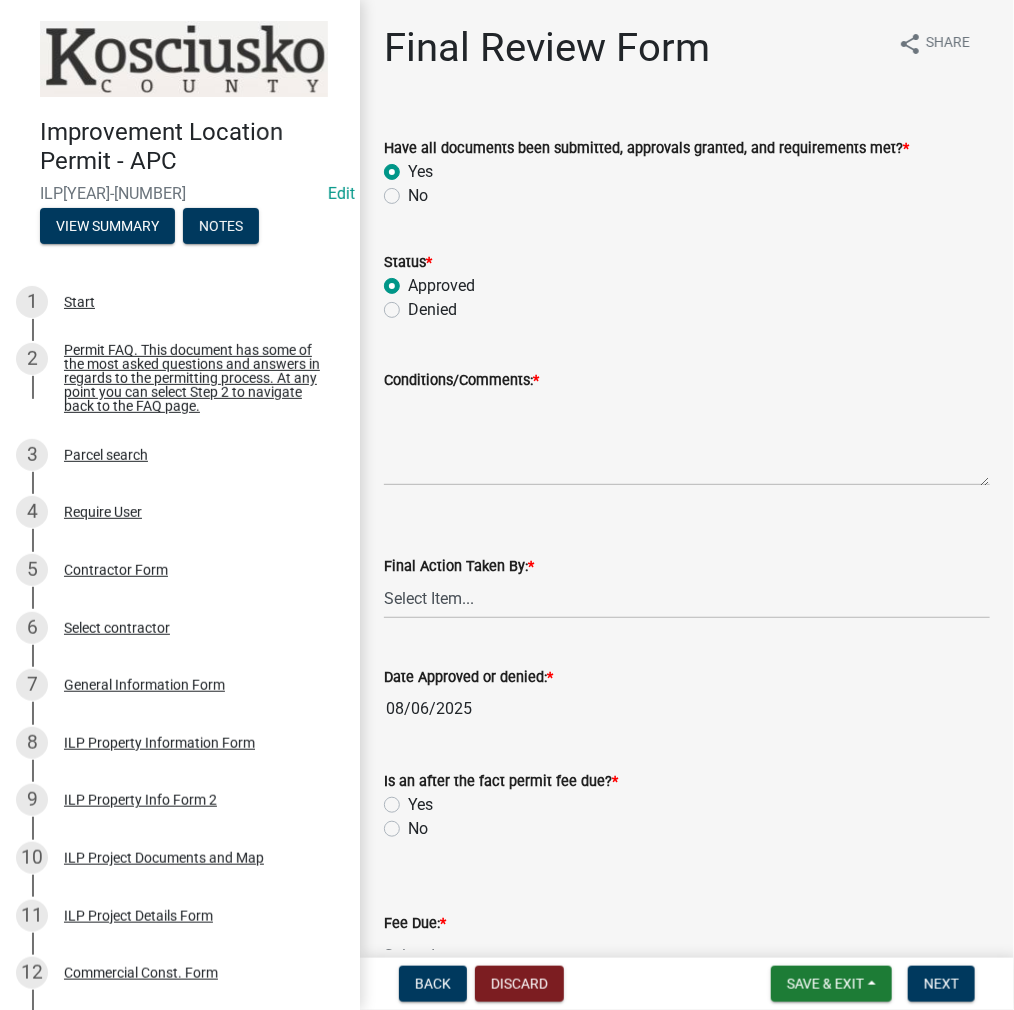 radio on "true" 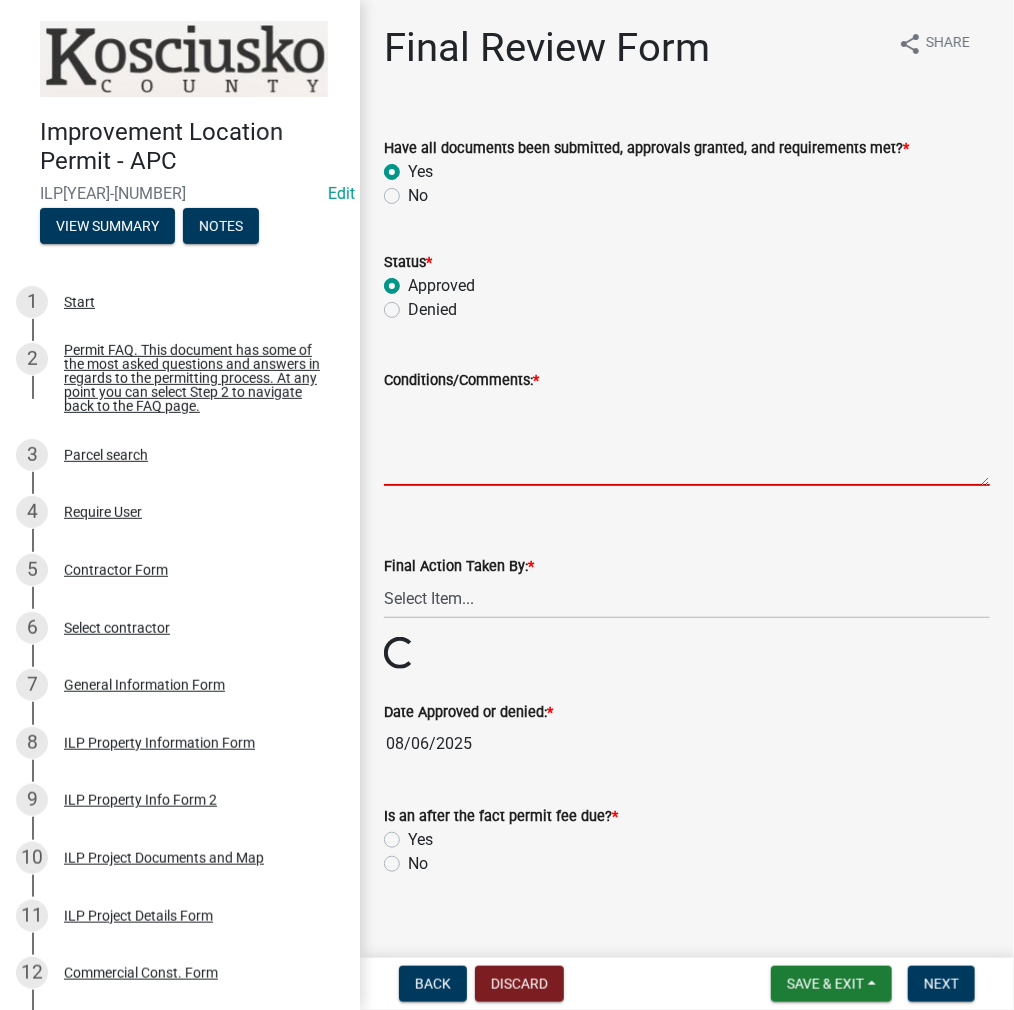 click on "Conditions/Comments:  *" at bounding box center [687, 439] 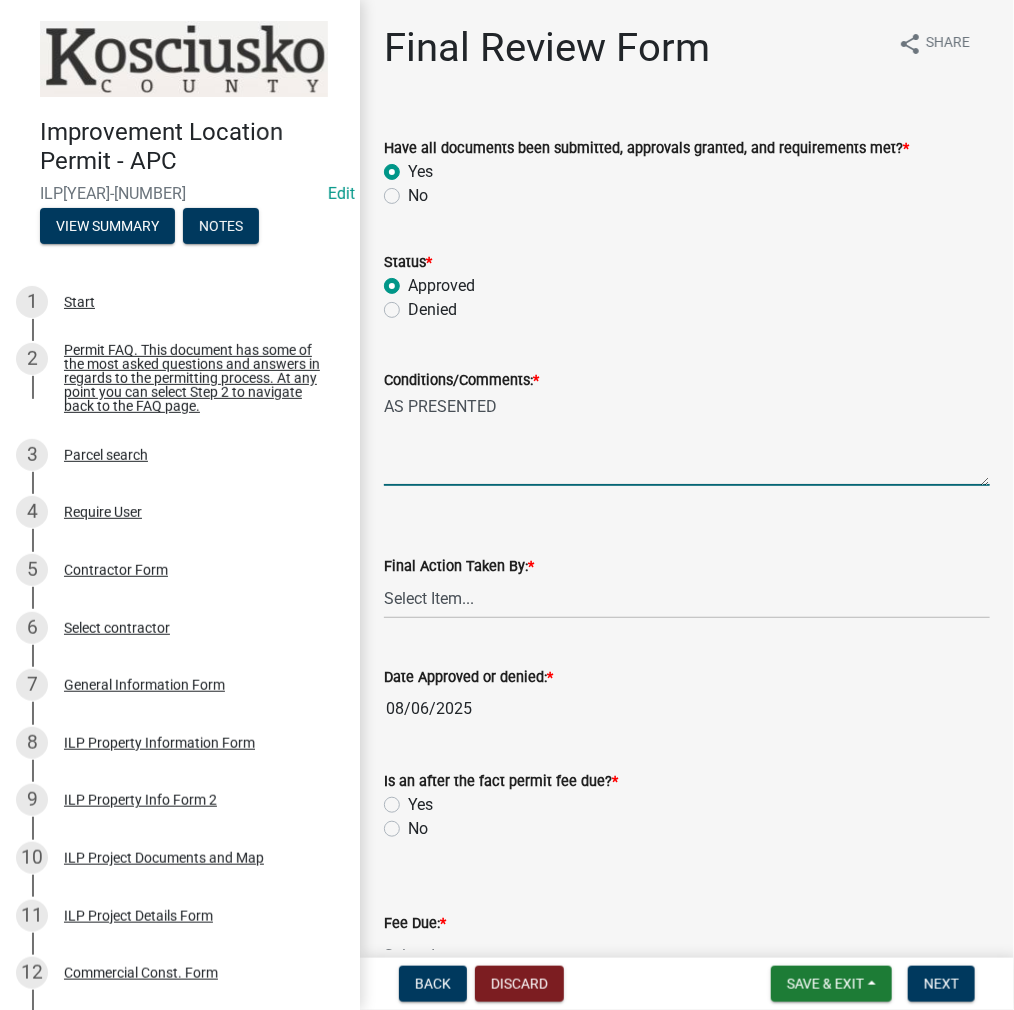 type on "AS PRESENTED" 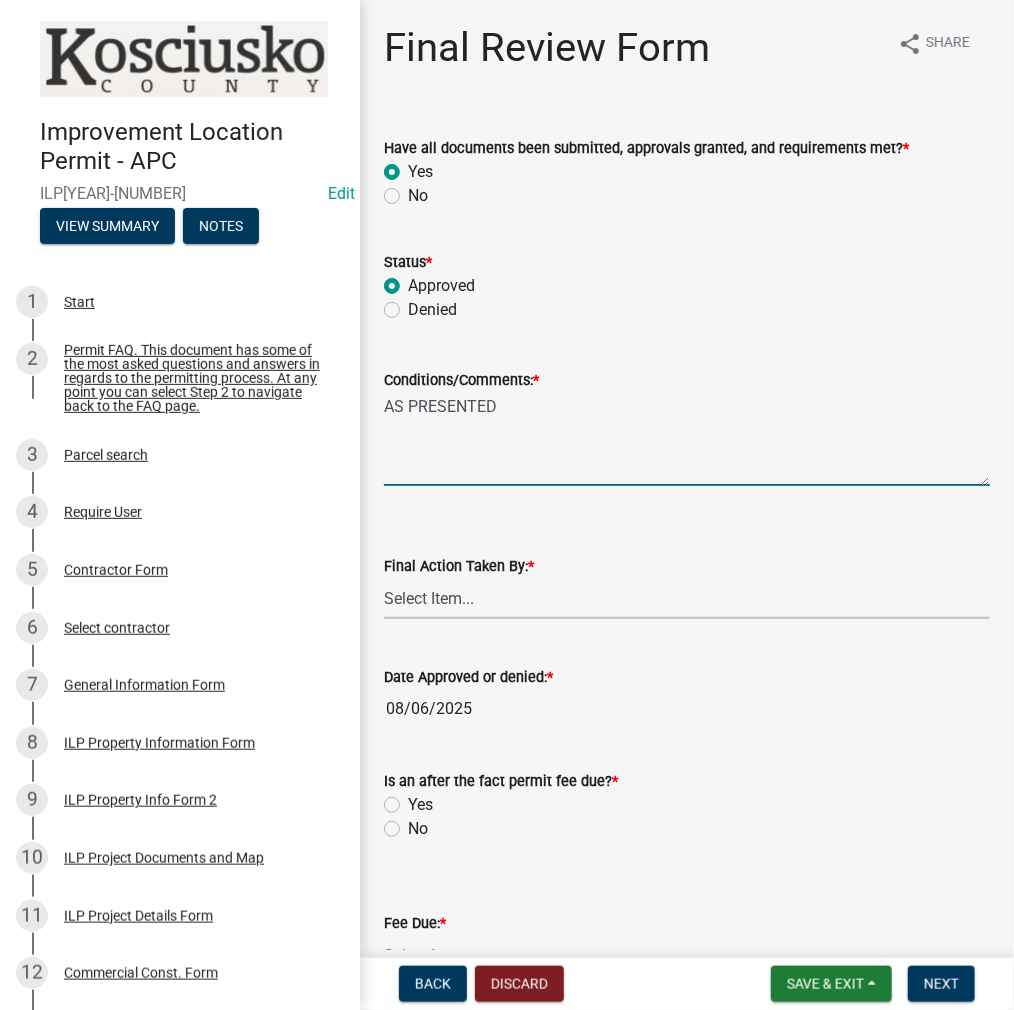 click on "Select Item...   MMS   LT   AT   CS   AH   Vacant" at bounding box center (687, 598) 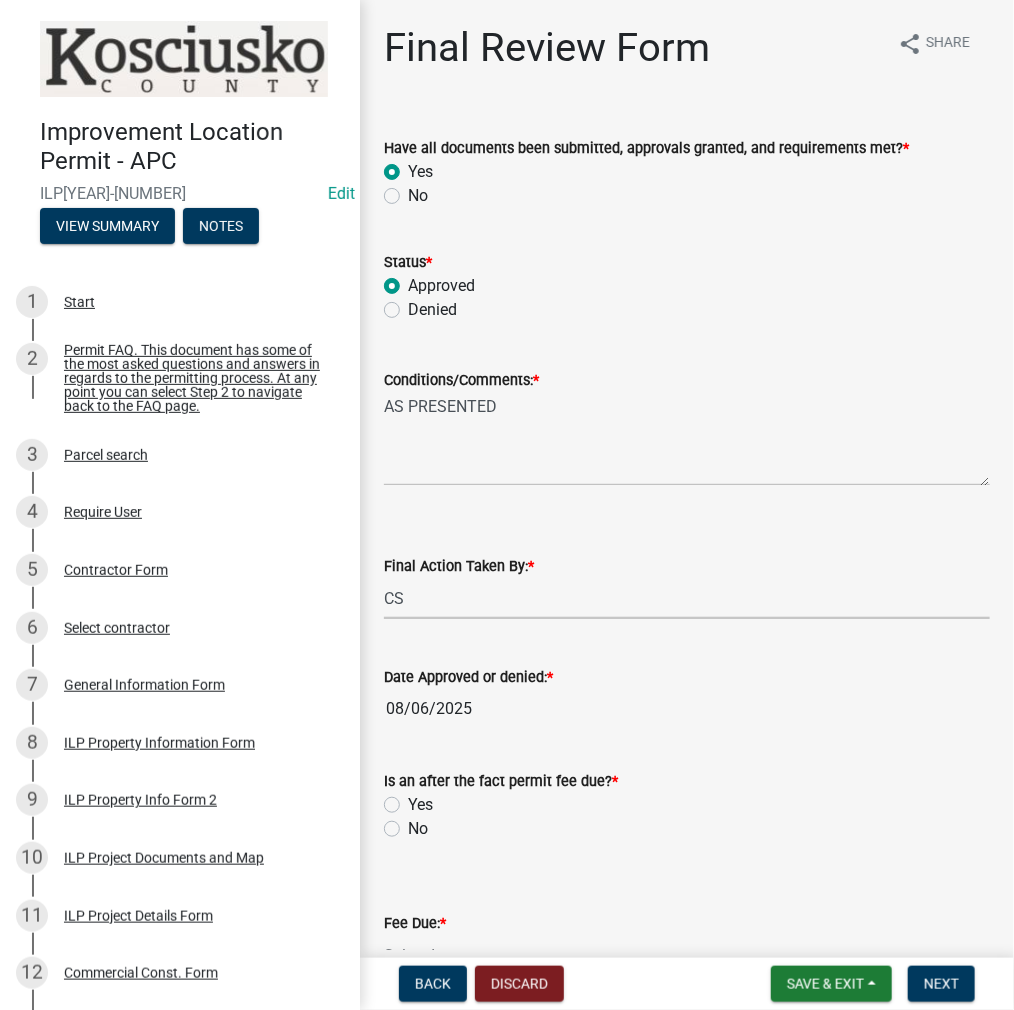 click on "Select Item...   MMS   LT   AT   CS   AH   Vacant" at bounding box center (687, 598) 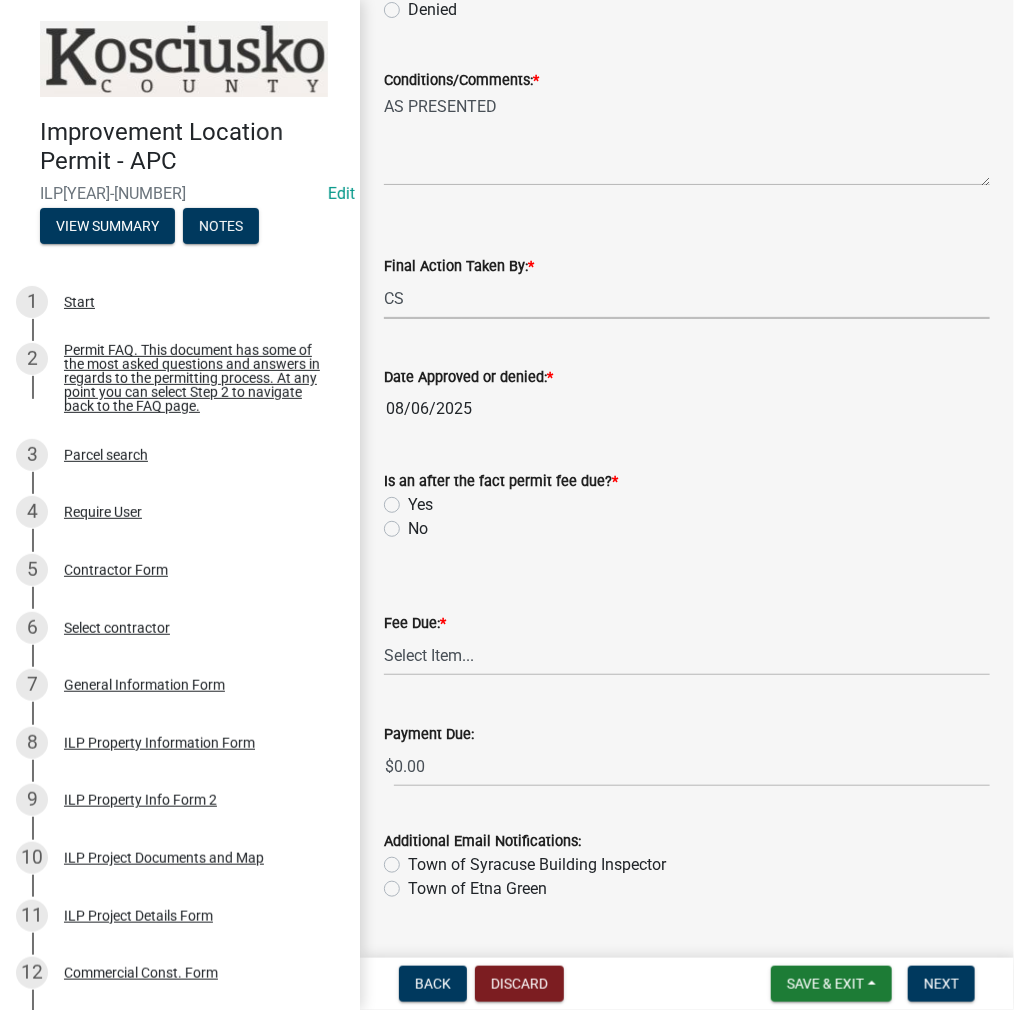 click on "No" 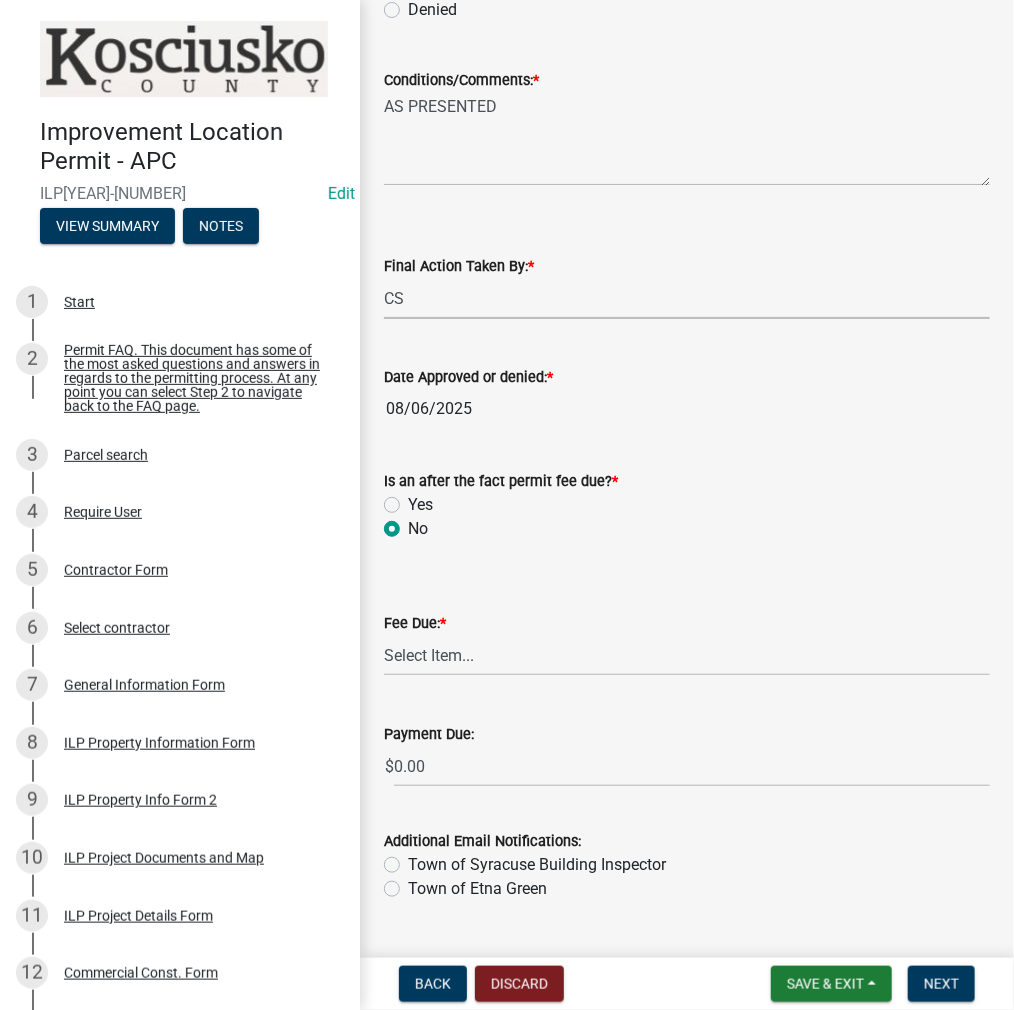 radio on "true" 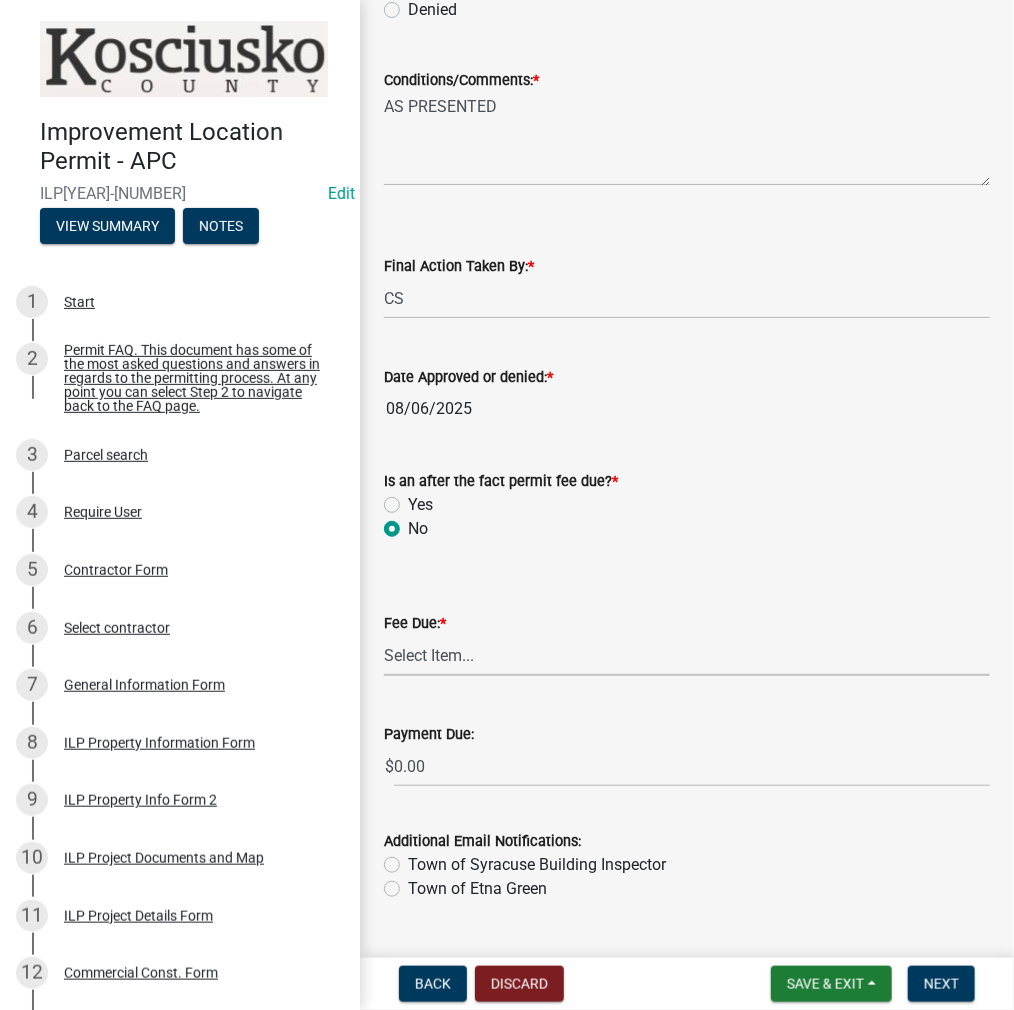 drag, startPoint x: 459, startPoint y: 650, endPoint x: 455, endPoint y: 673, distance: 23.345236 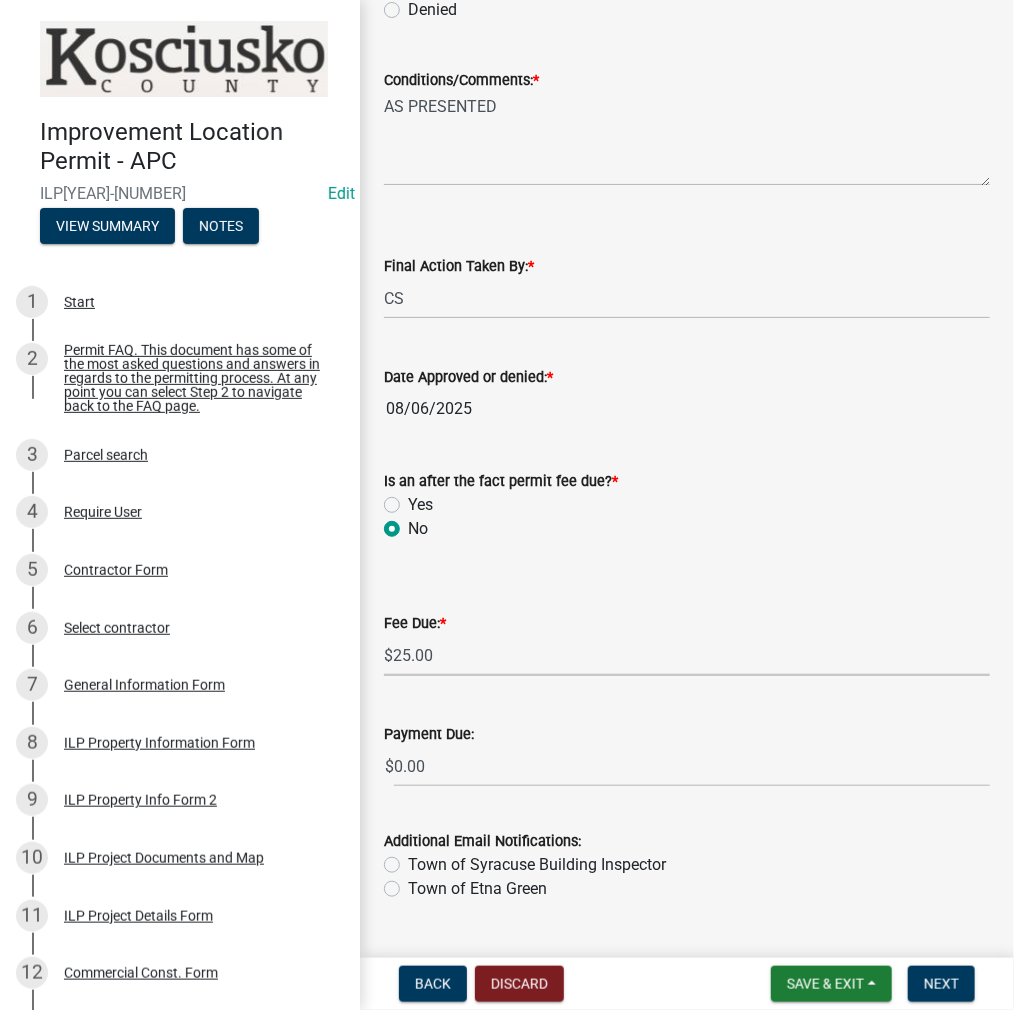 click on "Select Item...   N/A   $10.00   $25.00   $125.00   $250   $500   $500 + $10.00 for every 10 sq. ft. over 5000   $1000" at bounding box center (687, 655) 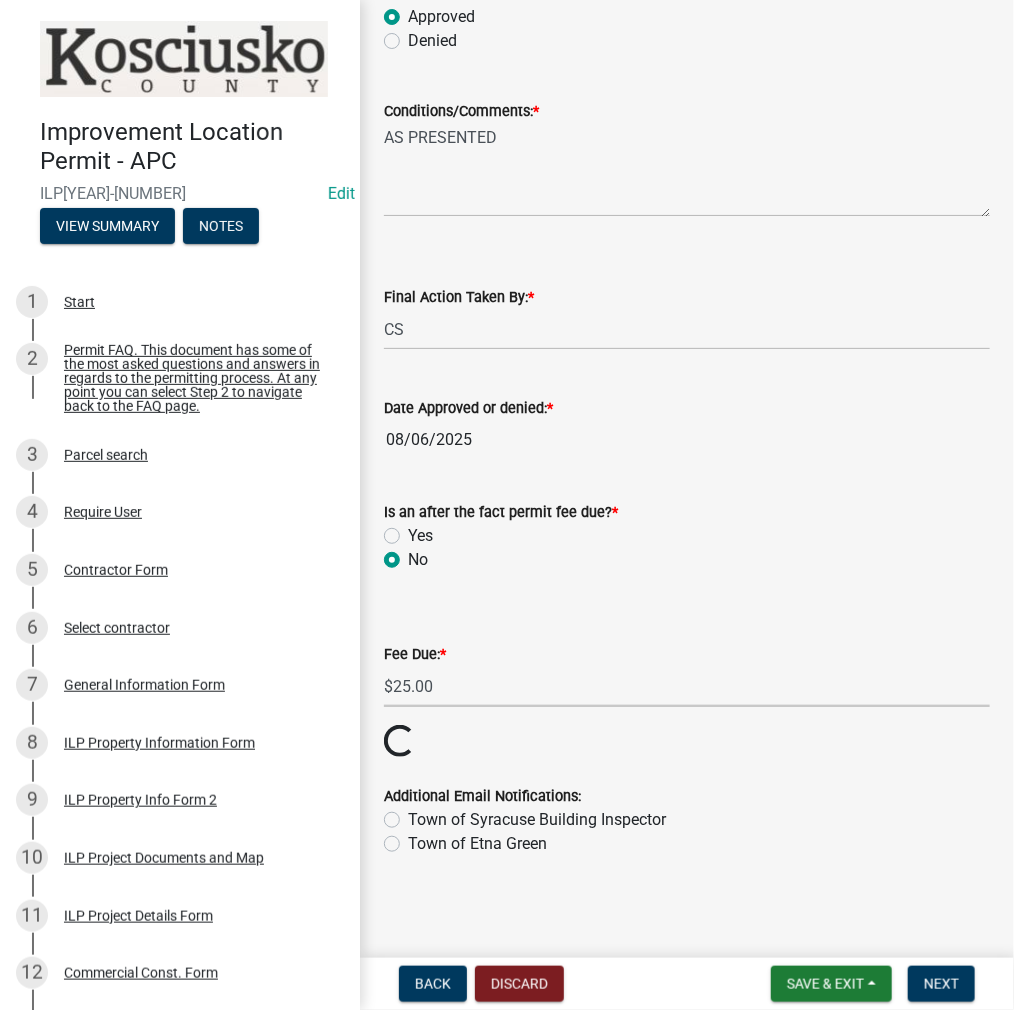 scroll, scrollTop: 300, scrollLeft: 0, axis: vertical 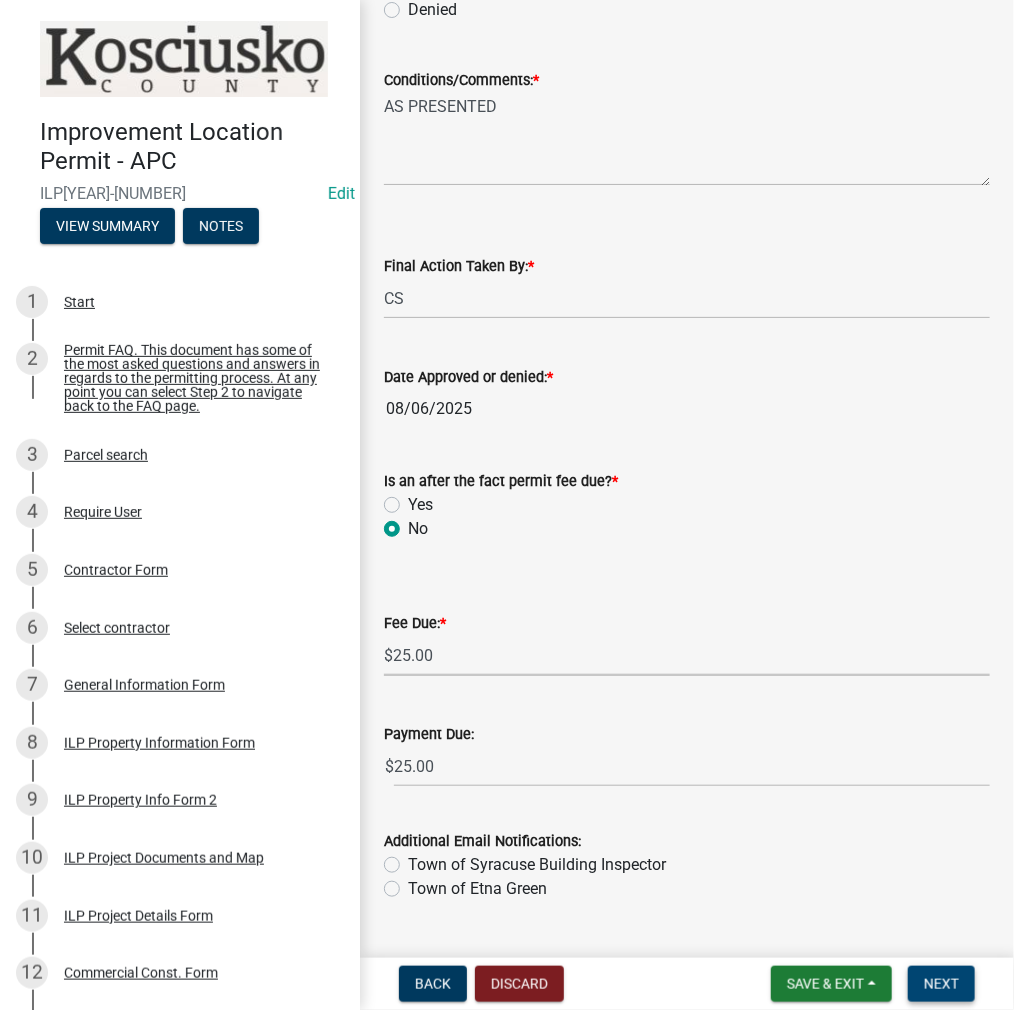 click on "Next" at bounding box center (941, 984) 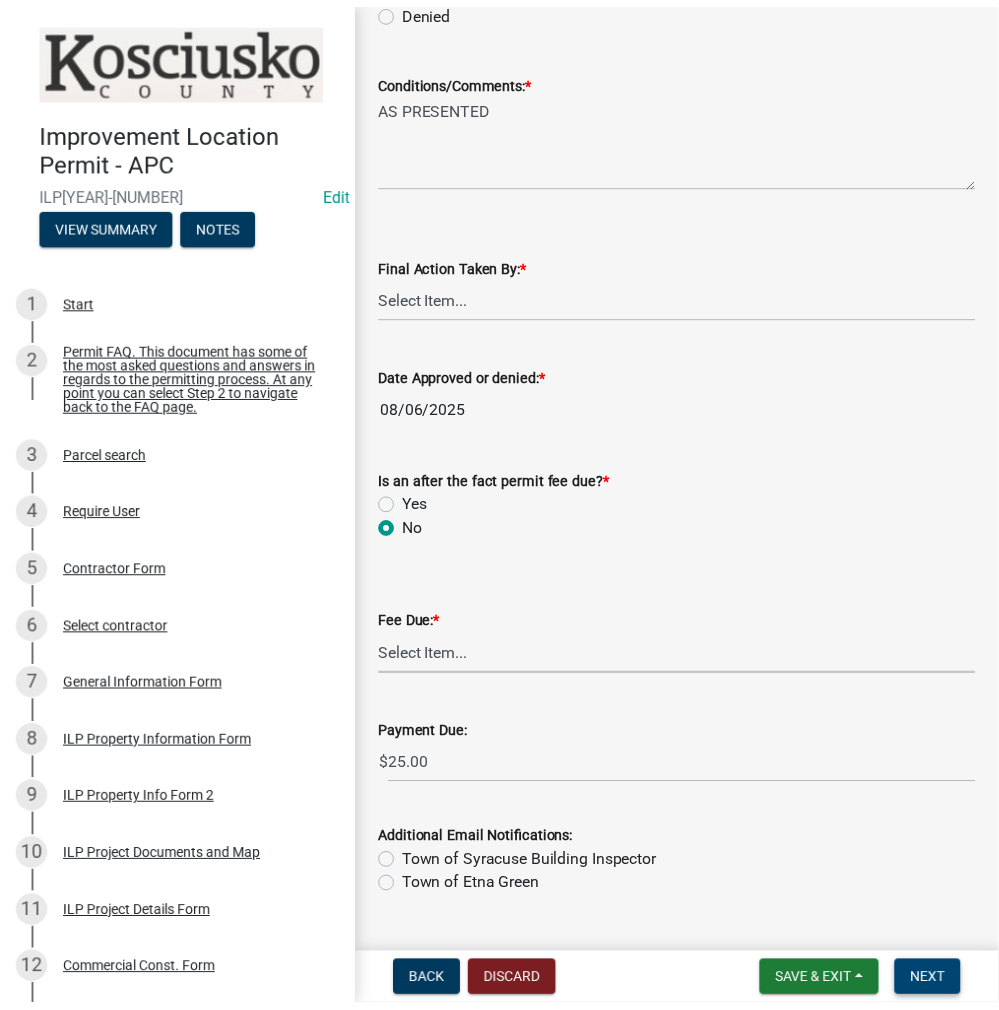 scroll, scrollTop: 0, scrollLeft: 0, axis: both 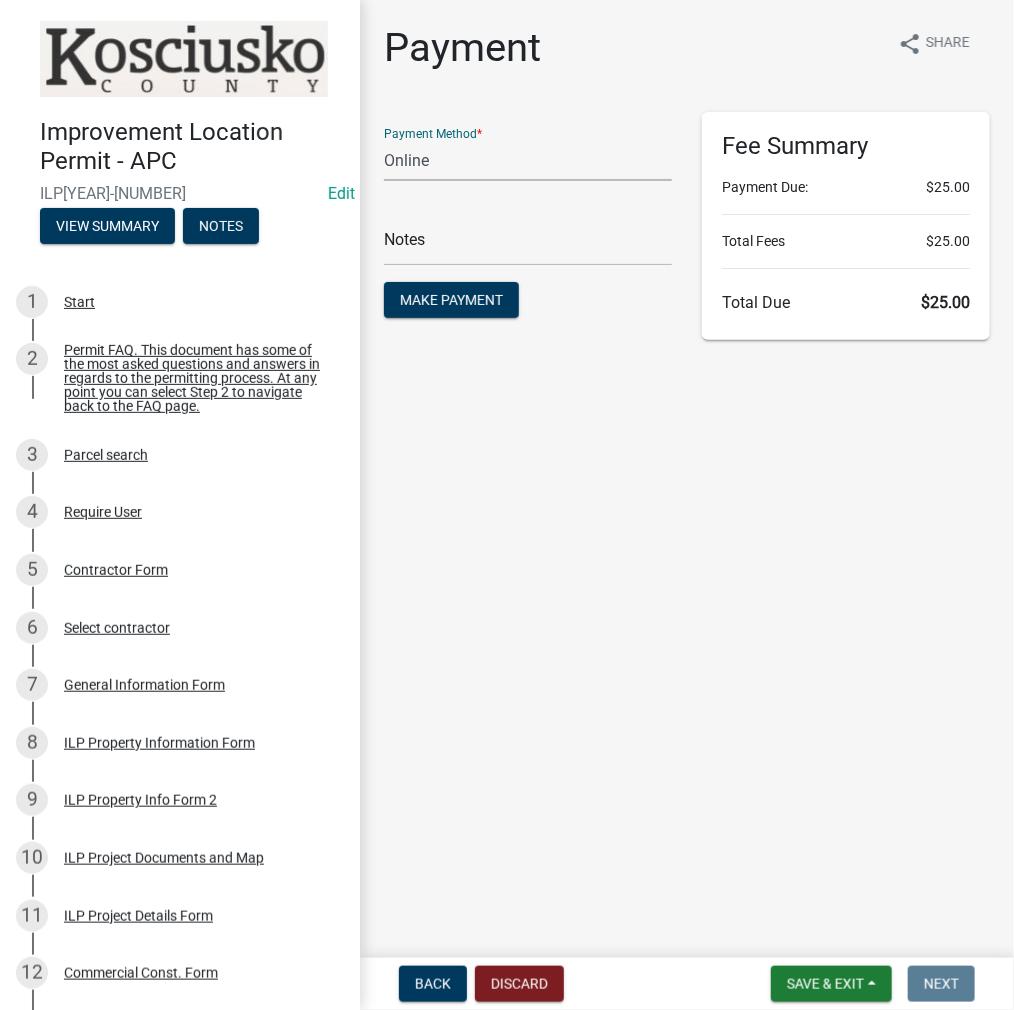 click on "Credit Card POS Check Cash Online" 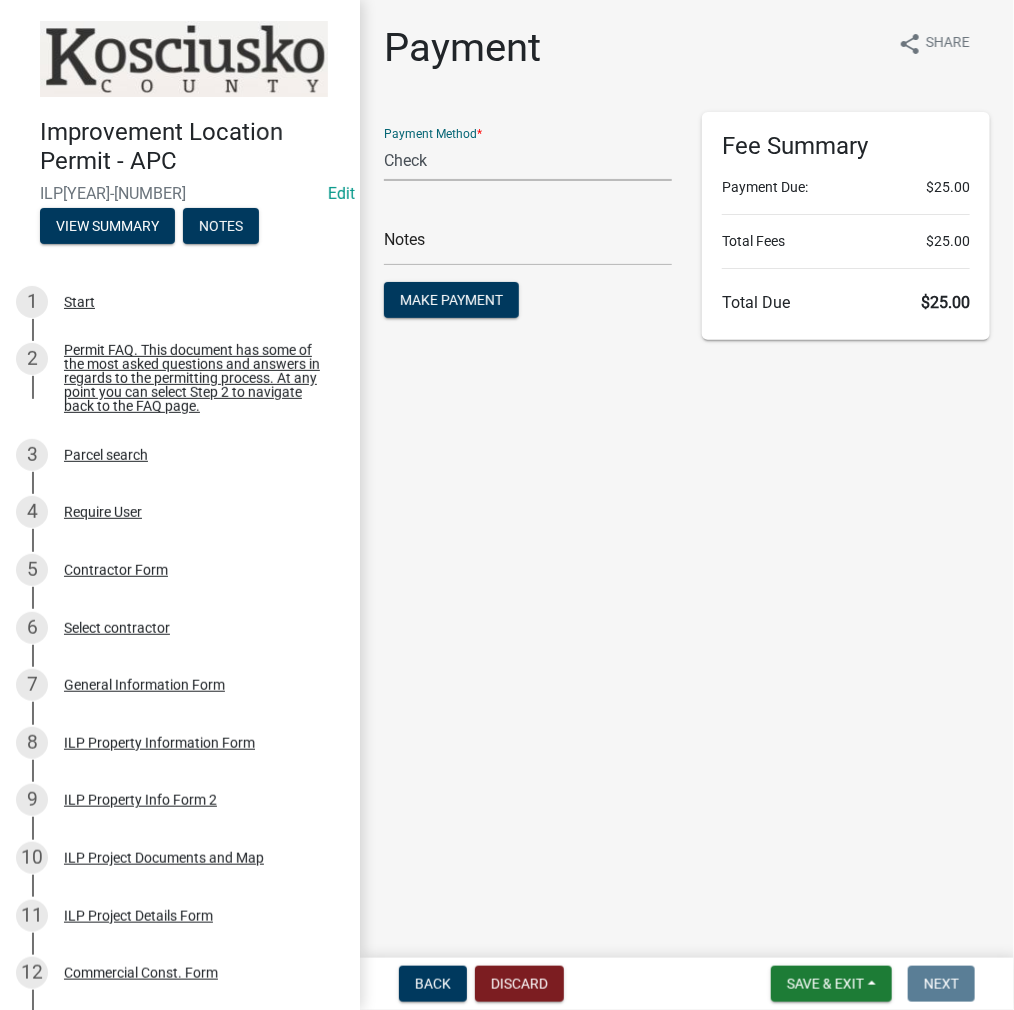 click on "Credit Card POS Check Cash Online" 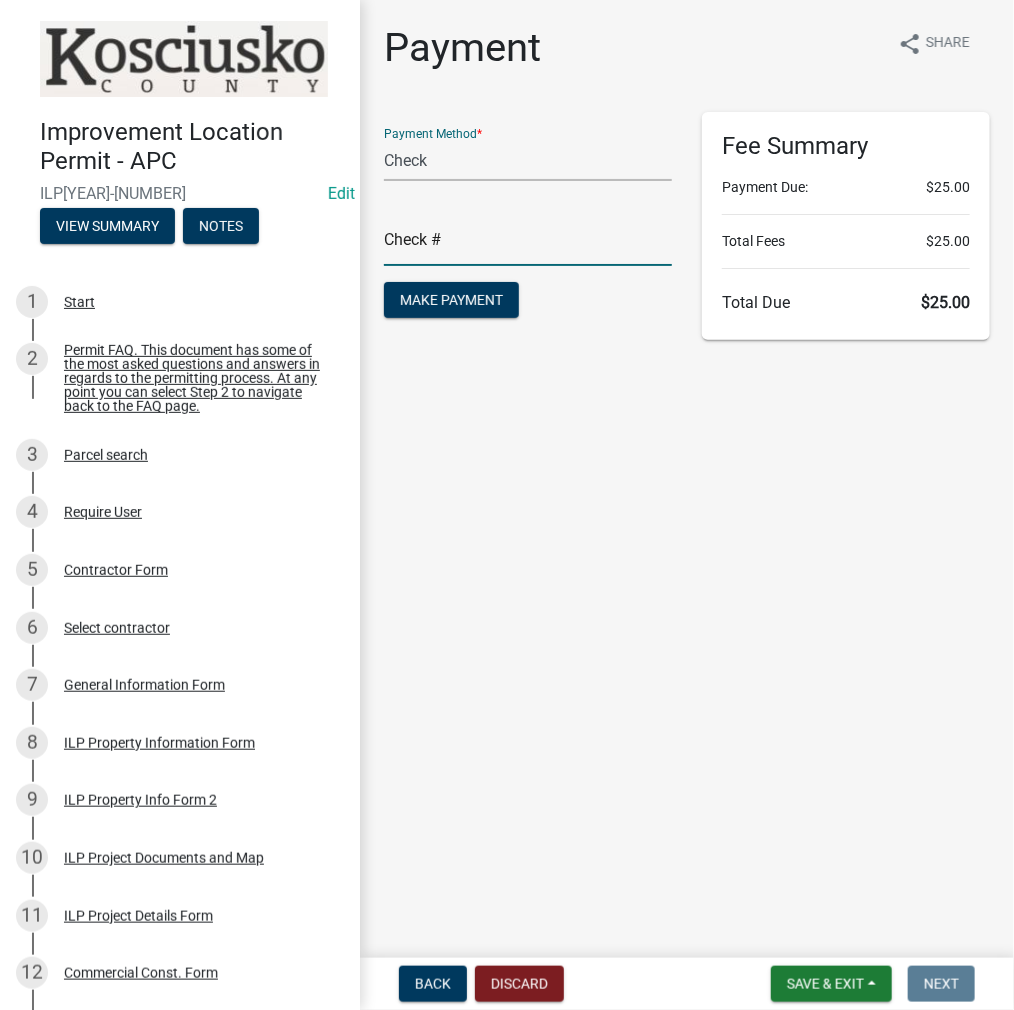 click 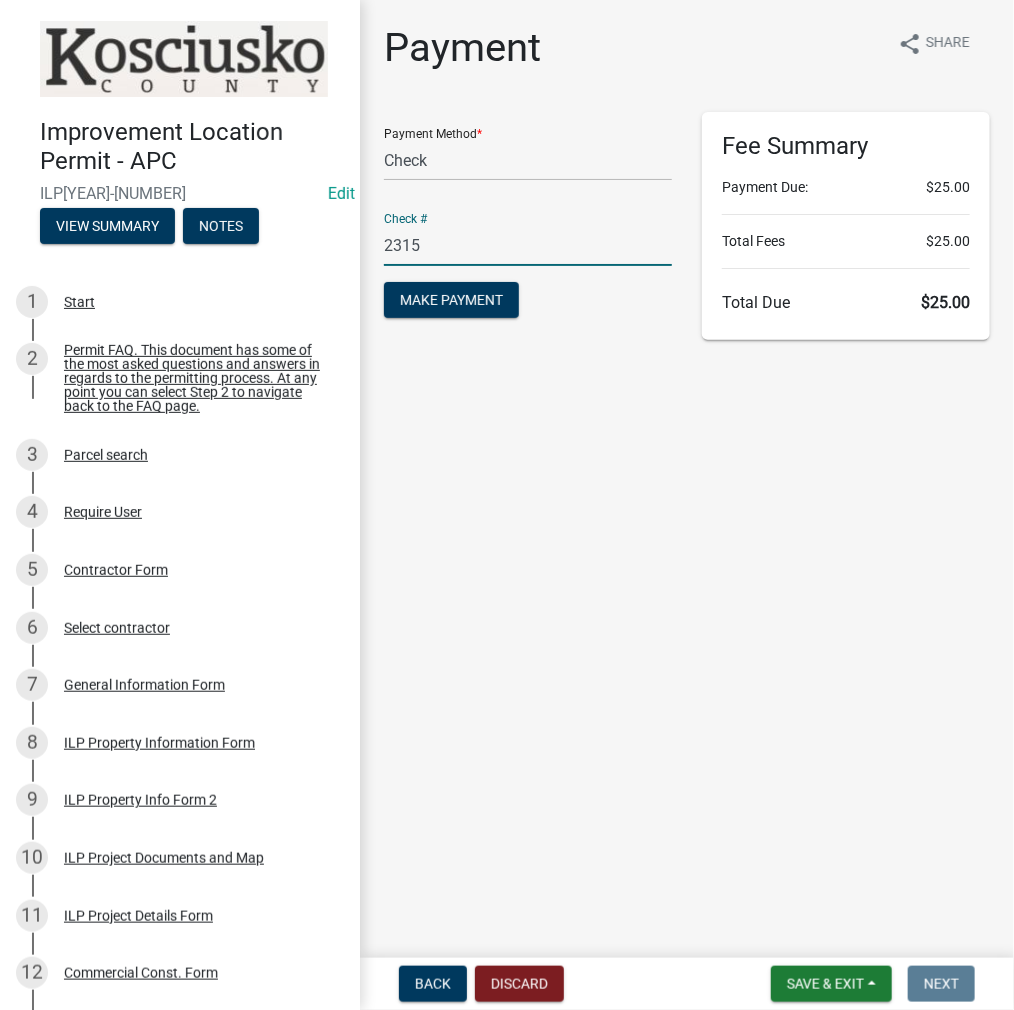 type on "2315" 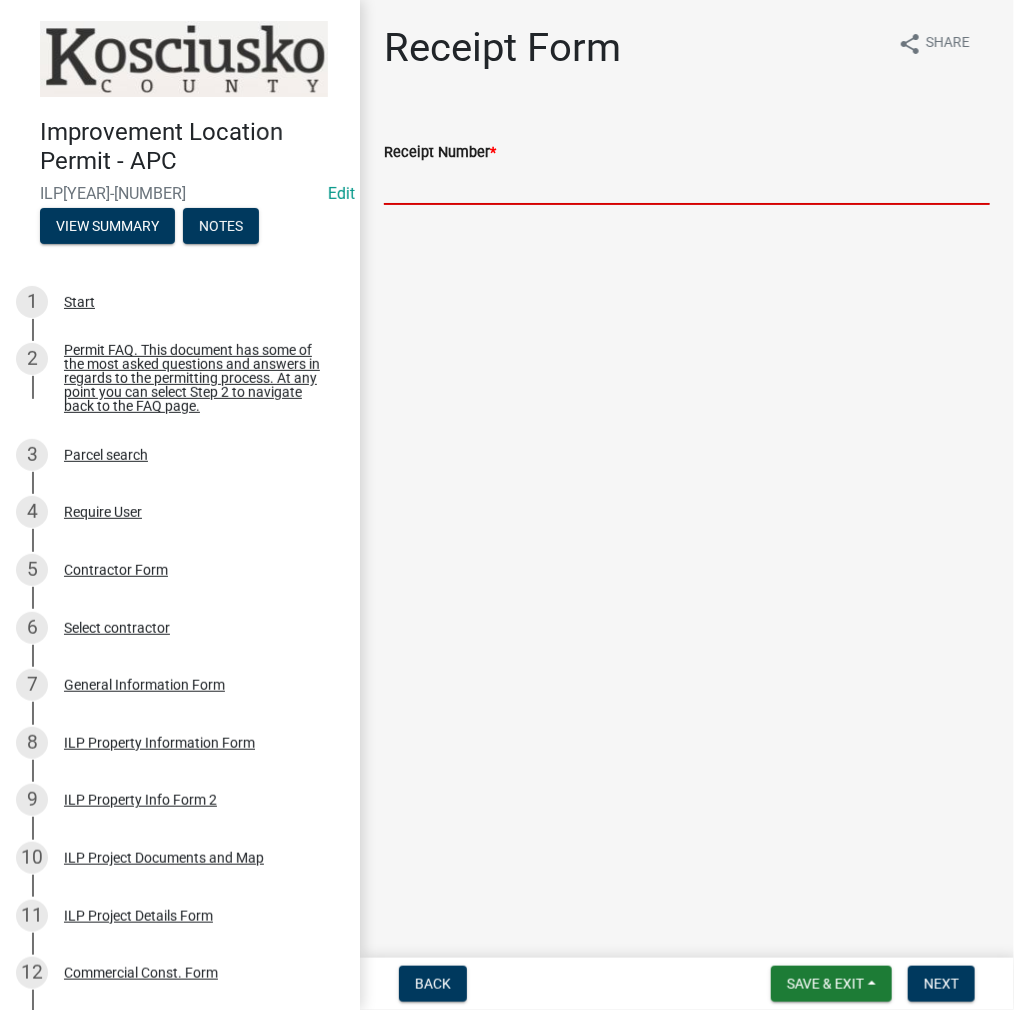 click on "Receipt Number  *" at bounding box center [687, 184] 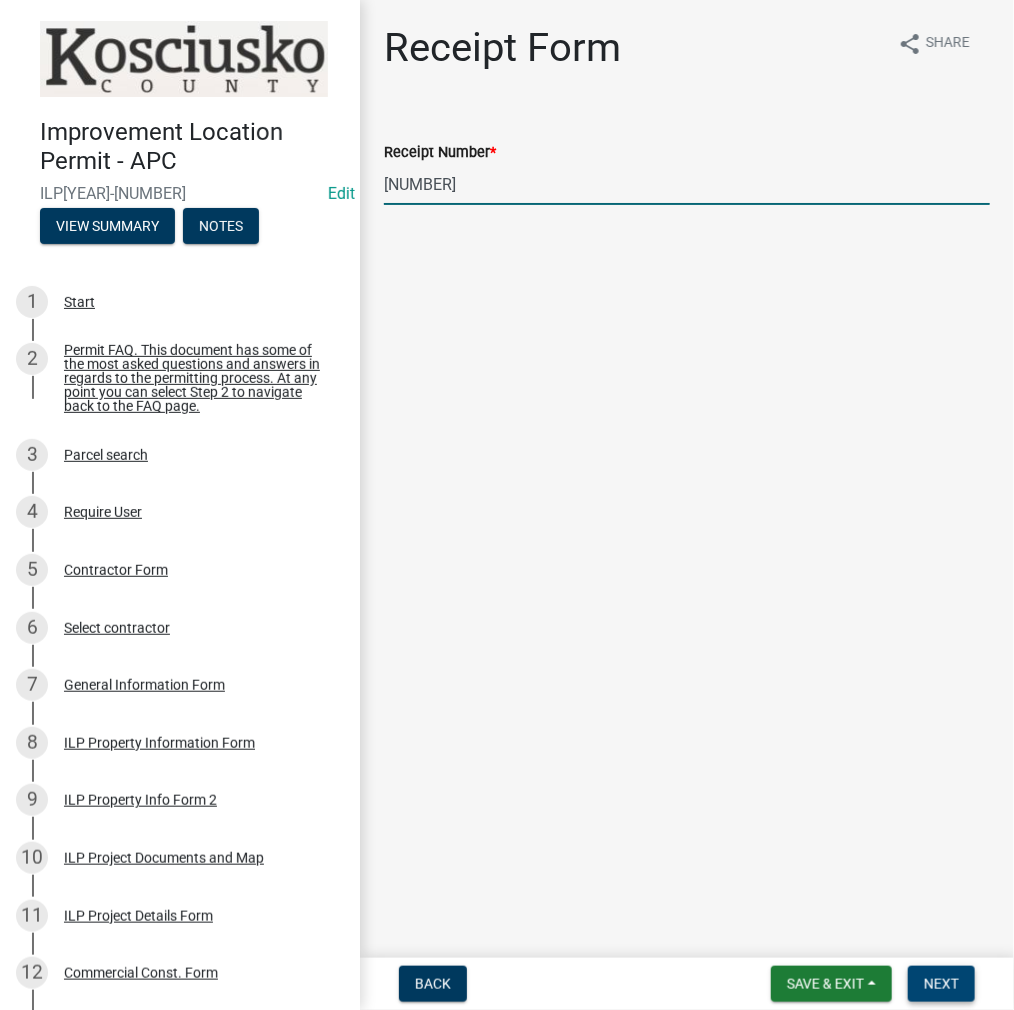 type on "[NUMBER]" 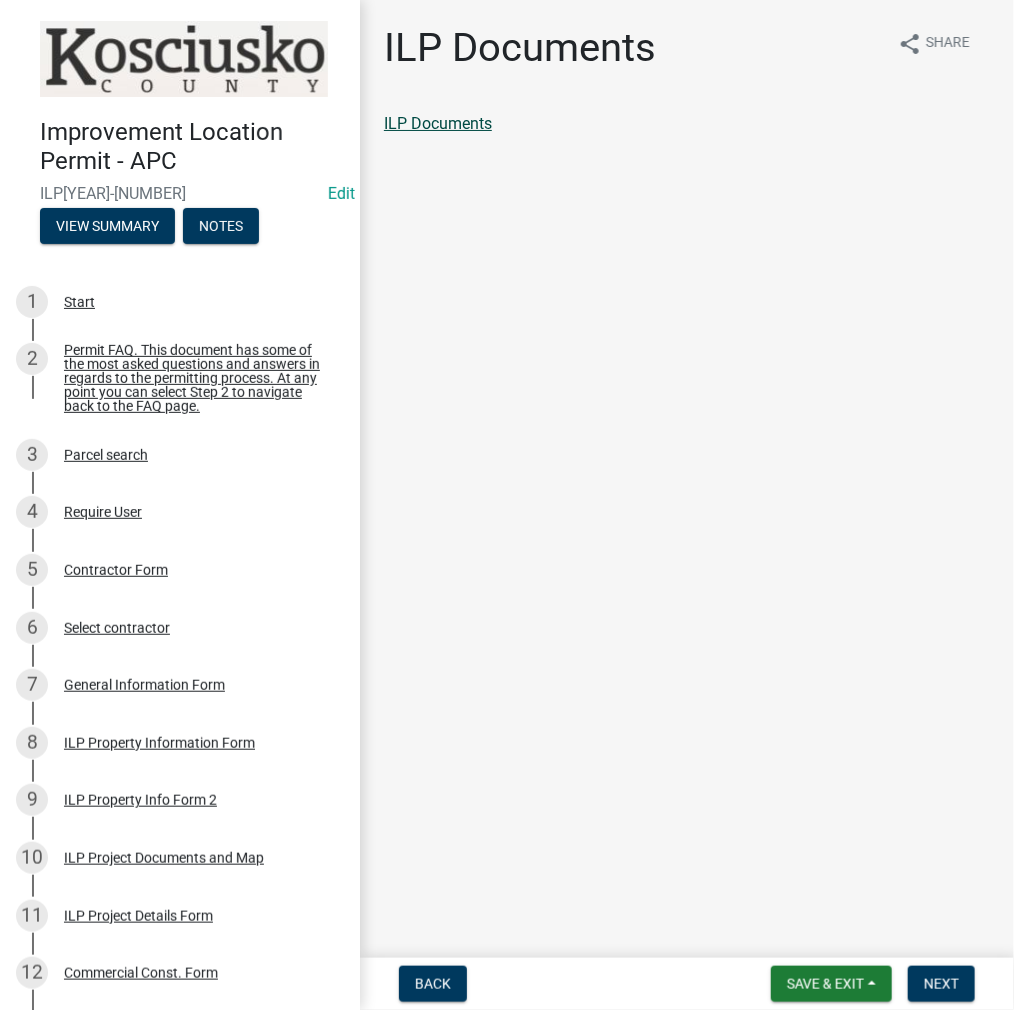 click on "ILP Documents" 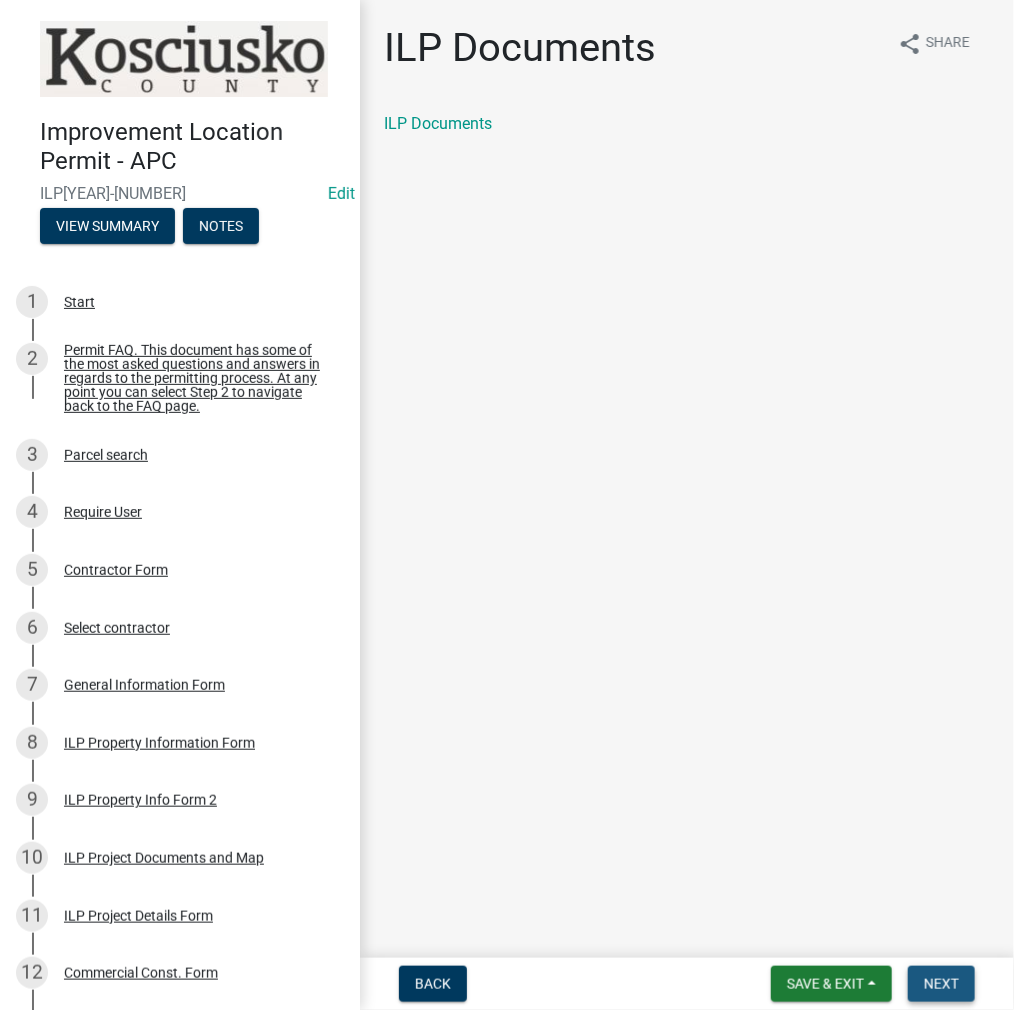 click on "Next" at bounding box center [941, 984] 